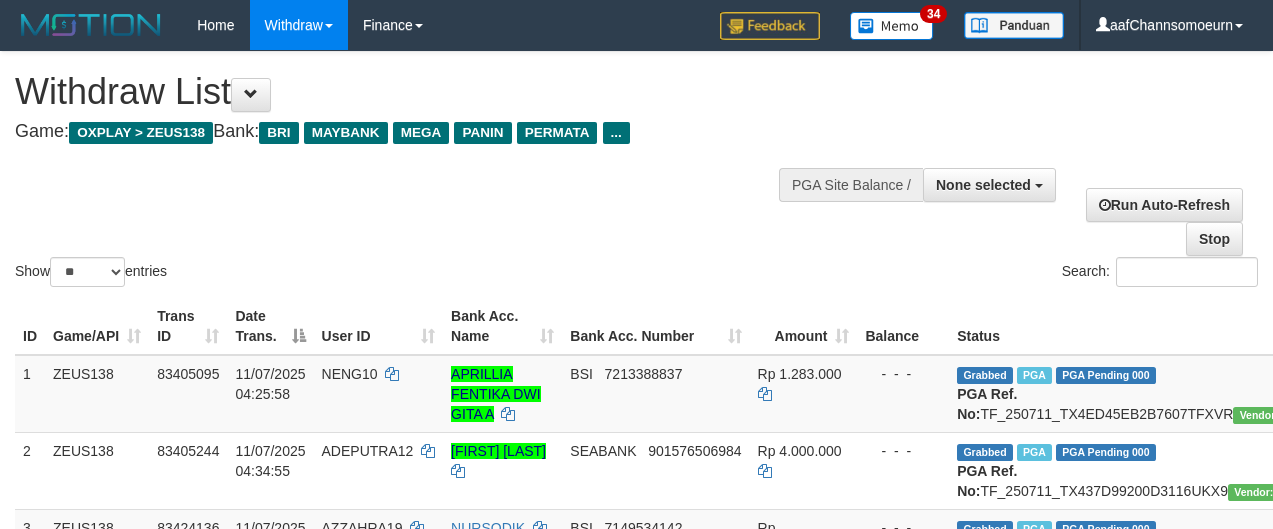select 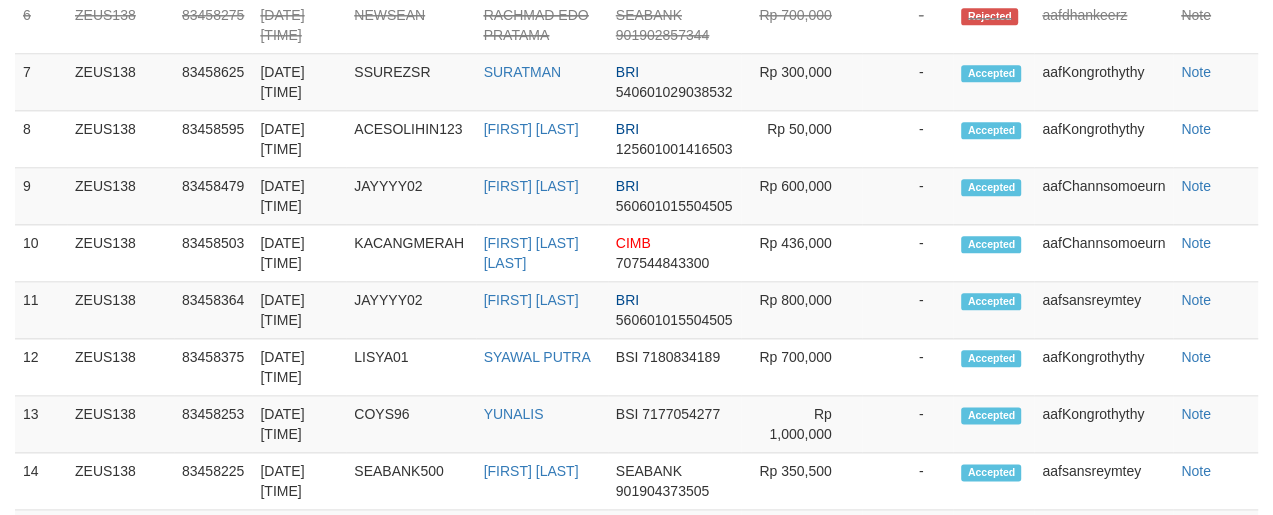scroll, scrollTop: 1324, scrollLeft: 0, axis: vertical 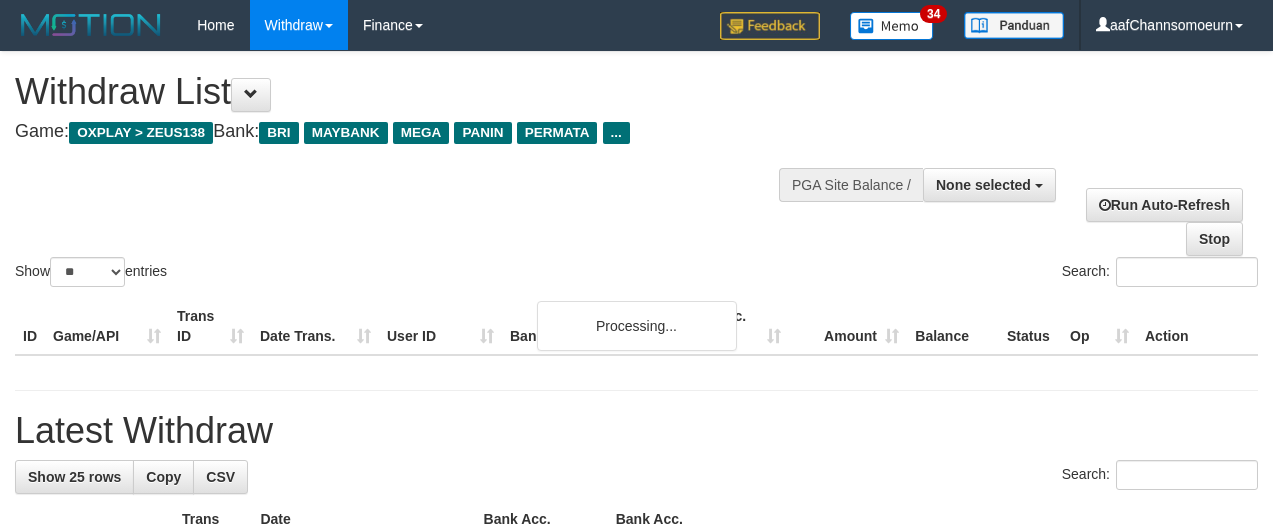 select 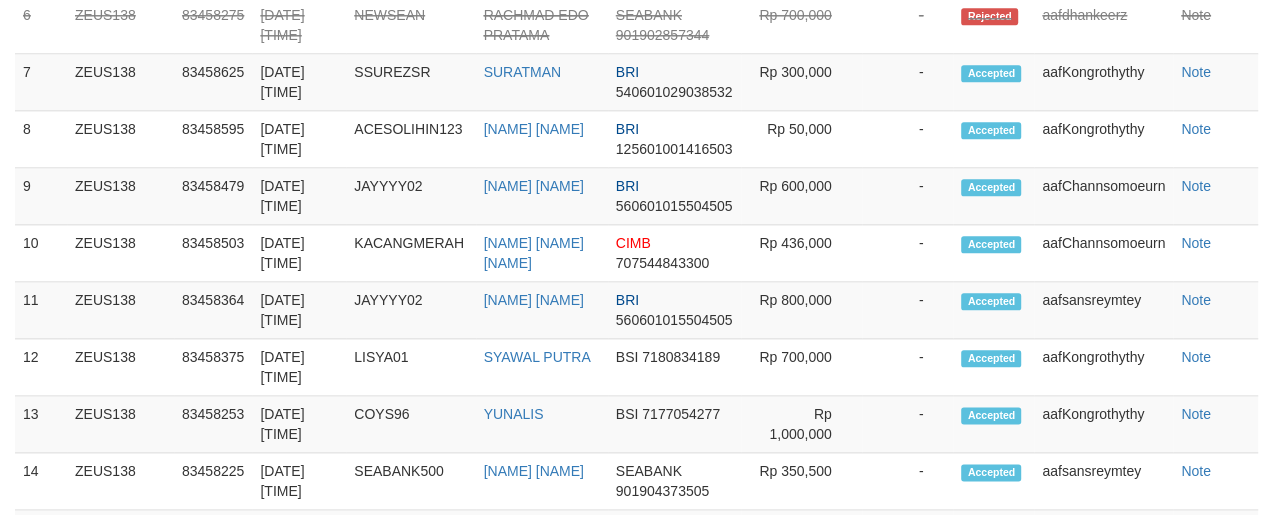 scroll, scrollTop: 1324, scrollLeft: 0, axis: vertical 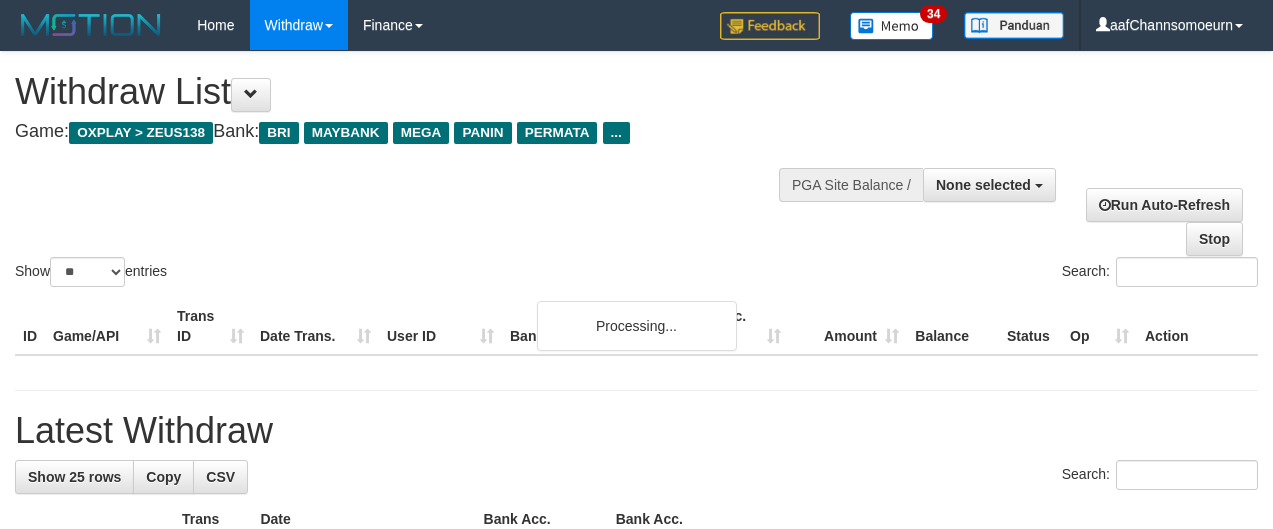 select 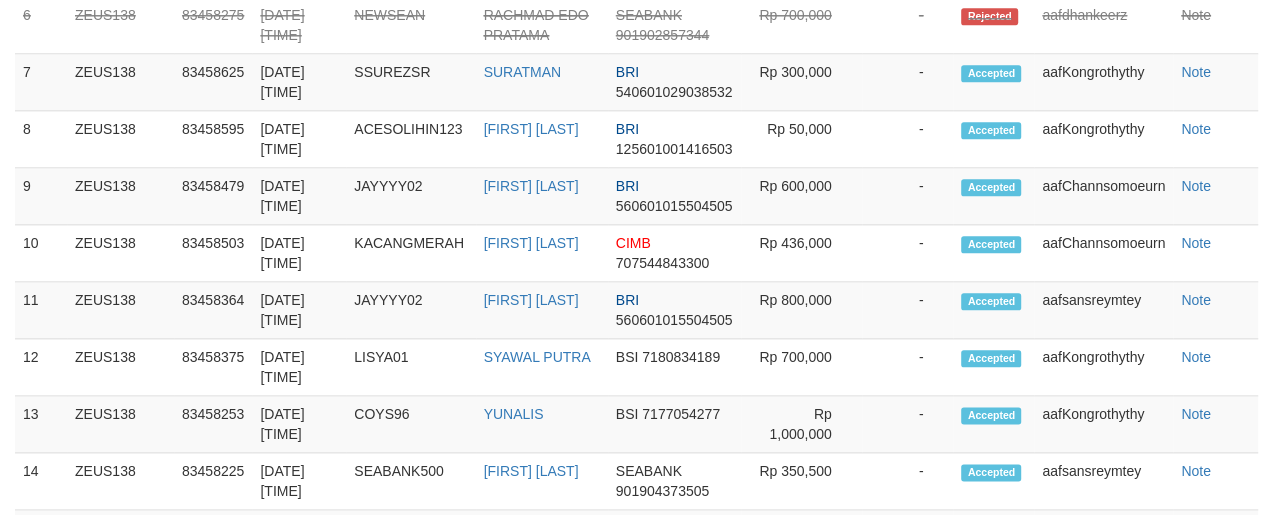 scroll, scrollTop: 1324, scrollLeft: 0, axis: vertical 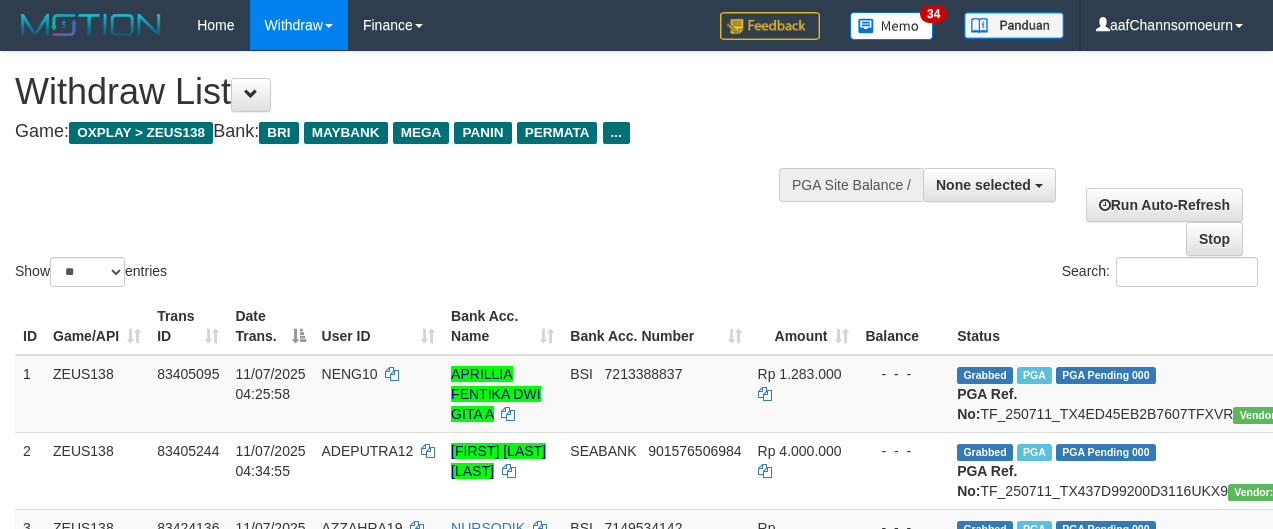 select 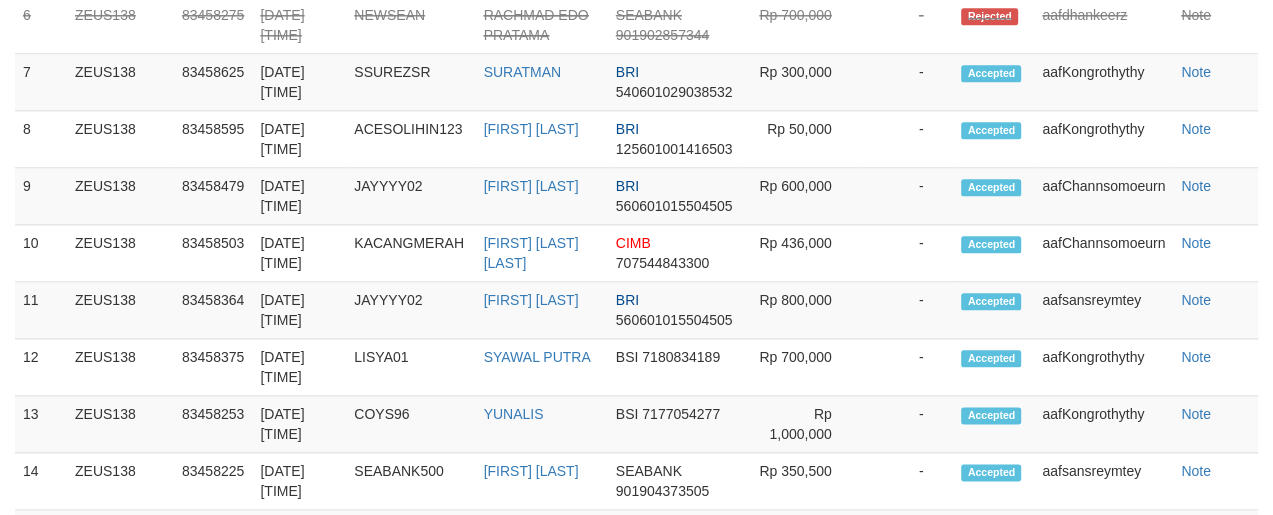 scroll, scrollTop: 1324, scrollLeft: 0, axis: vertical 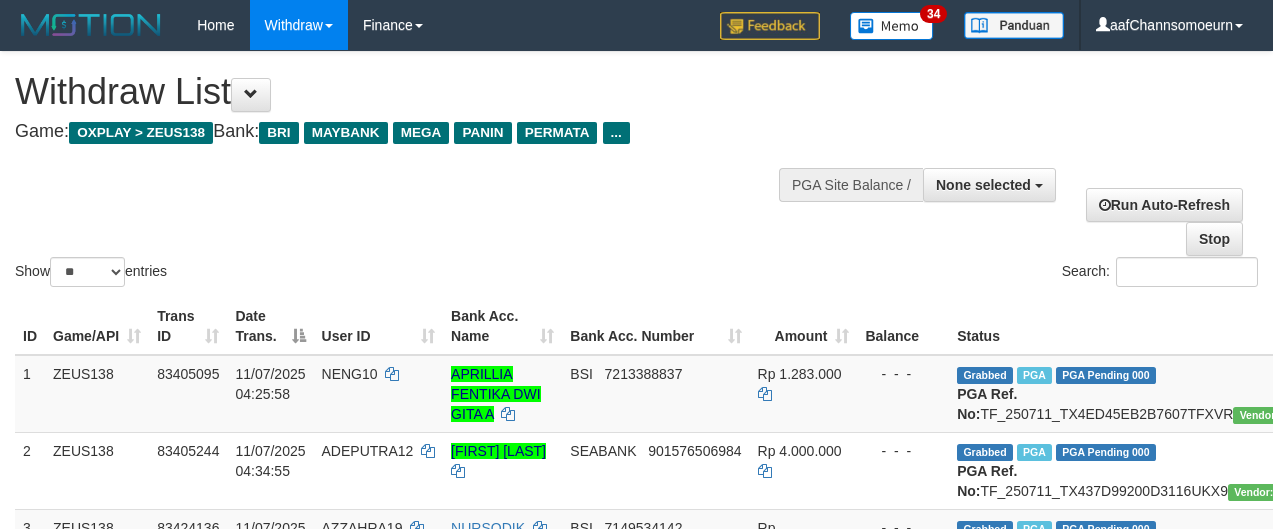 select 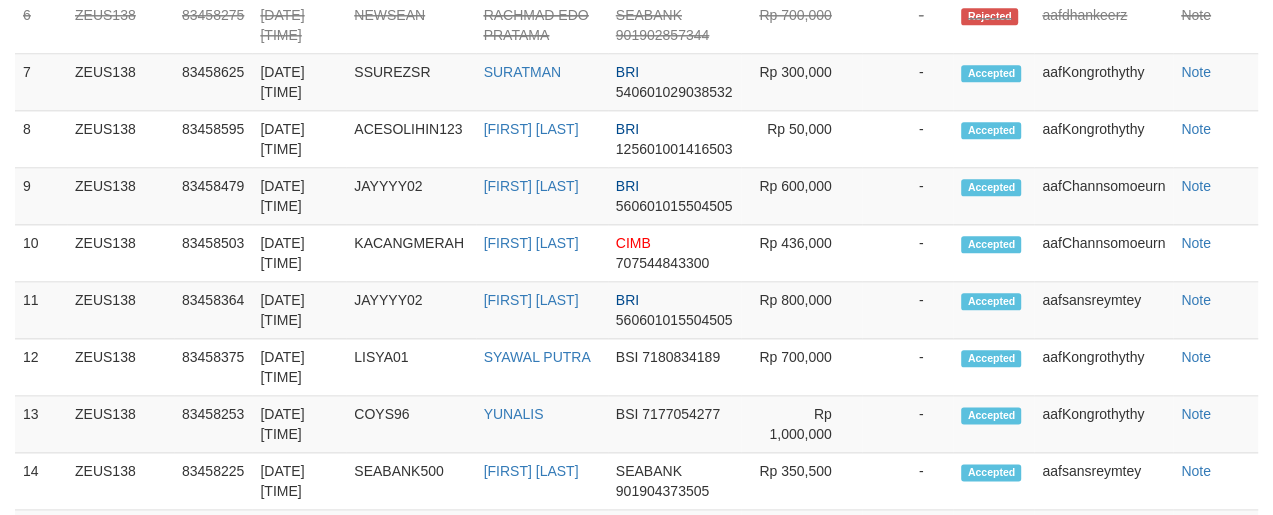 scroll, scrollTop: 1324, scrollLeft: 0, axis: vertical 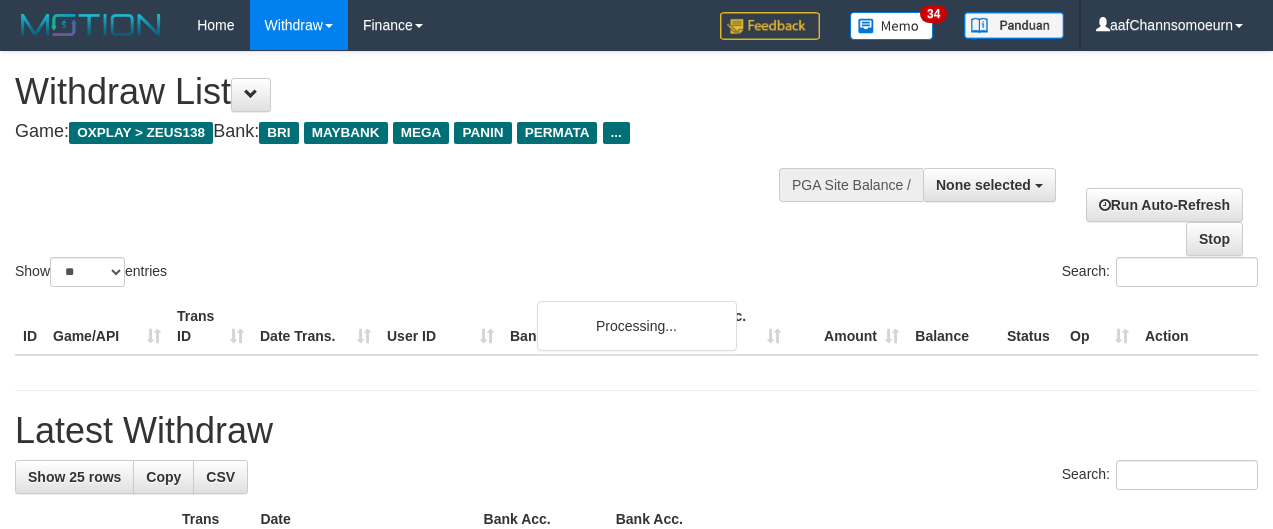 select 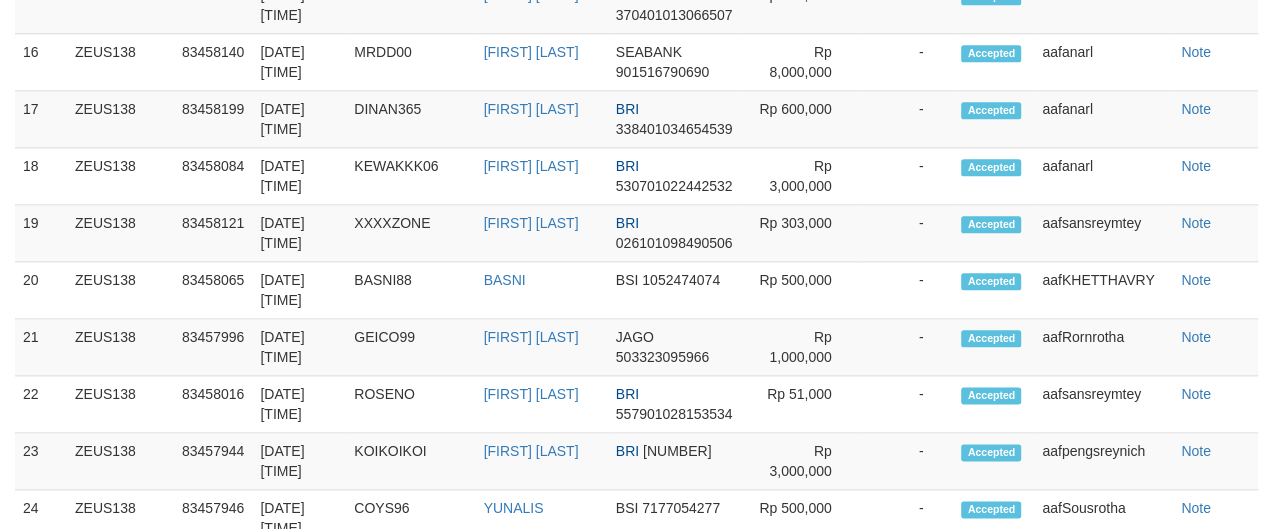 scroll, scrollTop: 1324, scrollLeft: 0, axis: vertical 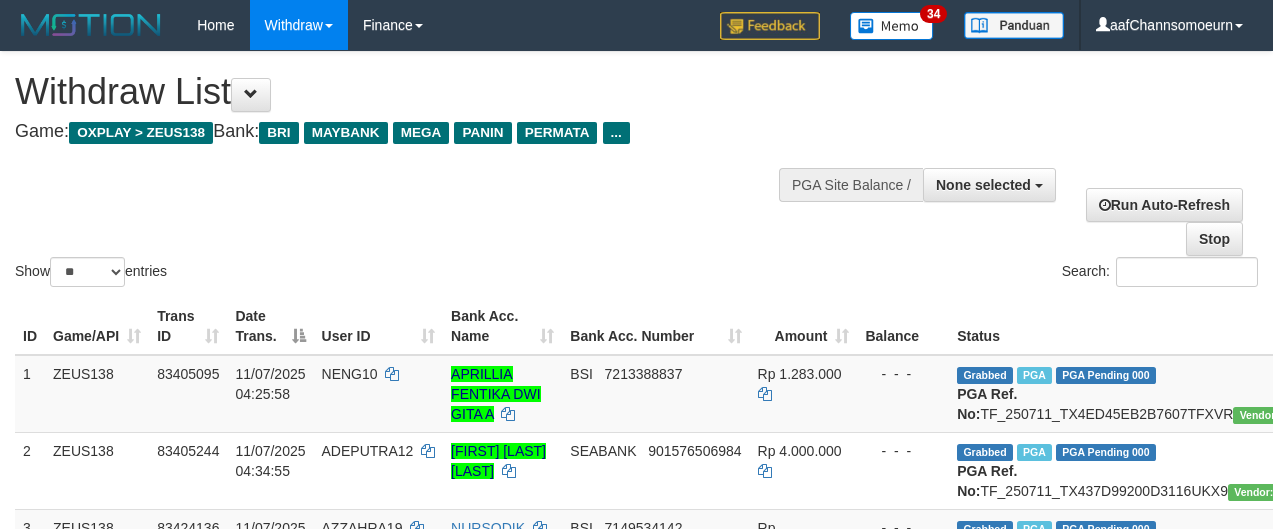 select 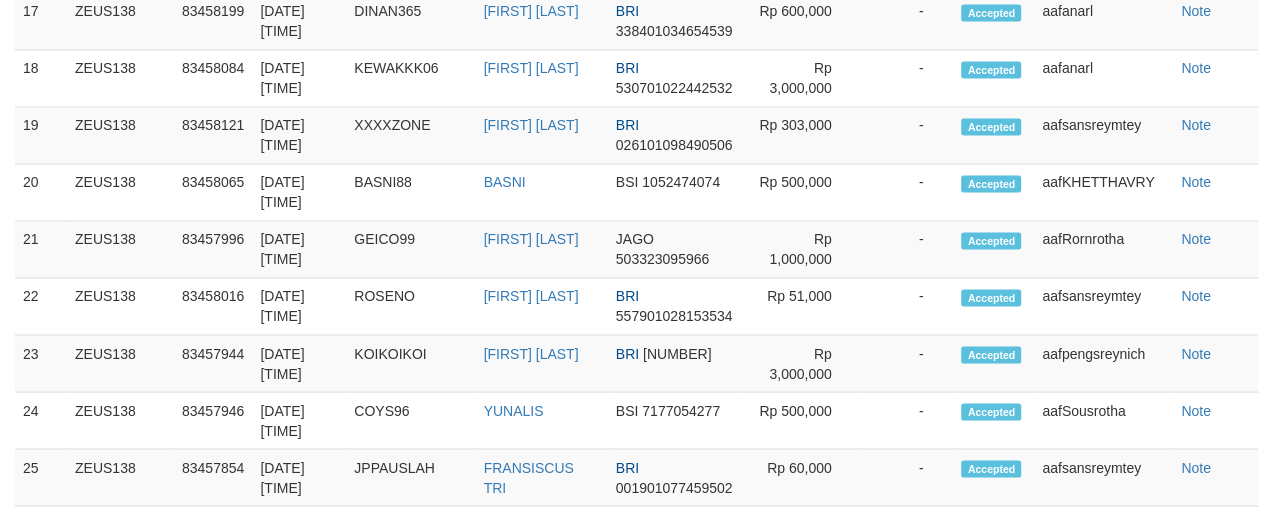 scroll, scrollTop: 1957, scrollLeft: 0, axis: vertical 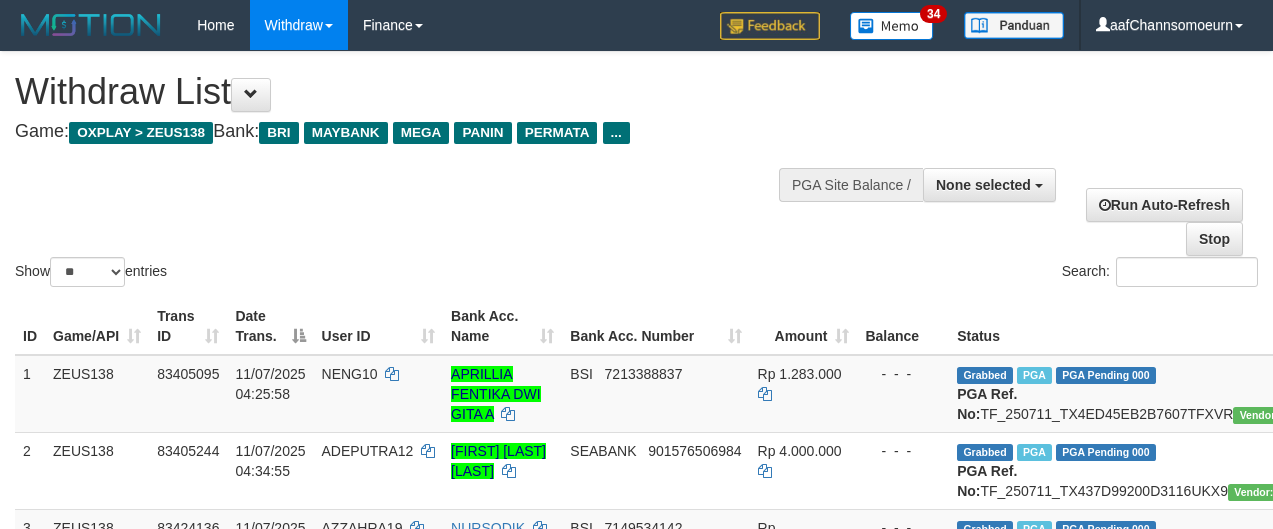 select 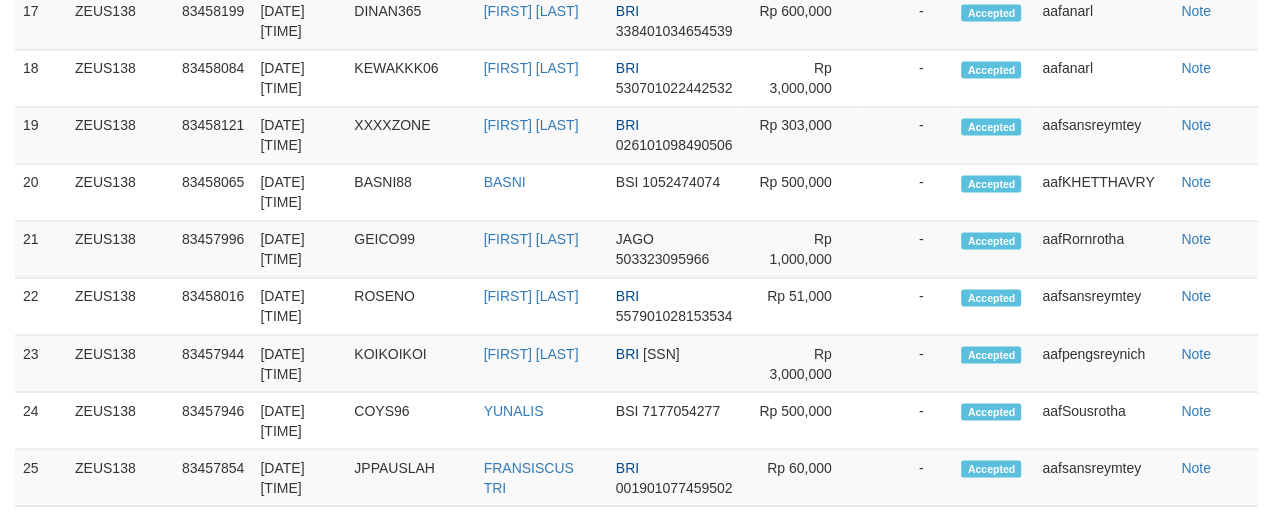 scroll, scrollTop: 1957, scrollLeft: 0, axis: vertical 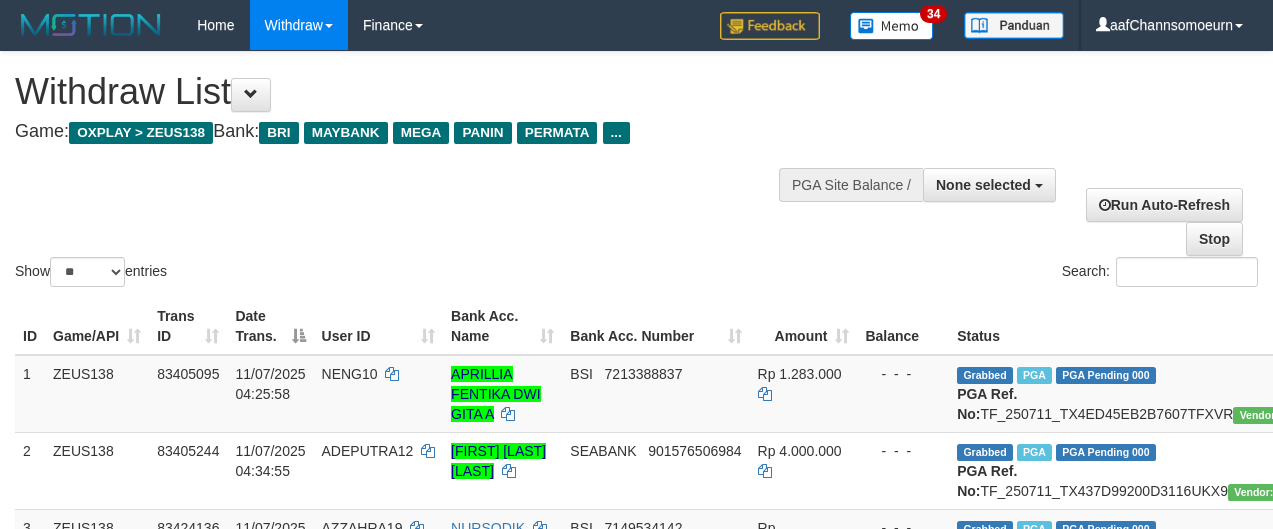 select 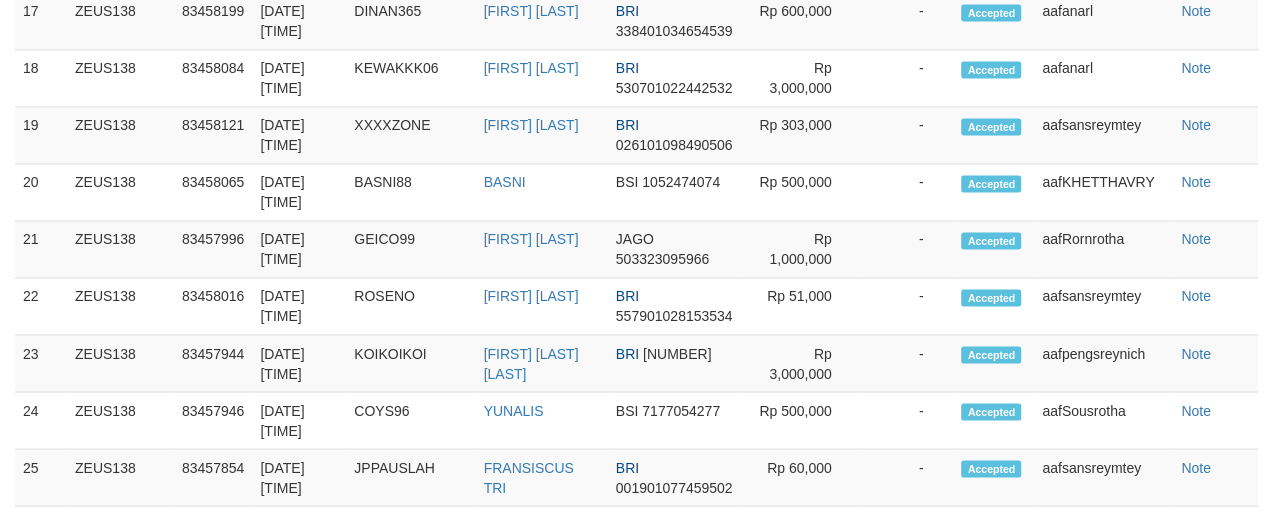 scroll, scrollTop: 1957, scrollLeft: 0, axis: vertical 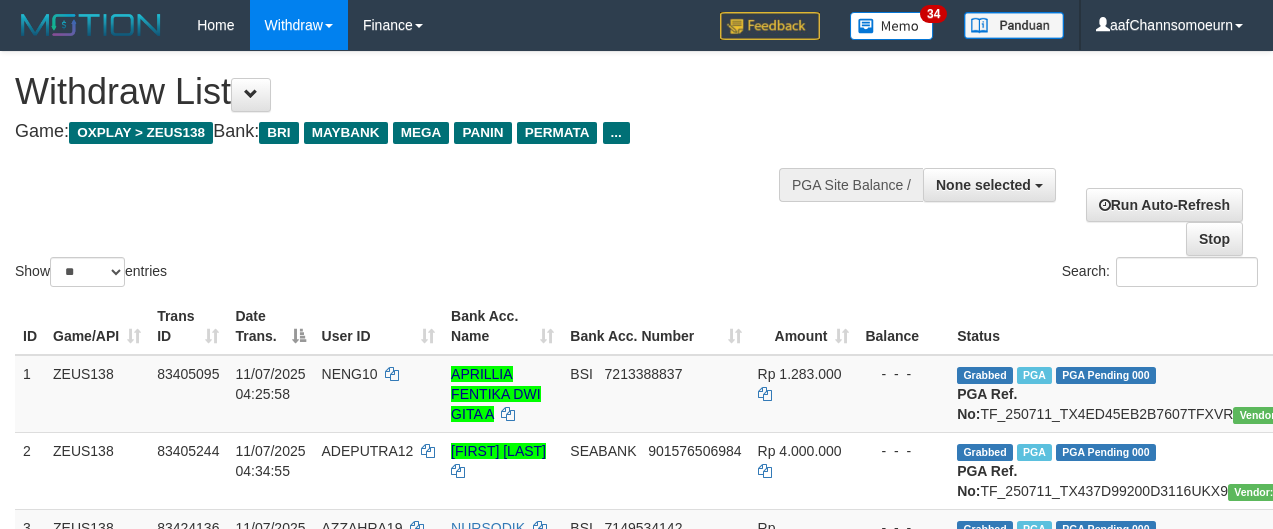 select 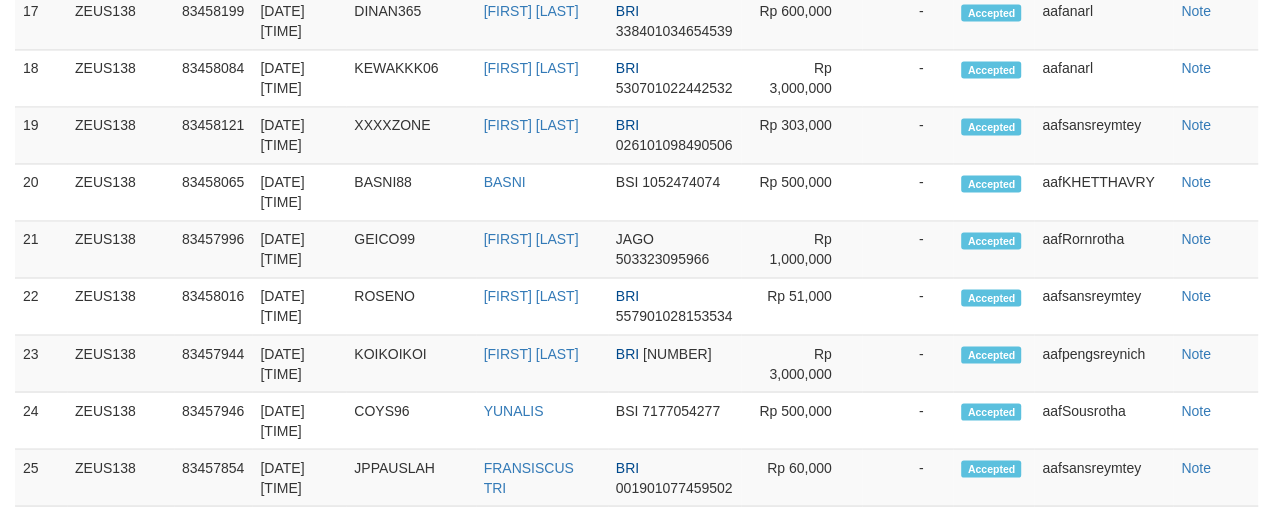 scroll, scrollTop: 1957, scrollLeft: 0, axis: vertical 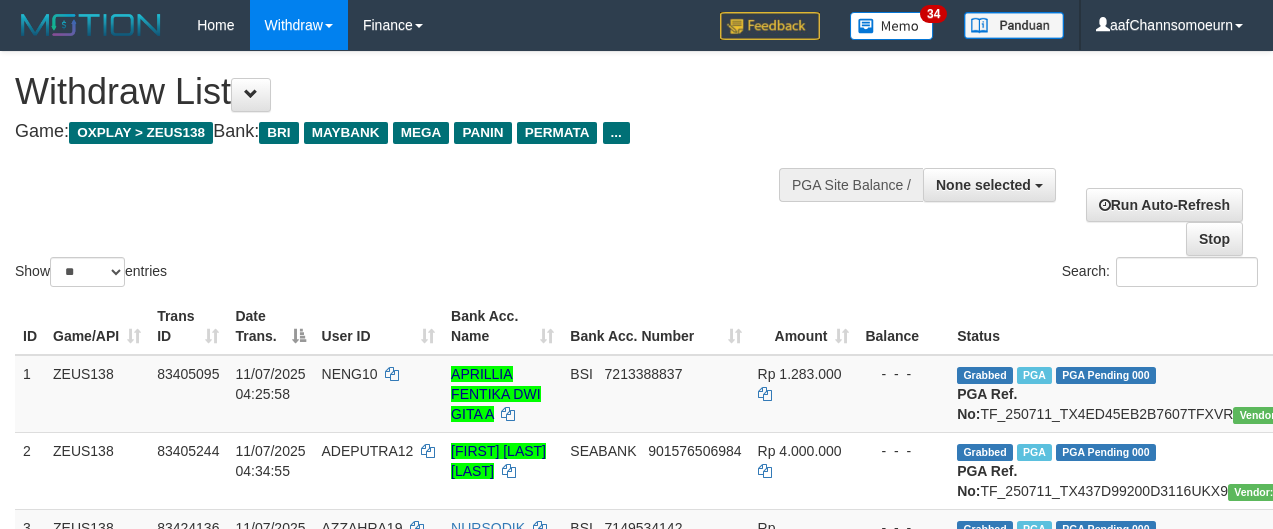 select 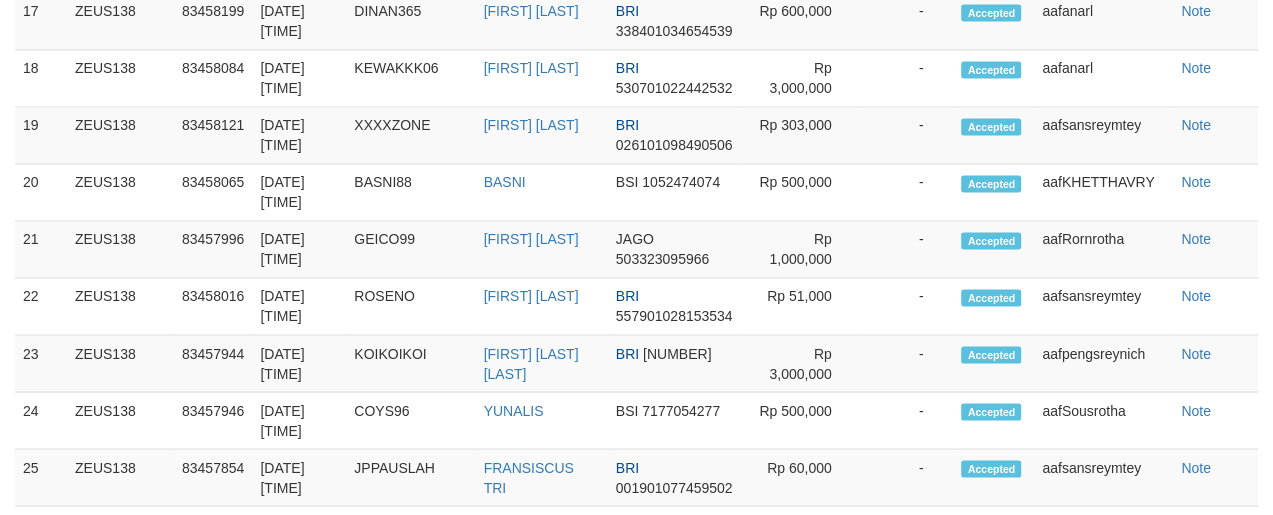 scroll, scrollTop: 1957, scrollLeft: 0, axis: vertical 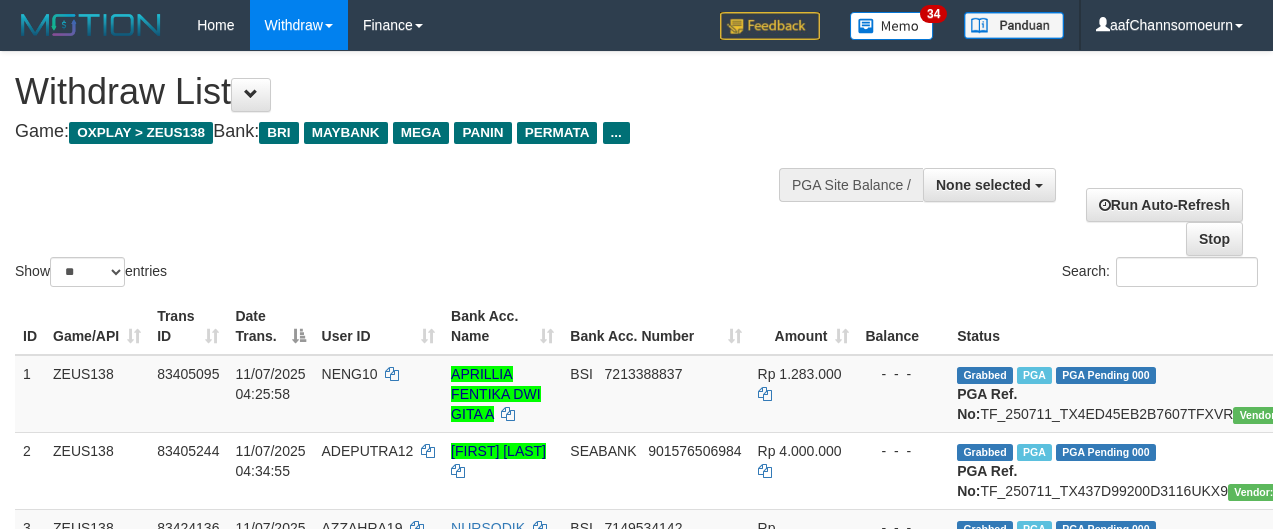 select 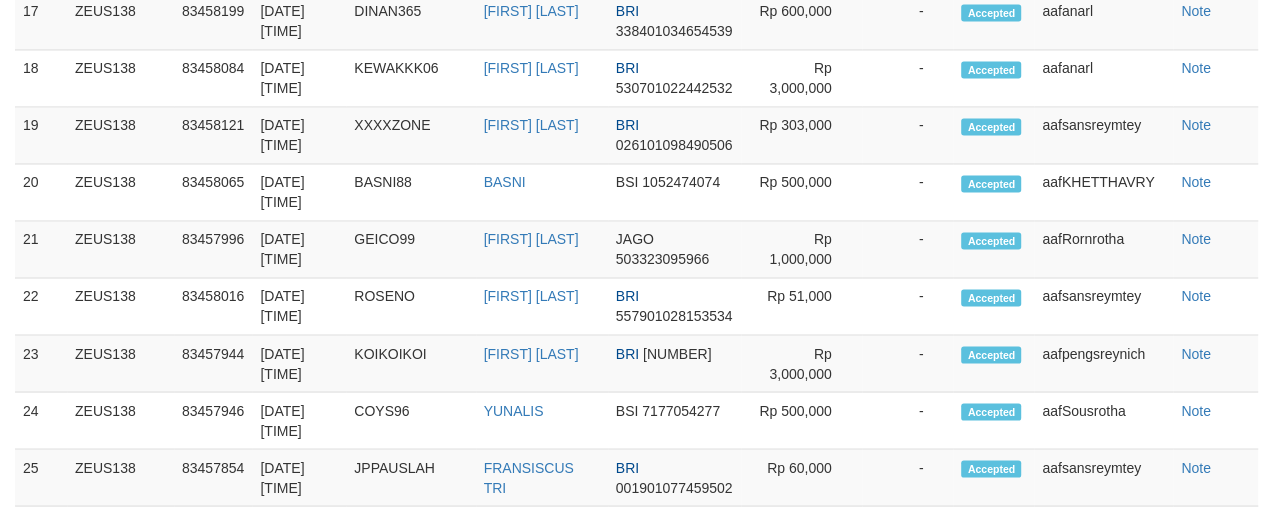 scroll, scrollTop: 1957, scrollLeft: 0, axis: vertical 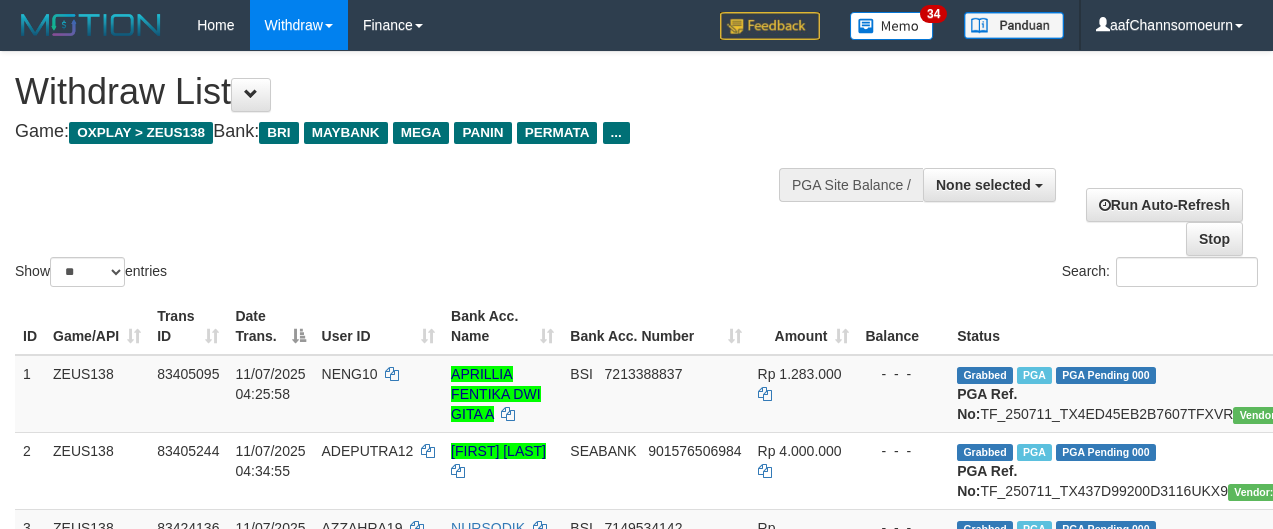 select 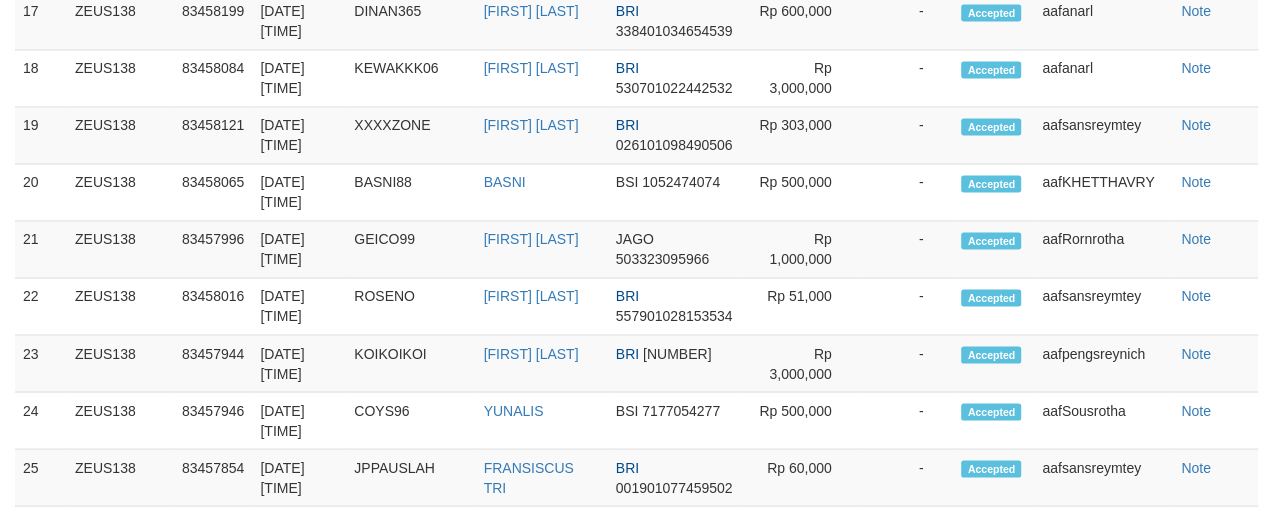 scroll, scrollTop: 1957, scrollLeft: 0, axis: vertical 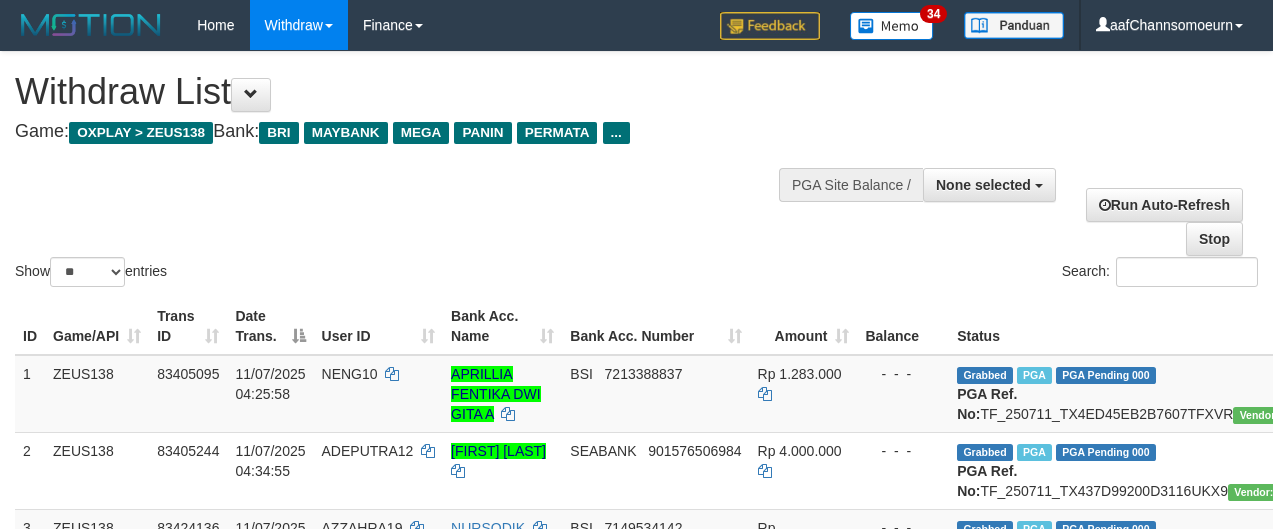 select 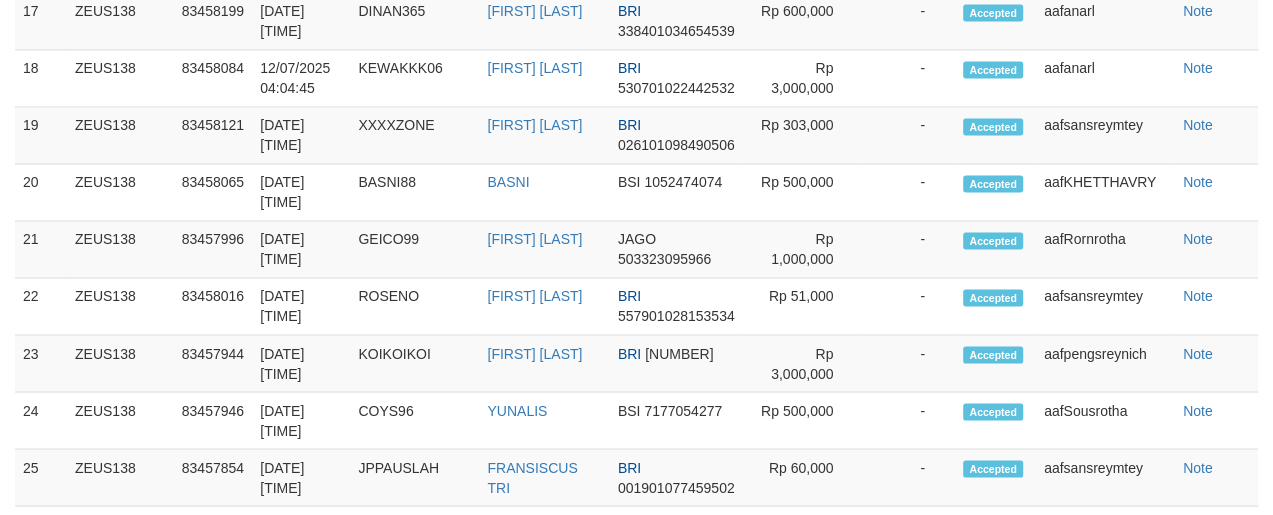 scroll, scrollTop: 1957, scrollLeft: 0, axis: vertical 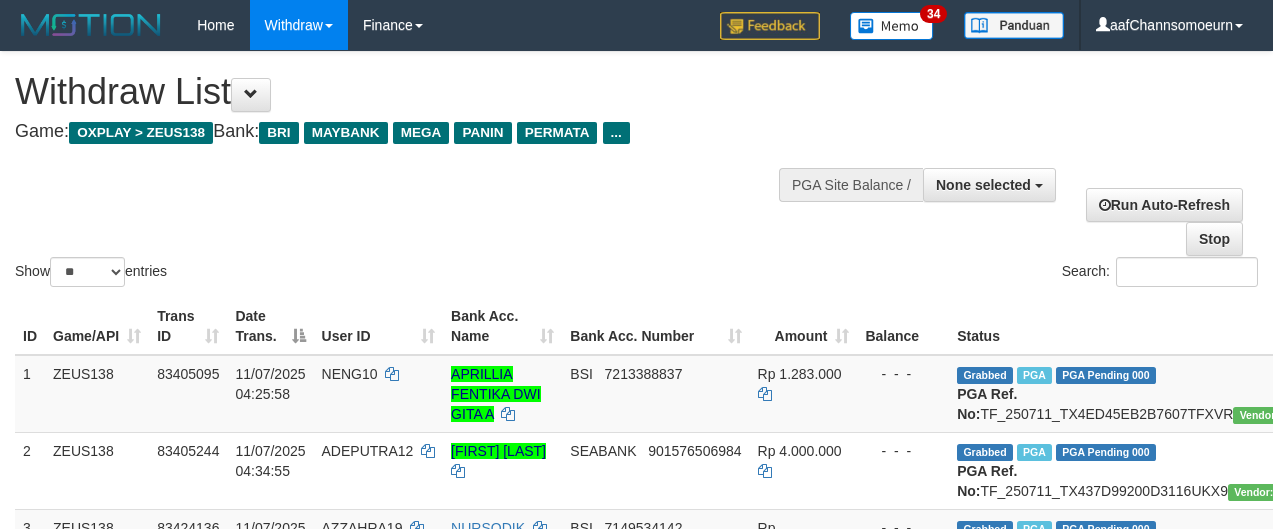 select 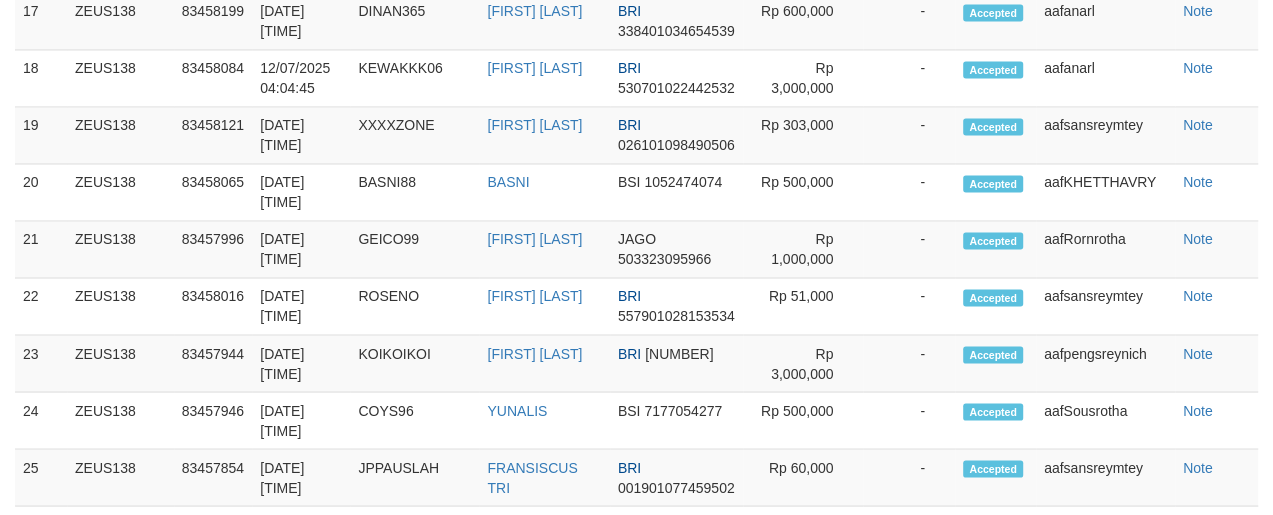 scroll, scrollTop: 1957, scrollLeft: 0, axis: vertical 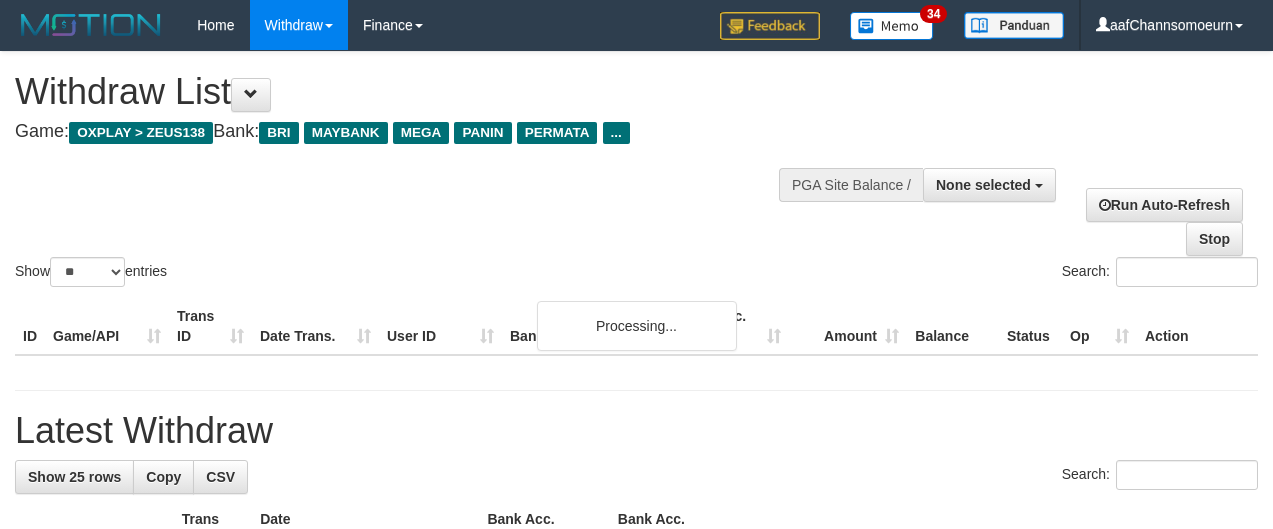select 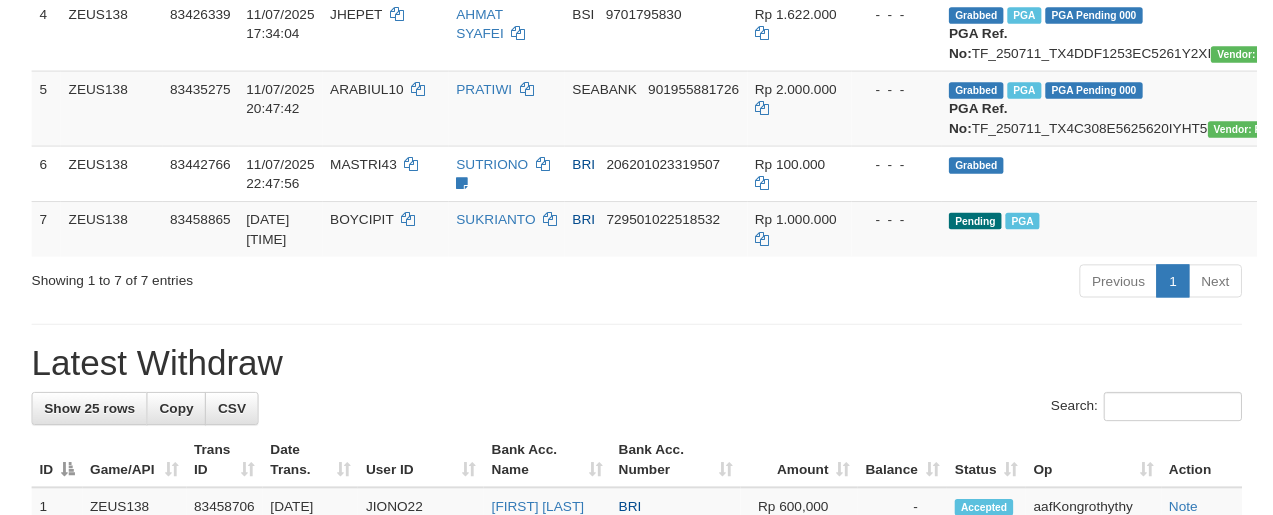 scroll, scrollTop: 1224, scrollLeft: 0, axis: vertical 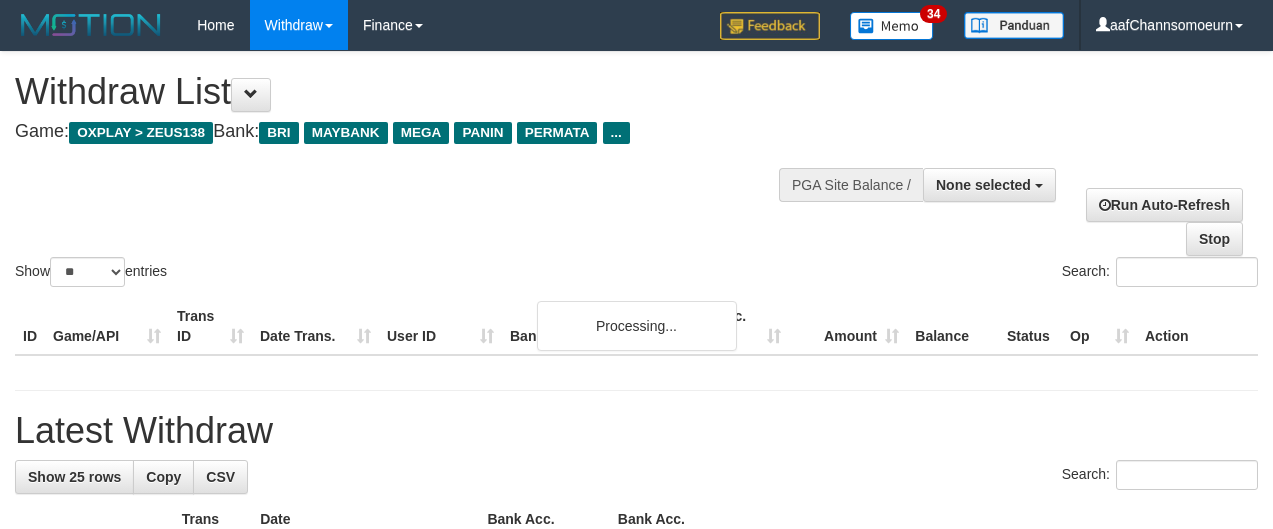 select 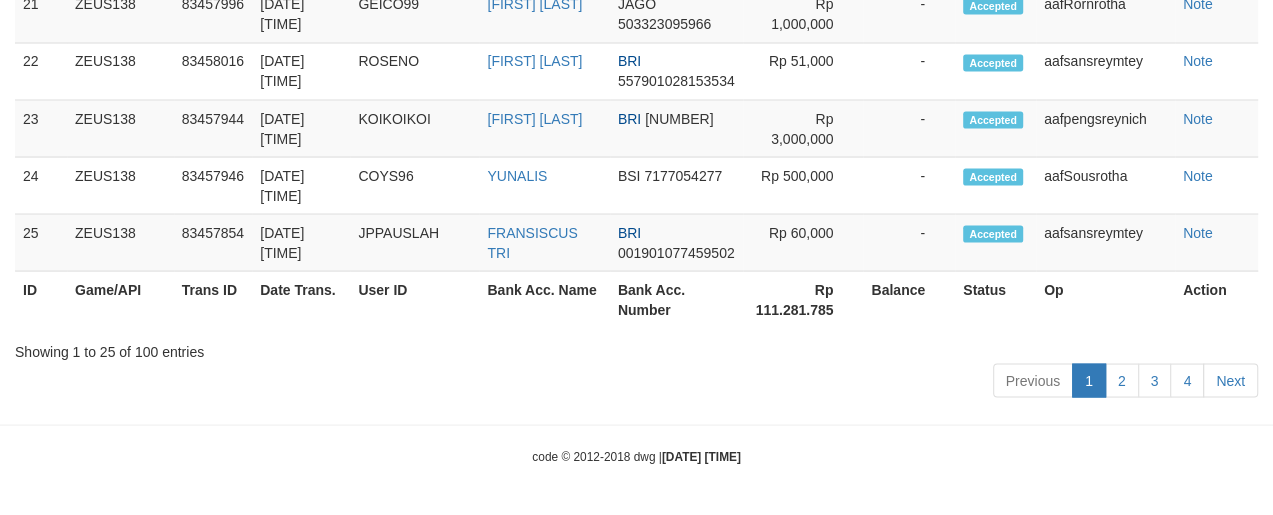 scroll, scrollTop: 2251, scrollLeft: 0, axis: vertical 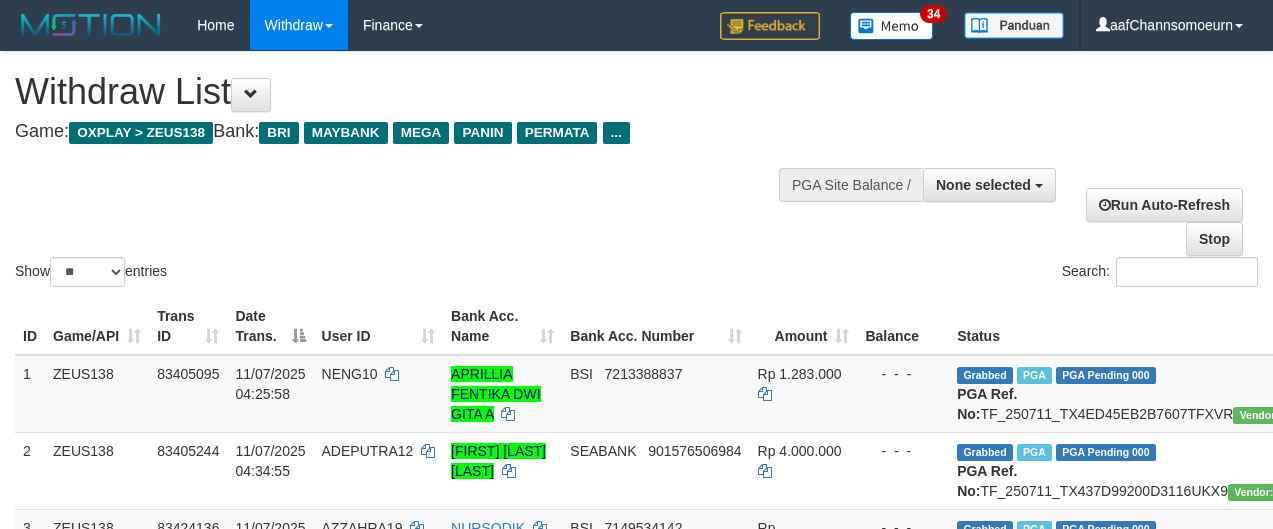 select 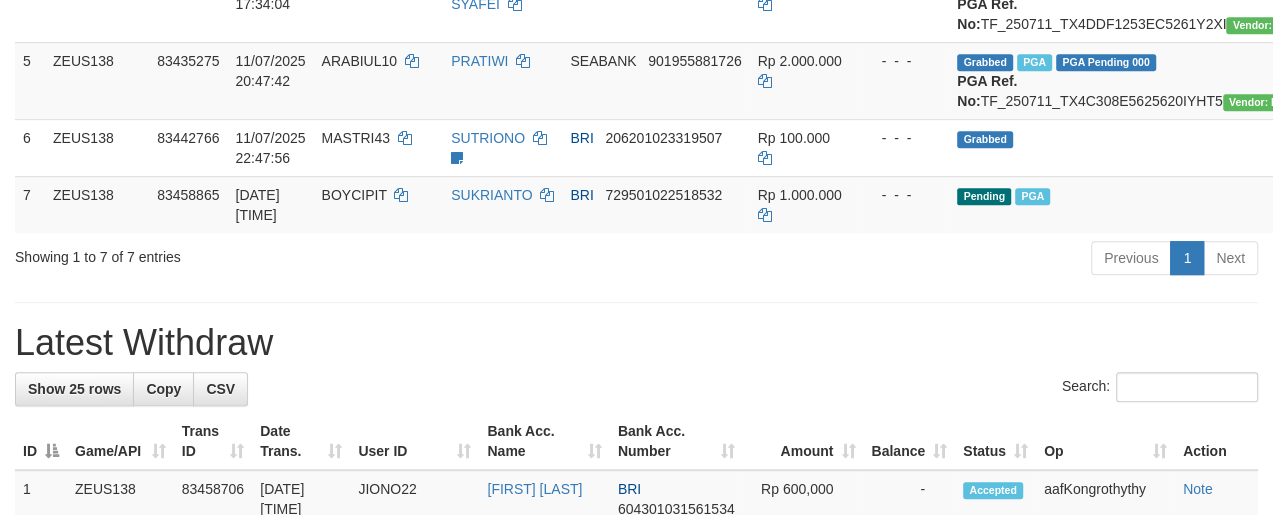 scroll, scrollTop: 567, scrollLeft: 0, axis: vertical 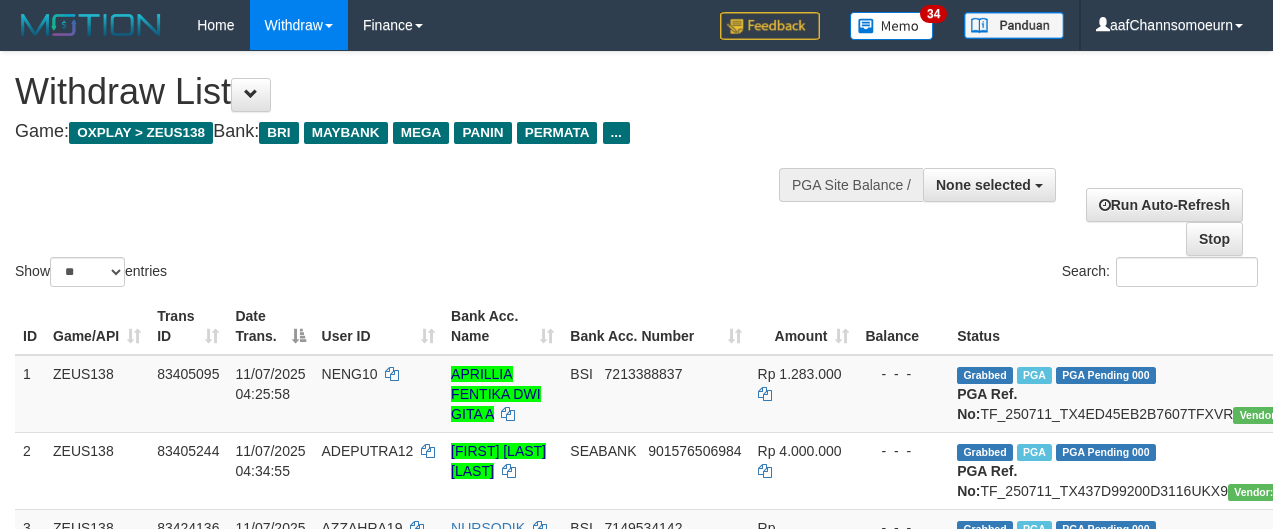 select 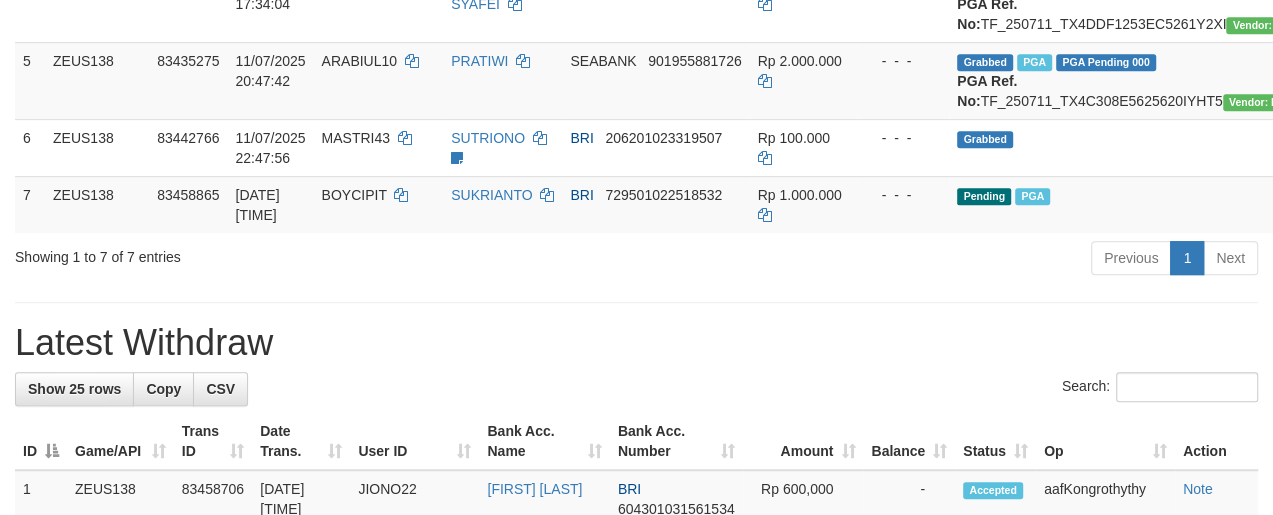 scroll, scrollTop: 567, scrollLeft: 0, axis: vertical 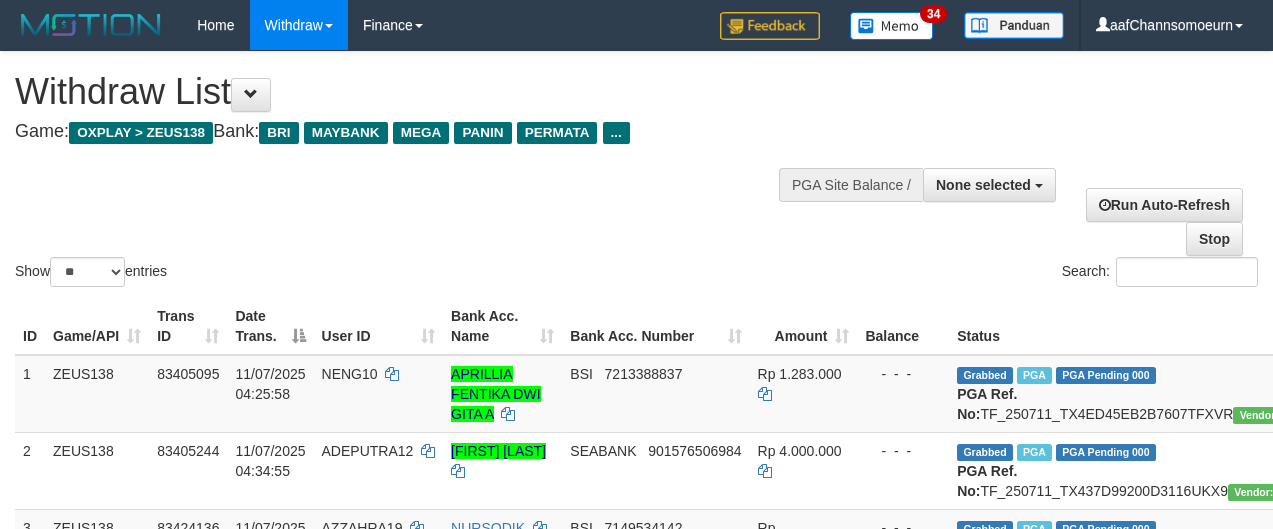 select 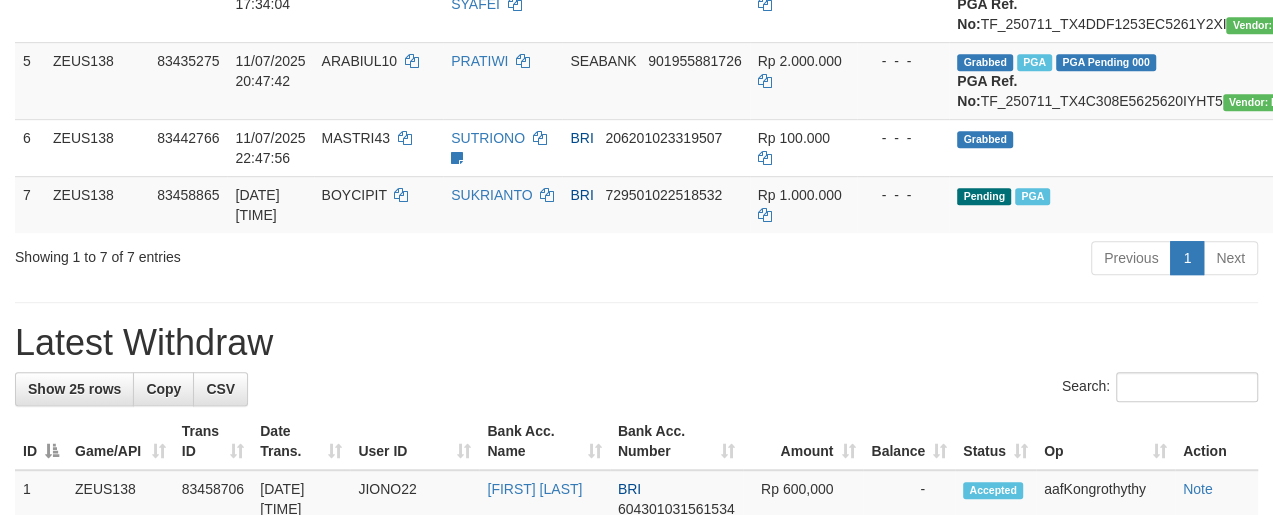 scroll, scrollTop: 567, scrollLeft: 0, axis: vertical 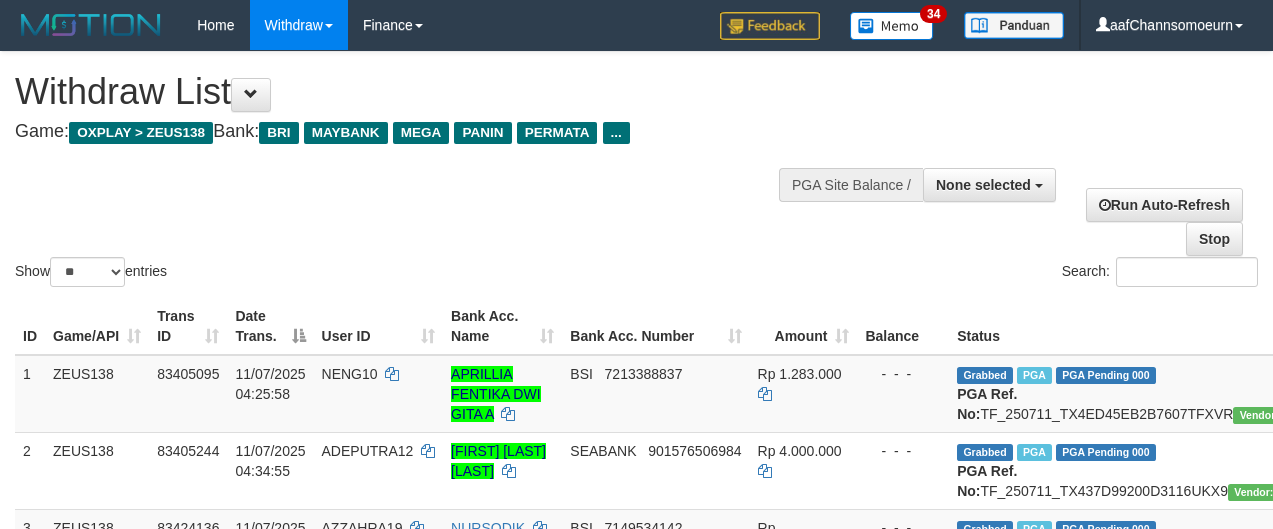 select 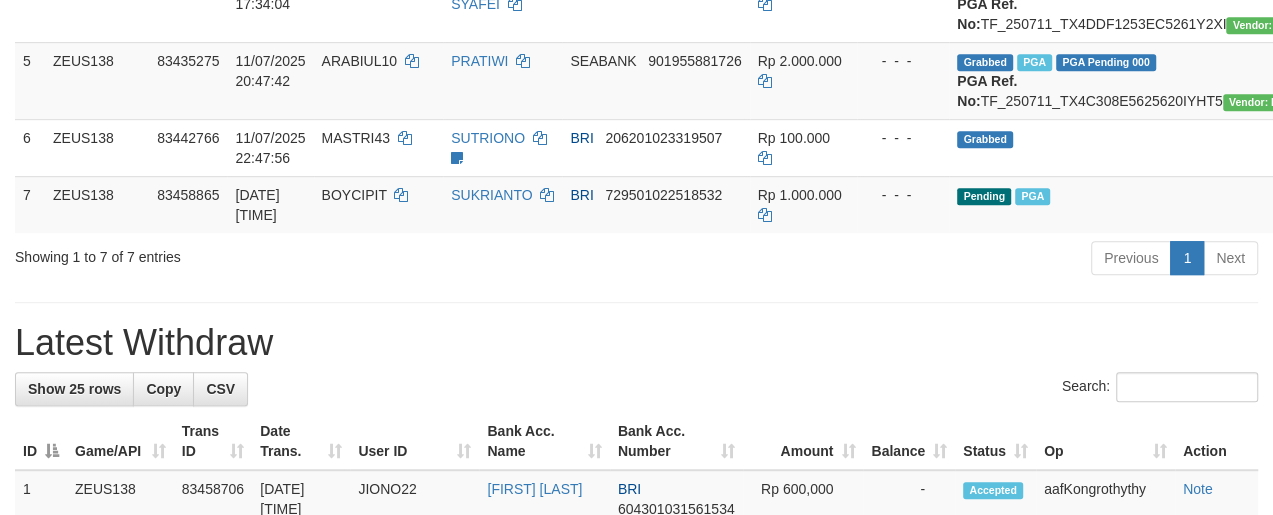 scroll, scrollTop: 567, scrollLeft: 0, axis: vertical 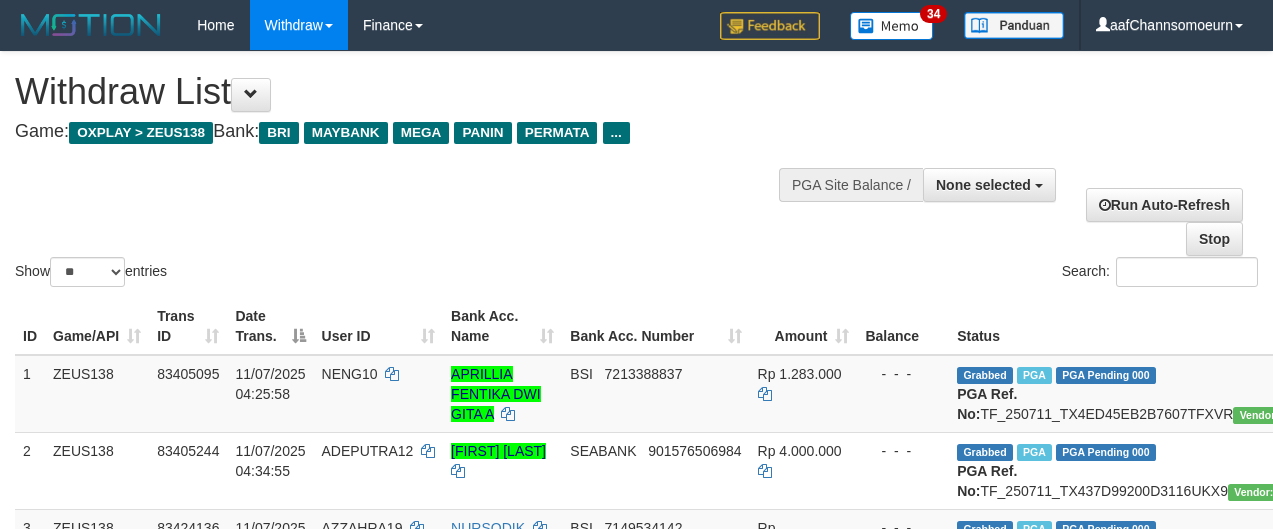 select 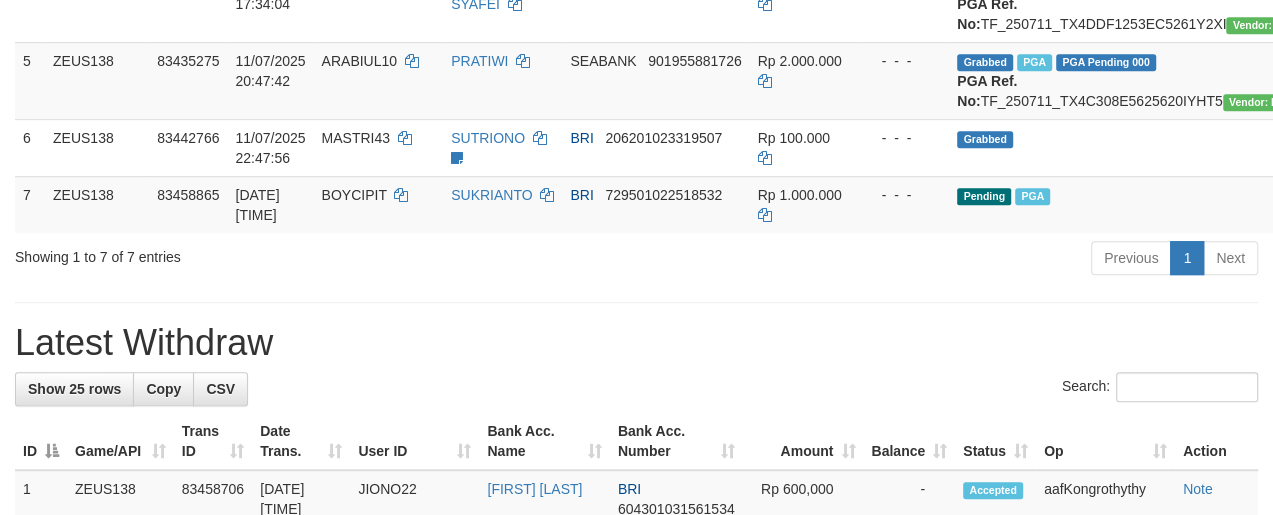 scroll, scrollTop: 567, scrollLeft: 0, axis: vertical 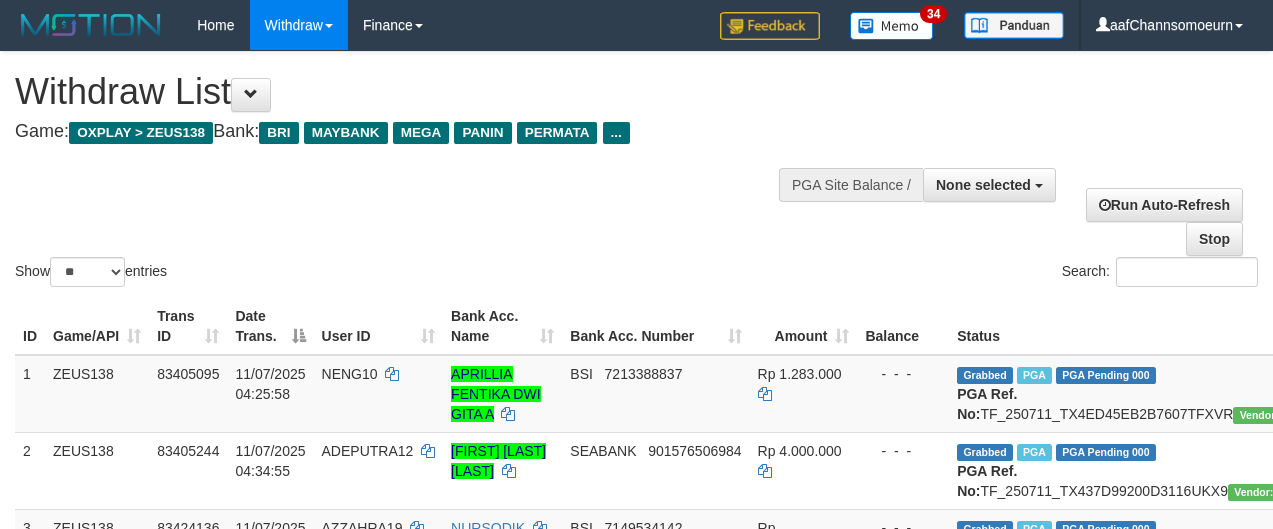 select 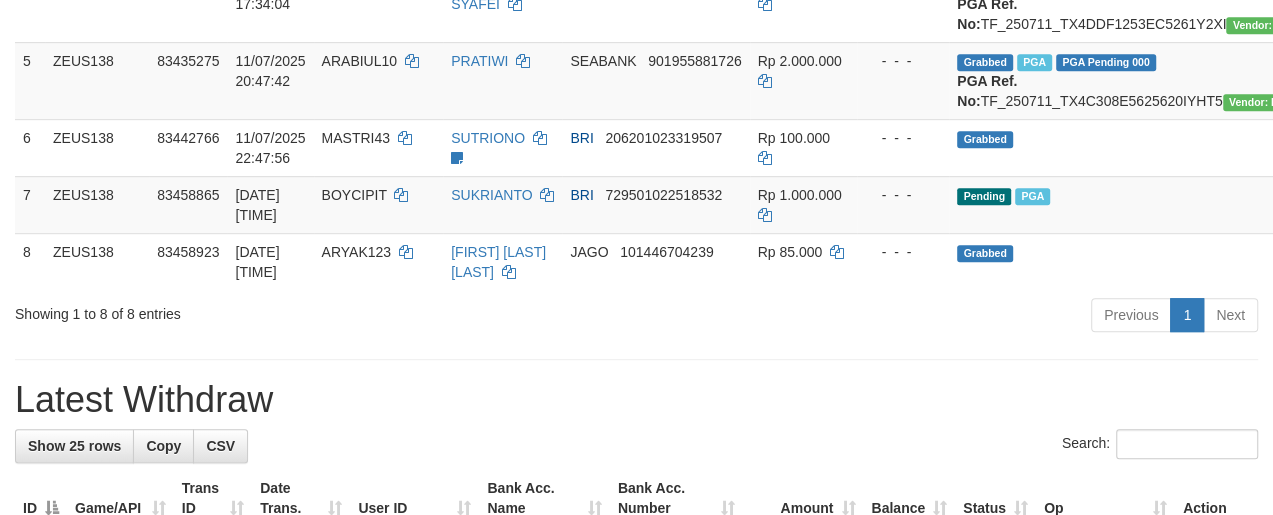 scroll, scrollTop: 567, scrollLeft: 0, axis: vertical 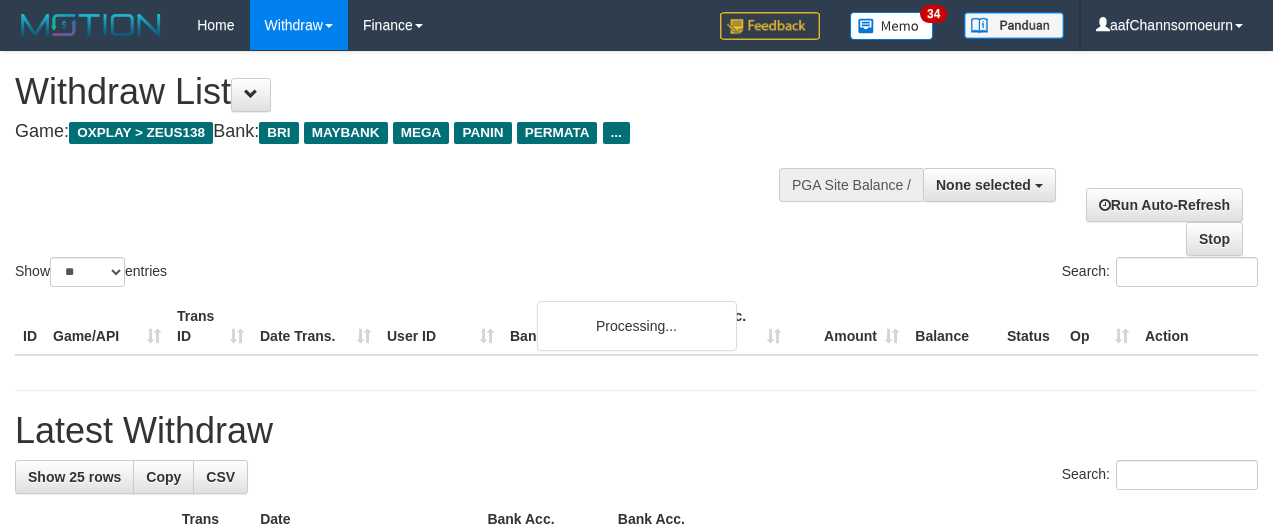 select 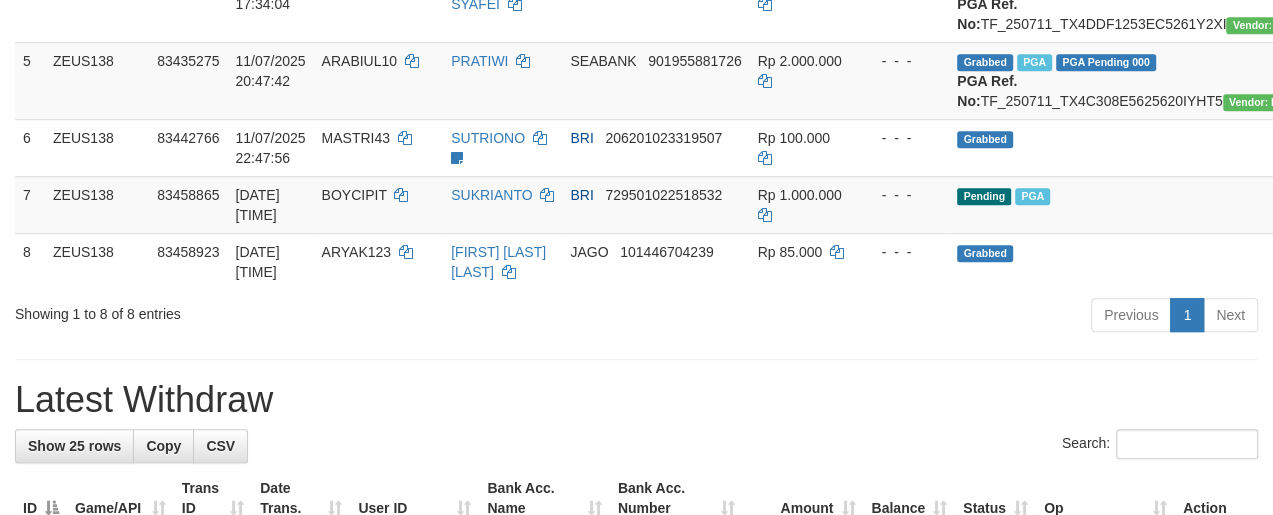 scroll, scrollTop: 567, scrollLeft: 0, axis: vertical 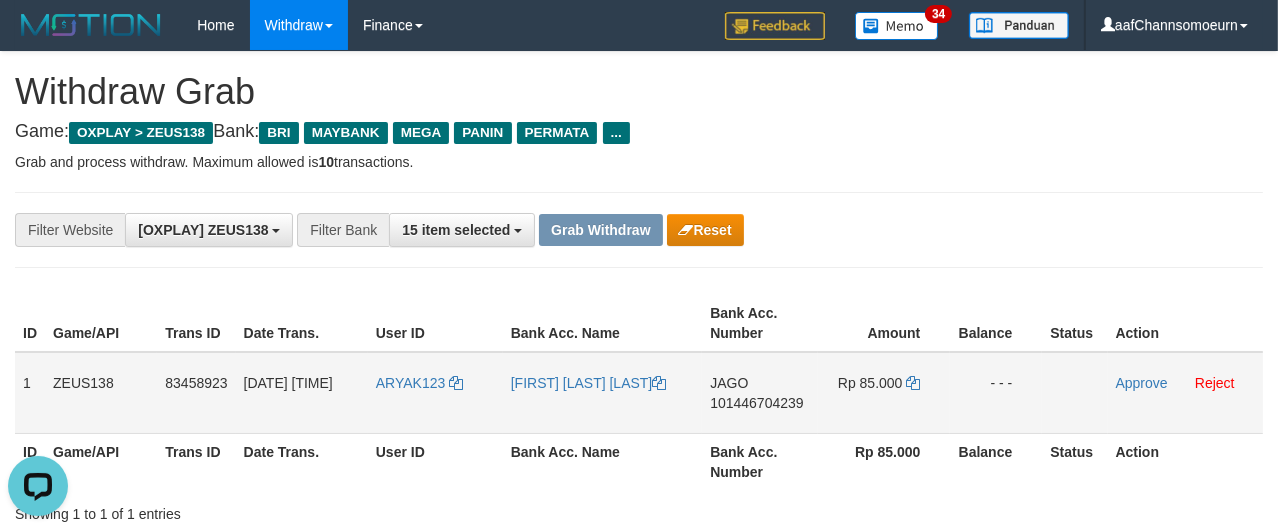 click on "ARYAK123" at bounding box center (435, 393) 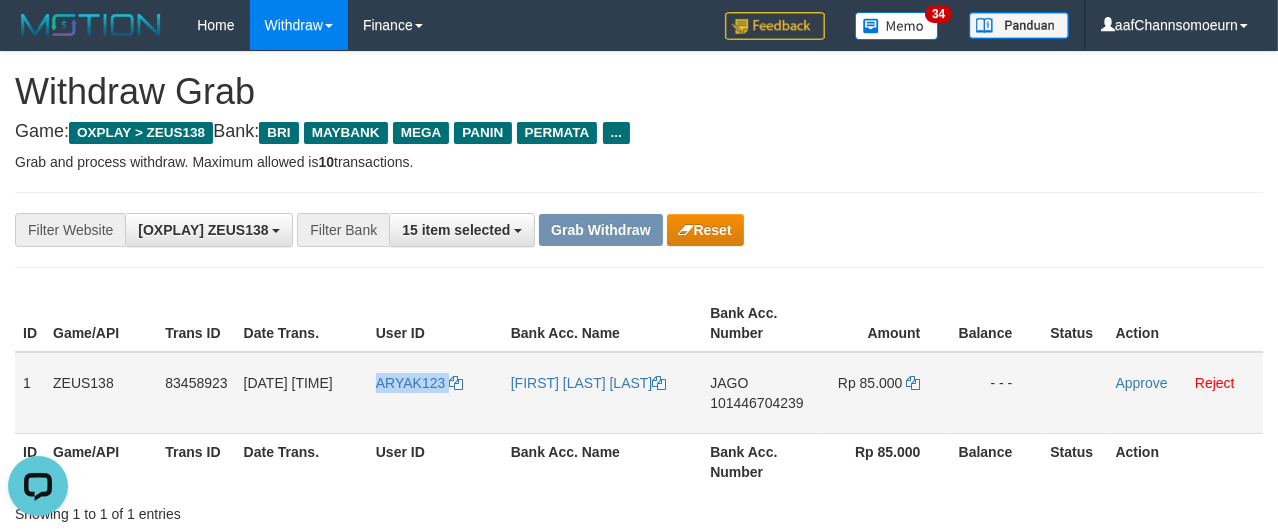 click on "ARYAK123" at bounding box center [435, 393] 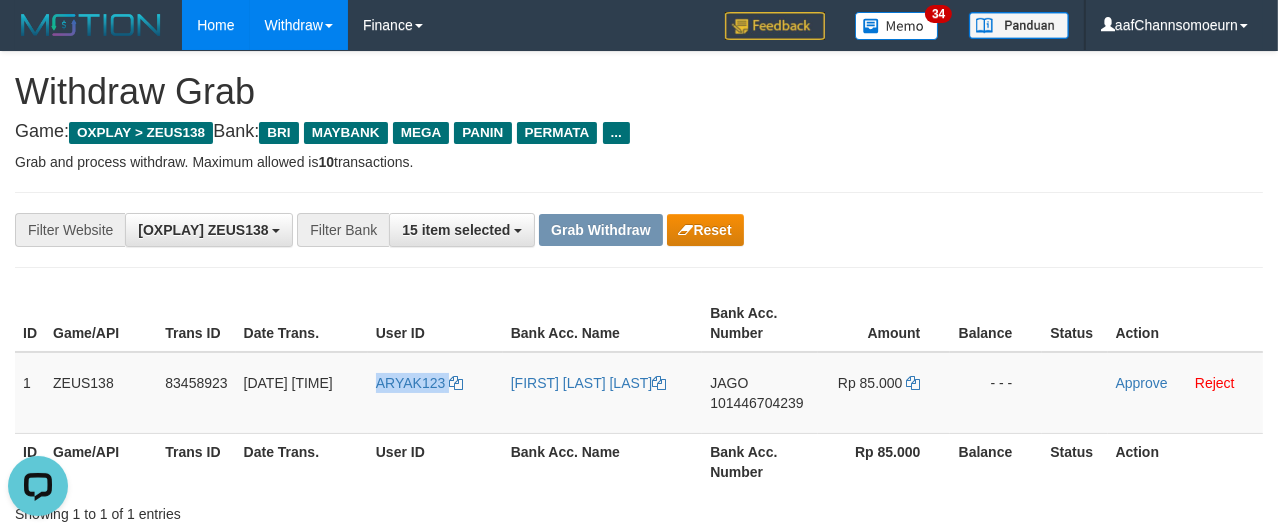 copy on "ARYAK123" 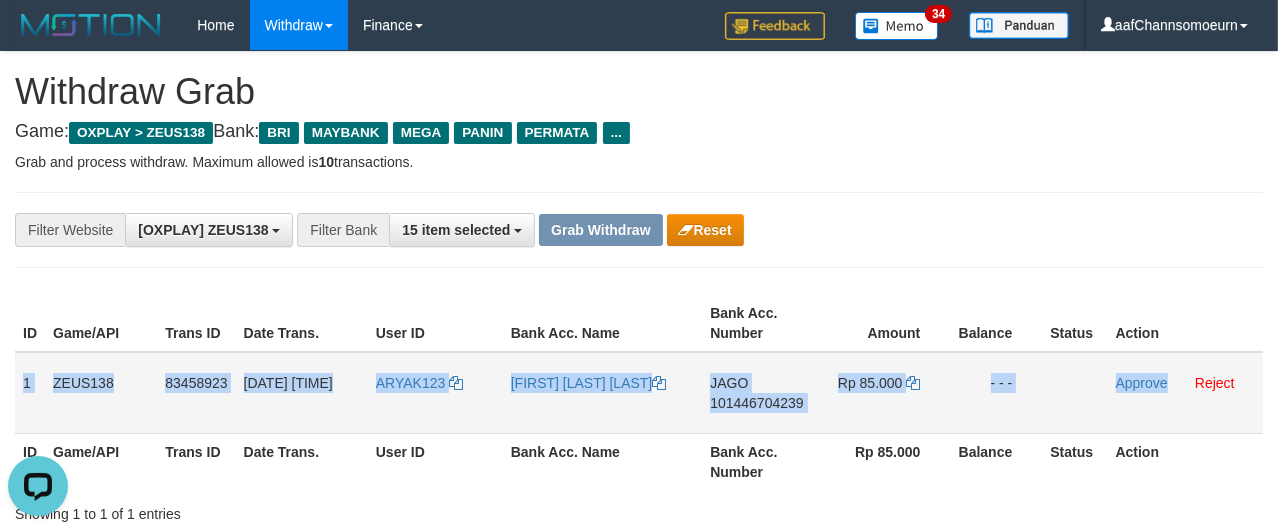 drag, startPoint x: 24, startPoint y: 370, endPoint x: 1169, endPoint y: 407, distance: 1145.5977 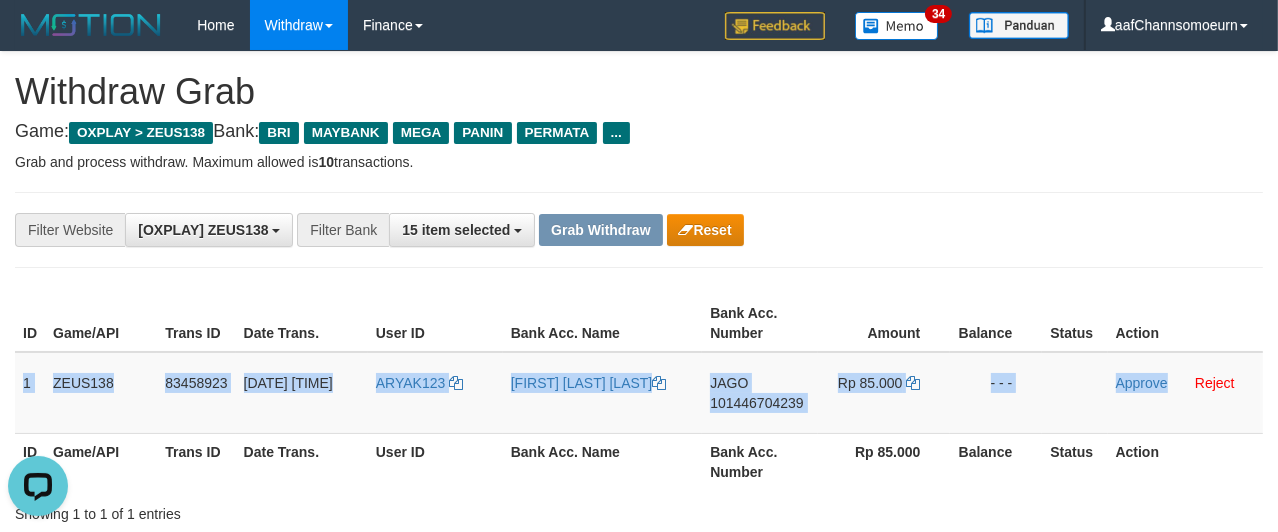 copy on "1
ZEUS138
83458923
12/07/2025 04:44:09
ARYAK123
ARYA DARMA PUTRA
JAGO
101446704239
Rp 85.000
- - -
Approve" 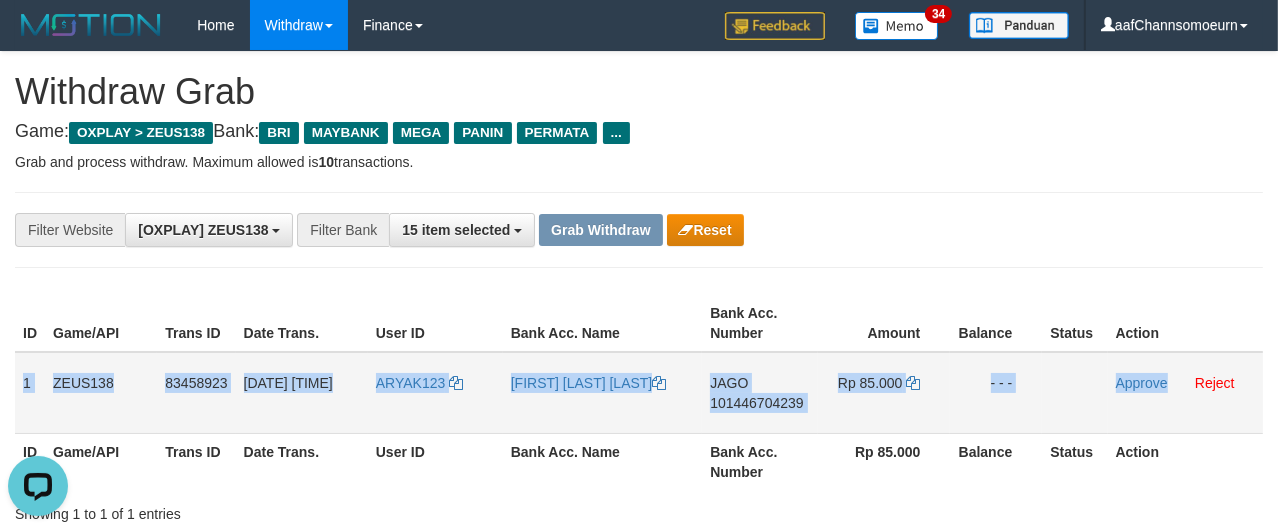 click on "JAGO" at bounding box center (729, 383) 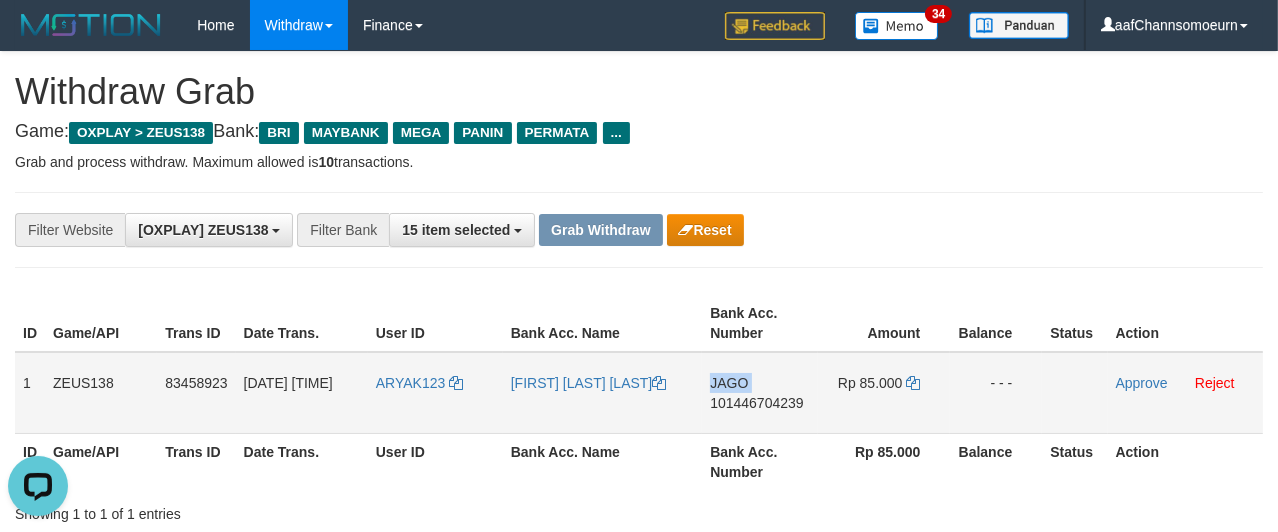 click on "JAGO" at bounding box center [729, 383] 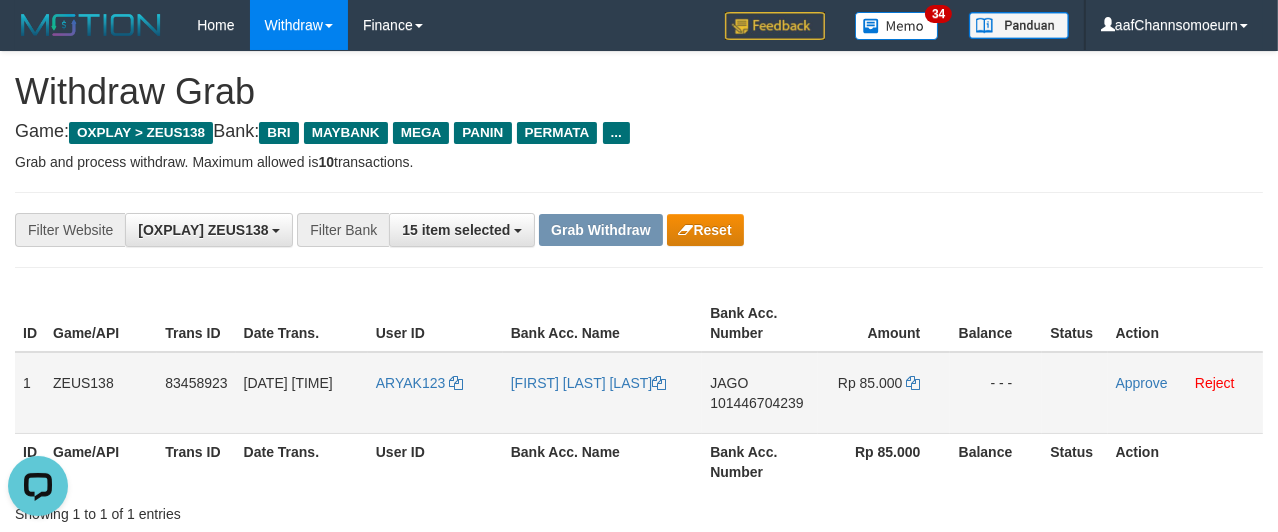 click on "101446704239" at bounding box center (756, 403) 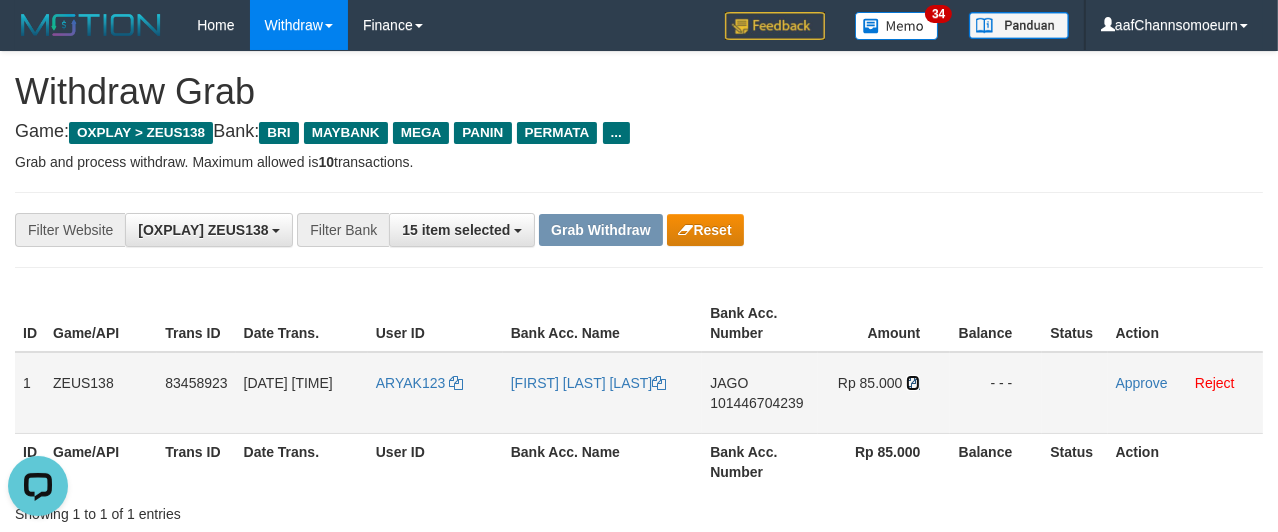 click at bounding box center (913, 383) 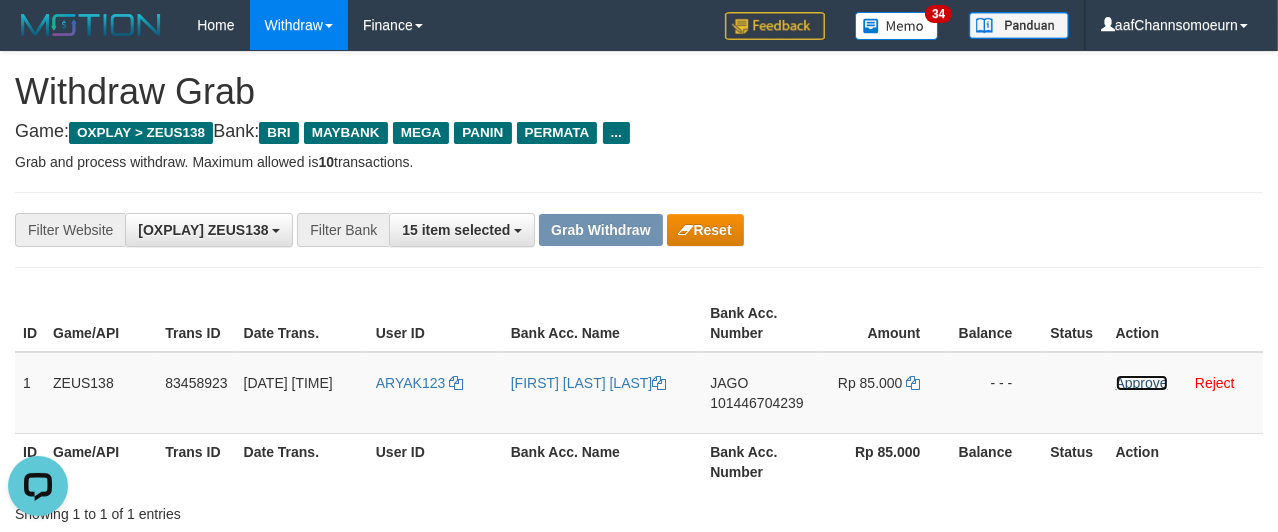 drag, startPoint x: 1146, startPoint y: 375, endPoint x: 728, endPoint y: 188, distance: 457.9225 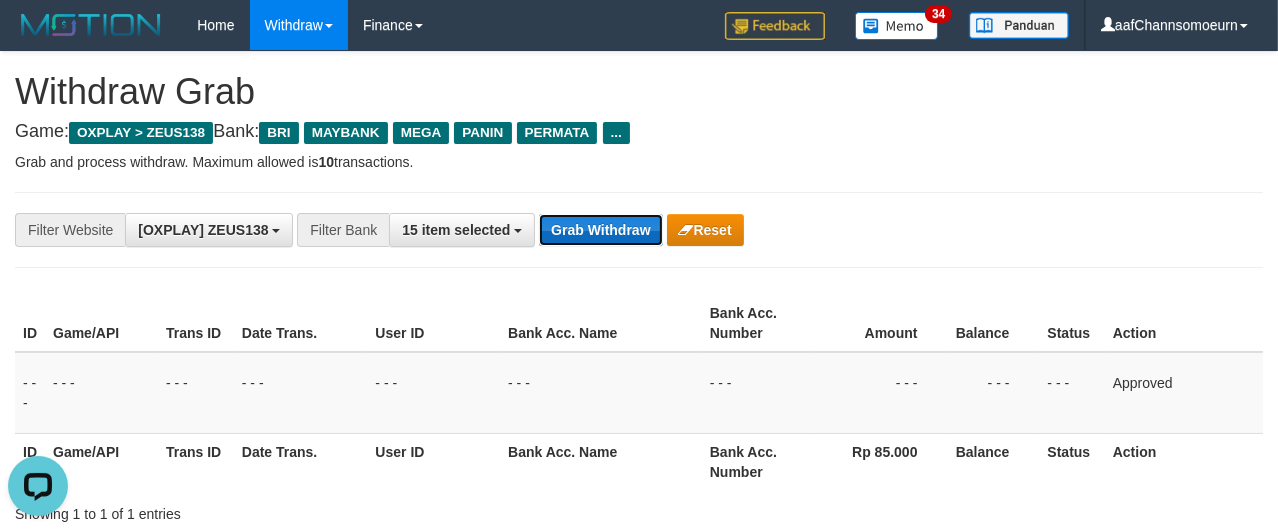 click on "Grab Withdraw" at bounding box center [600, 230] 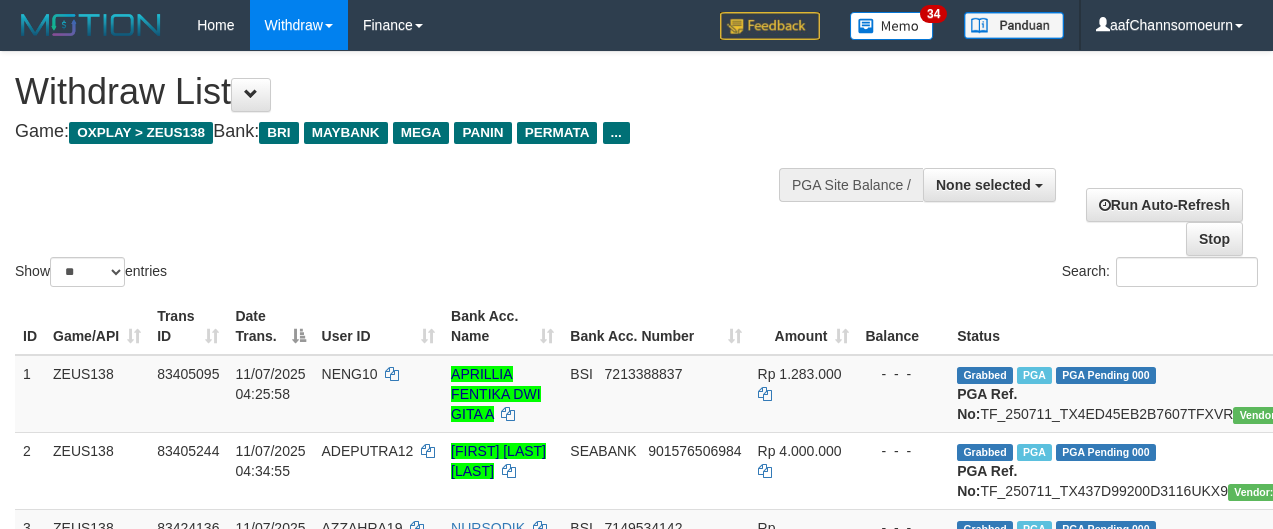 select 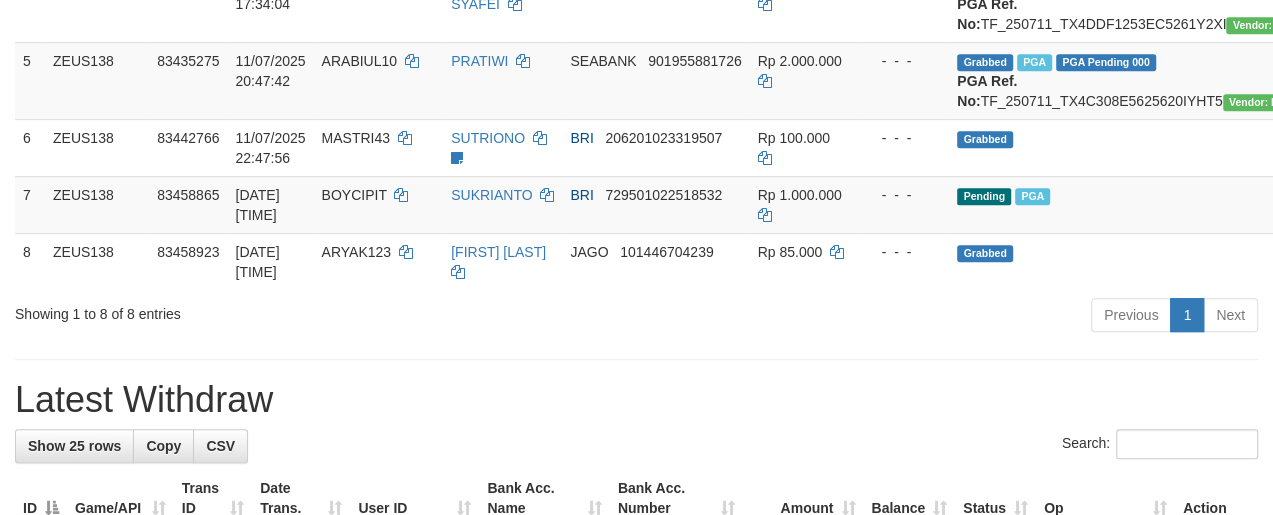 scroll, scrollTop: 567, scrollLeft: 0, axis: vertical 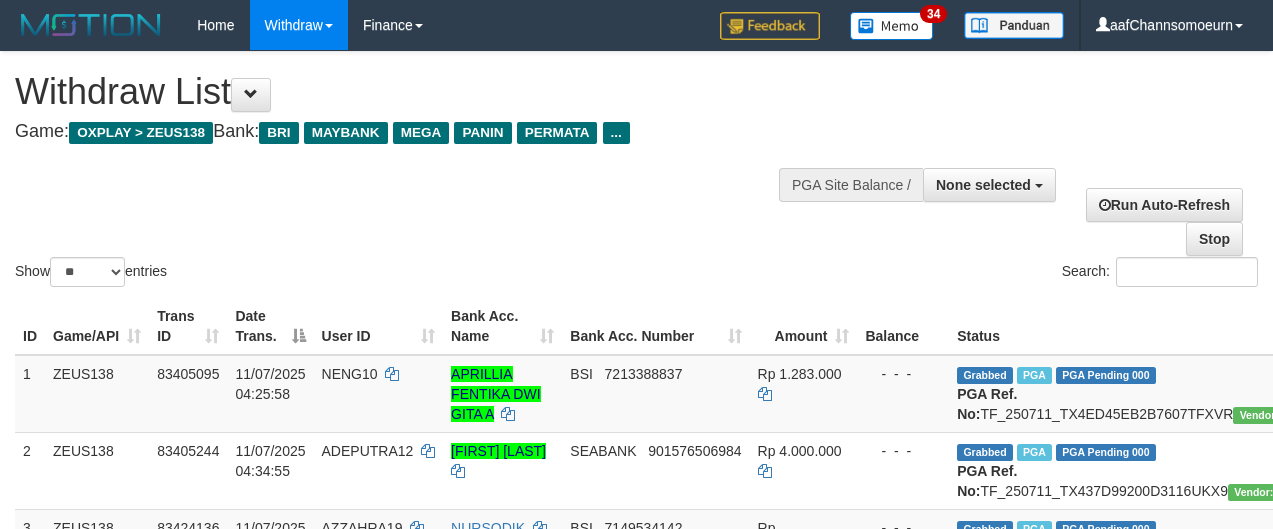 select 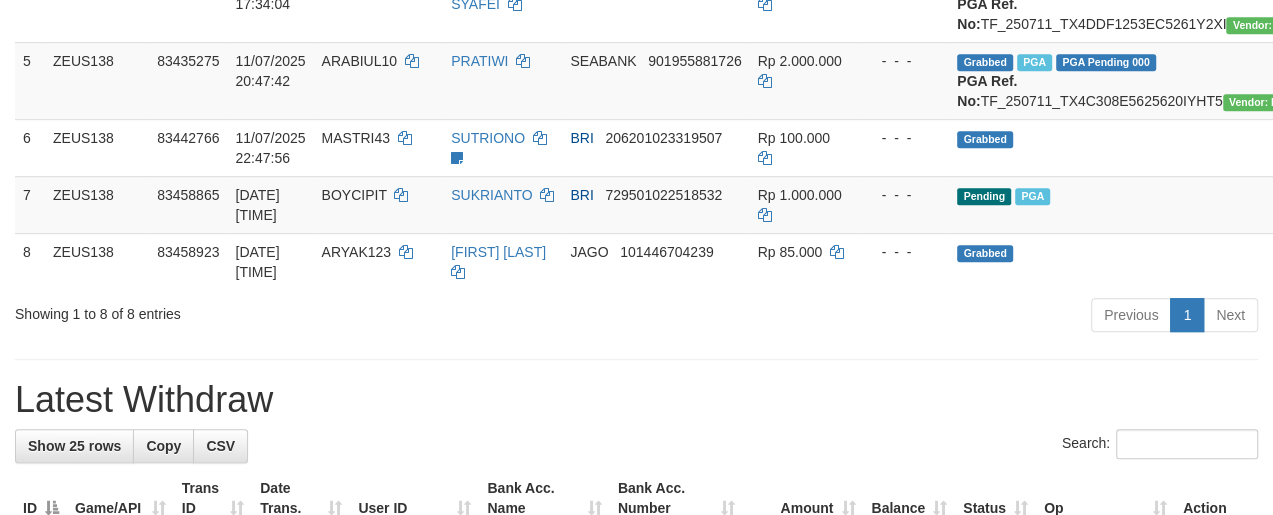 scroll, scrollTop: 567, scrollLeft: 0, axis: vertical 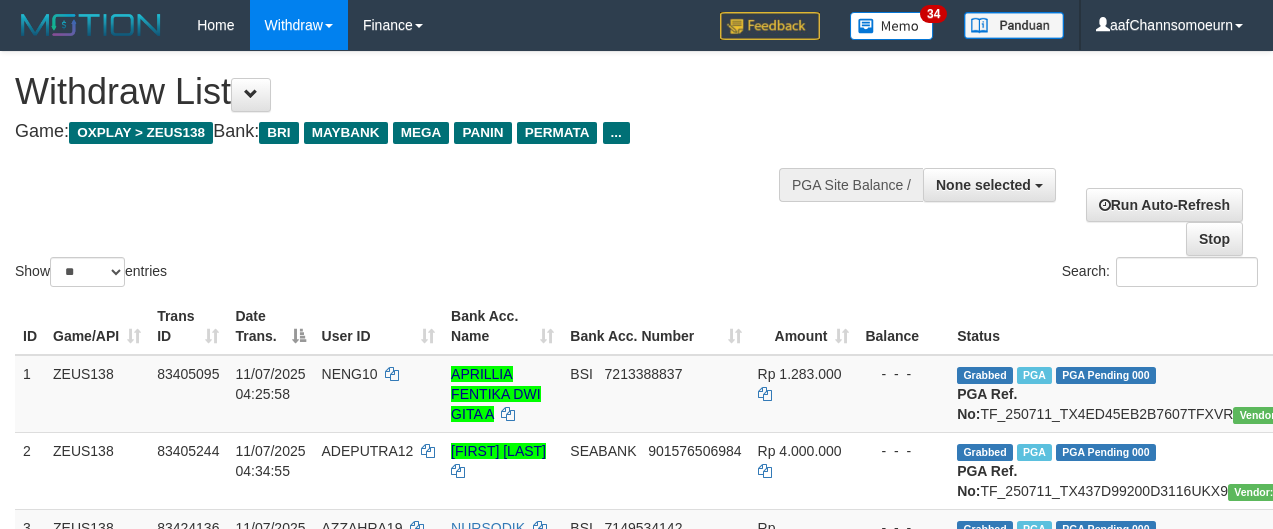 select 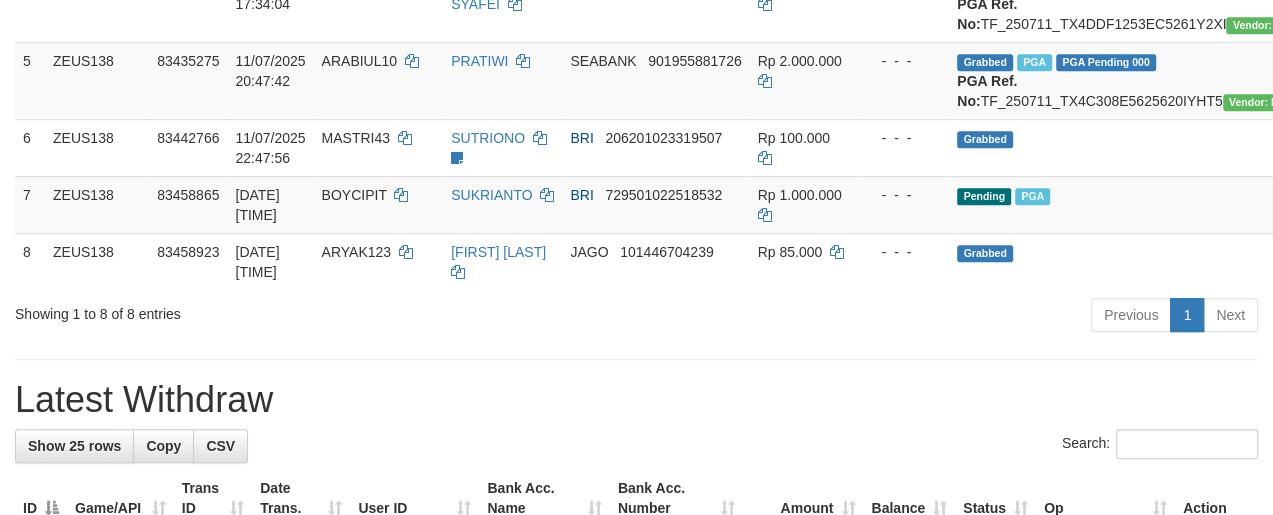 scroll, scrollTop: 567, scrollLeft: 0, axis: vertical 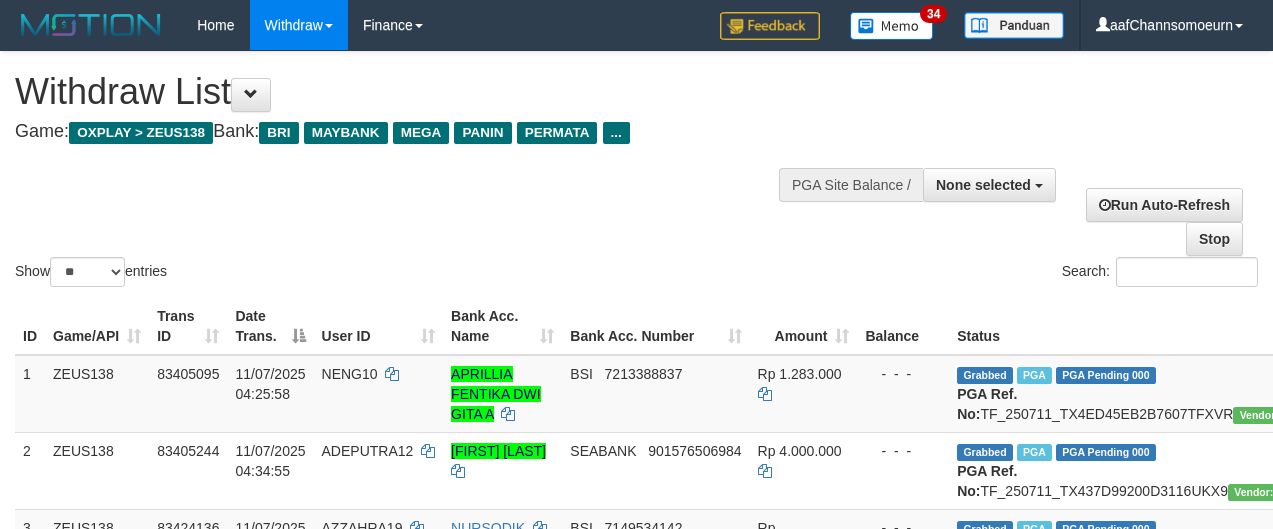 select 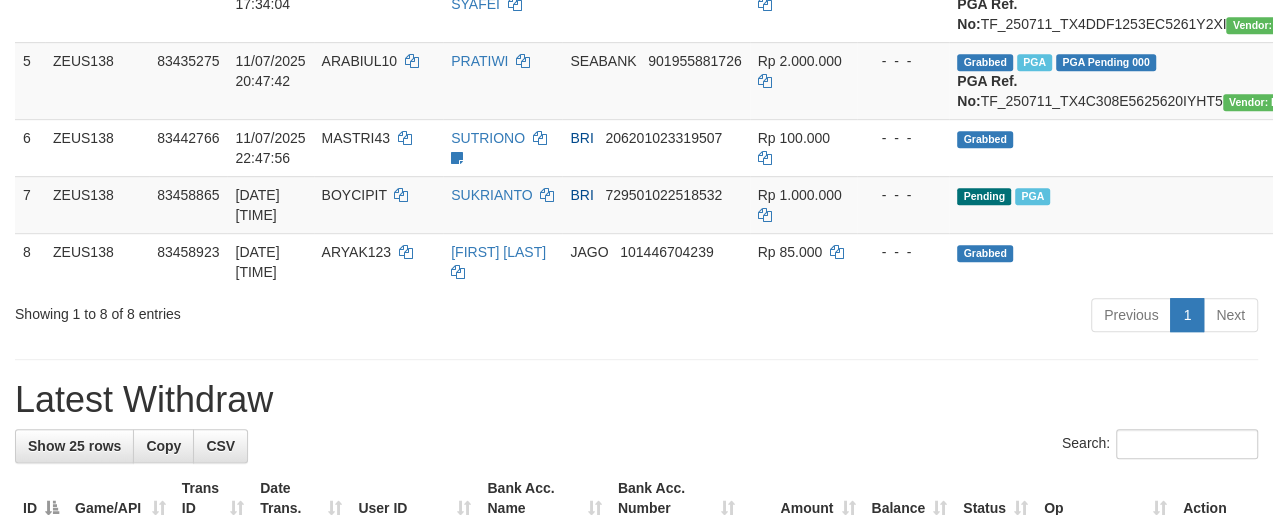 scroll, scrollTop: 567, scrollLeft: 0, axis: vertical 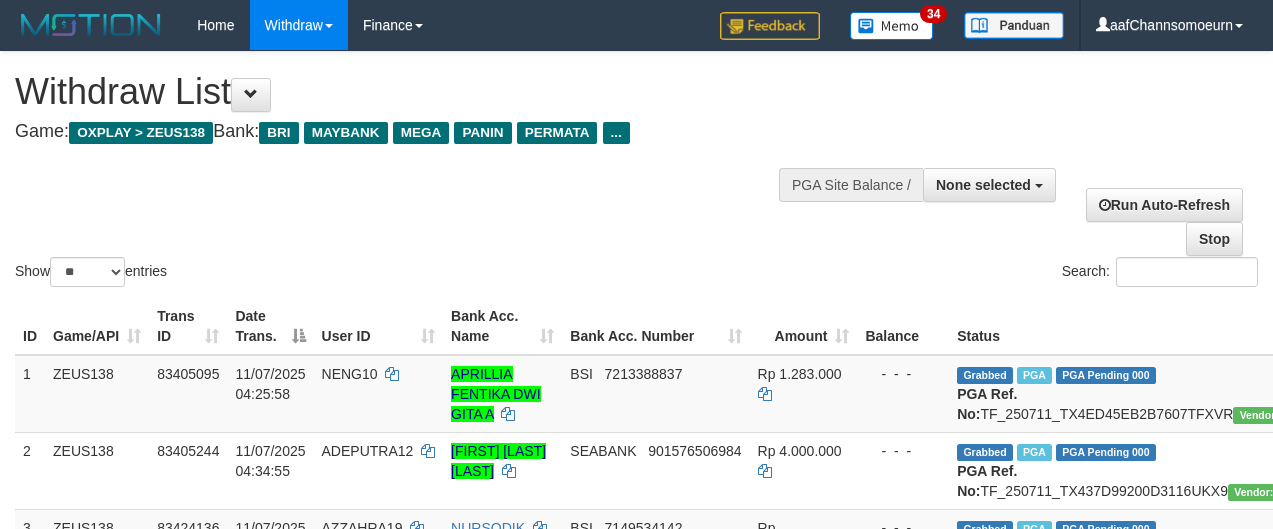 select 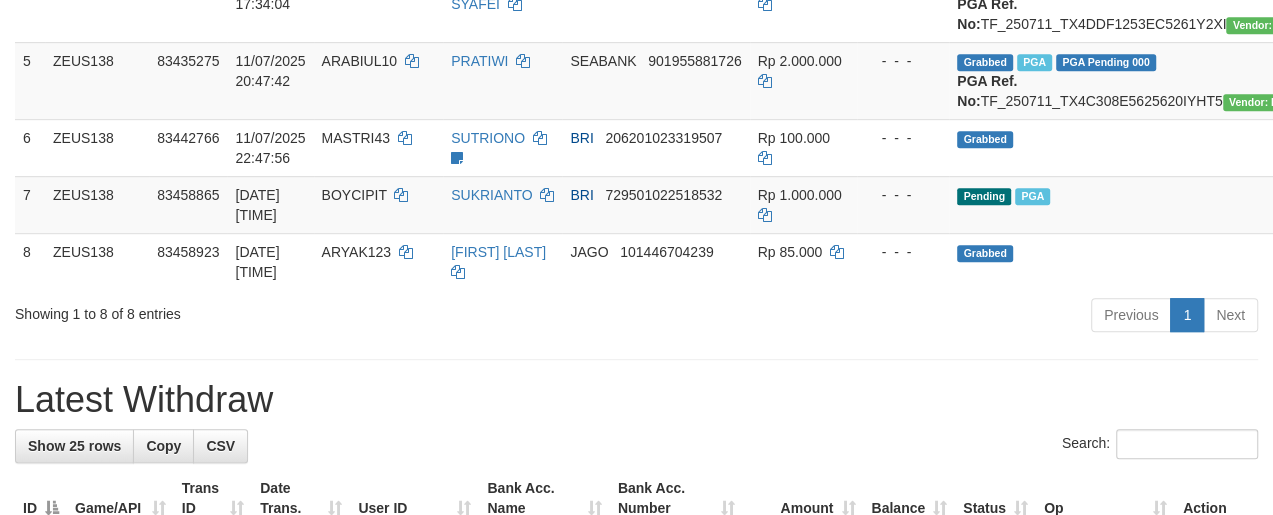 scroll, scrollTop: 567, scrollLeft: 0, axis: vertical 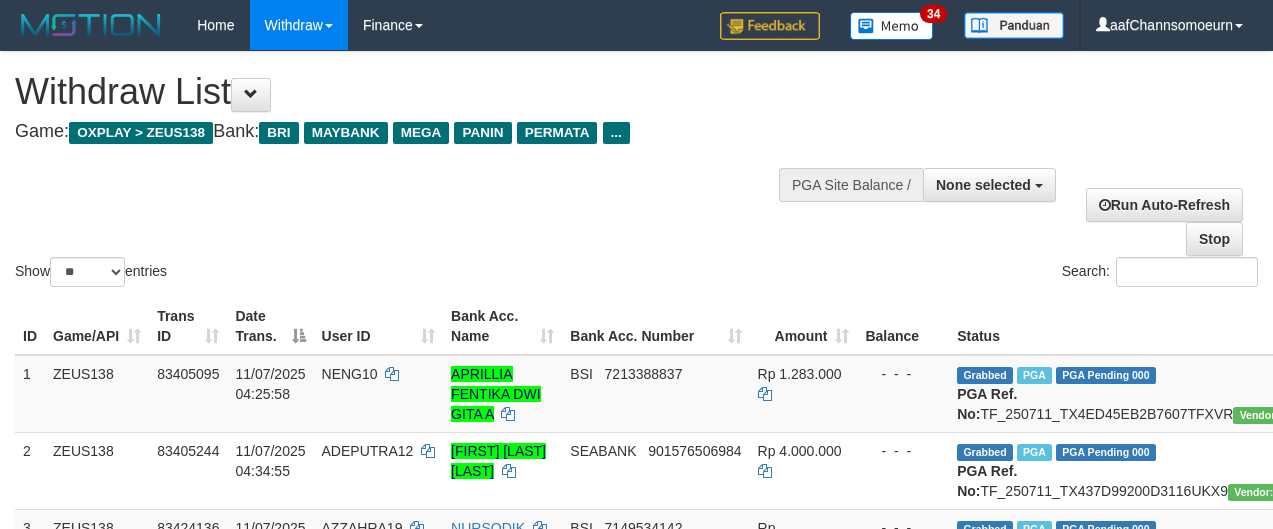select 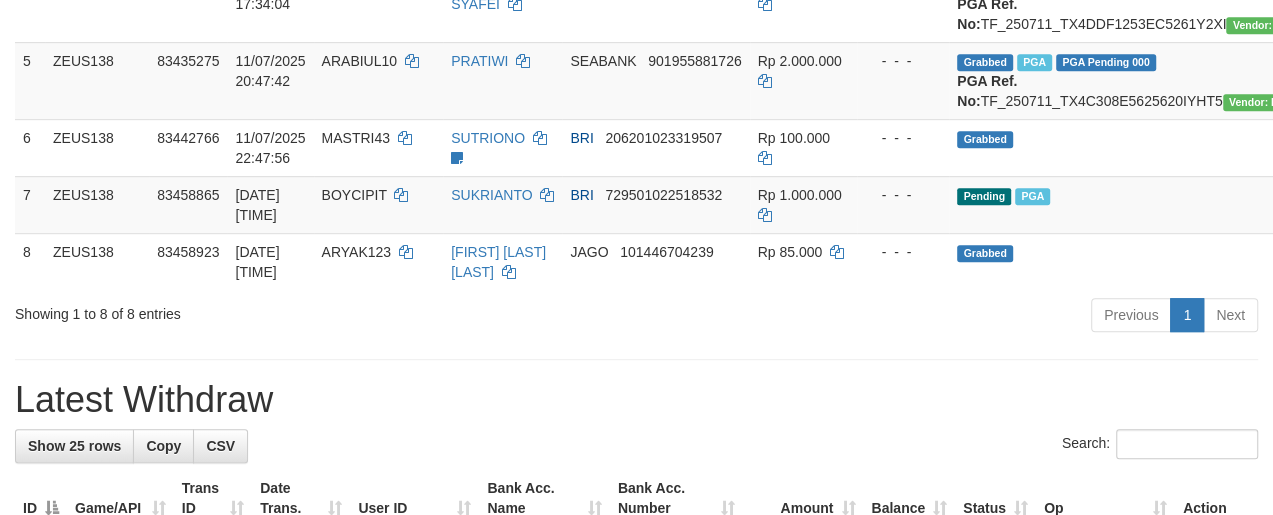 scroll, scrollTop: 567, scrollLeft: 0, axis: vertical 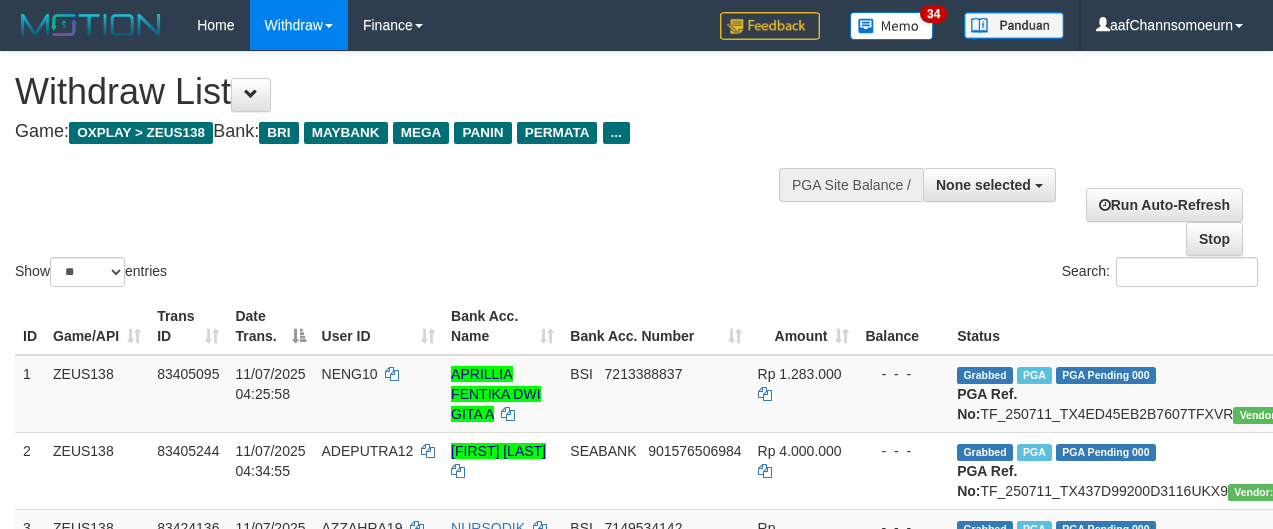 select 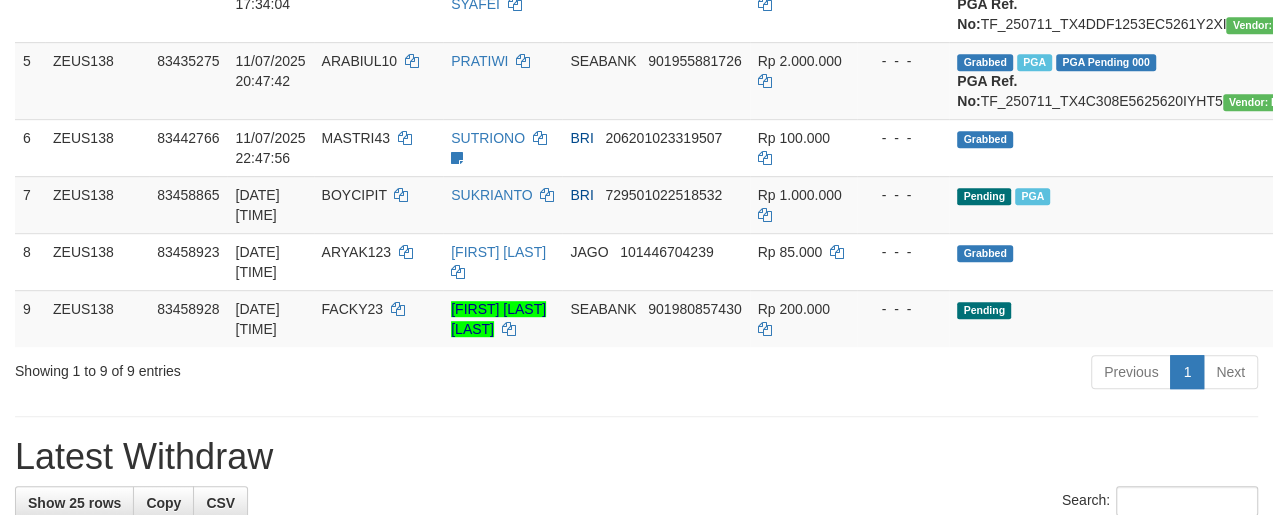 scroll, scrollTop: 567, scrollLeft: 0, axis: vertical 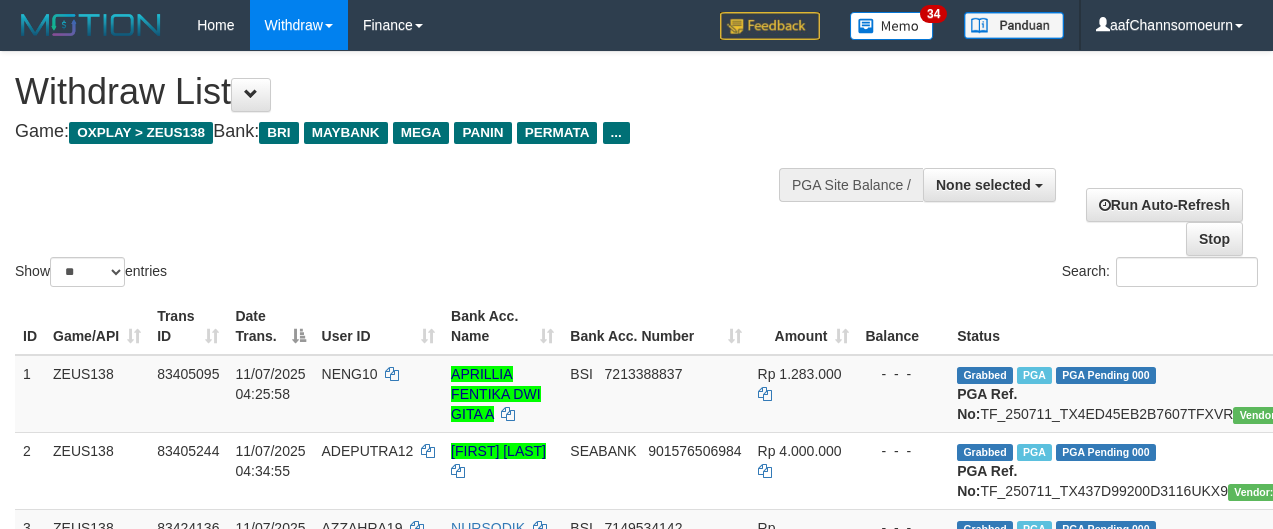 select 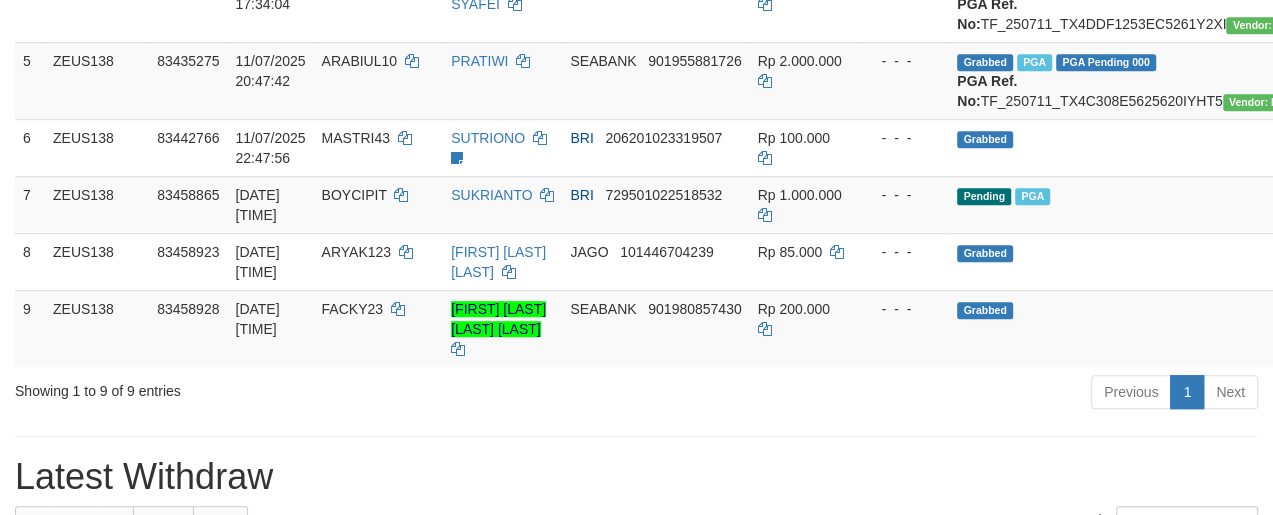 scroll, scrollTop: 567, scrollLeft: 0, axis: vertical 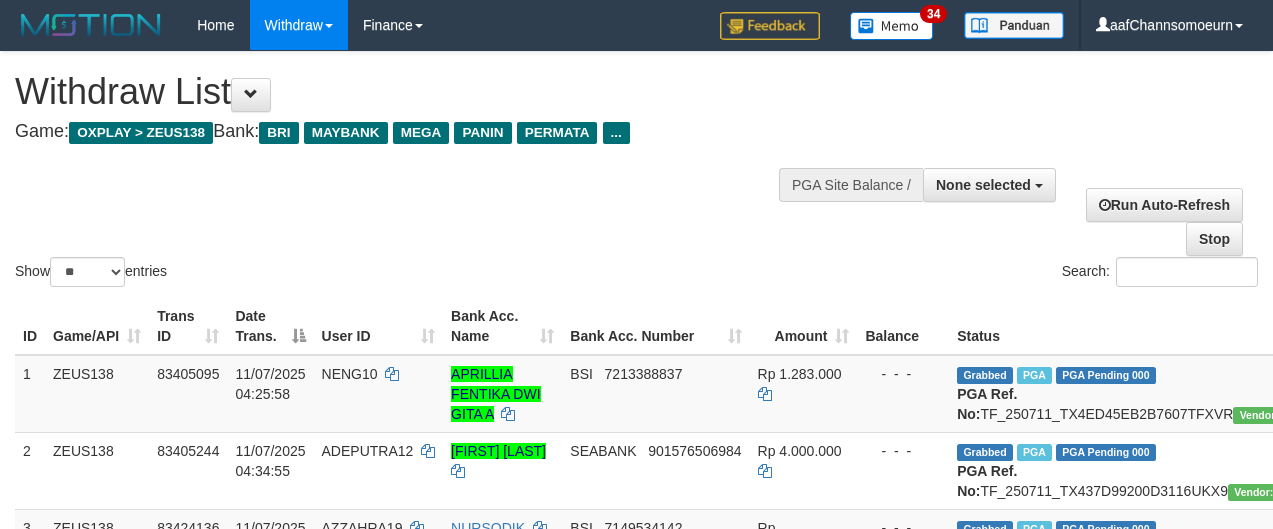 select 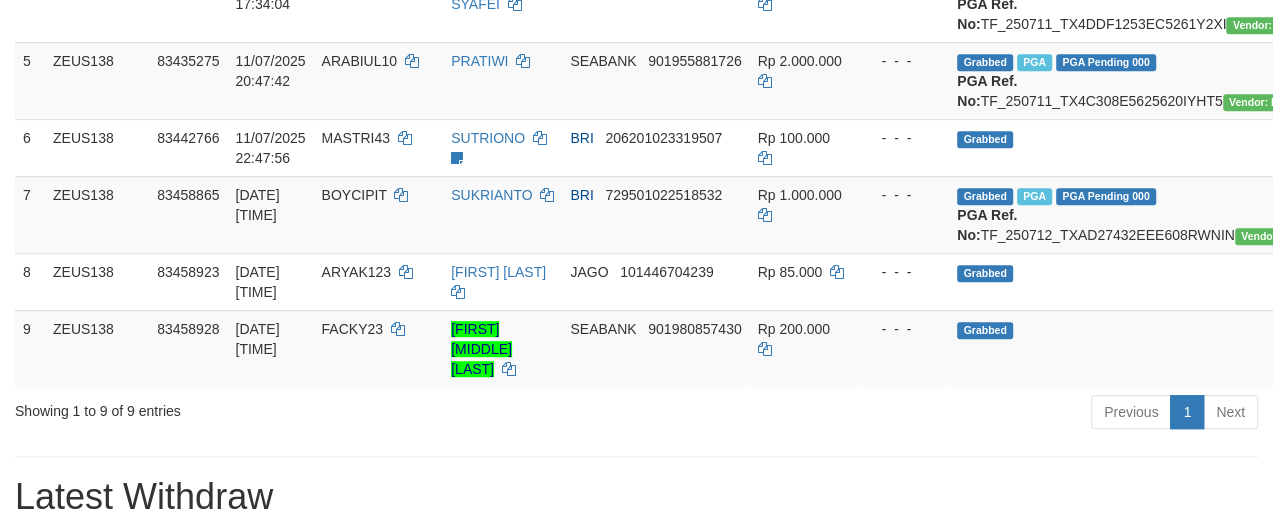 scroll, scrollTop: 567, scrollLeft: 0, axis: vertical 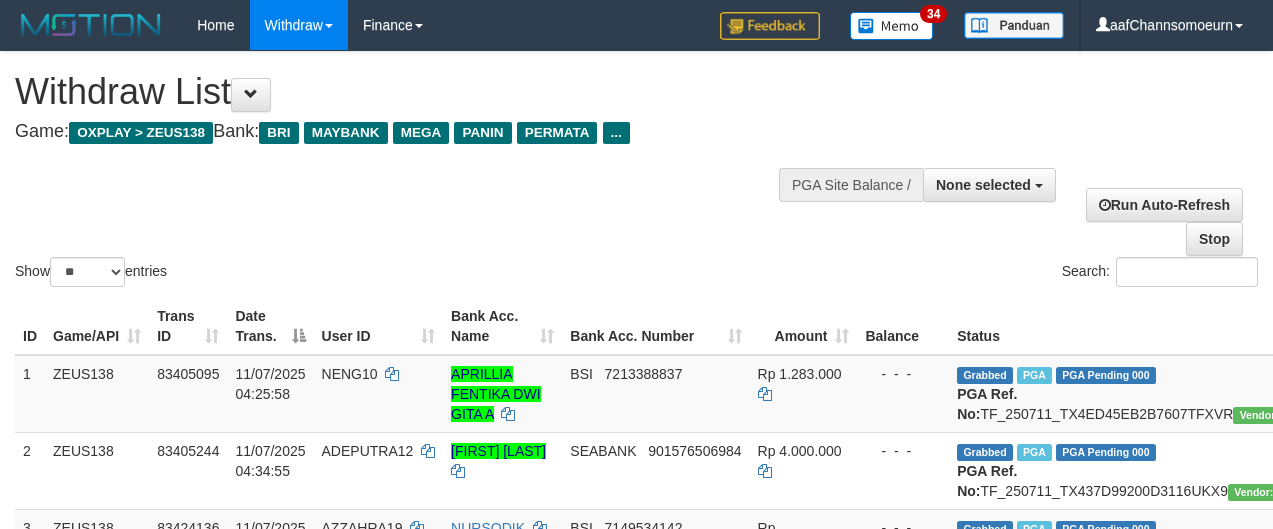 select 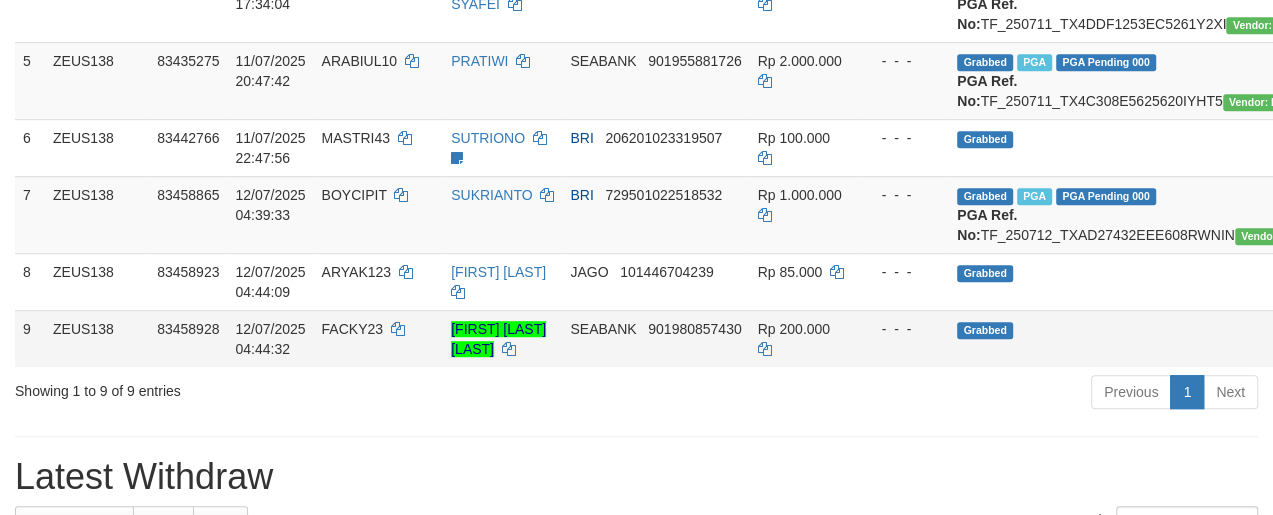 scroll, scrollTop: 567, scrollLeft: 0, axis: vertical 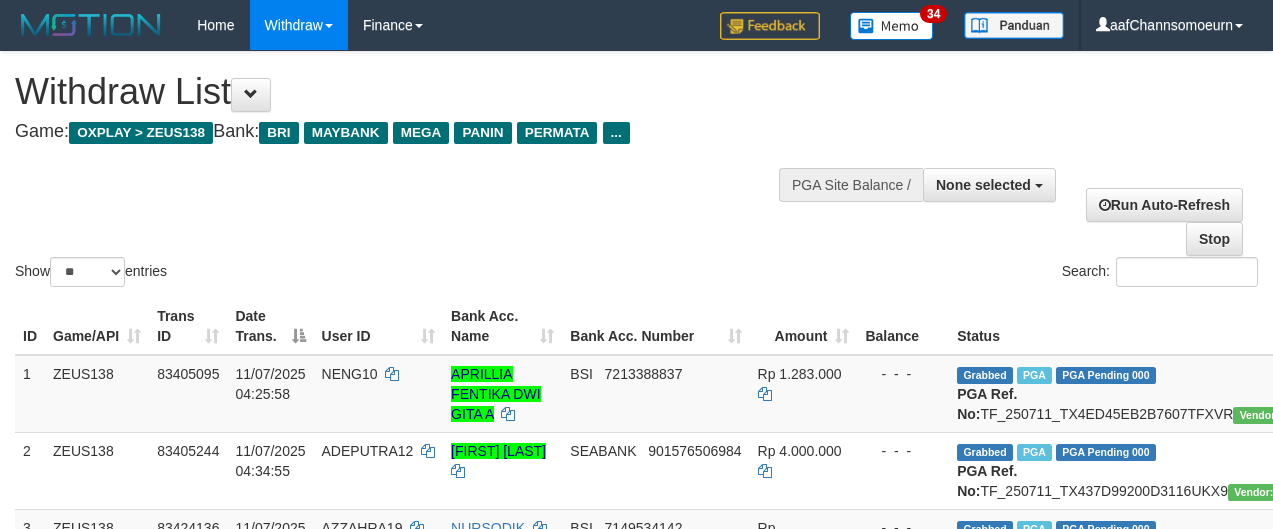 select 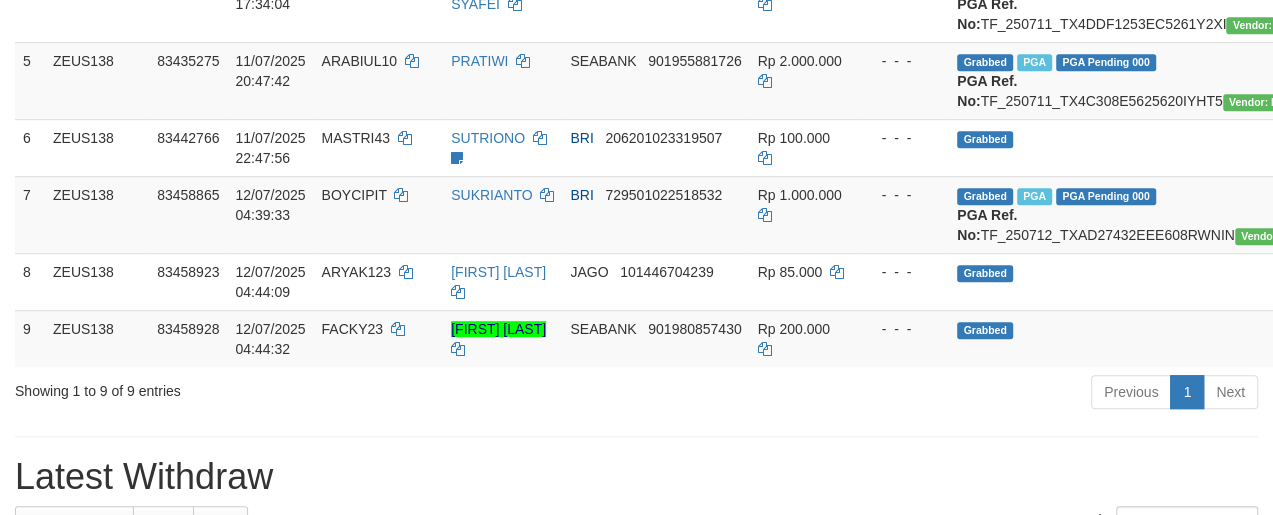 scroll, scrollTop: 567, scrollLeft: 0, axis: vertical 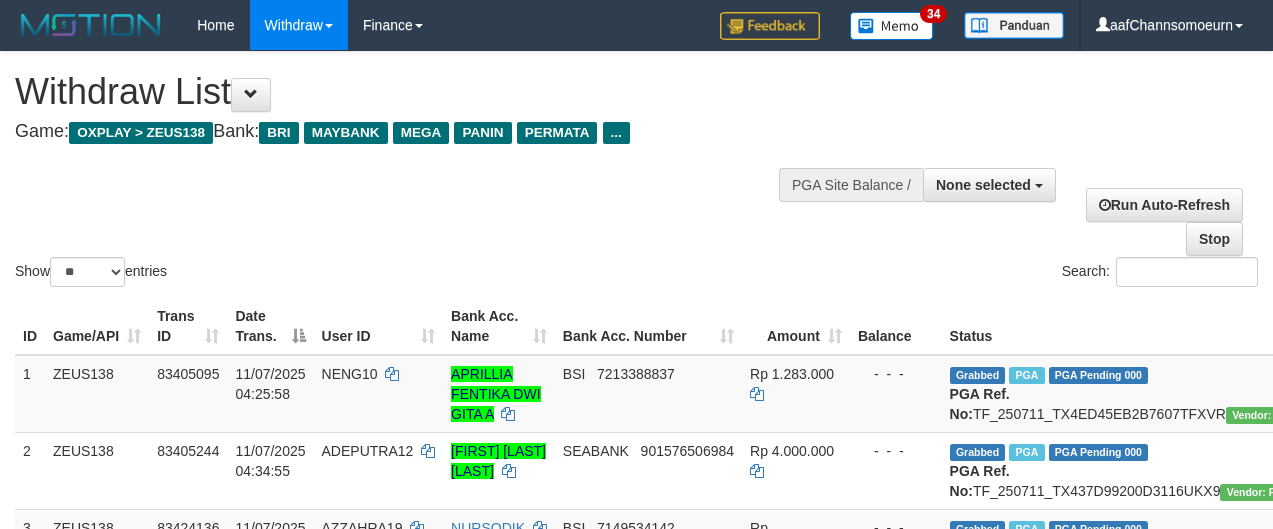 select 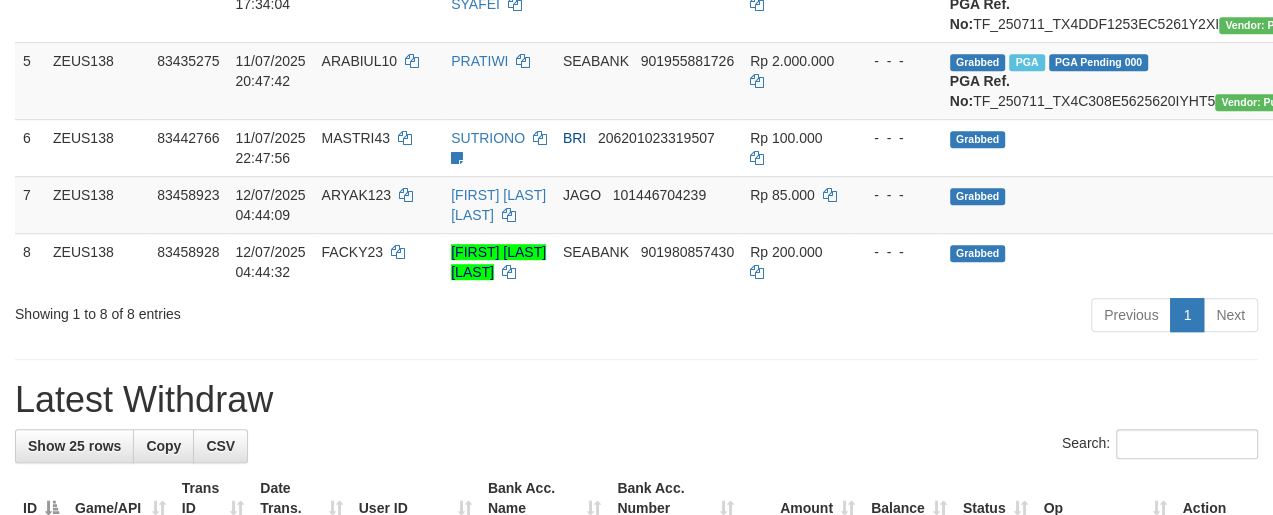 scroll, scrollTop: 567, scrollLeft: 0, axis: vertical 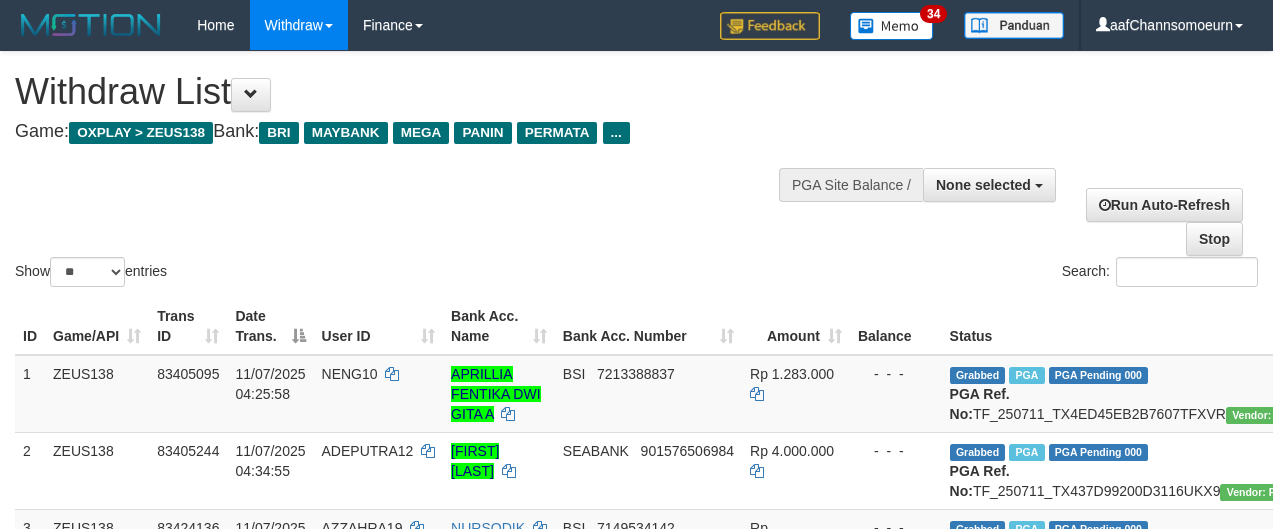 select 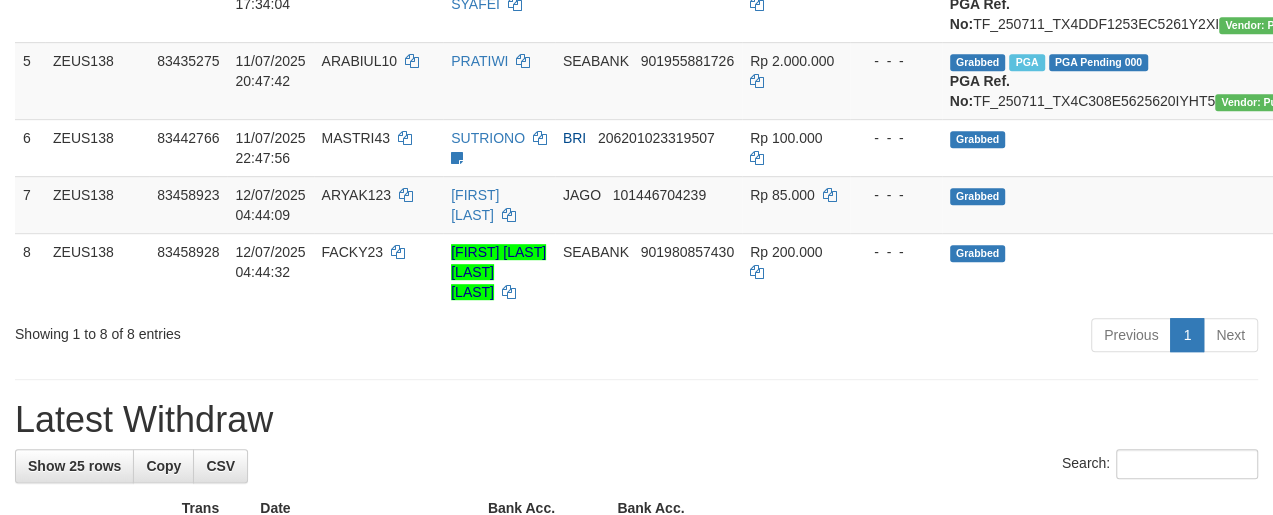 scroll, scrollTop: 567, scrollLeft: 0, axis: vertical 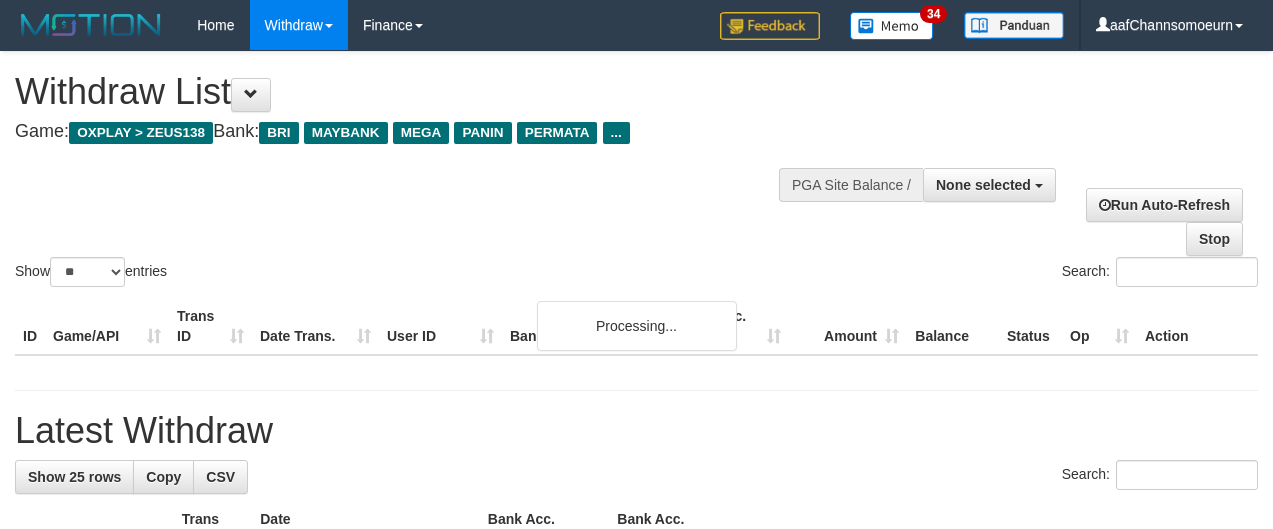 select 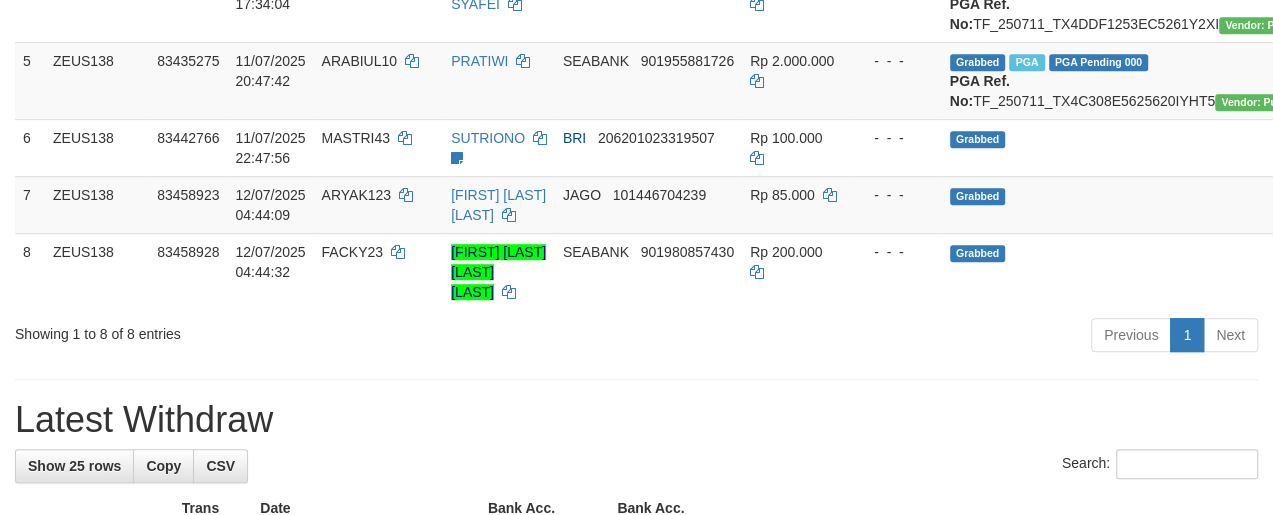 scroll, scrollTop: 567, scrollLeft: 0, axis: vertical 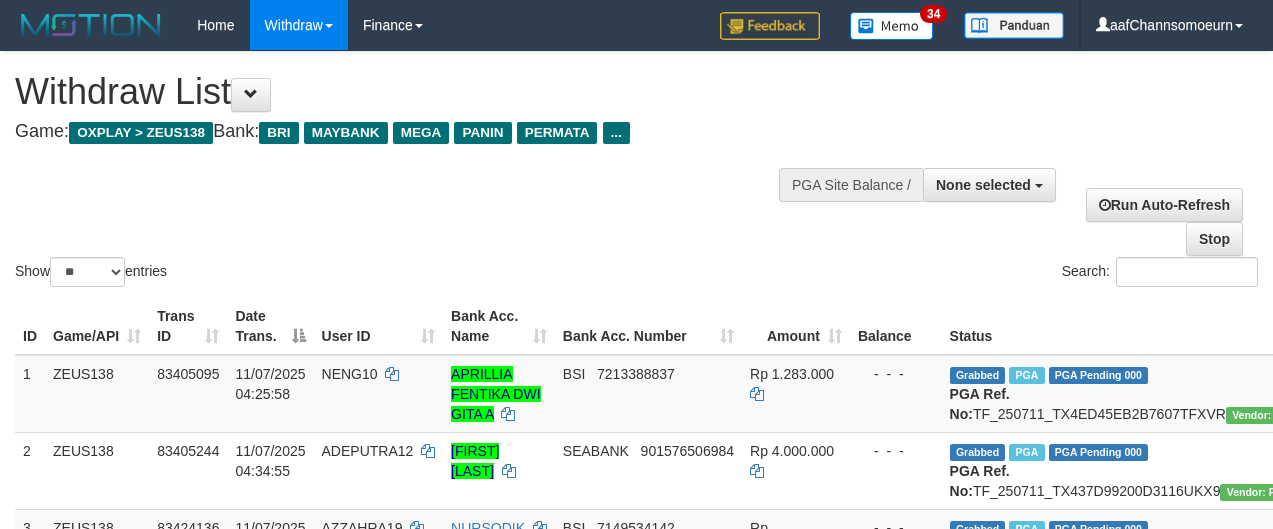 select 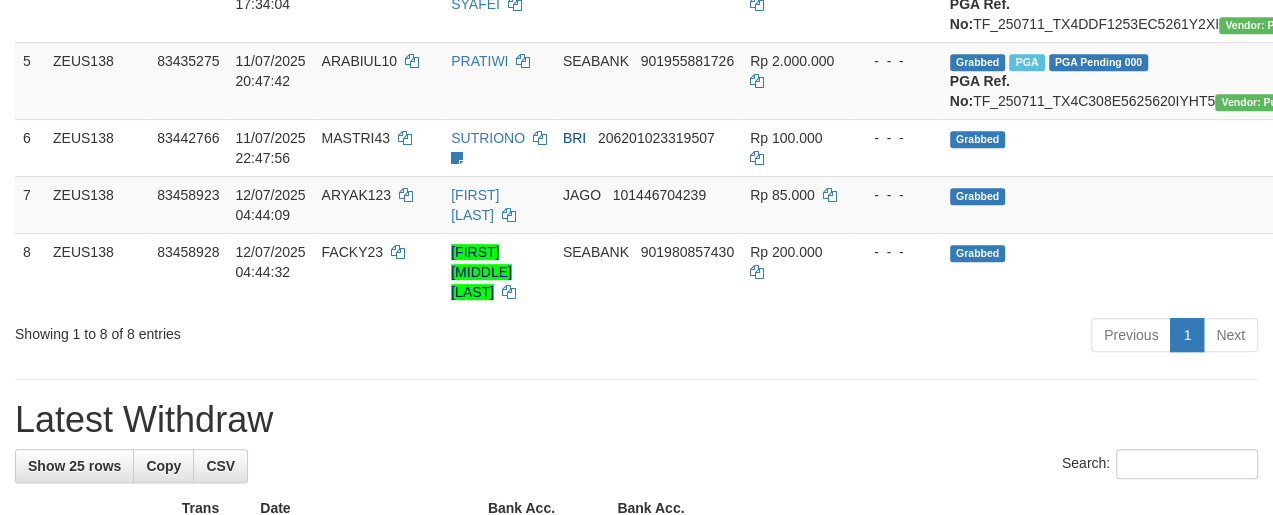 scroll, scrollTop: 567, scrollLeft: 0, axis: vertical 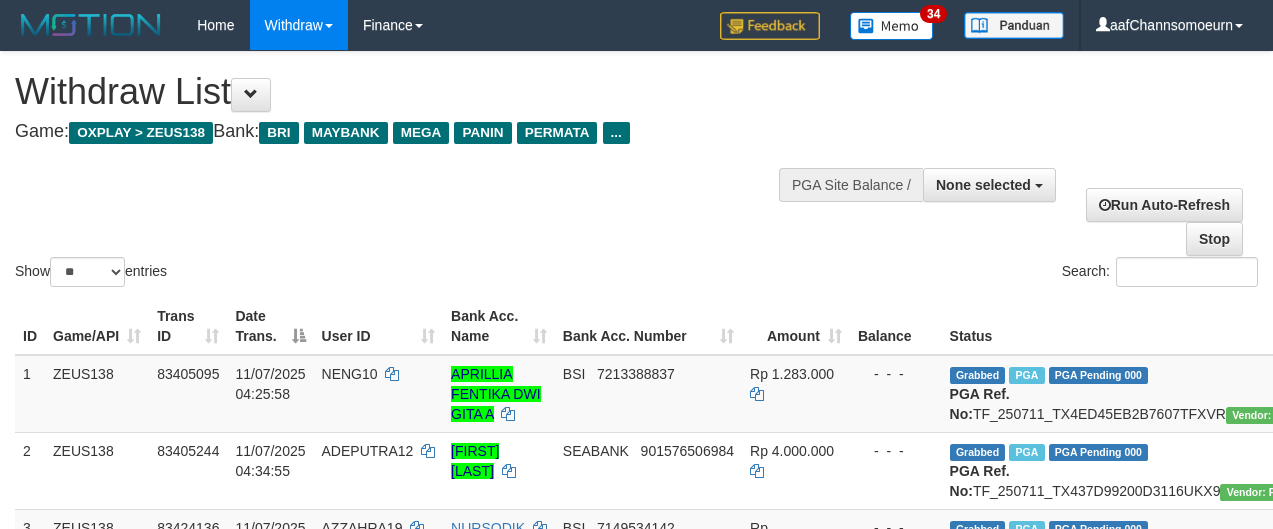 select 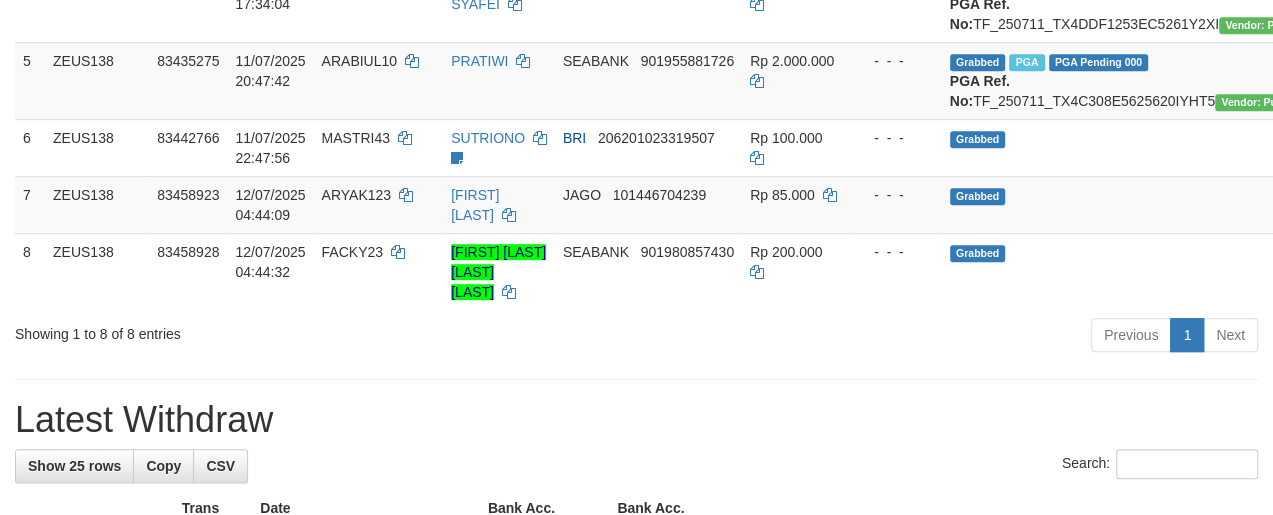 scroll, scrollTop: 567, scrollLeft: 0, axis: vertical 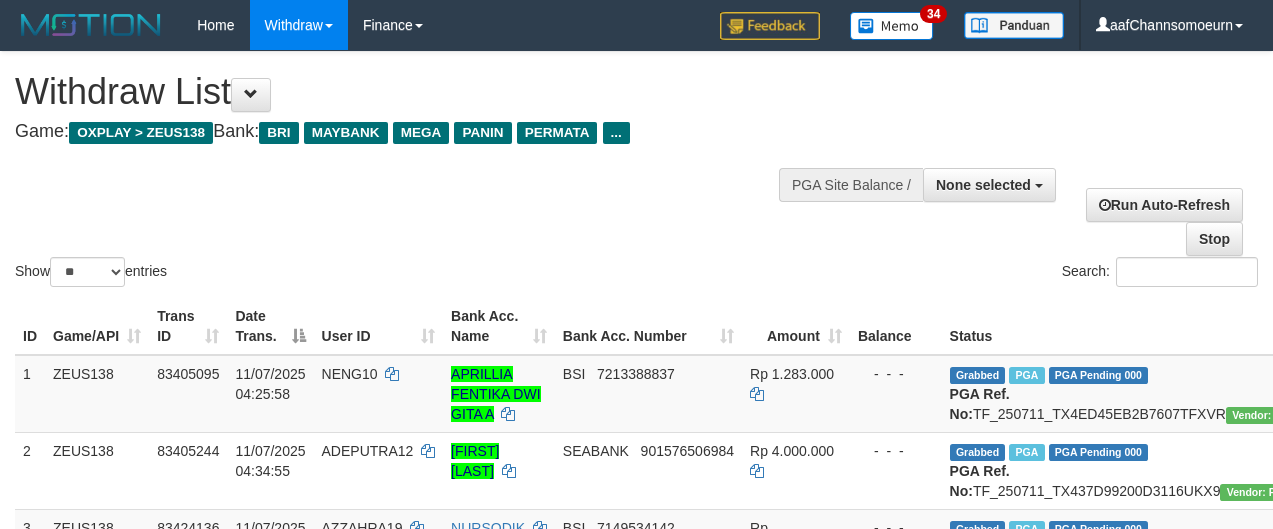 select 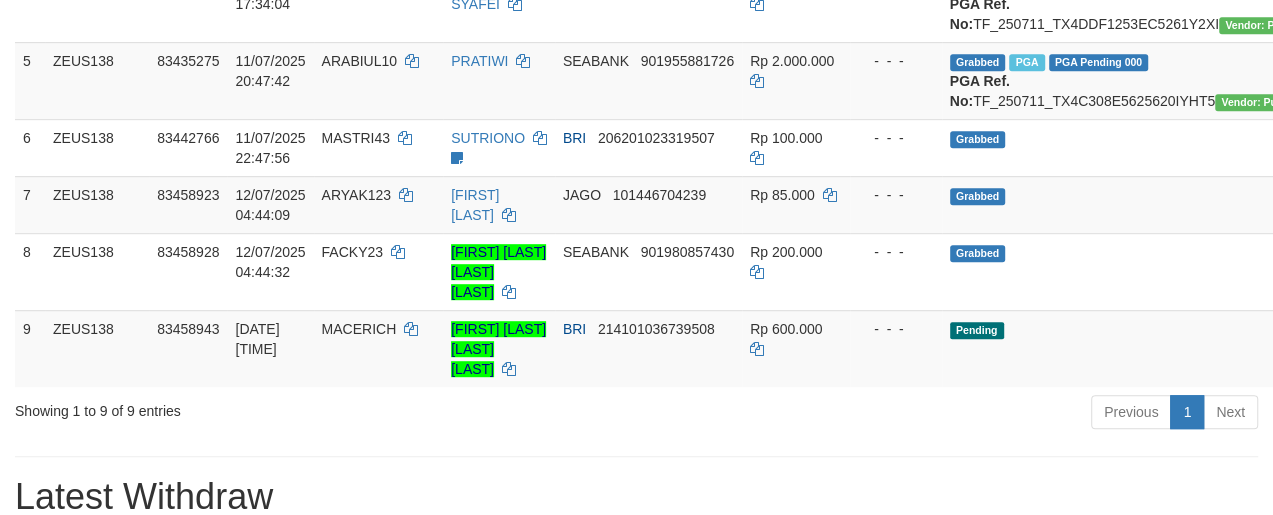 scroll, scrollTop: 567, scrollLeft: 0, axis: vertical 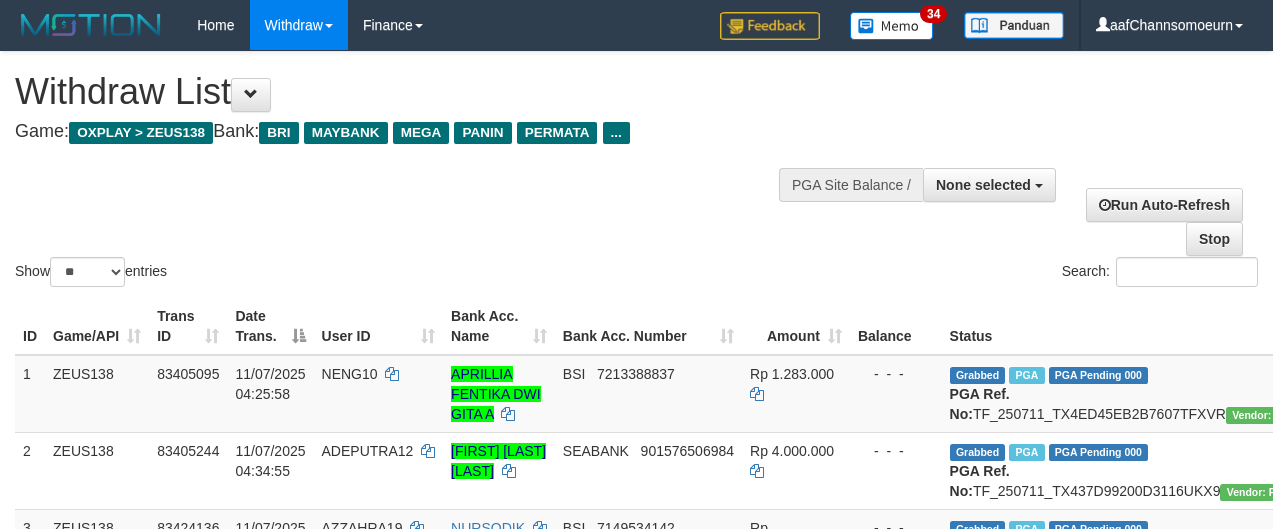 select 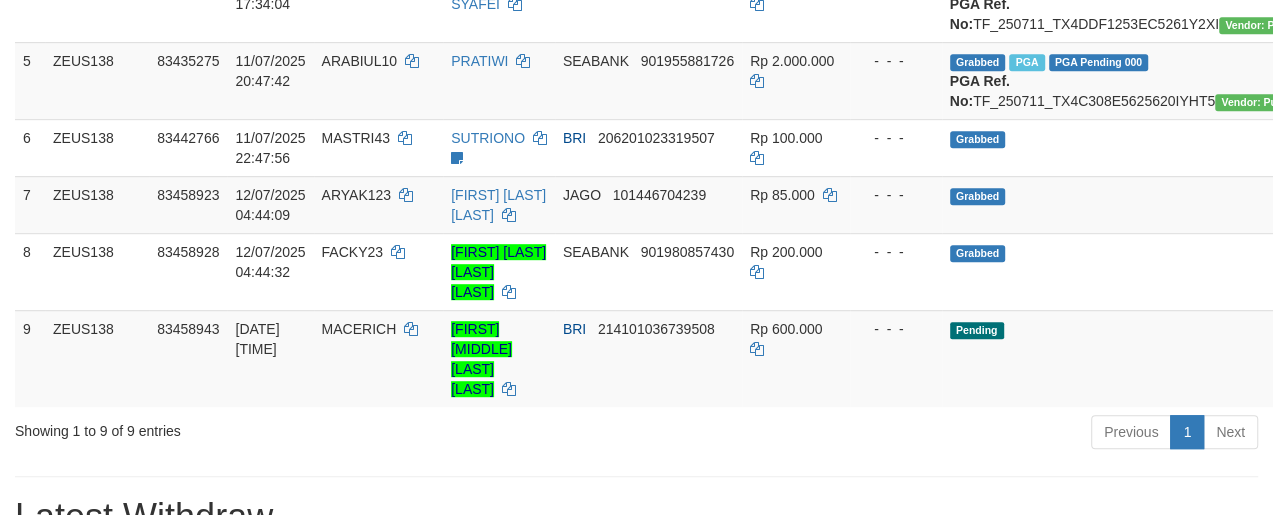 scroll, scrollTop: 567, scrollLeft: 0, axis: vertical 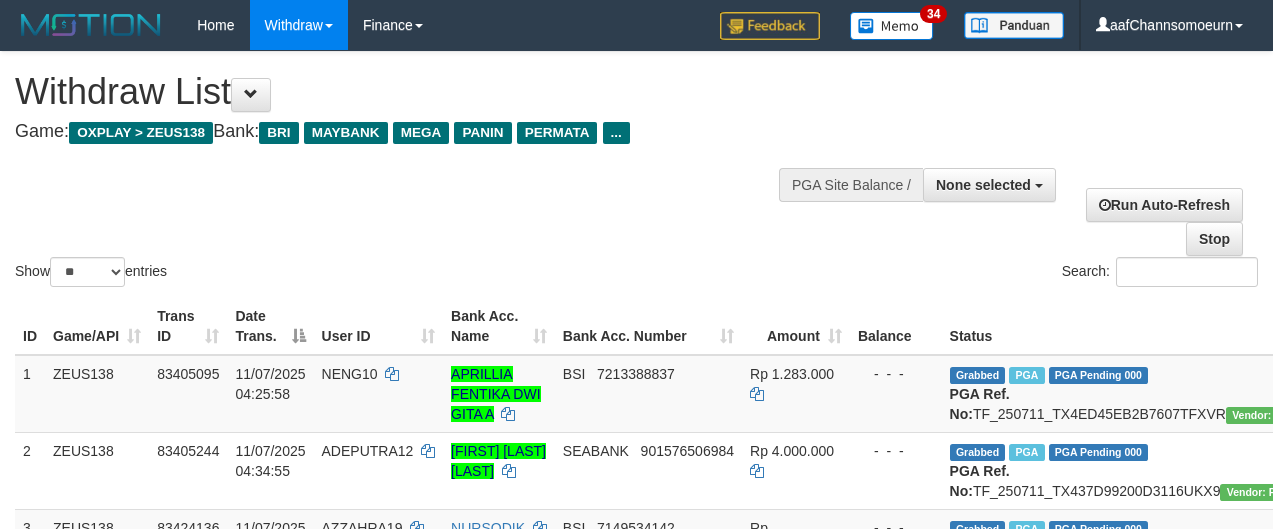 select 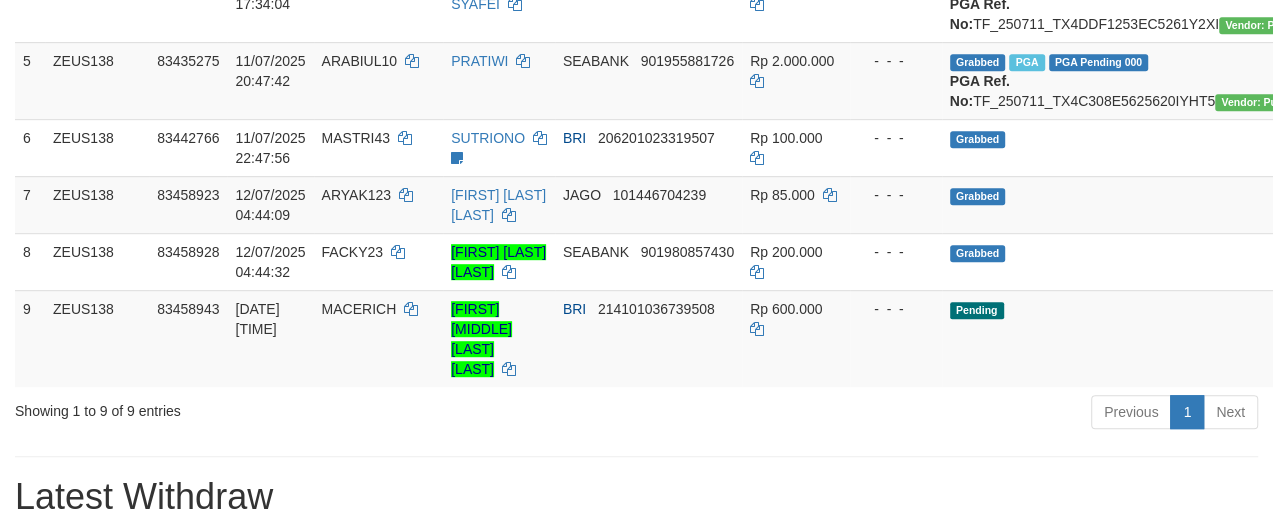 scroll, scrollTop: 567, scrollLeft: 0, axis: vertical 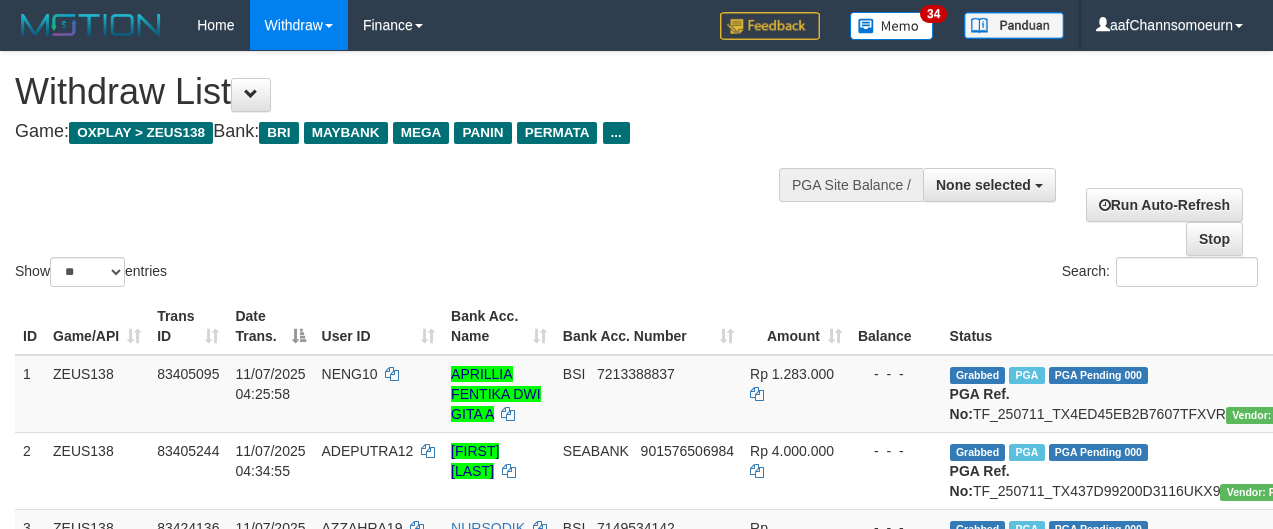 select 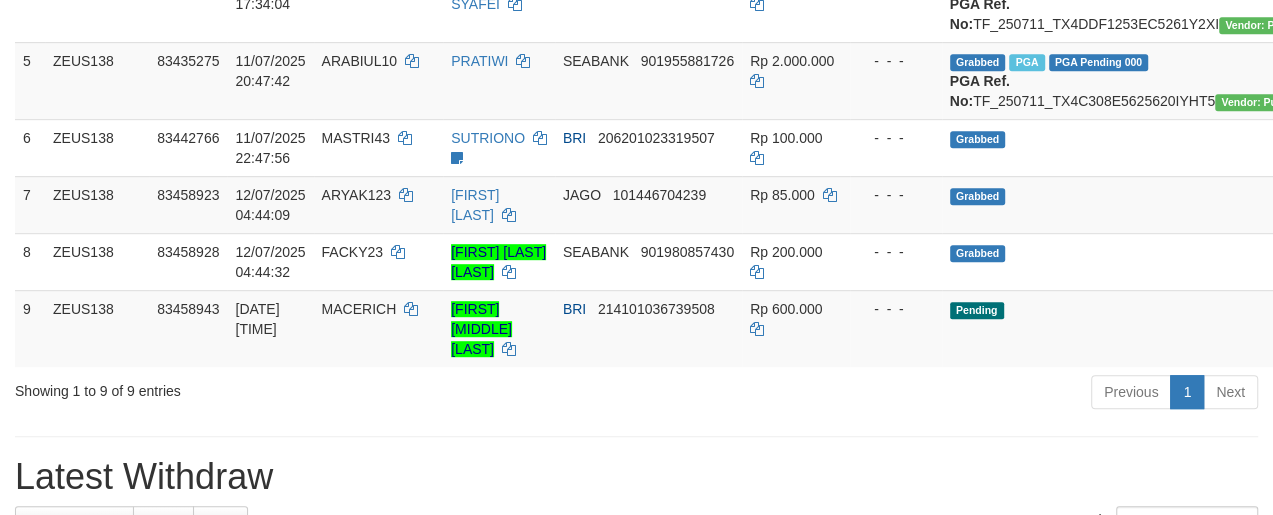 scroll, scrollTop: 567, scrollLeft: 0, axis: vertical 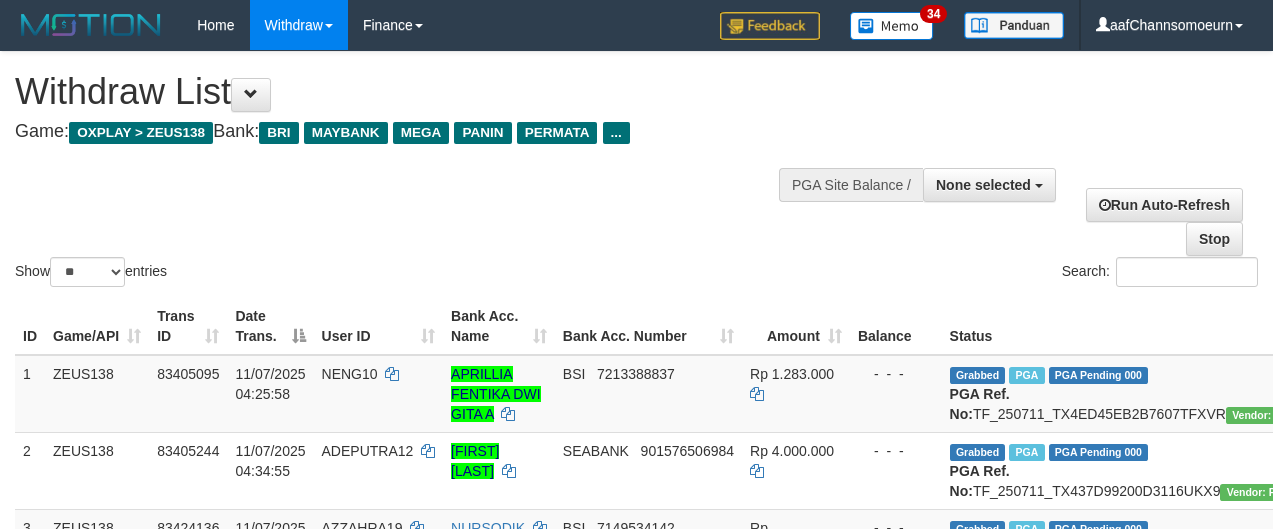 select 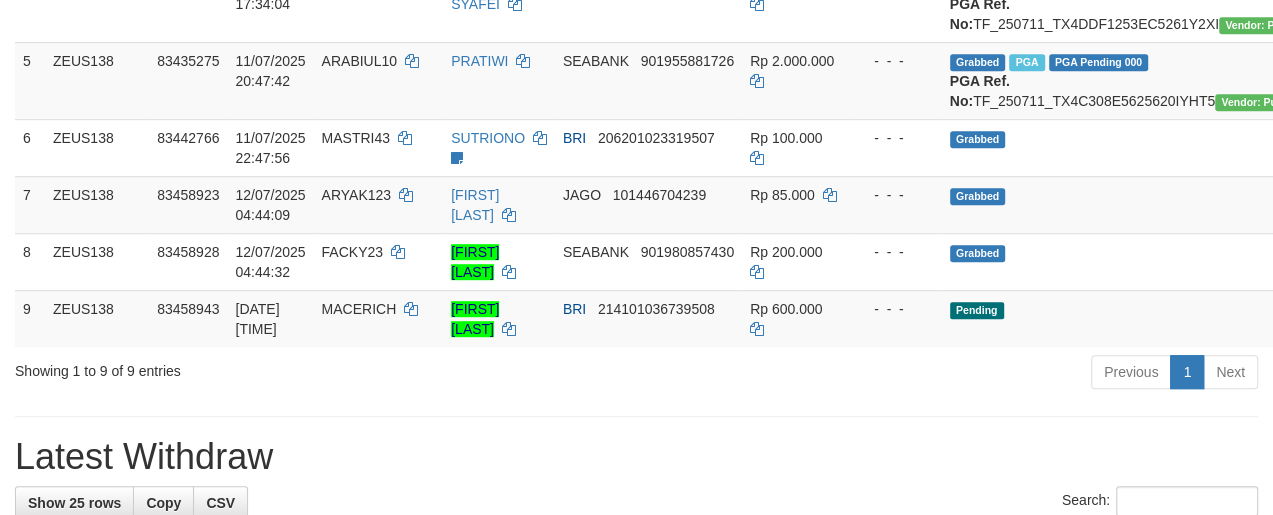 scroll, scrollTop: 567, scrollLeft: 0, axis: vertical 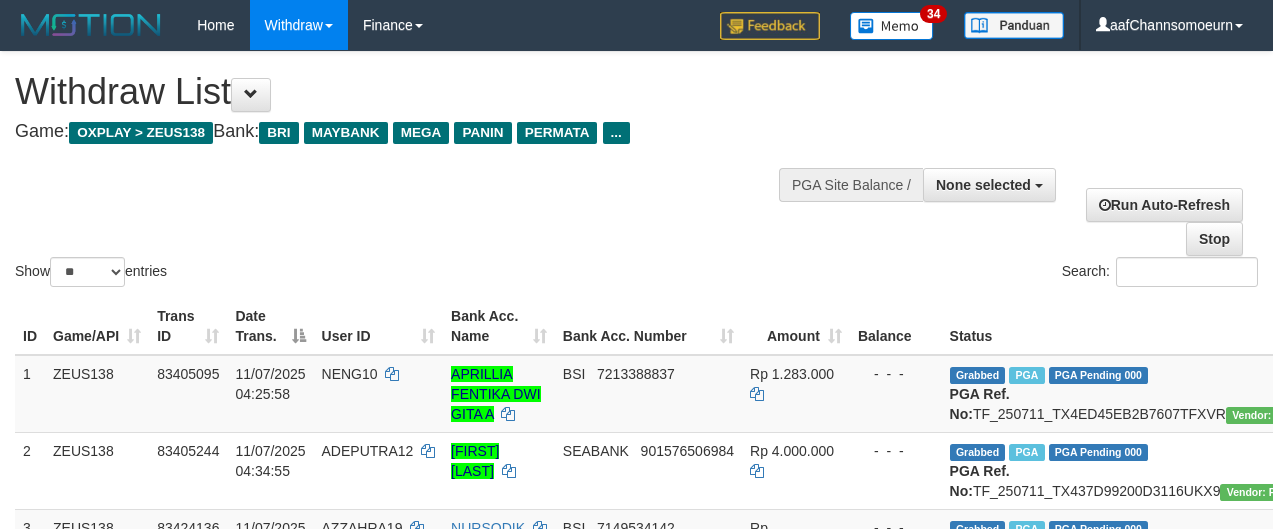 select 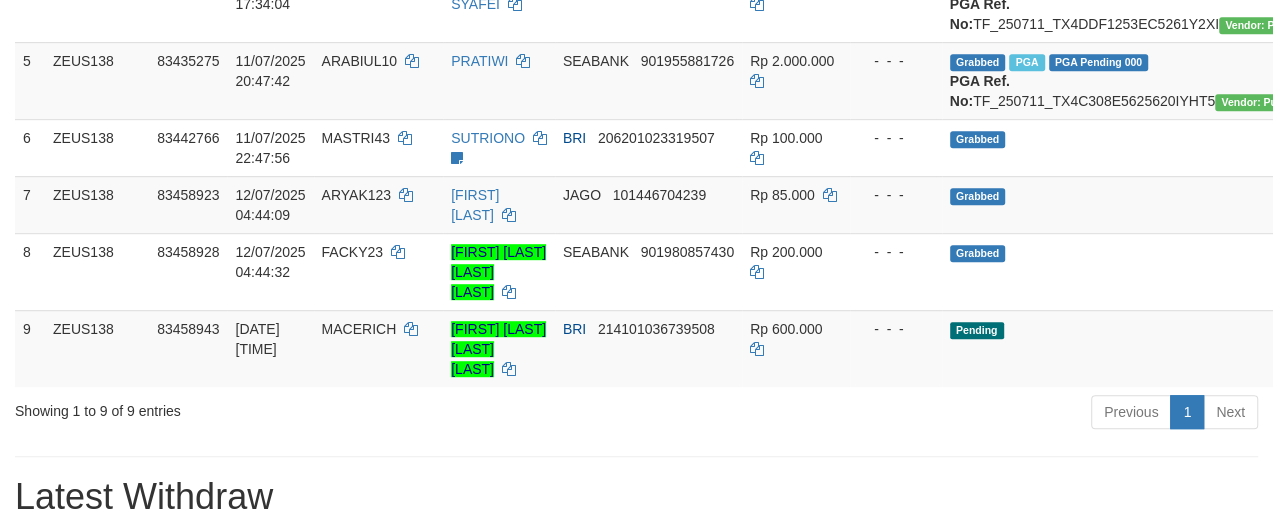 scroll, scrollTop: 567, scrollLeft: 0, axis: vertical 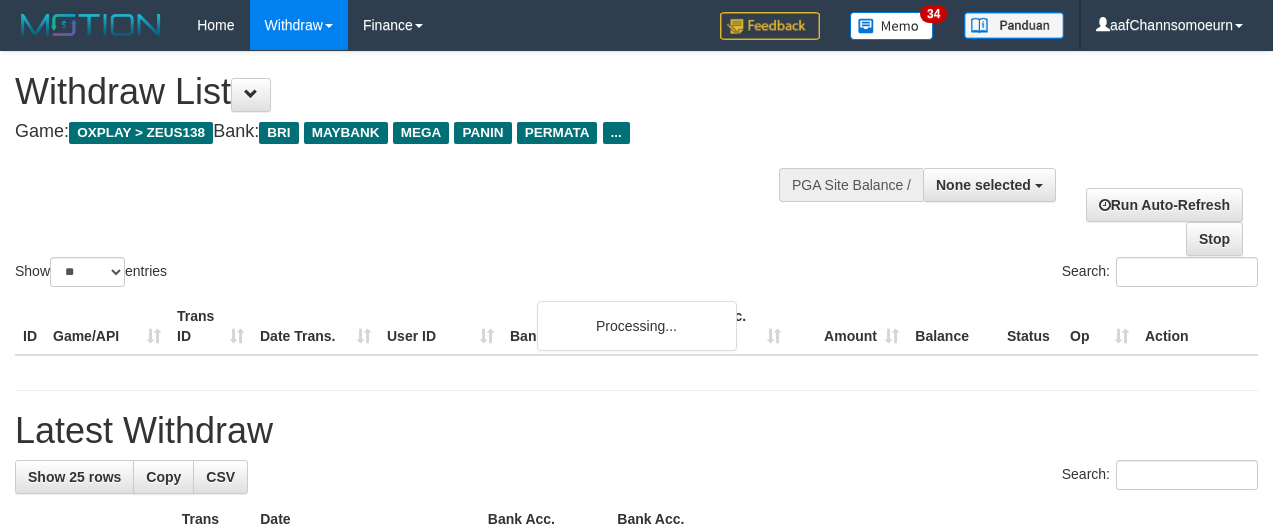 select 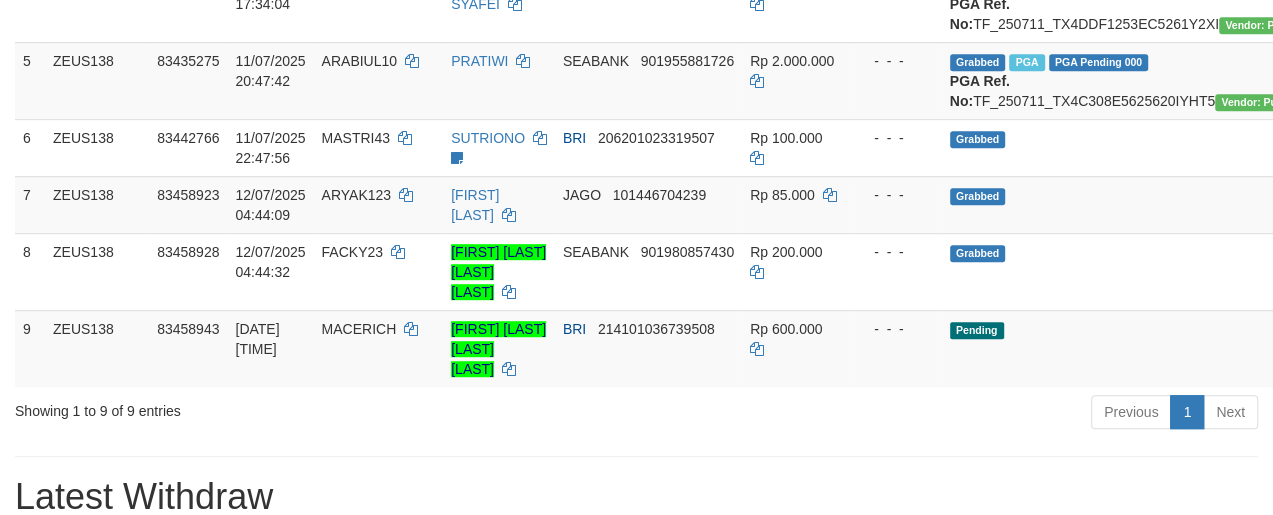 scroll, scrollTop: 567, scrollLeft: 0, axis: vertical 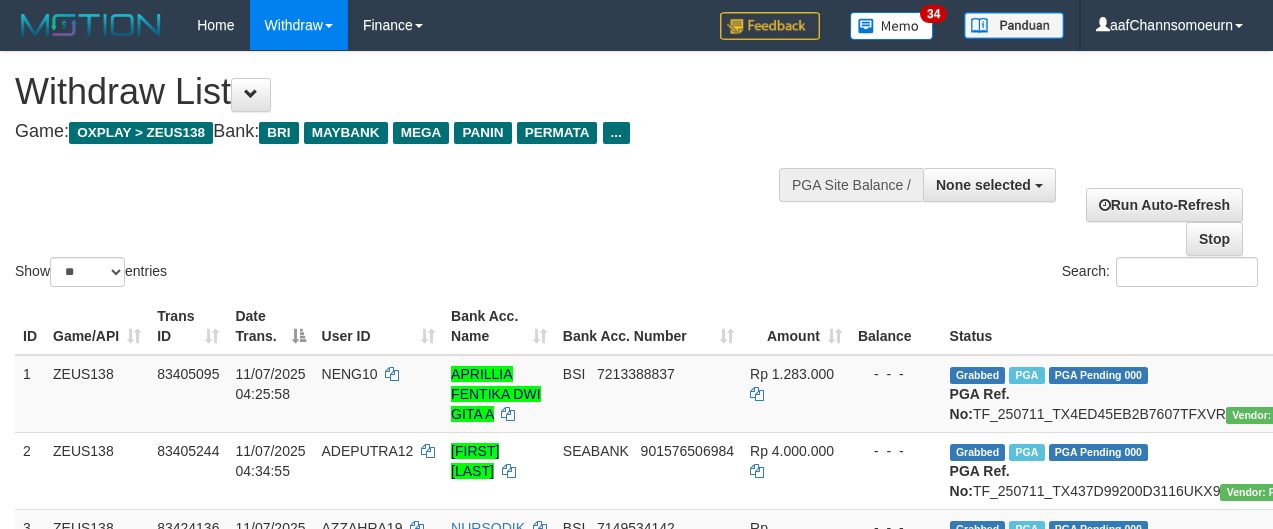 select 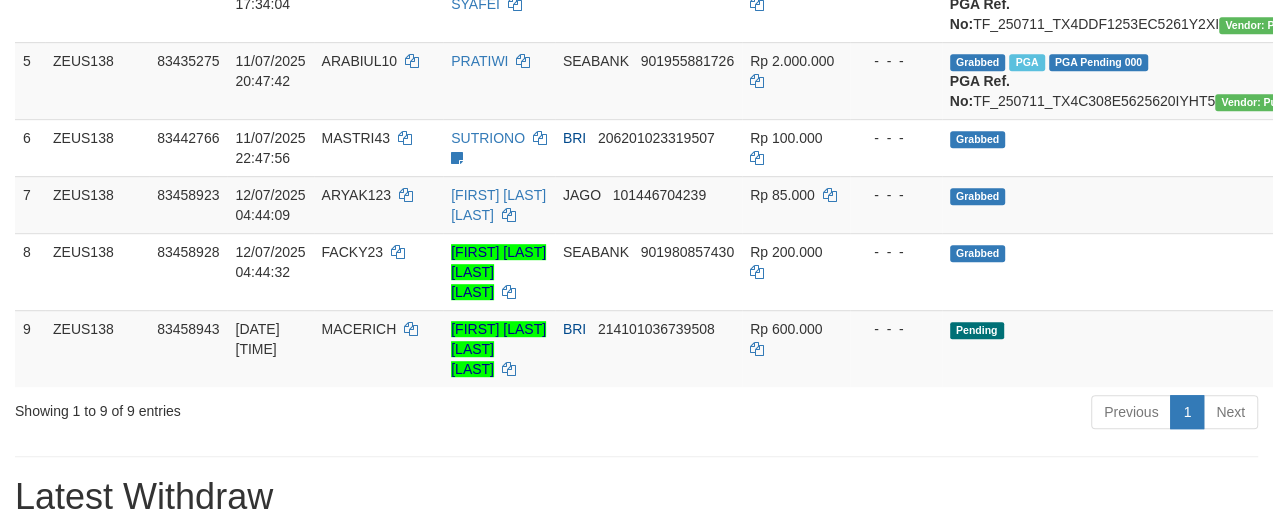 scroll, scrollTop: 567, scrollLeft: 0, axis: vertical 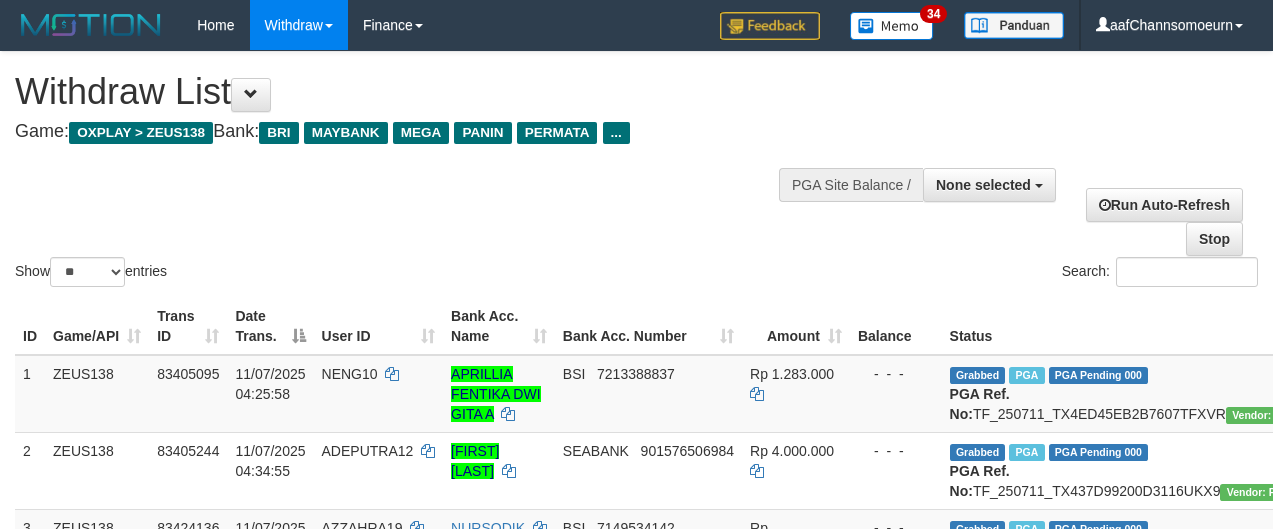select 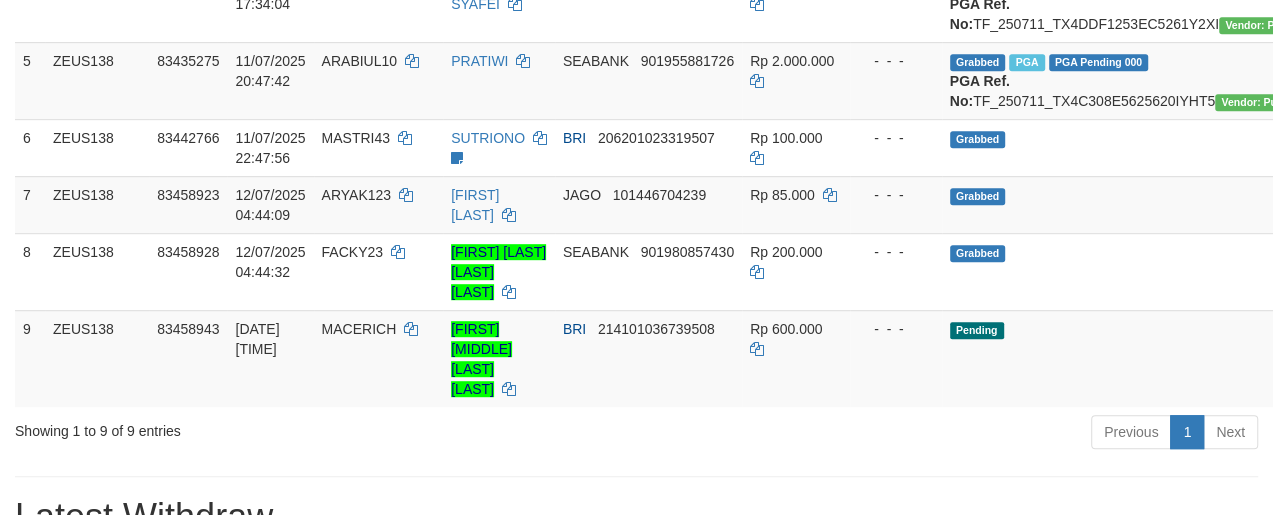 scroll, scrollTop: 567, scrollLeft: 0, axis: vertical 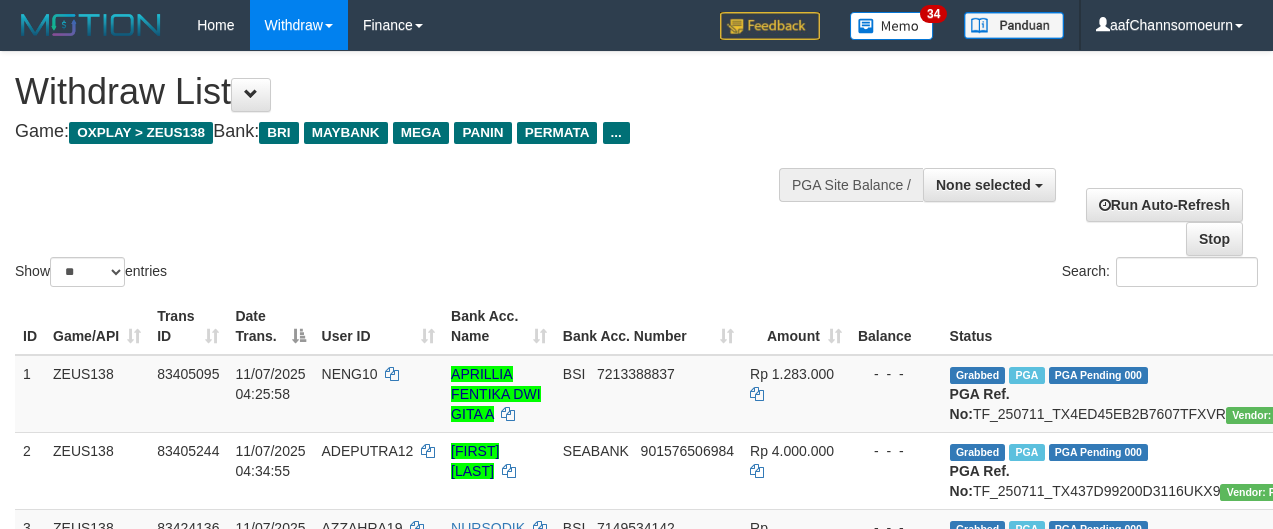 select 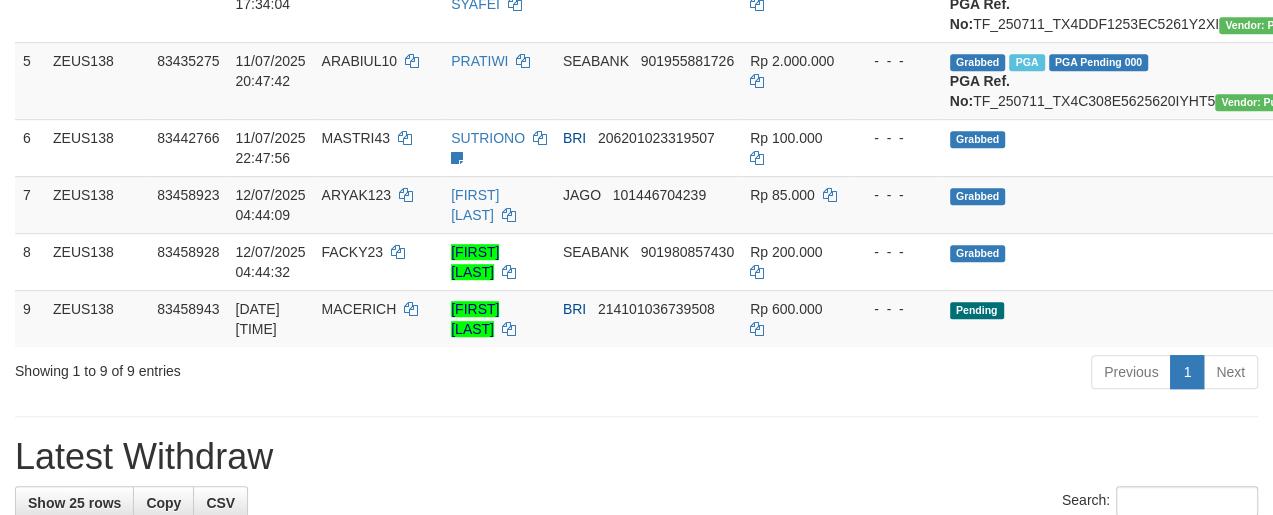 scroll, scrollTop: 567, scrollLeft: 0, axis: vertical 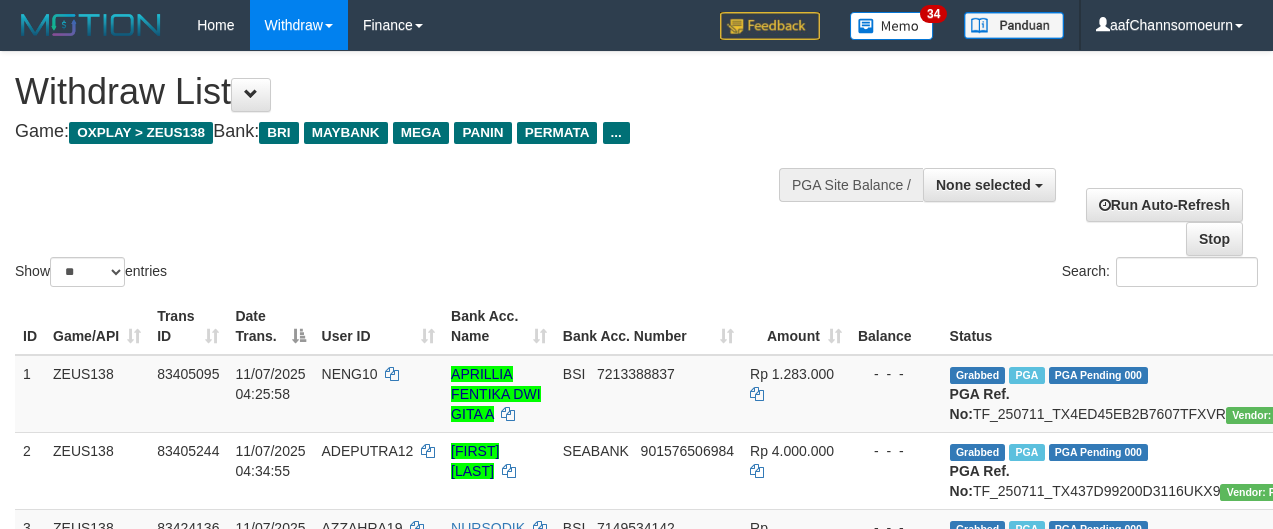 select 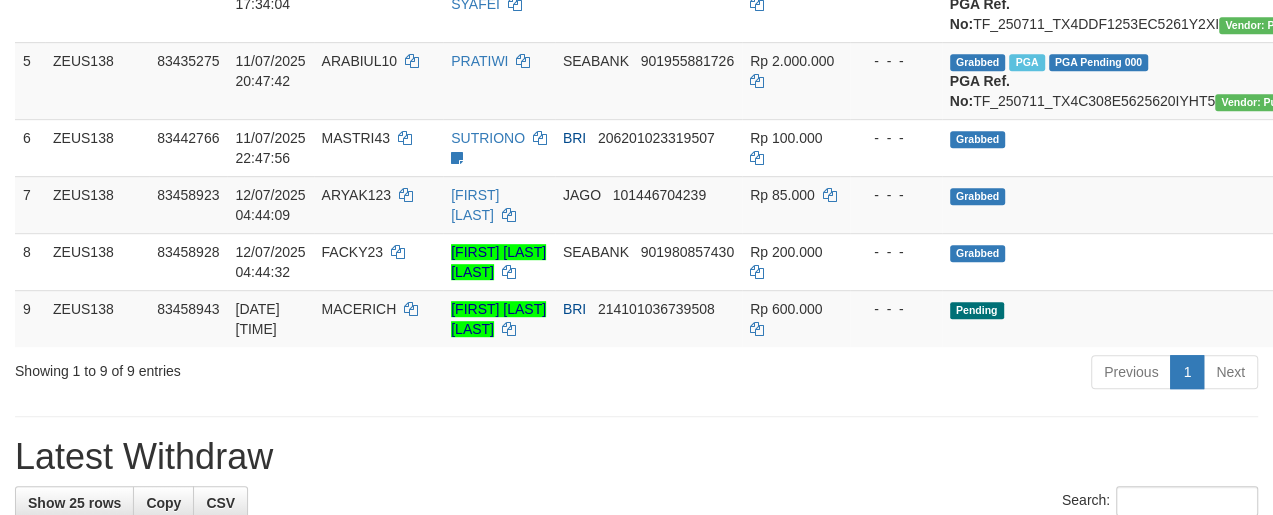 scroll, scrollTop: 567, scrollLeft: 0, axis: vertical 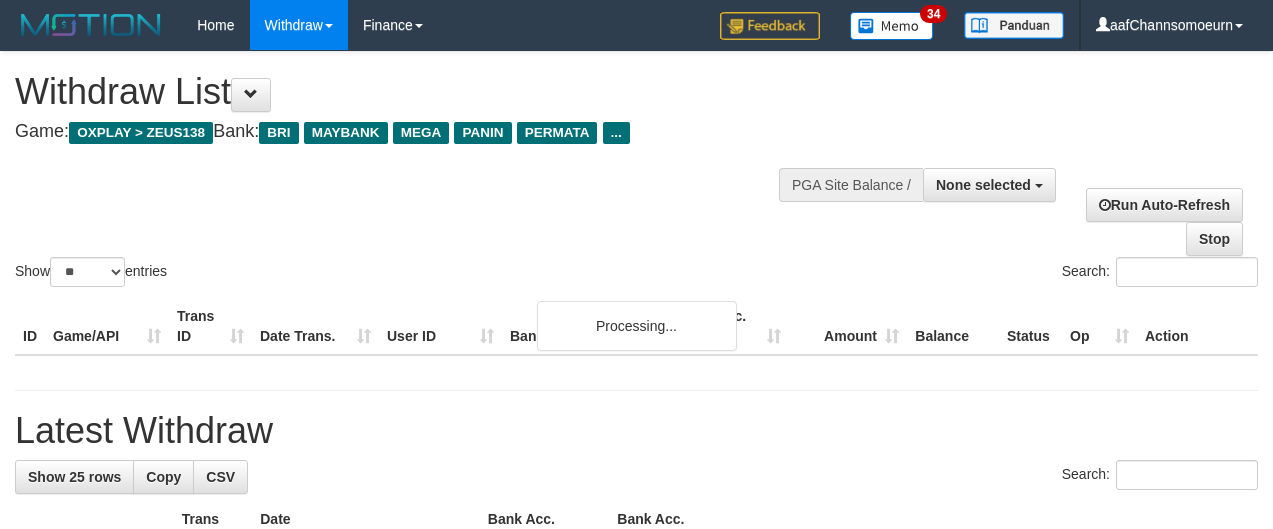 select 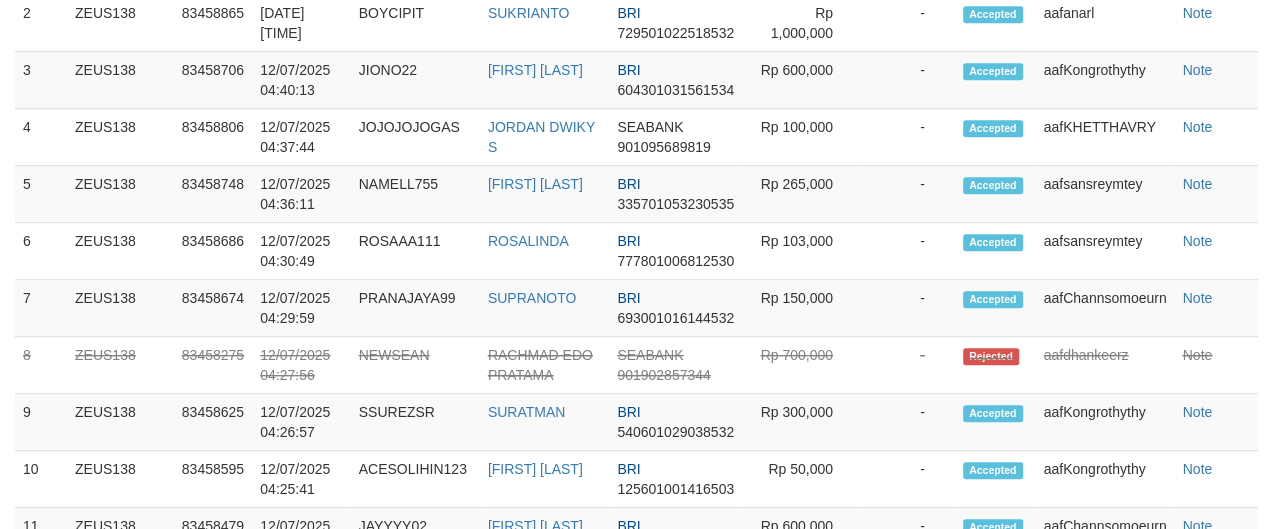 scroll, scrollTop: 567, scrollLeft: 0, axis: vertical 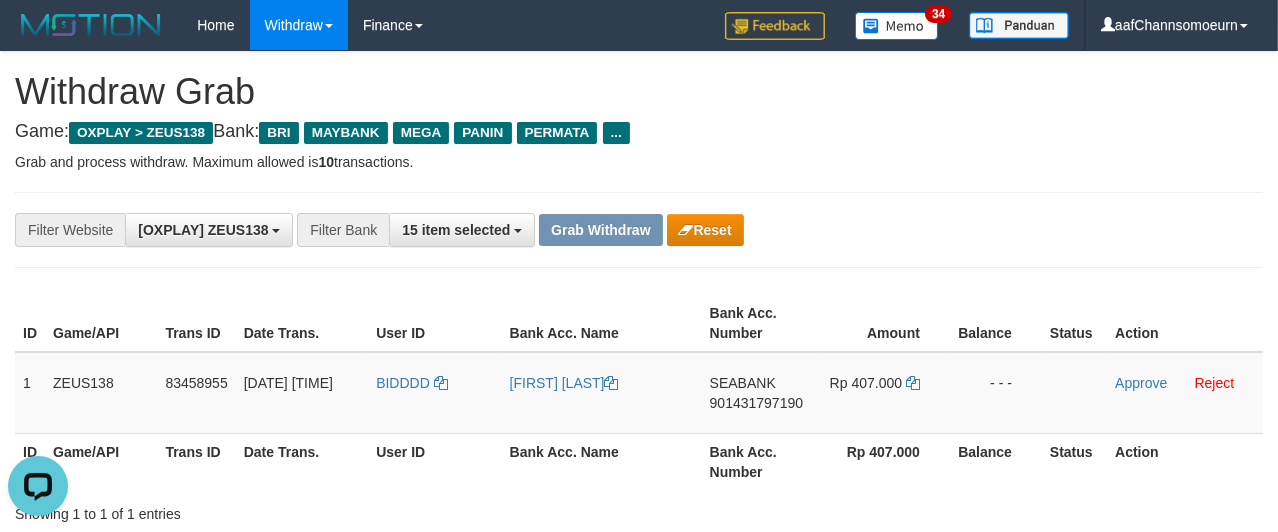 click on "**********" at bounding box center [639, 1103] 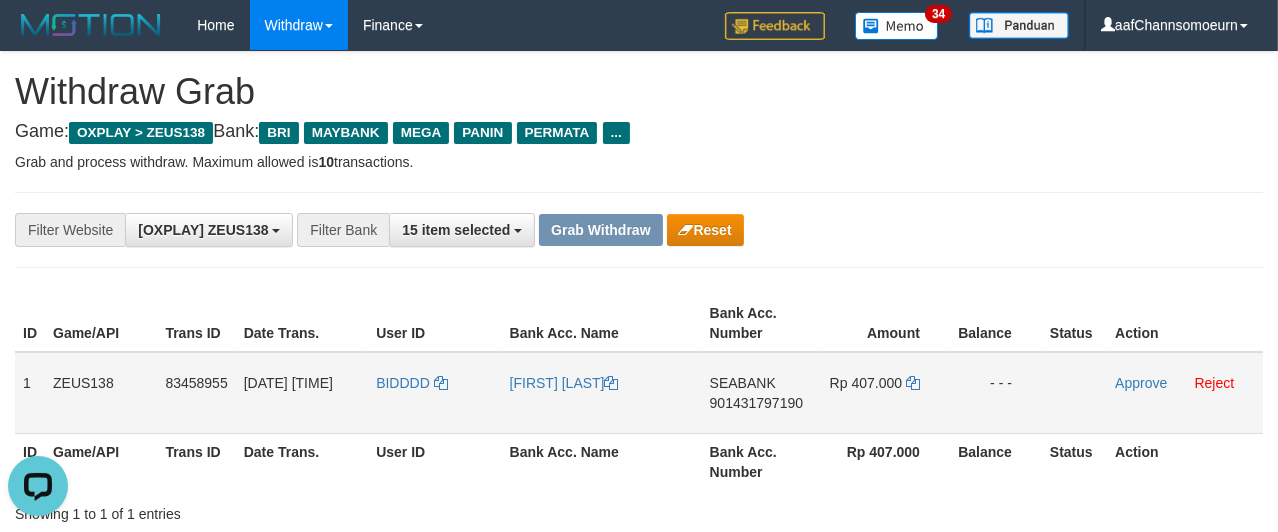 click on "BIDDDD" at bounding box center [434, 393] 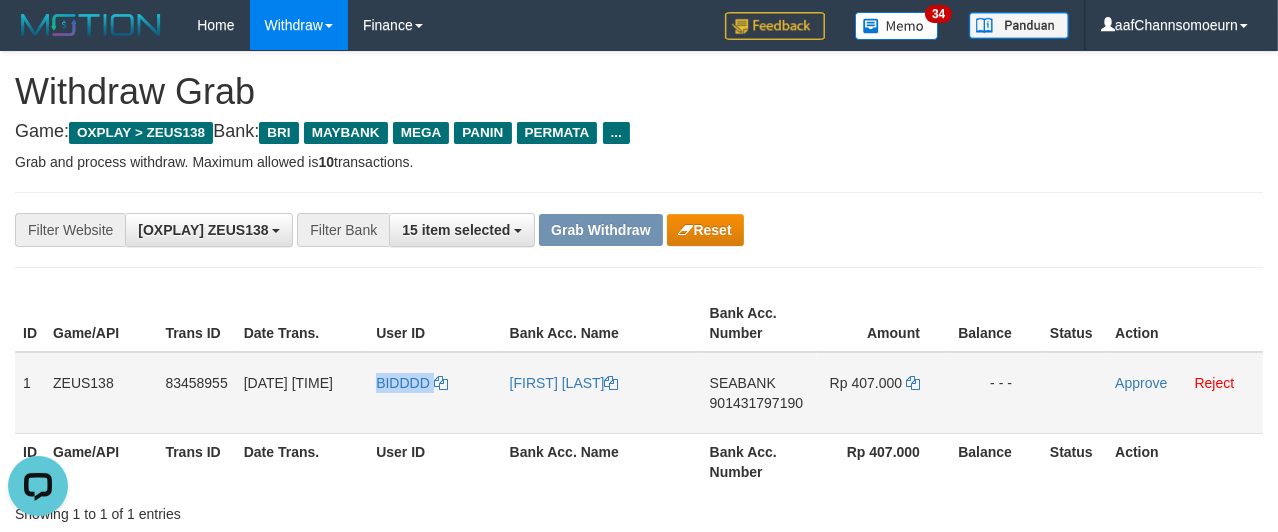 click on "BIDDDD" at bounding box center [434, 393] 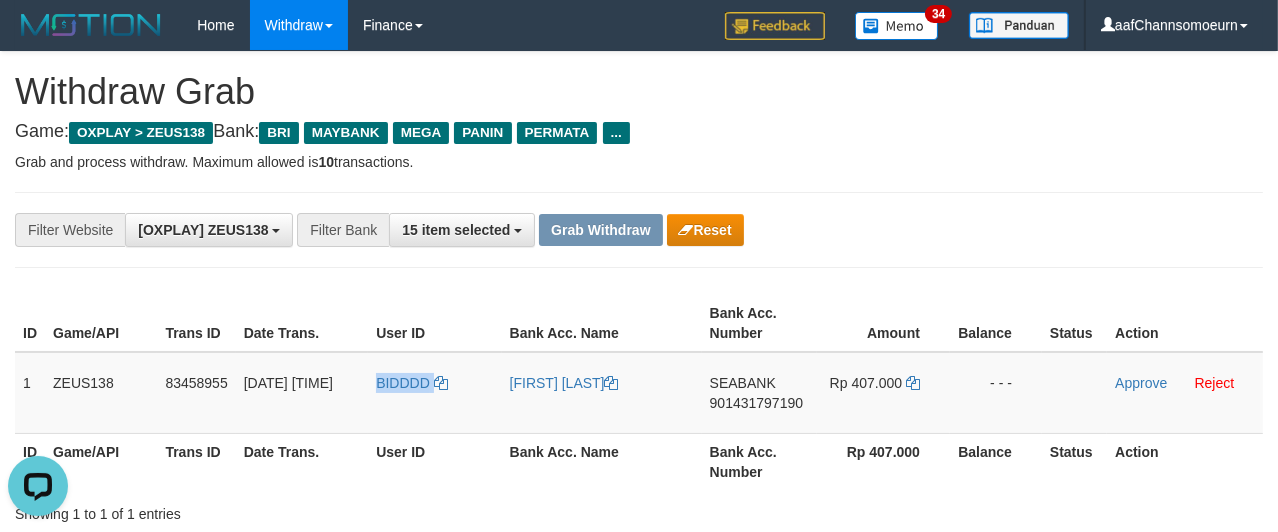 copy on "BIDDDD" 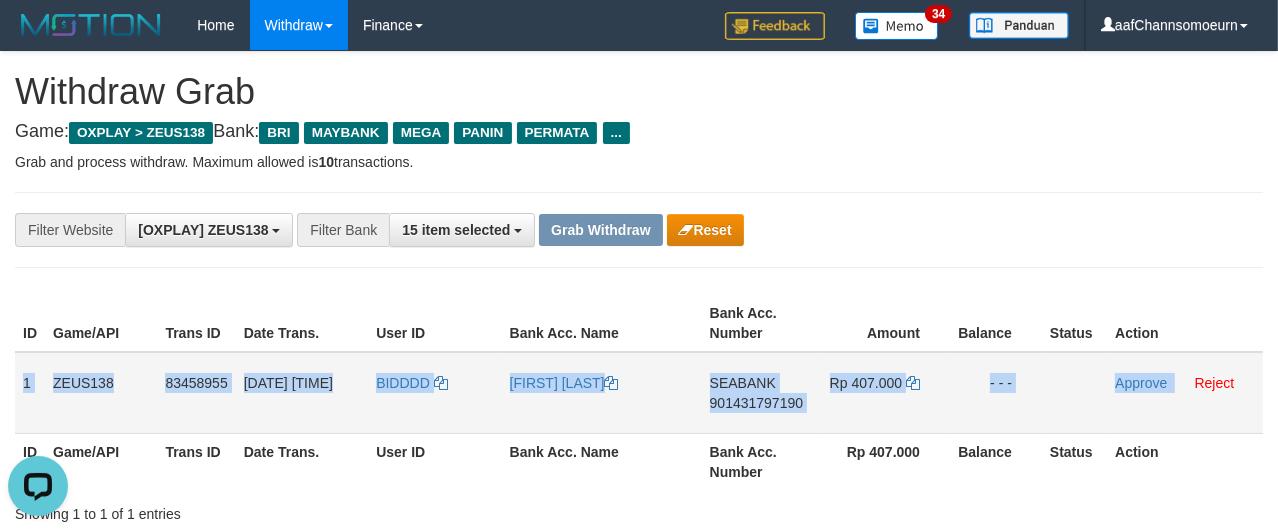 drag, startPoint x: 16, startPoint y: 368, endPoint x: 1175, endPoint y: 385, distance: 1159.1246 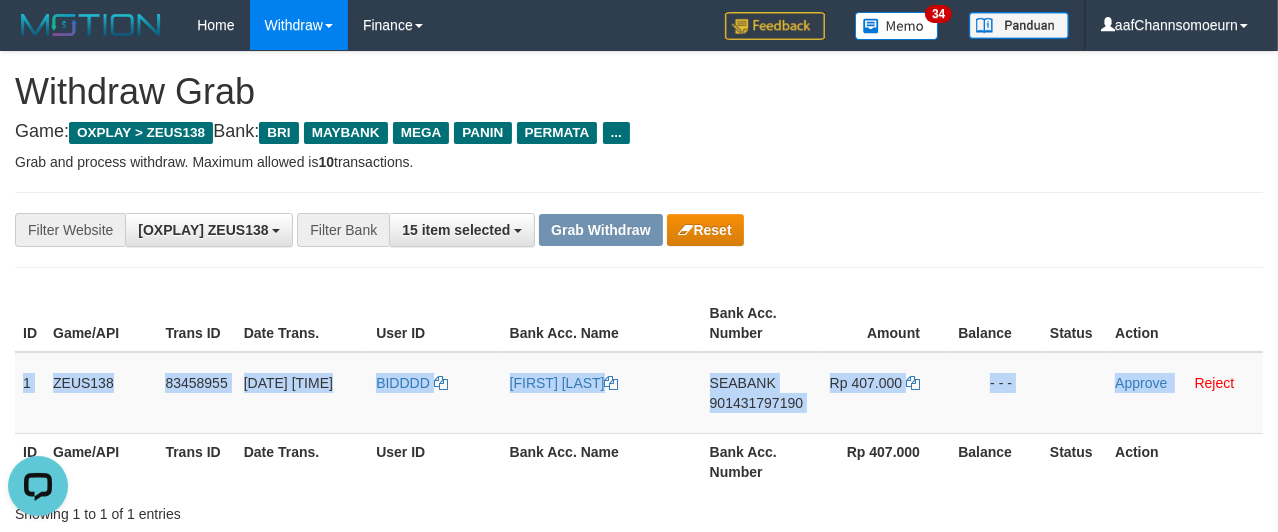 copy on "1
ZEUS138
83458955
12/07/2025 04:45:54
BIDDDD
M ZAINAL ABIDIN
SEABANK
901431797190
Rp 407.000
- - -
Approve" 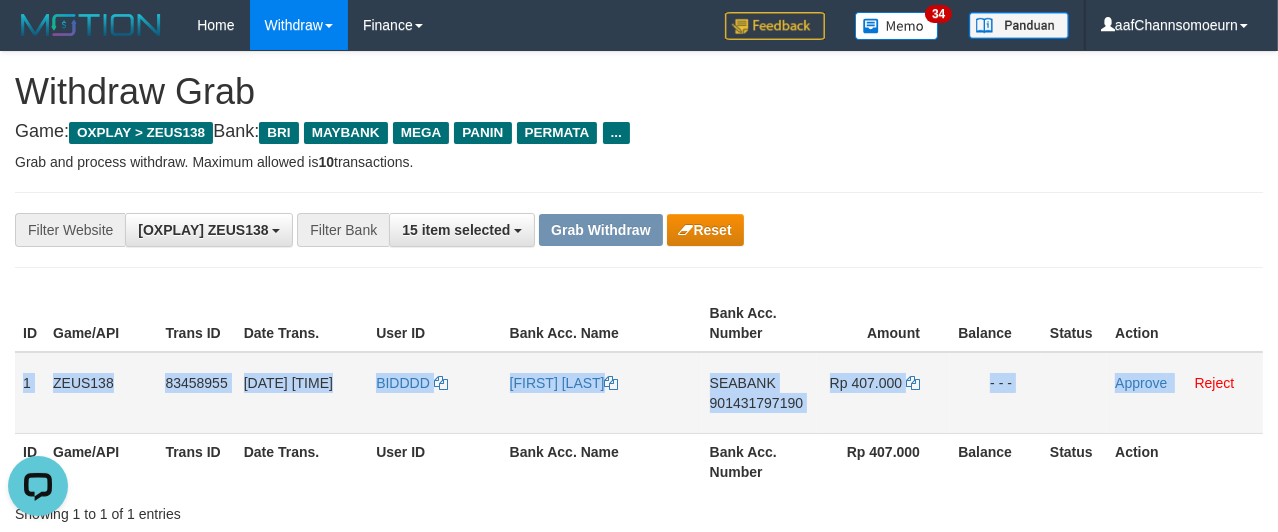 click on "SEABANK" at bounding box center [743, 383] 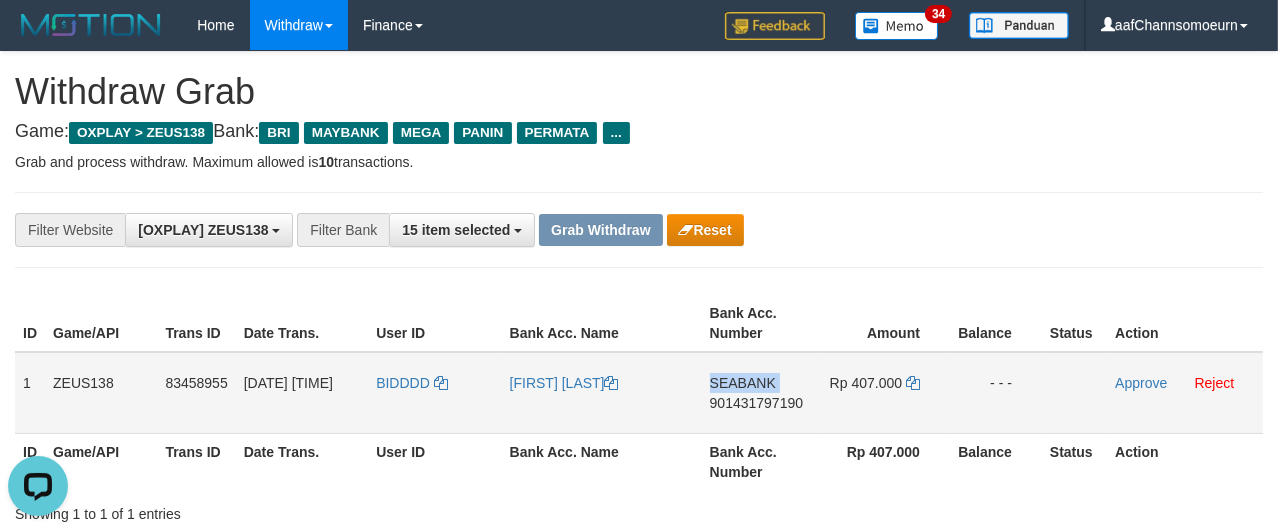 click on "SEABANK" at bounding box center [743, 383] 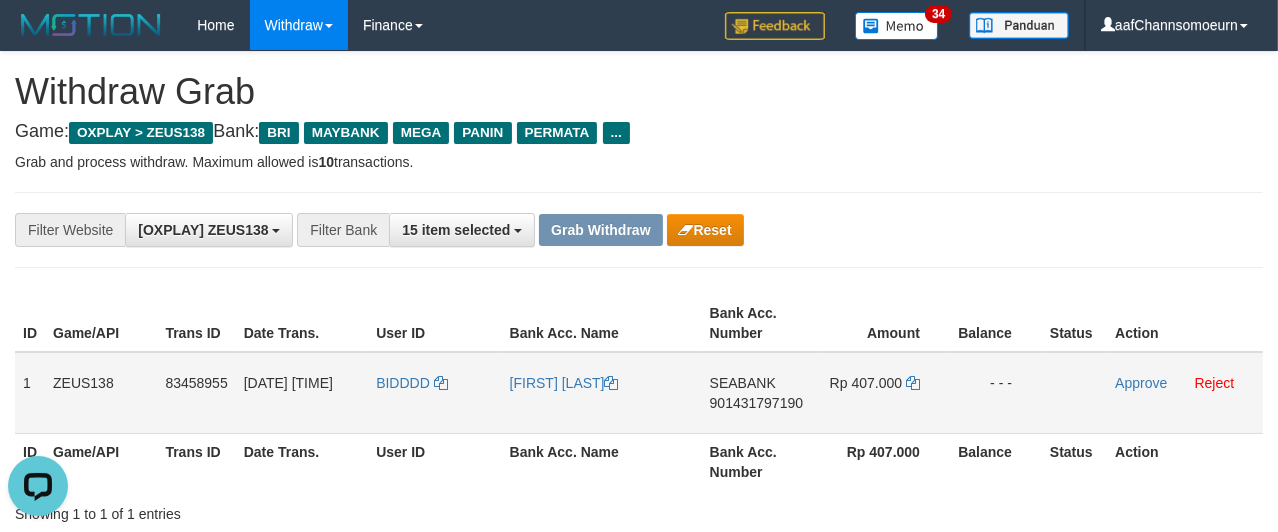 click on "901431797190" at bounding box center (756, 403) 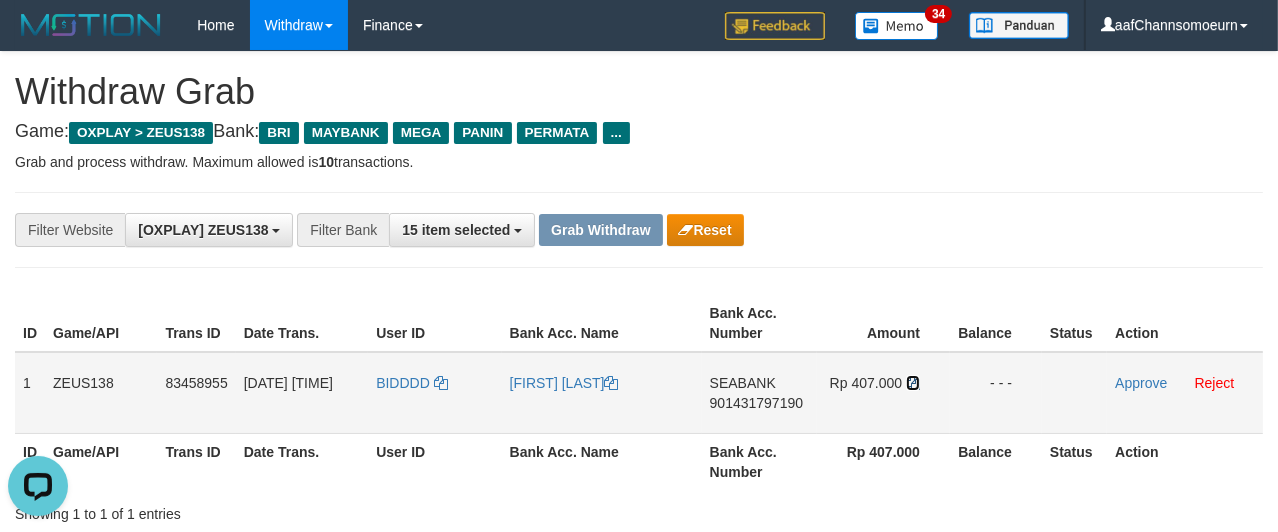 click at bounding box center [913, 383] 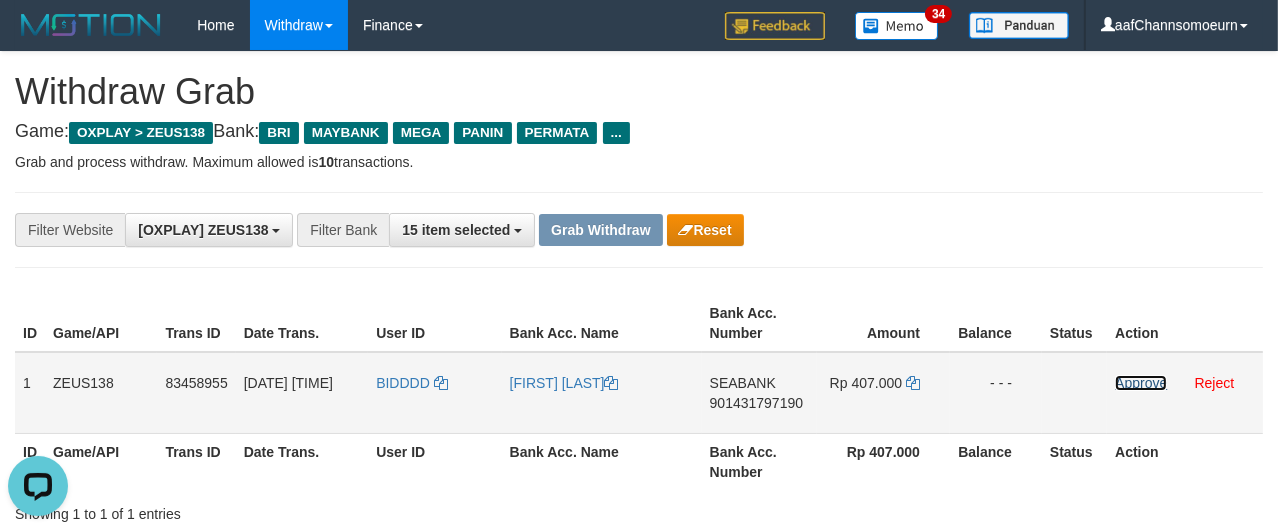 click on "Approve" at bounding box center [1141, 383] 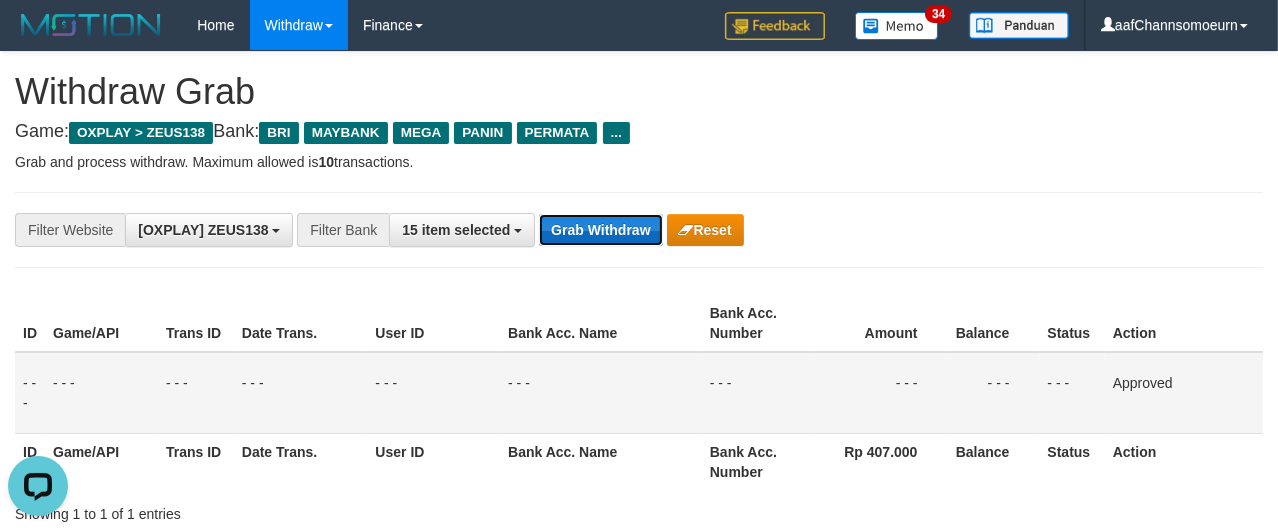 click on "Grab Withdraw" at bounding box center (600, 230) 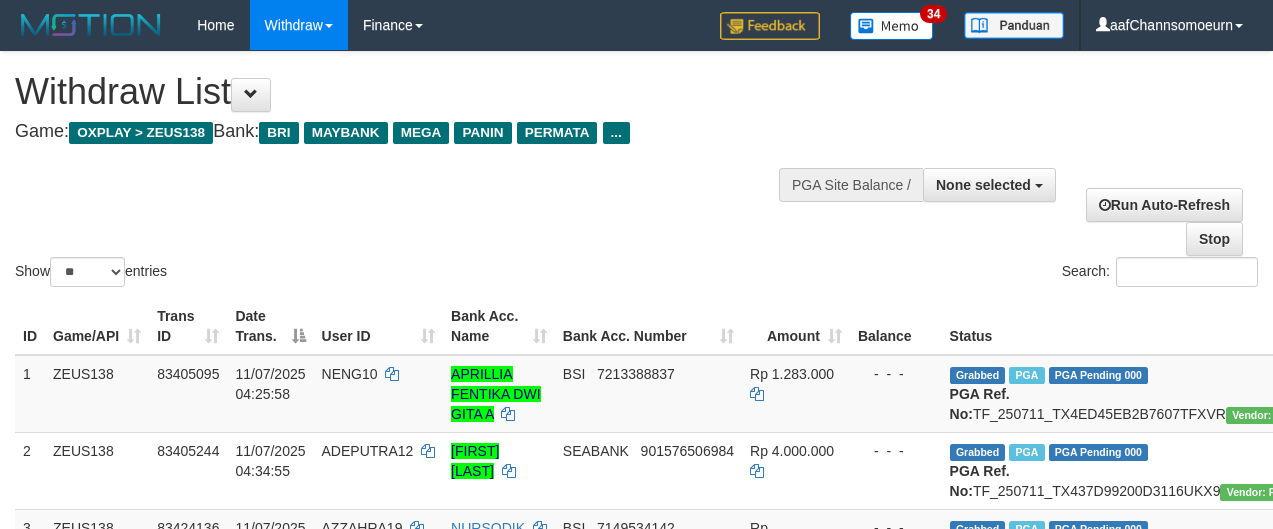 select 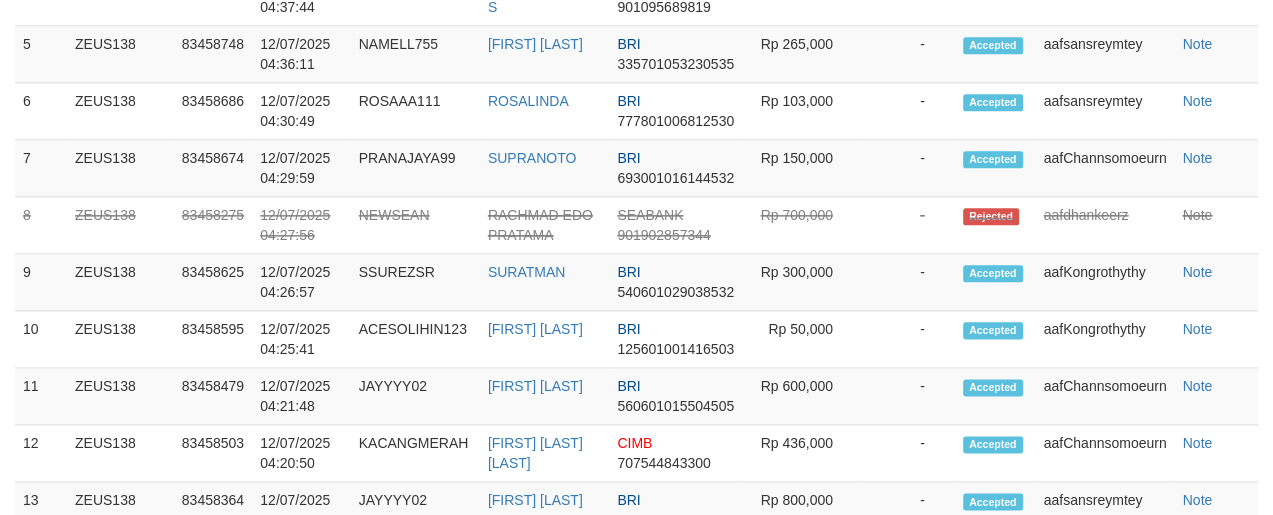 scroll, scrollTop: 1373, scrollLeft: 0, axis: vertical 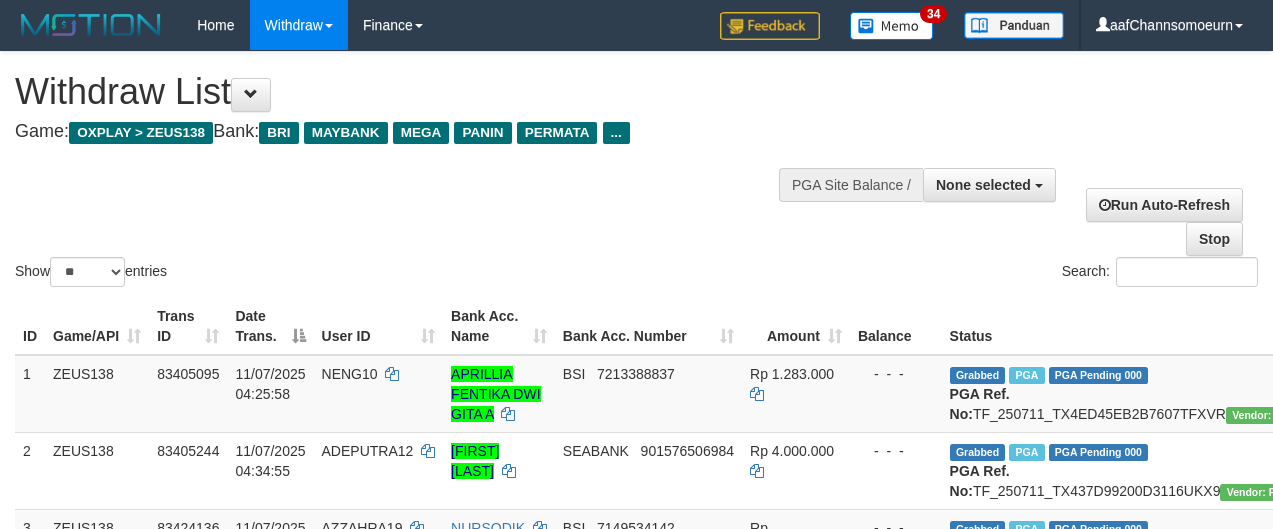 select 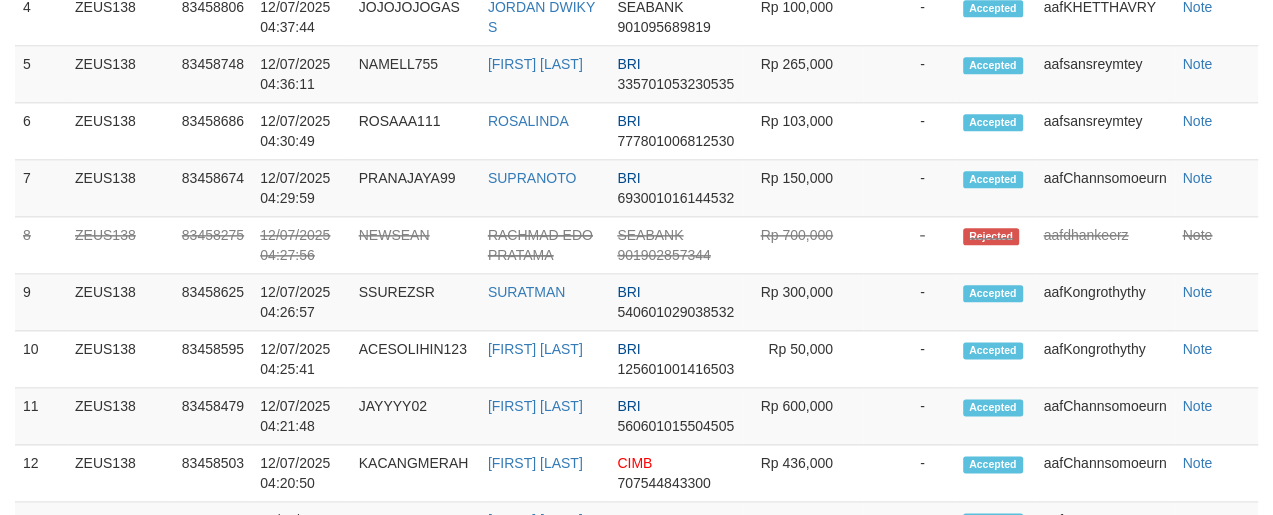 scroll, scrollTop: 1373, scrollLeft: 0, axis: vertical 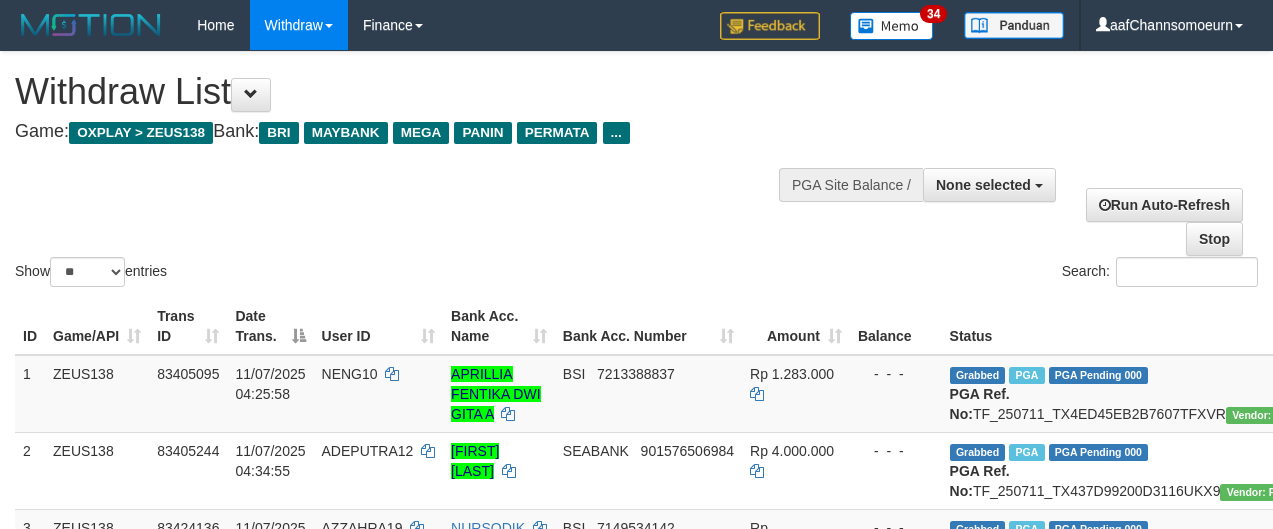 select 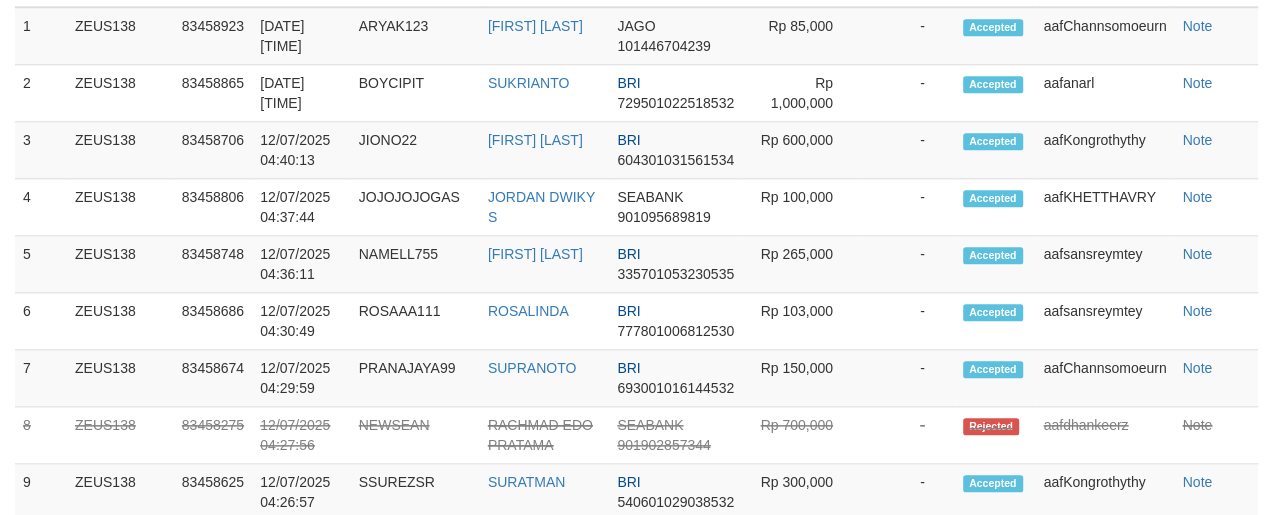 scroll, scrollTop: 1114, scrollLeft: 0, axis: vertical 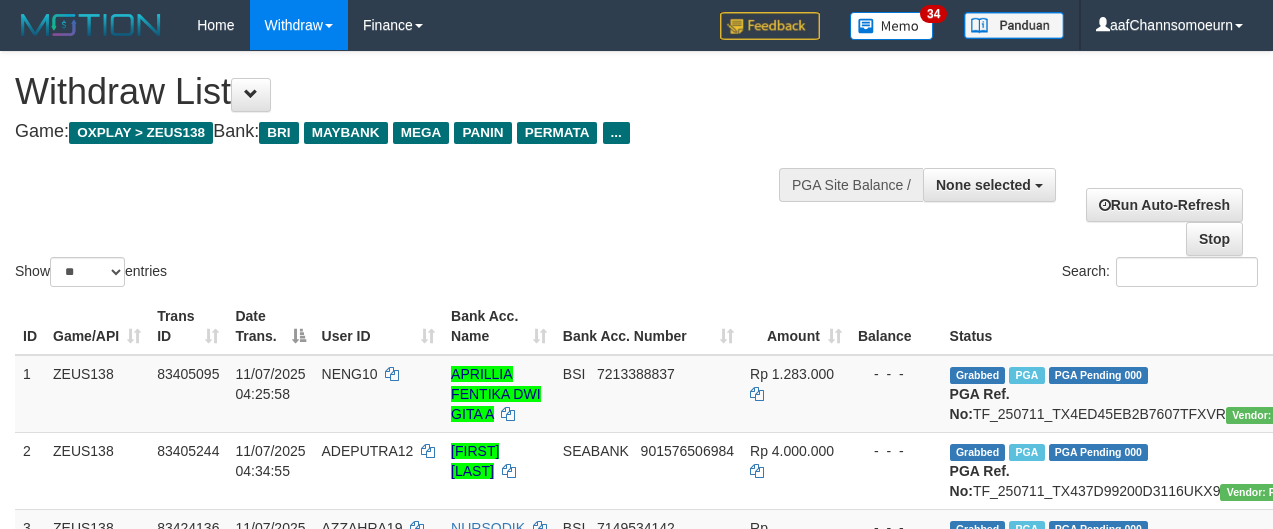 select 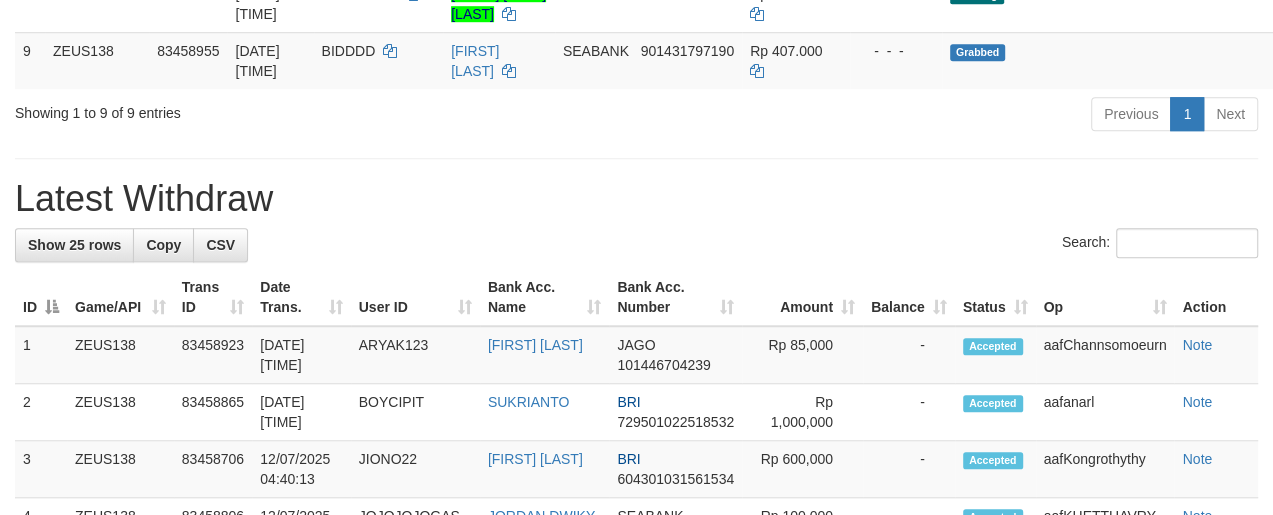 scroll, scrollTop: 844, scrollLeft: 0, axis: vertical 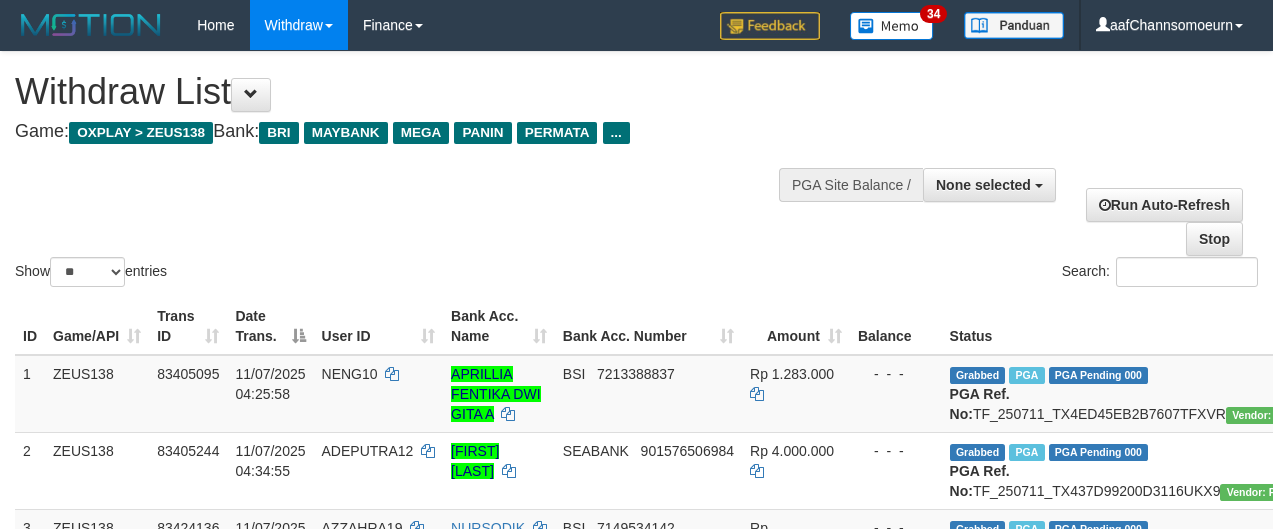 select 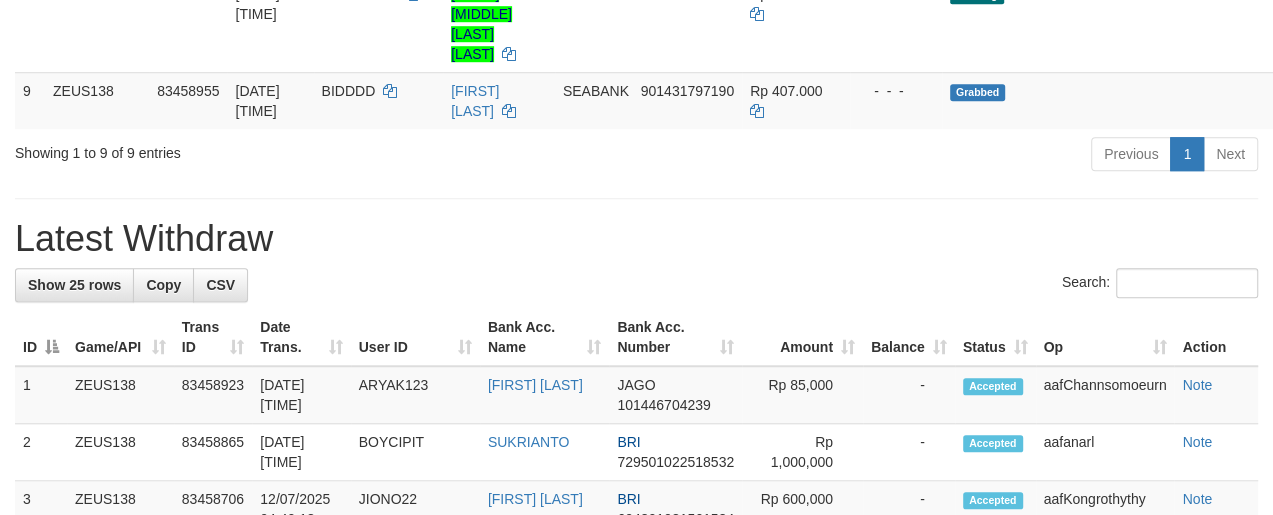 scroll, scrollTop: 844, scrollLeft: 0, axis: vertical 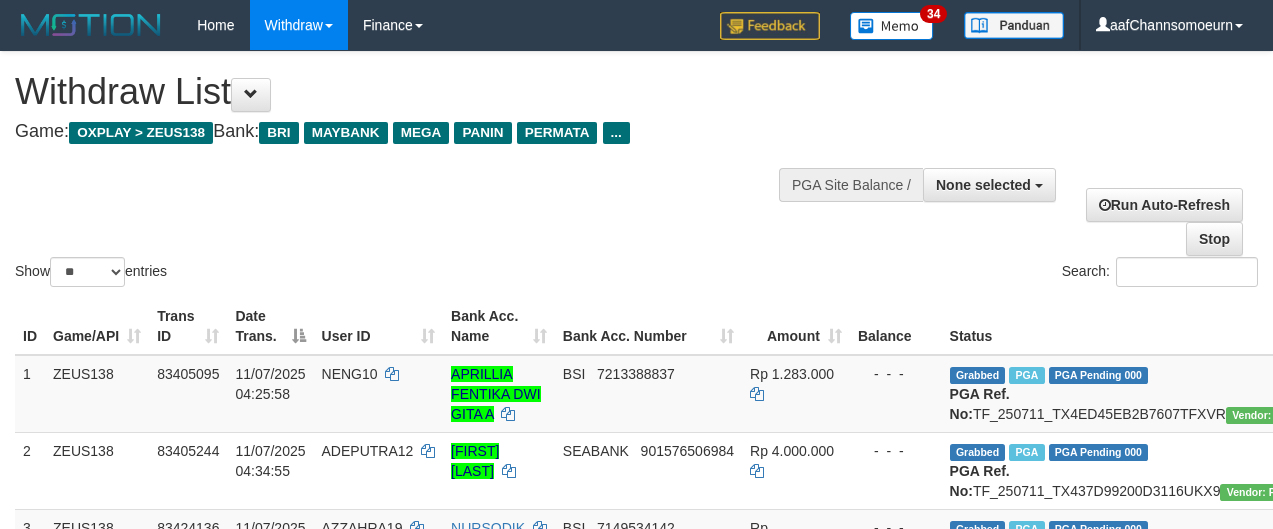 select 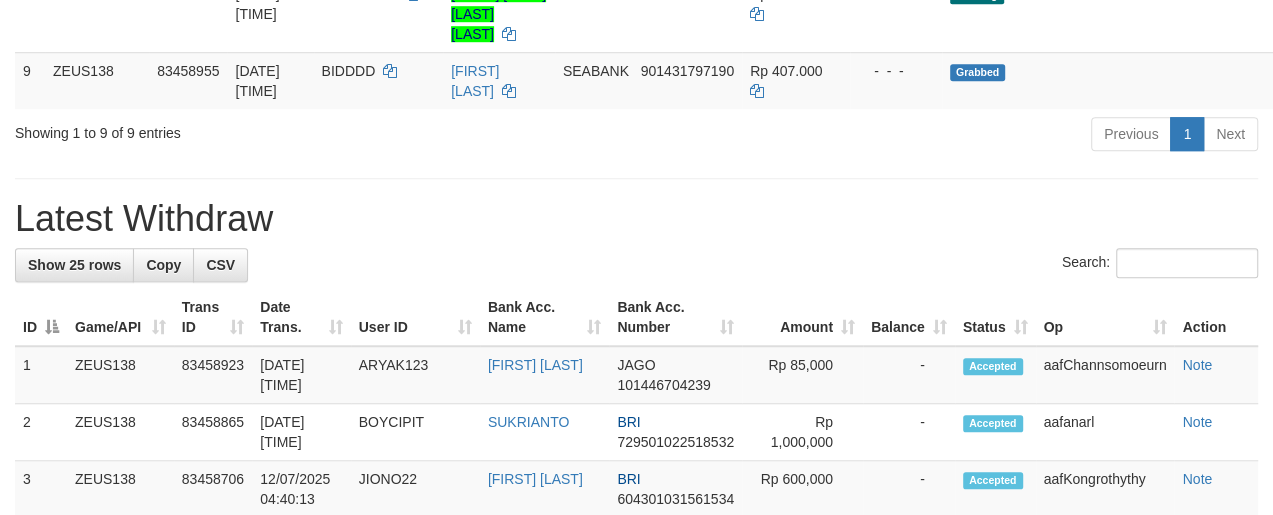 scroll, scrollTop: 844, scrollLeft: 0, axis: vertical 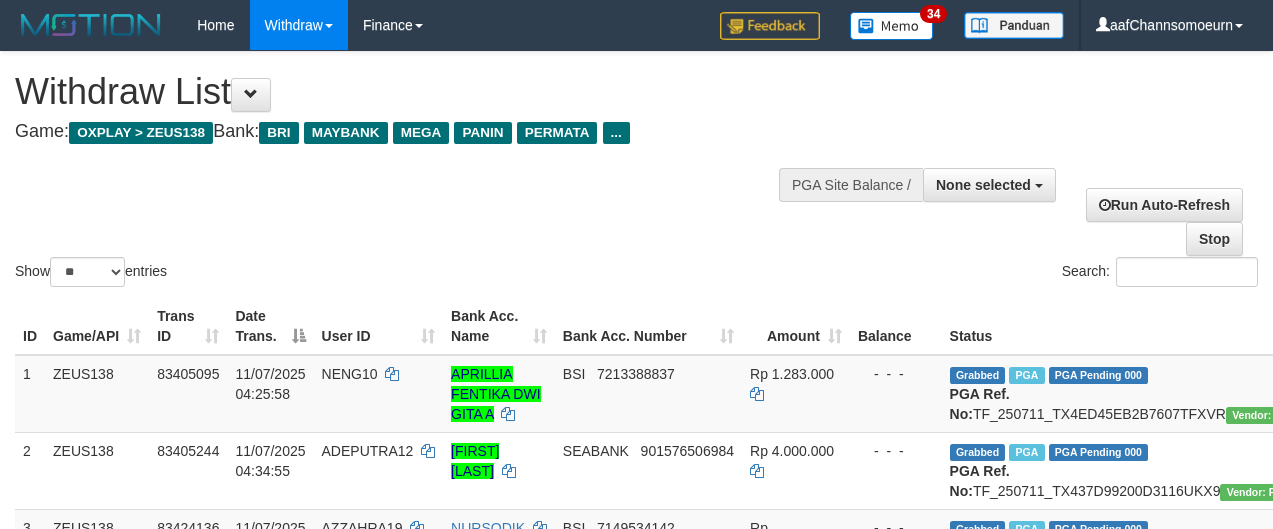 select 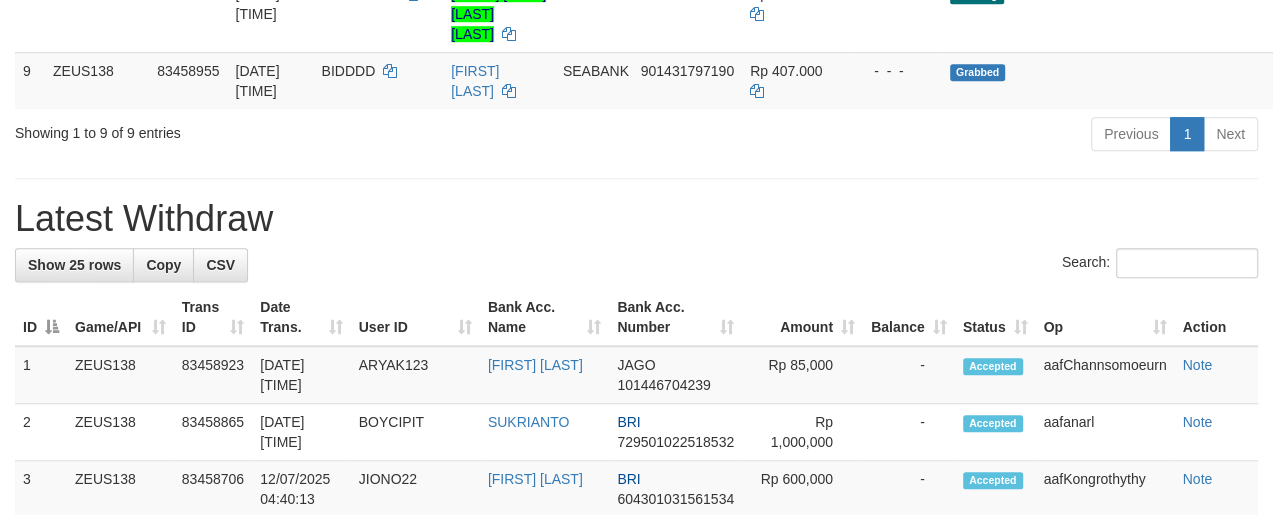 scroll, scrollTop: 844, scrollLeft: 0, axis: vertical 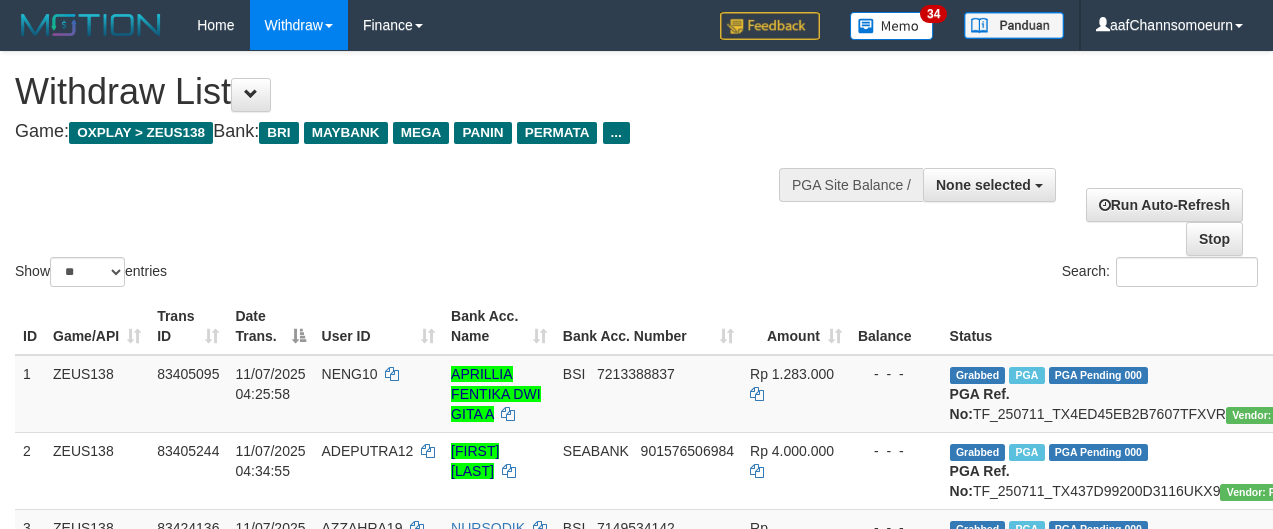 select 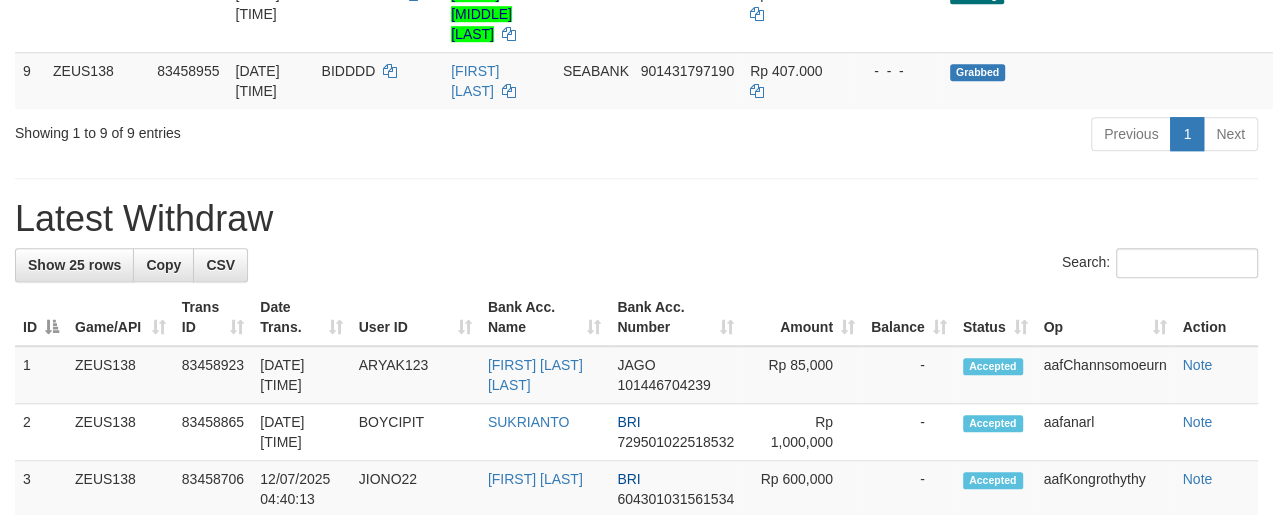 scroll, scrollTop: 844, scrollLeft: 0, axis: vertical 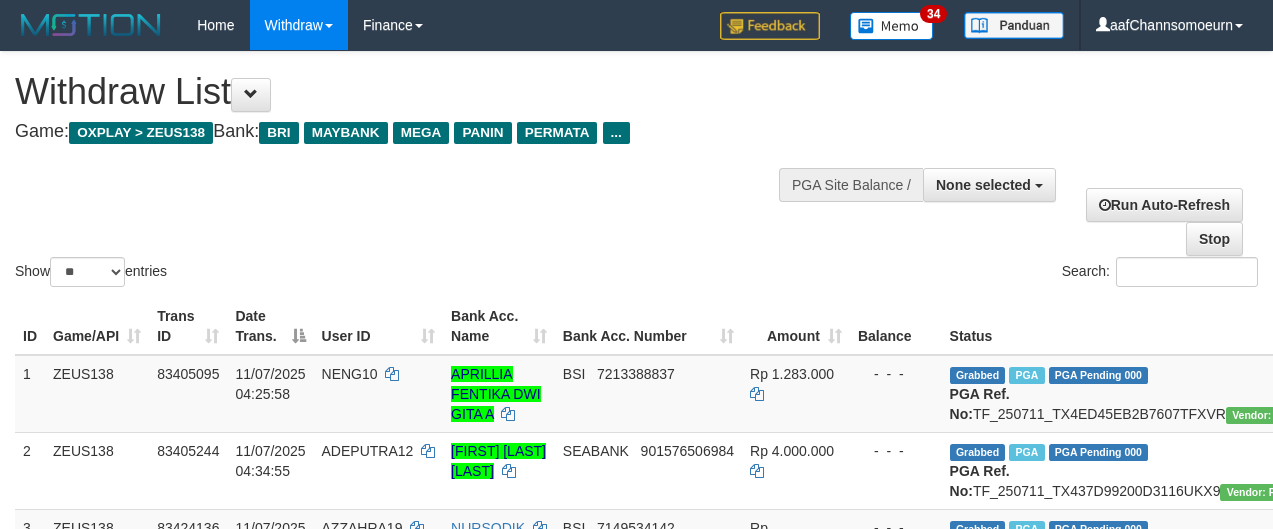 select 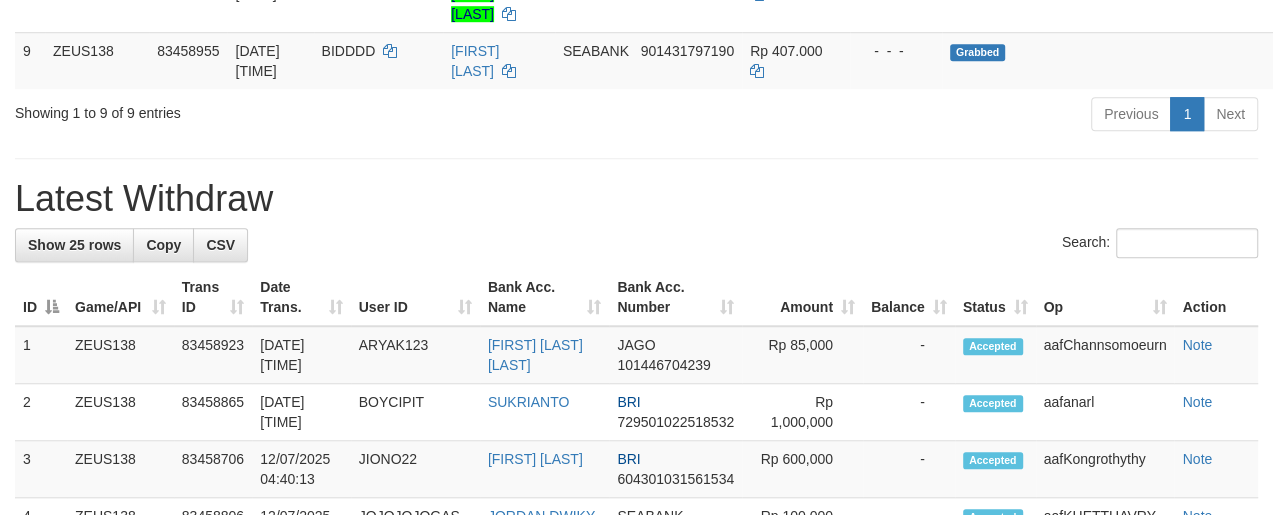 scroll, scrollTop: 844, scrollLeft: 0, axis: vertical 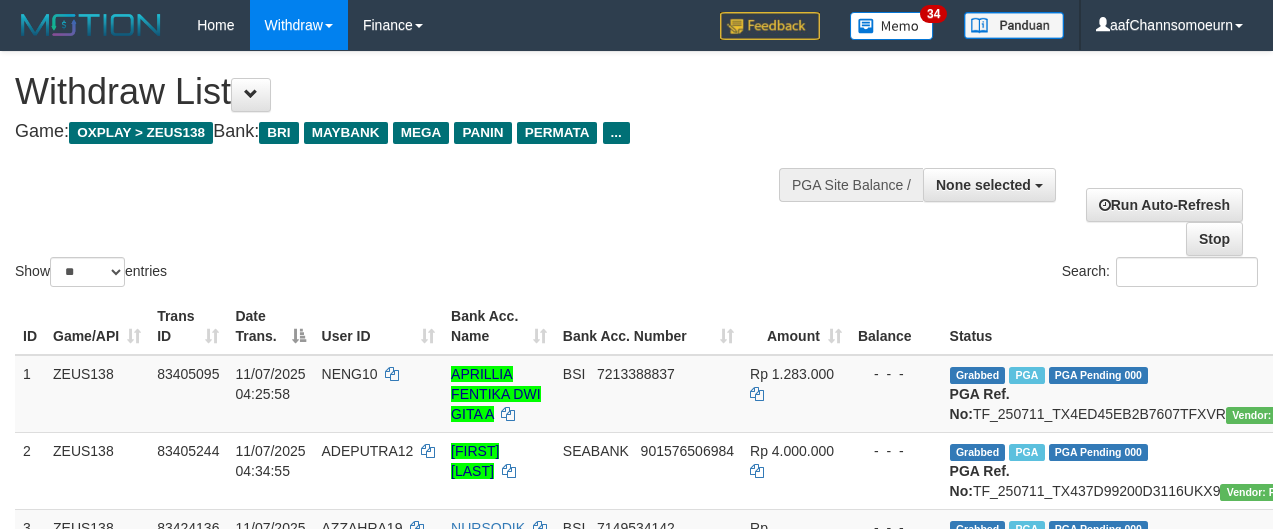 select 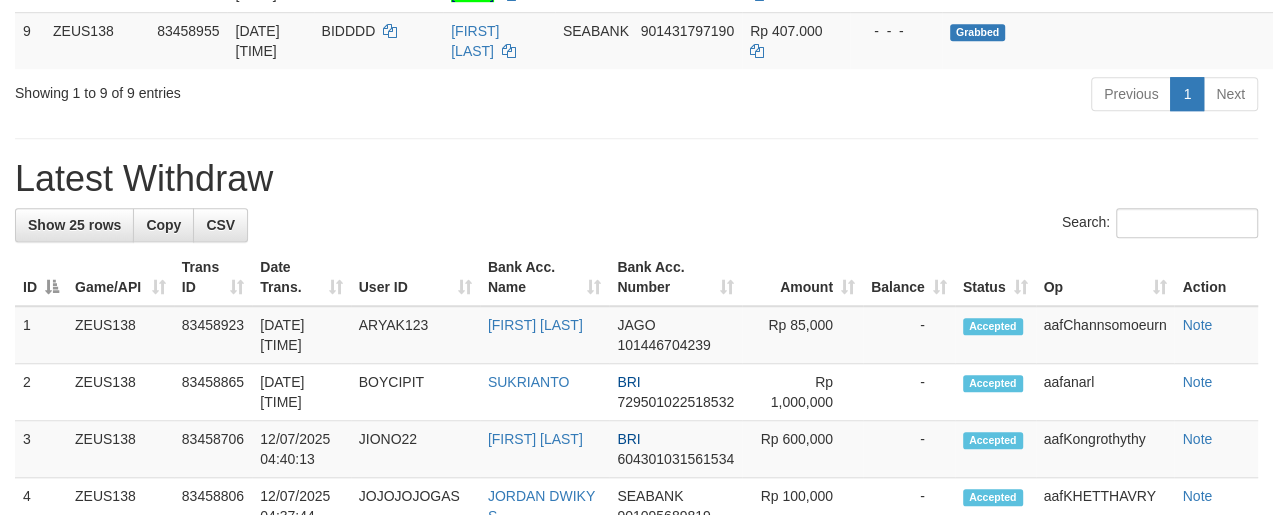 scroll, scrollTop: 844, scrollLeft: 0, axis: vertical 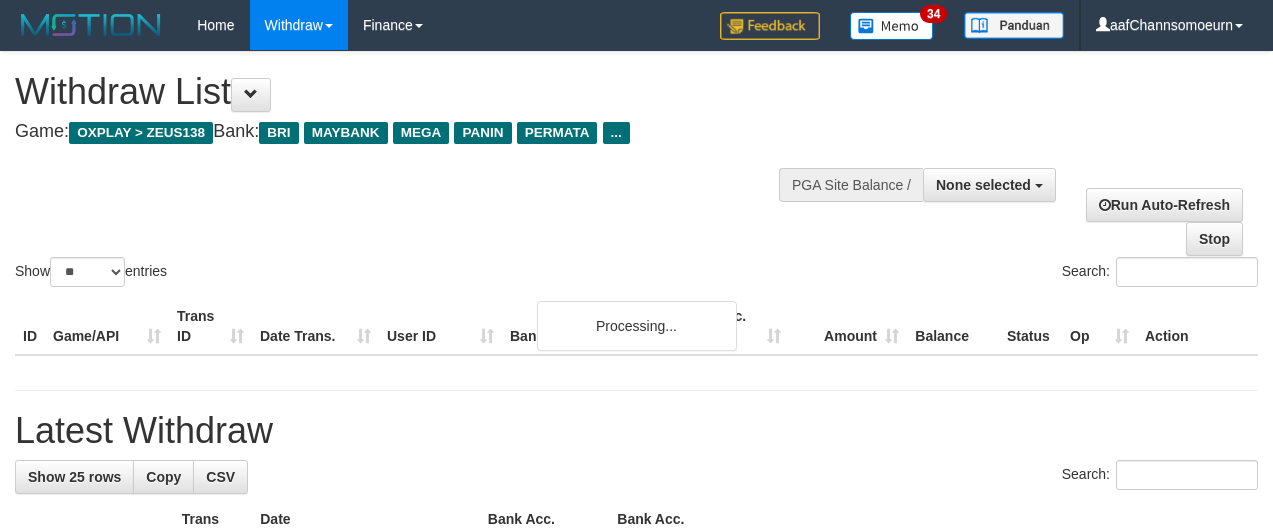 select 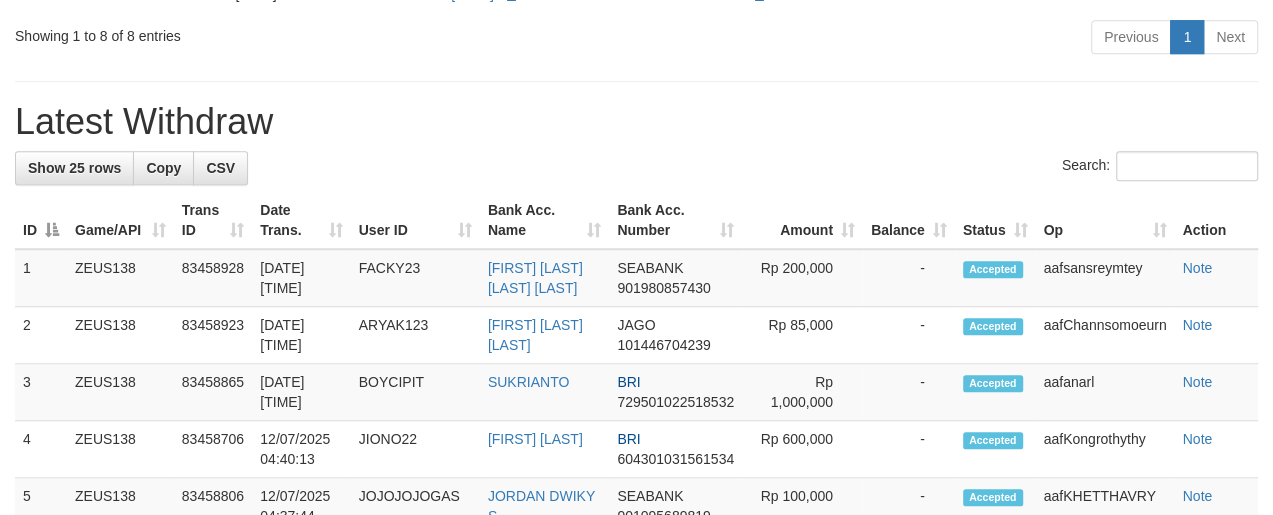 scroll, scrollTop: 844, scrollLeft: 0, axis: vertical 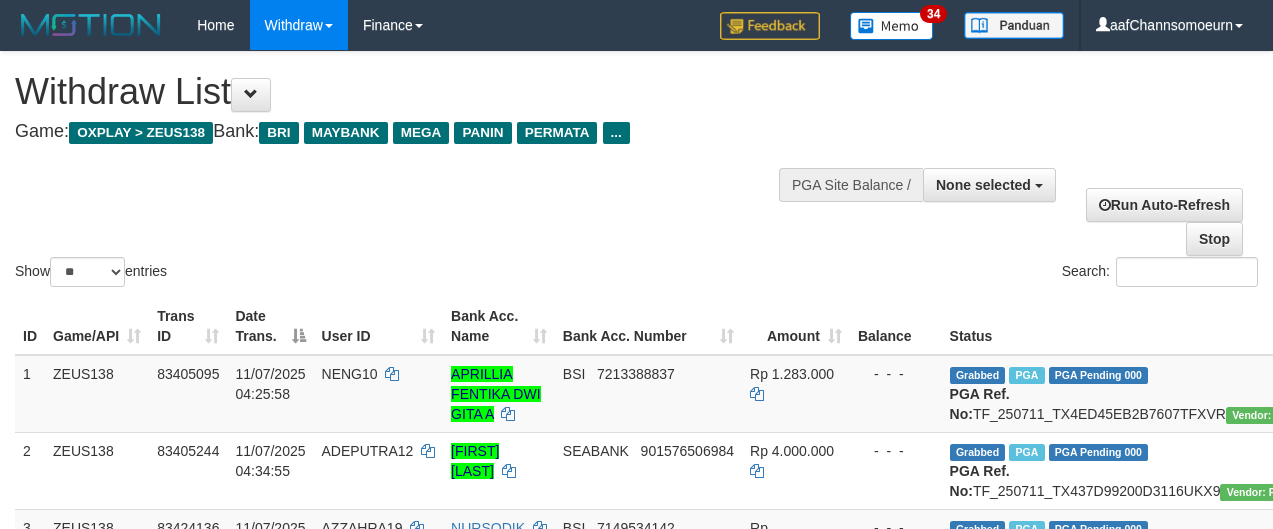 select 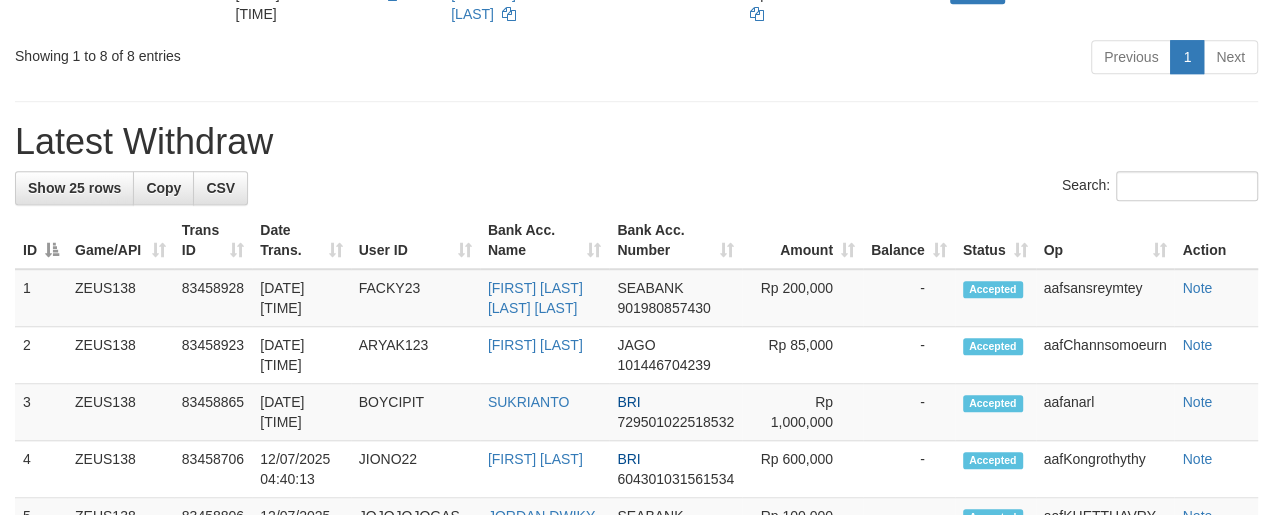 scroll, scrollTop: 844, scrollLeft: 0, axis: vertical 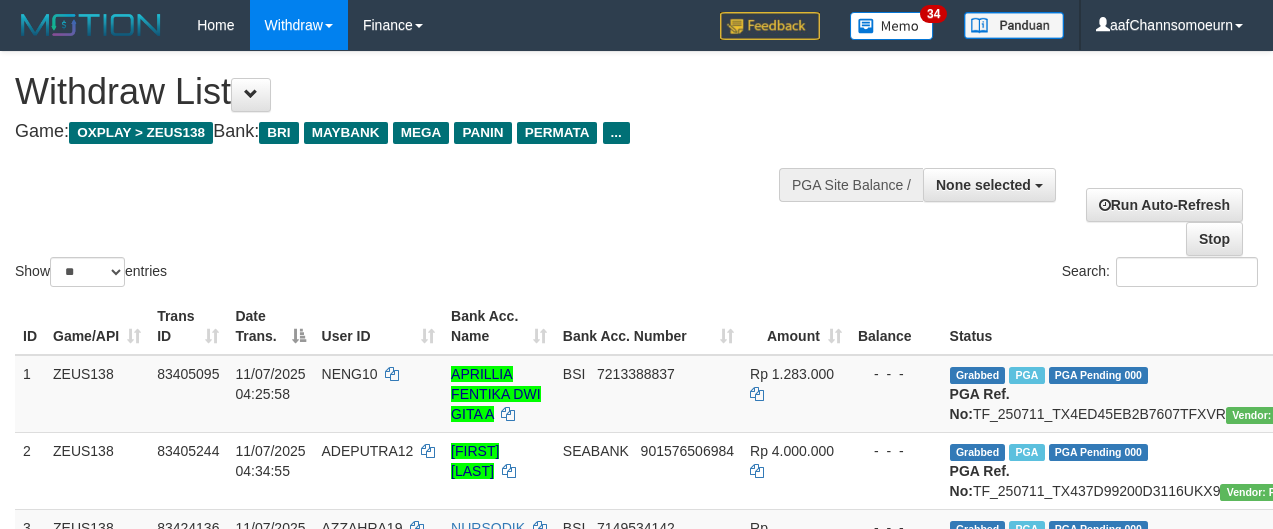 select 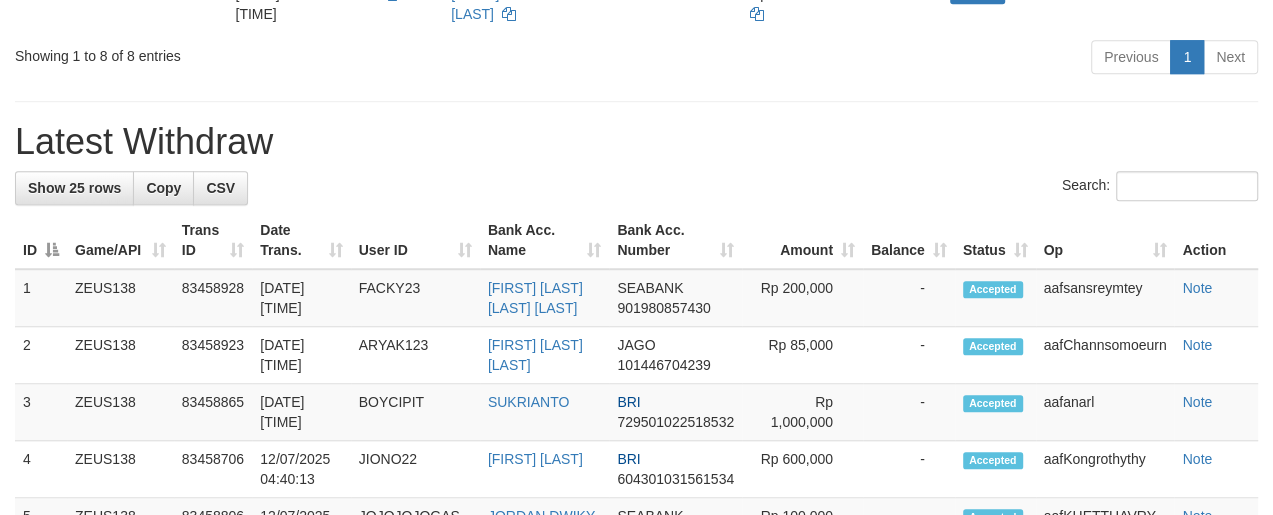 scroll, scrollTop: 844, scrollLeft: 0, axis: vertical 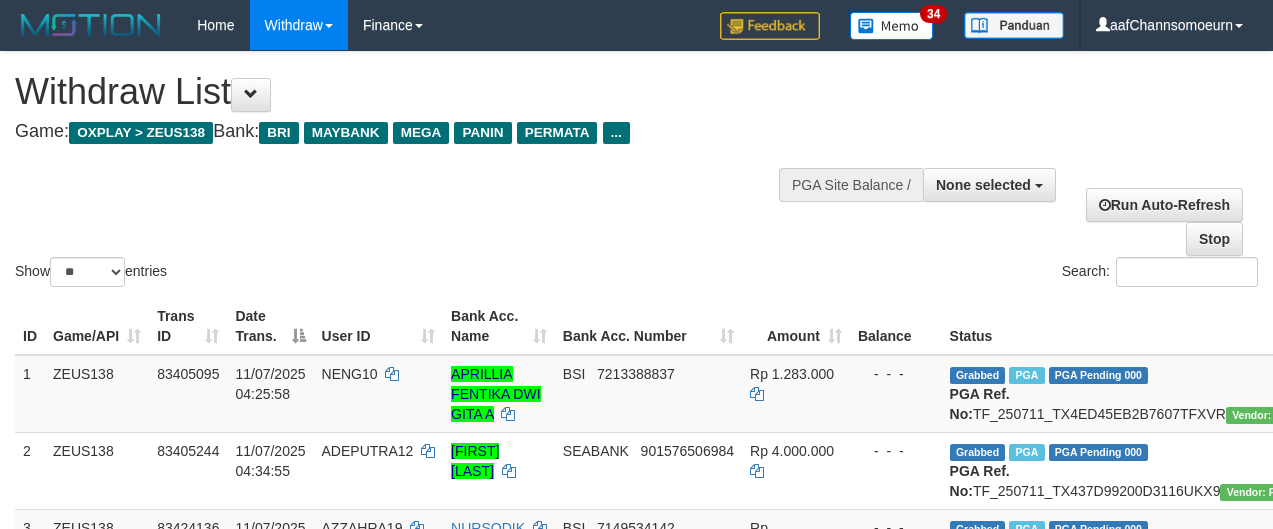 select 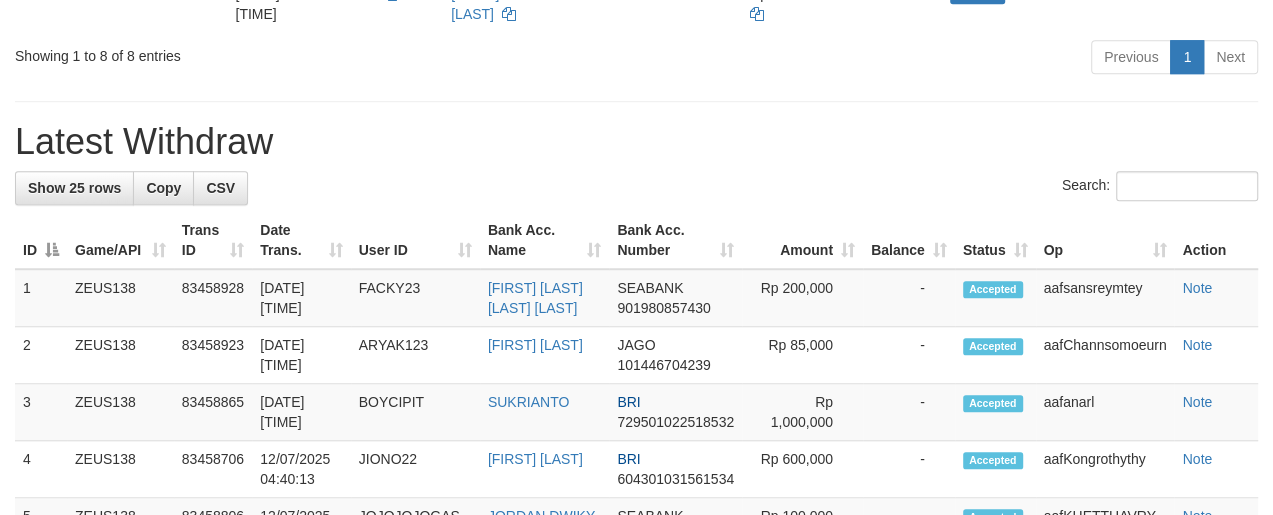 scroll, scrollTop: 844, scrollLeft: 0, axis: vertical 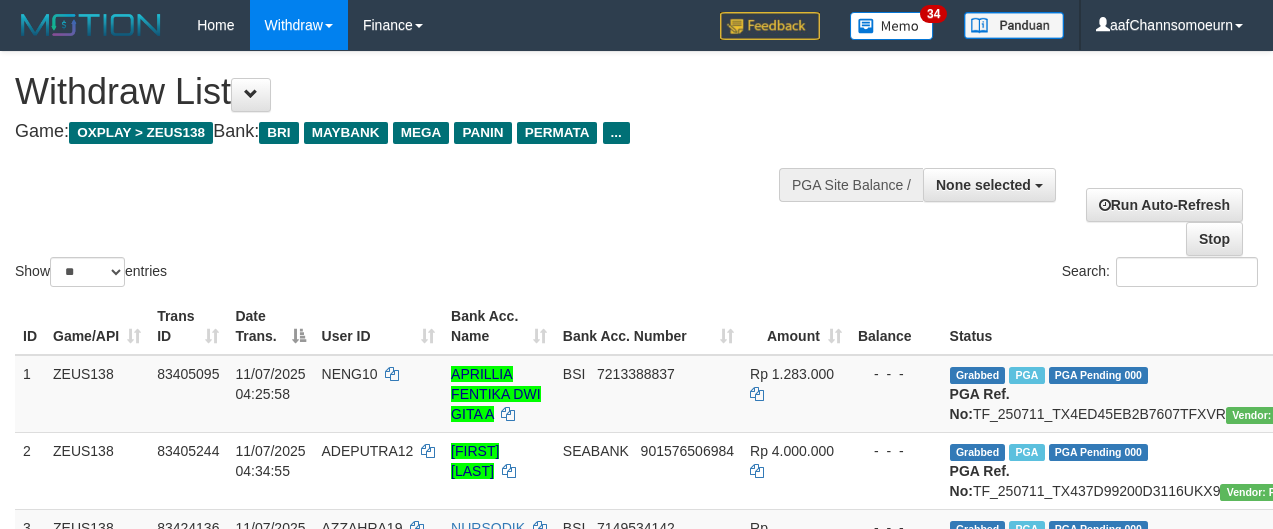 select 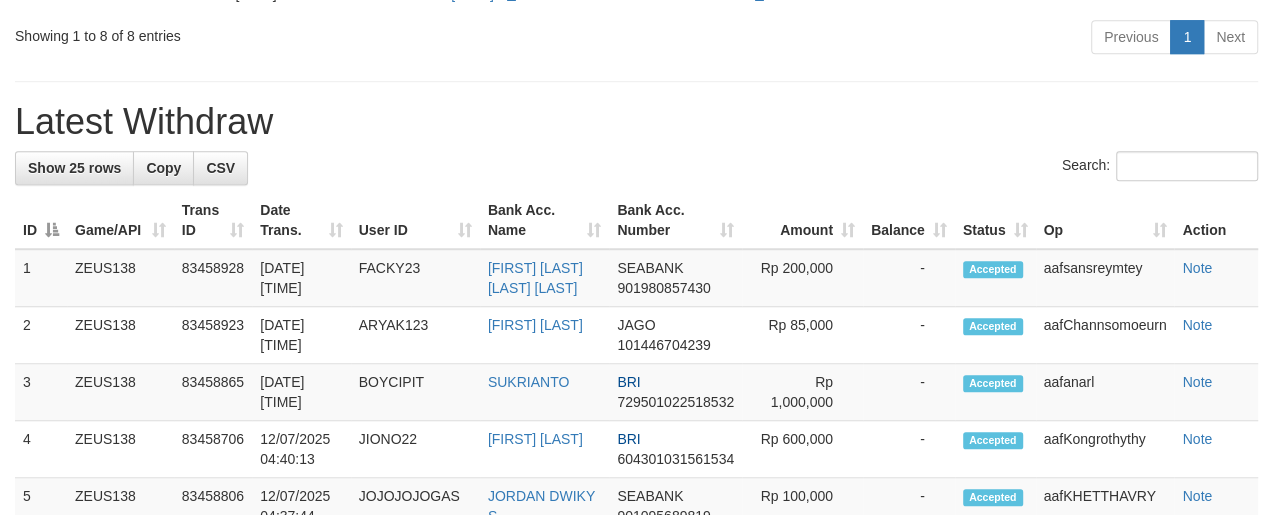 scroll, scrollTop: 844, scrollLeft: 0, axis: vertical 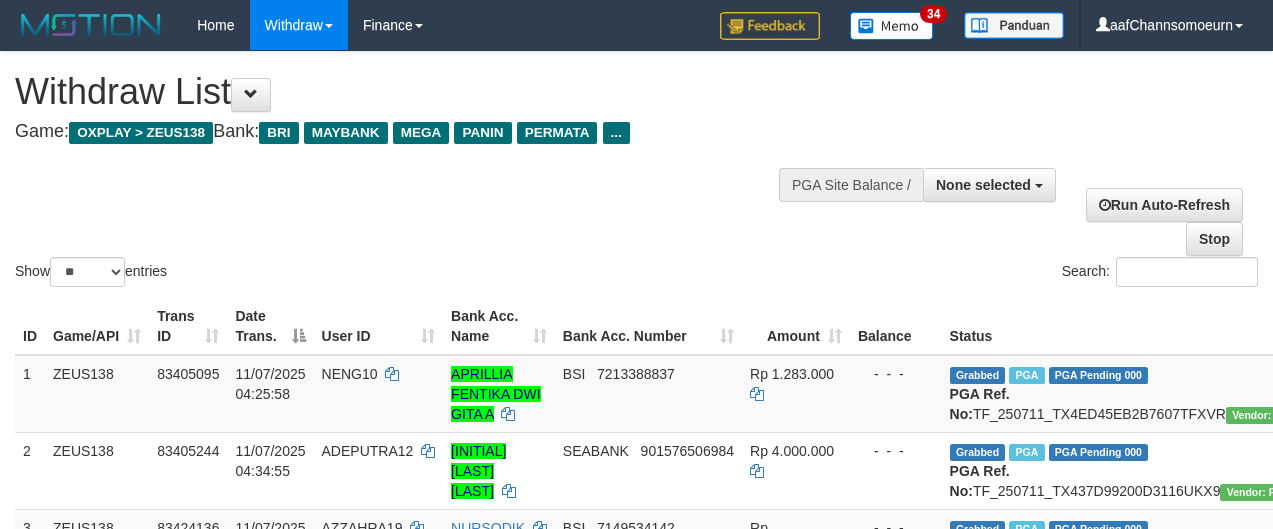 select 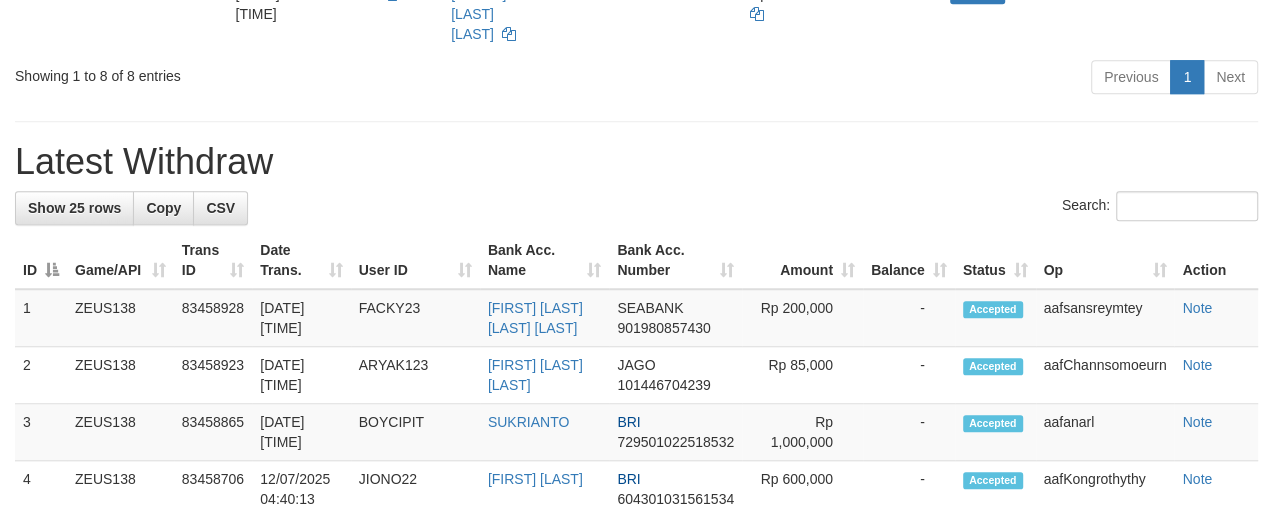 scroll, scrollTop: 844, scrollLeft: 0, axis: vertical 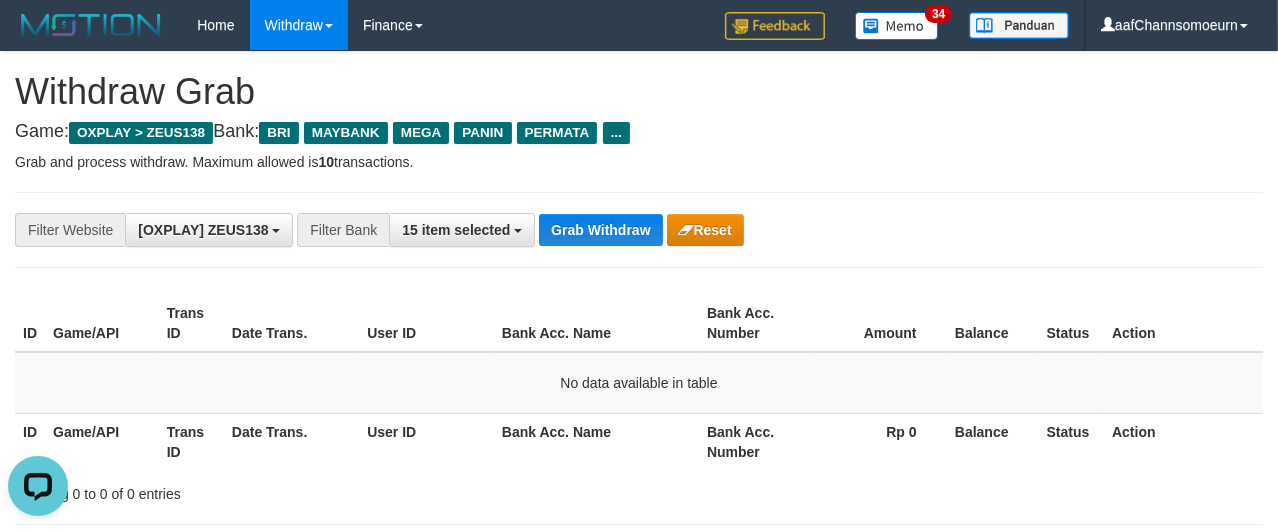 drag, startPoint x: 1048, startPoint y: 159, endPoint x: 1031, endPoint y: 167, distance: 18.788294 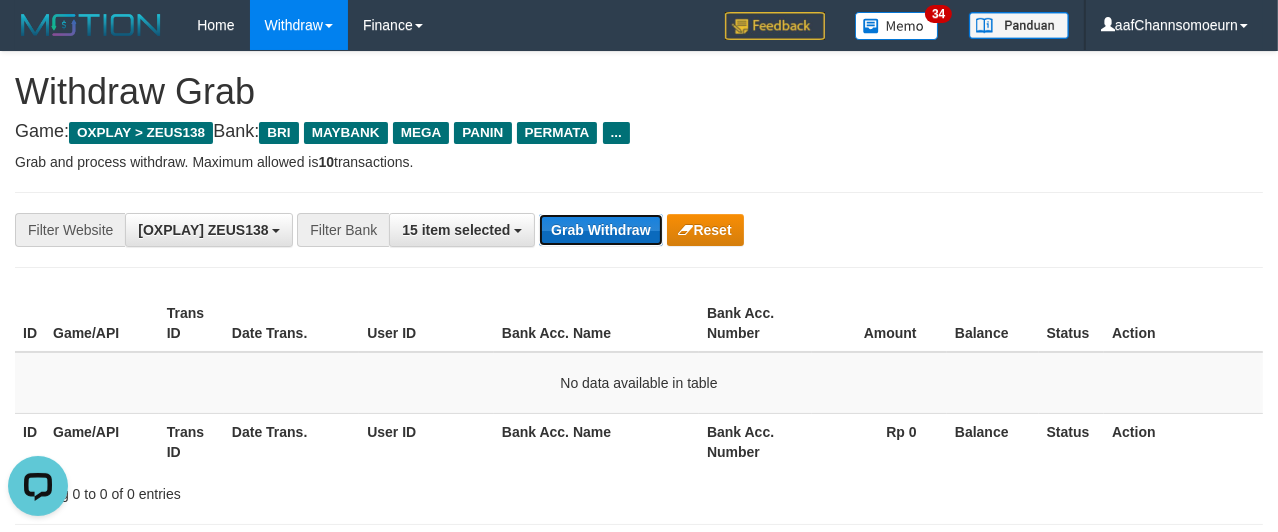 click on "Grab Withdraw" at bounding box center (600, 230) 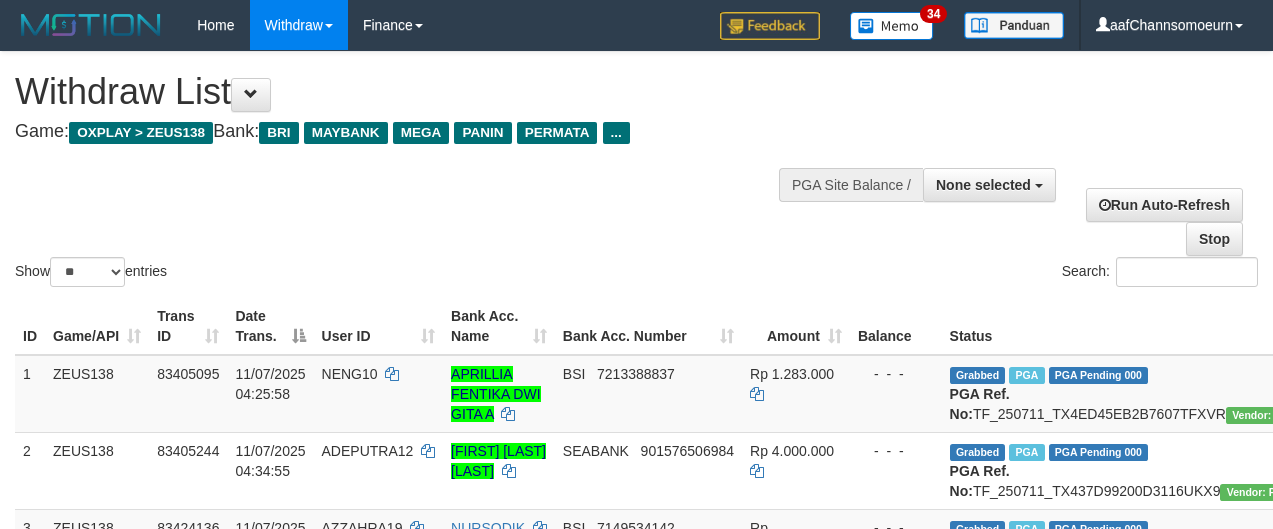 select 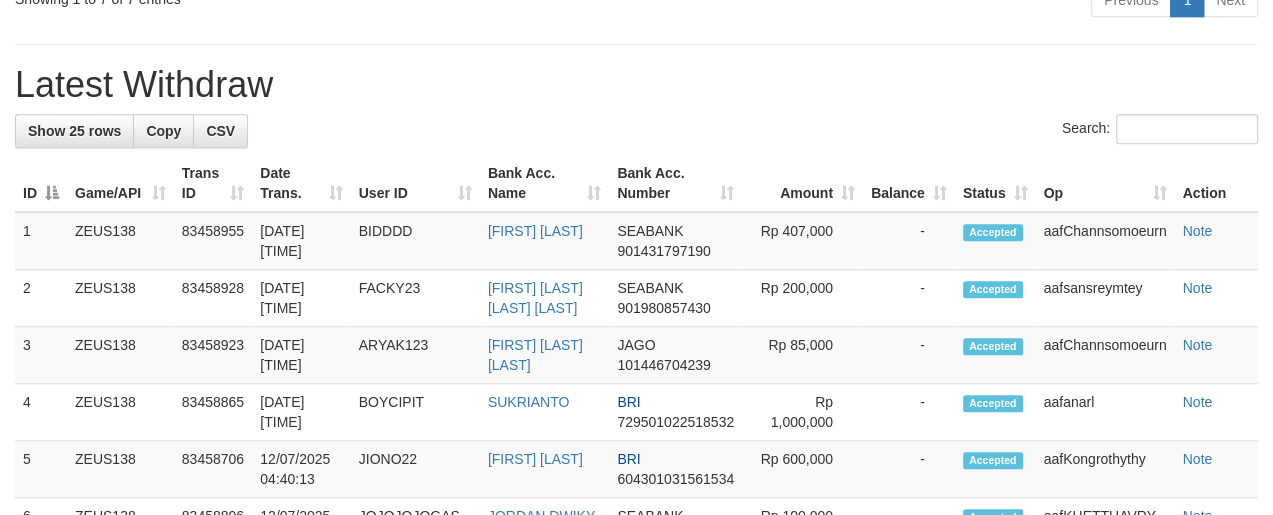 scroll, scrollTop: 844, scrollLeft: 0, axis: vertical 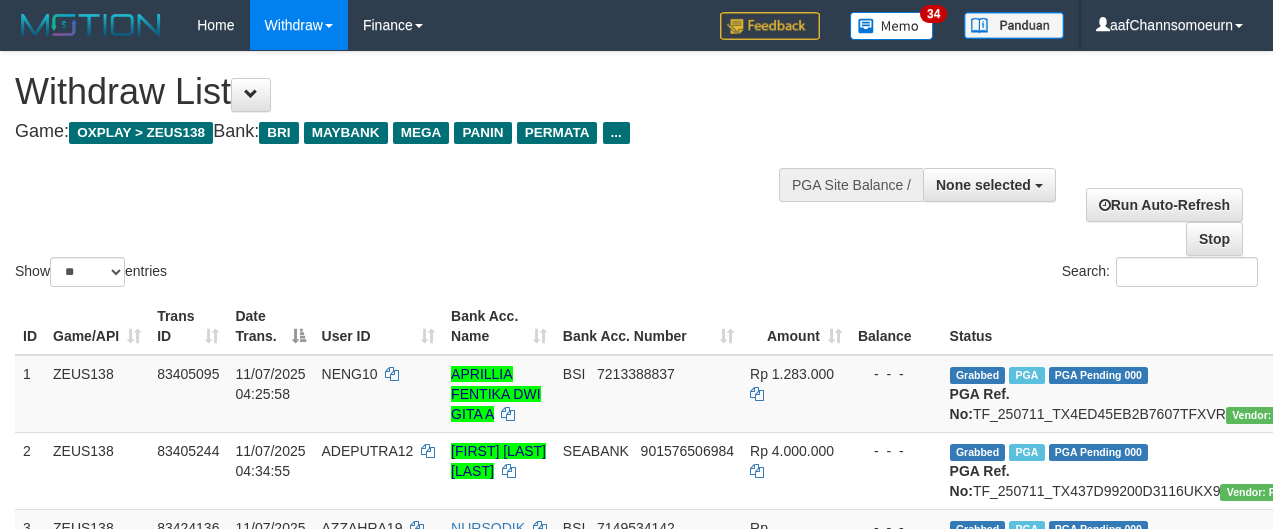 select 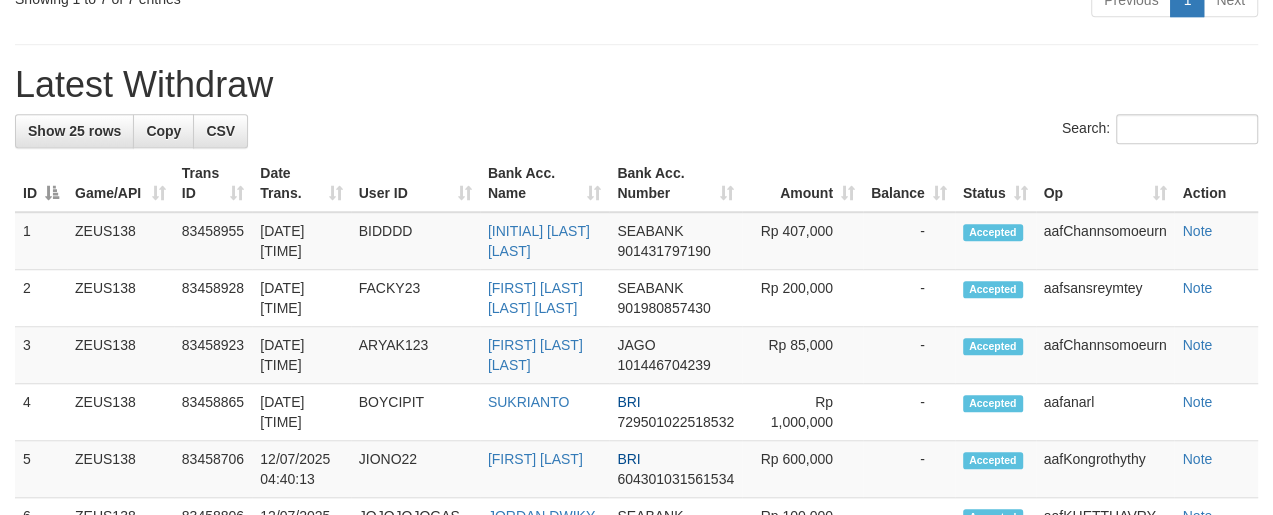scroll, scrollTop: 844, scrollLeft: 0, axis: vertical 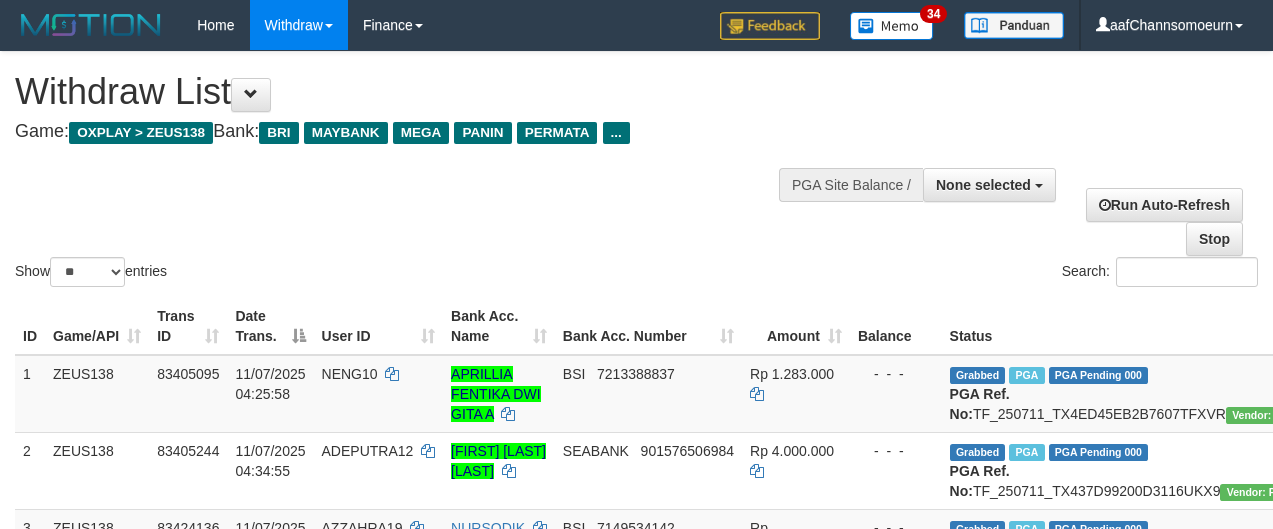 select 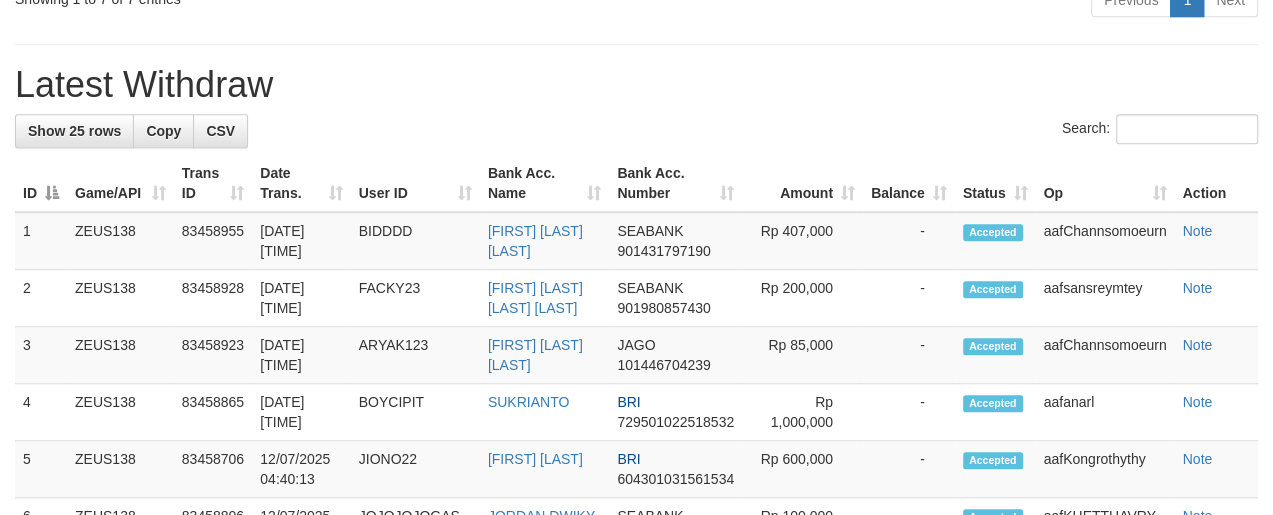 scroll, scrollTop: 844, scrollLeft: 0, axis: vertical 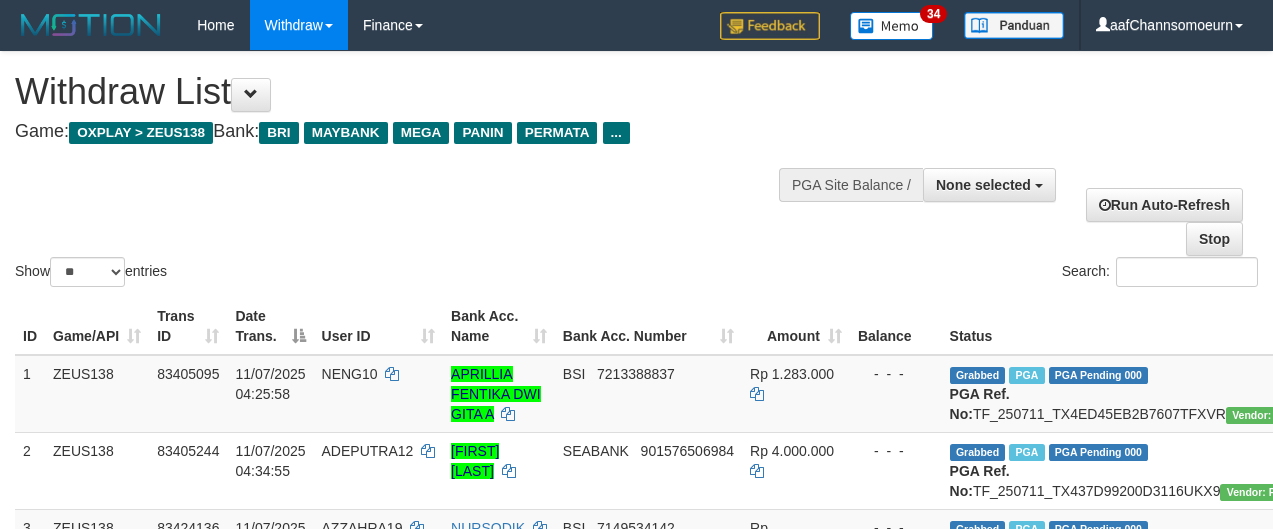 select 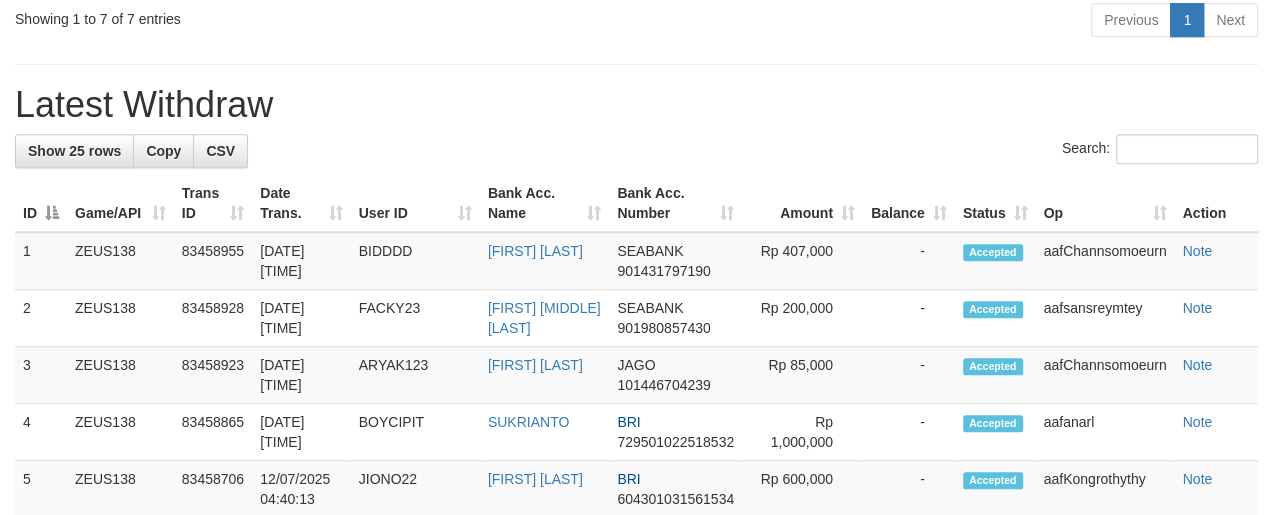 scroll, scrollTop: 844, scrollLeft: 0, axis: vertical 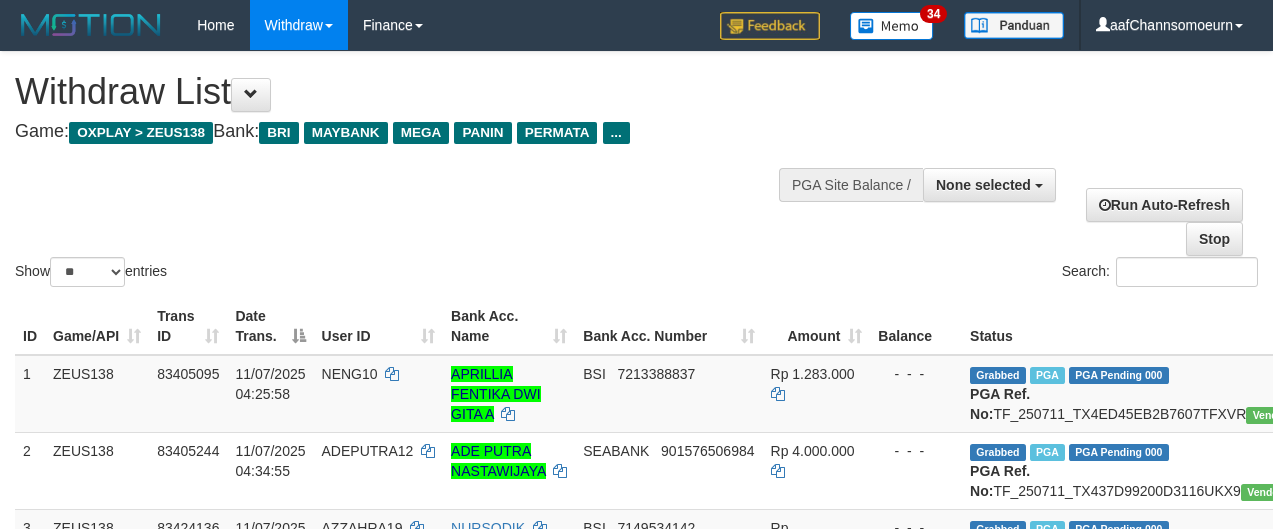 select 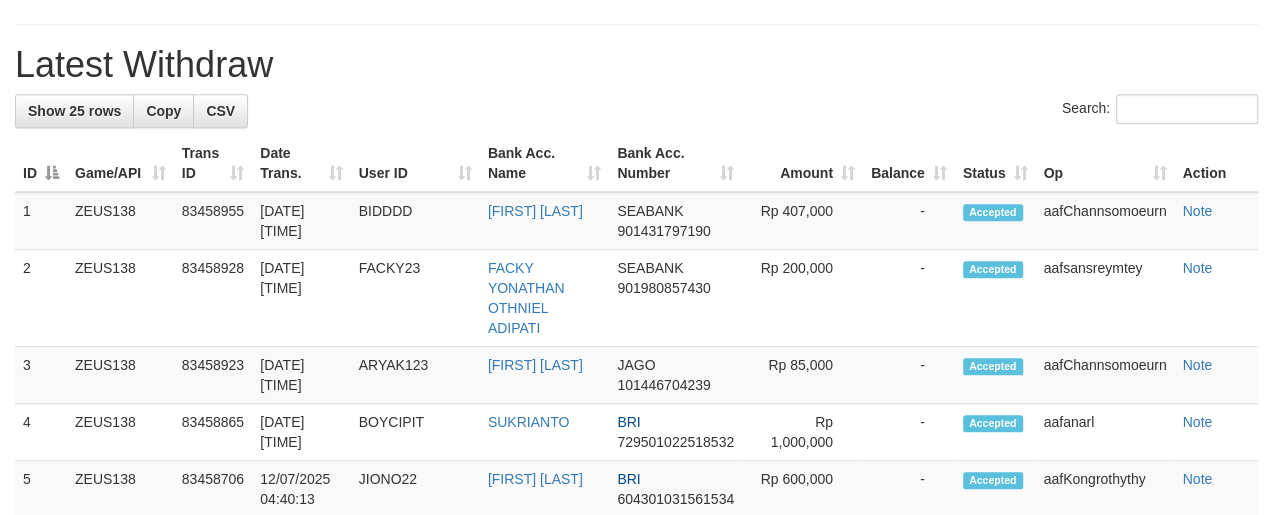 scroll, scrollTop: 844, scrollLeft: 0, axis: vertical 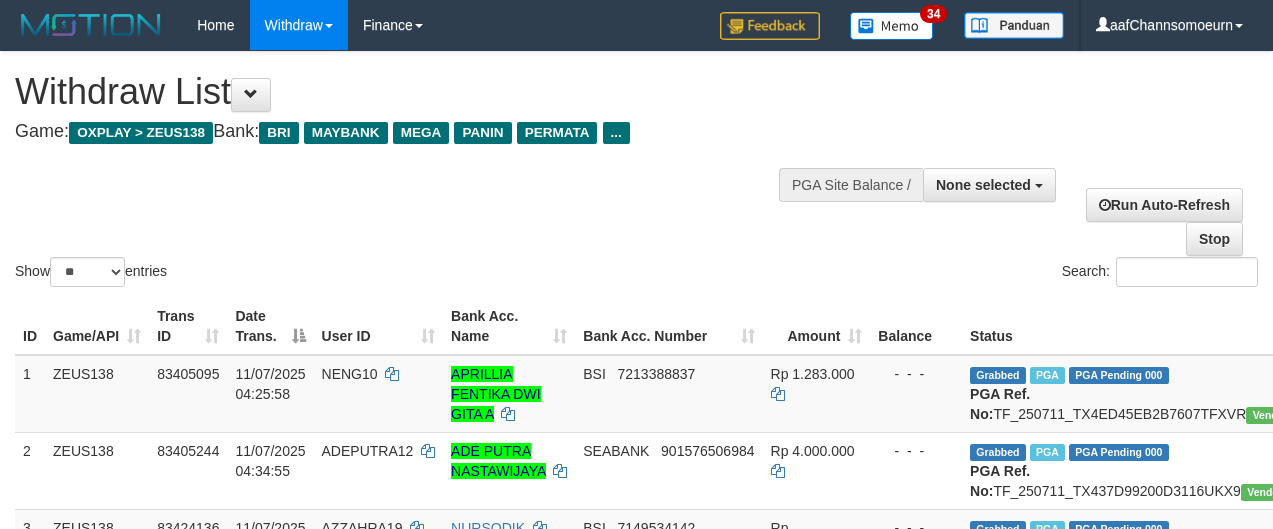 select 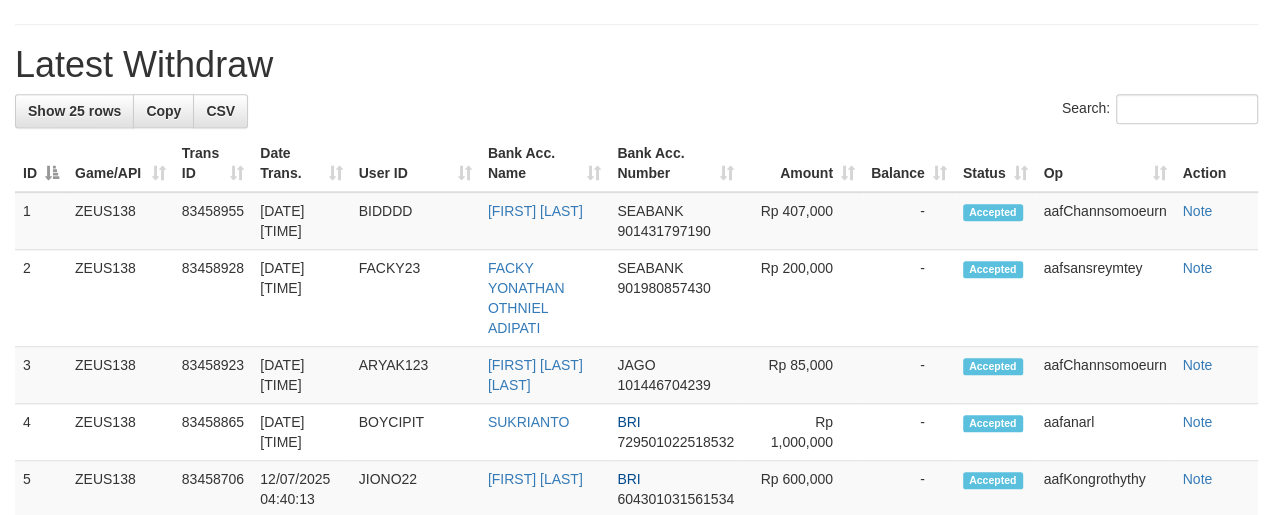 scroll, scrollTop: 844, scrollLeft: 0, axis: vertical 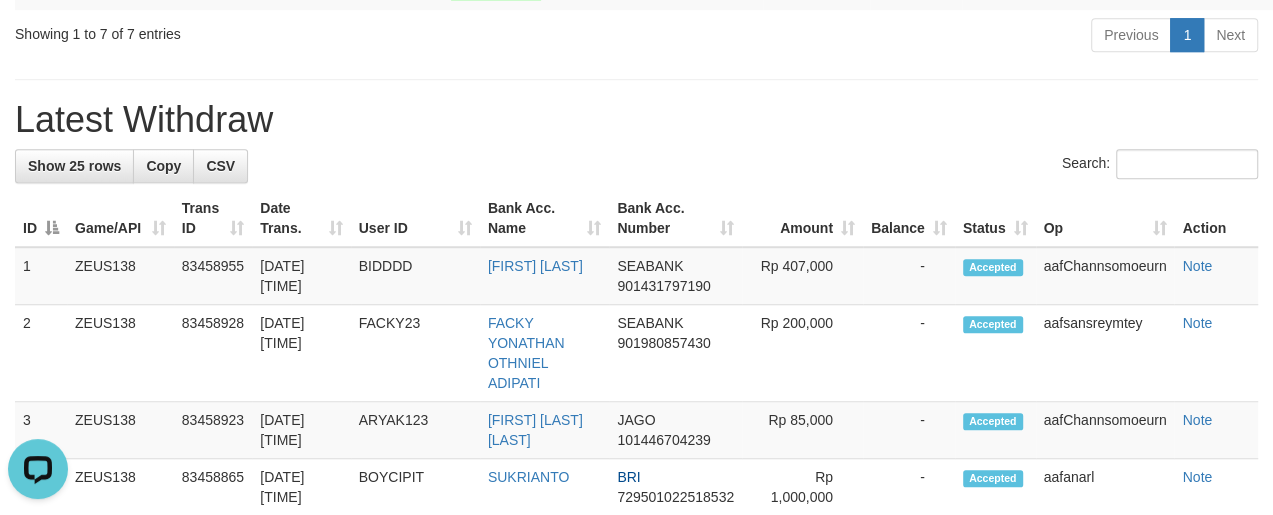 click on "**********" at bounding box center (636, 527) 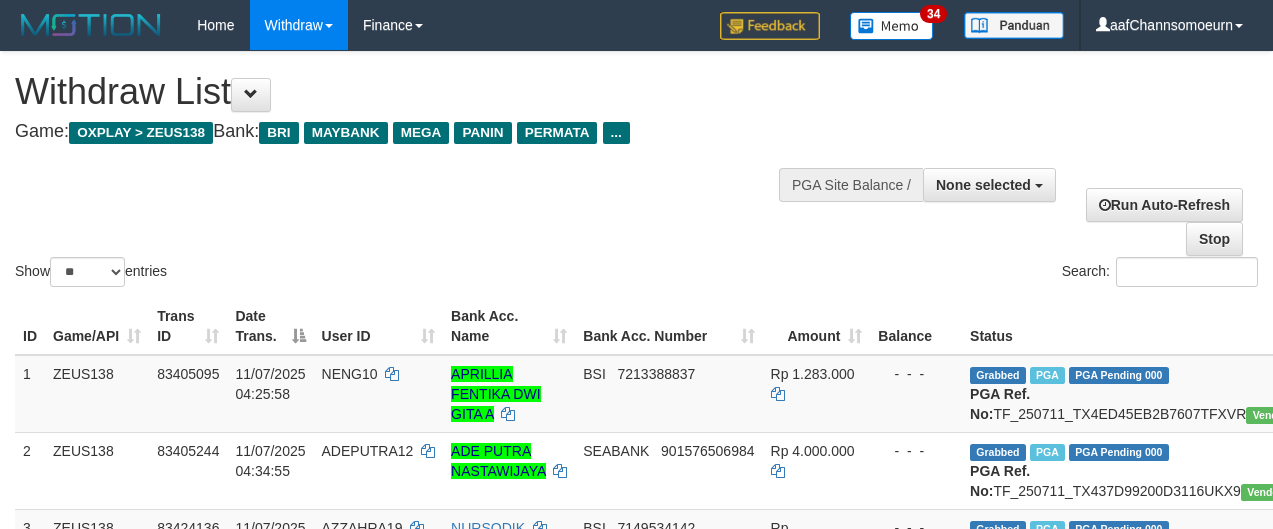 select 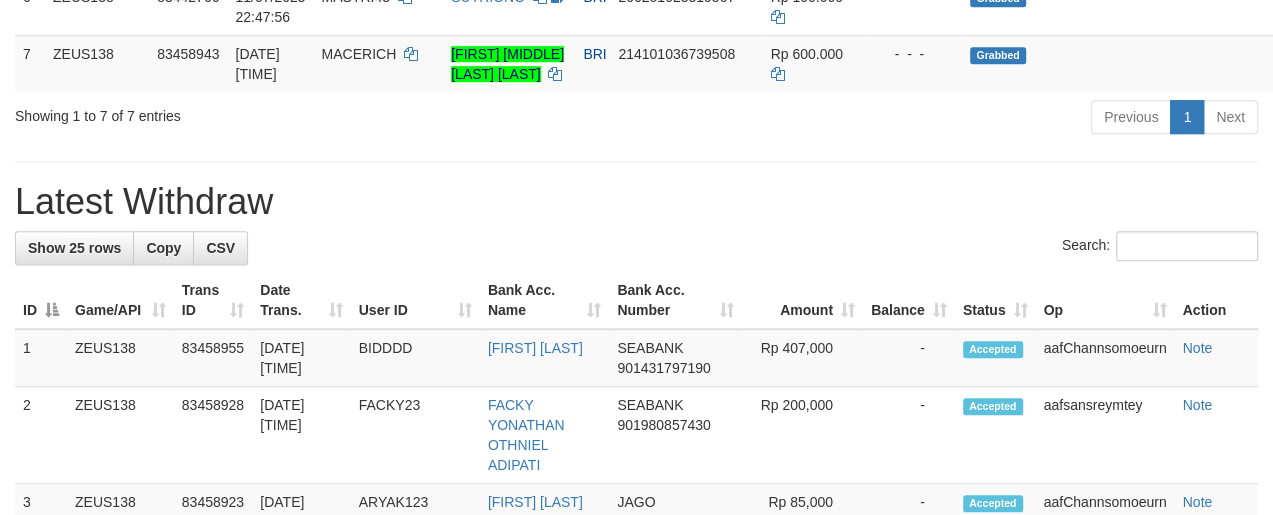 scroll, scrollTop: 746, scrollLeft: 0, axis: vertical 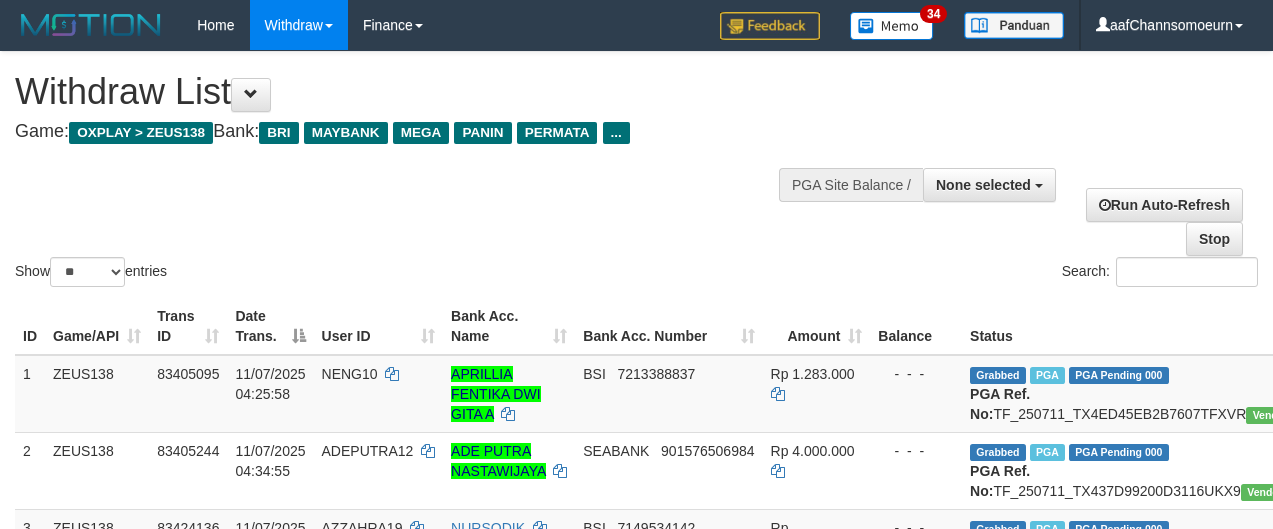 select 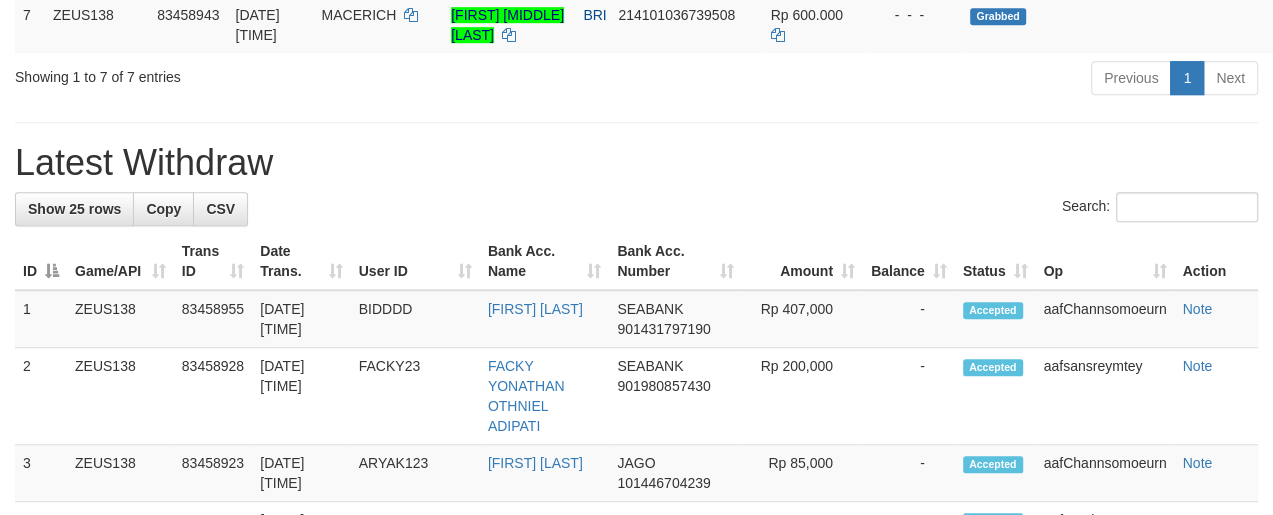 scroll, scrollTop: 746, scrollLeft: 0, axis: vertical 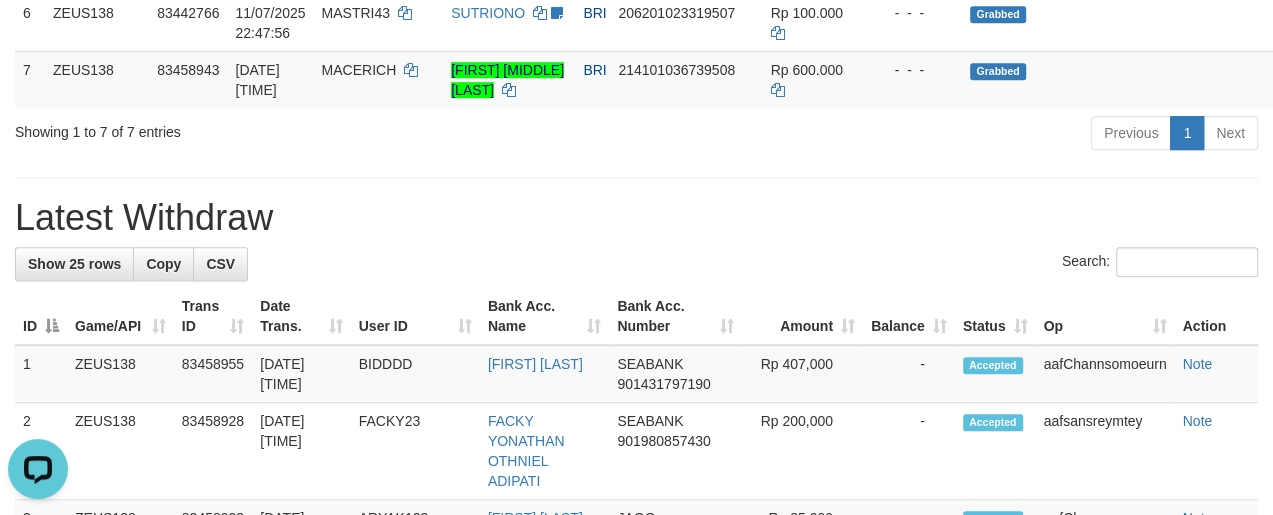 click on "Latest Withdraw" at bounding box center [636, 218] 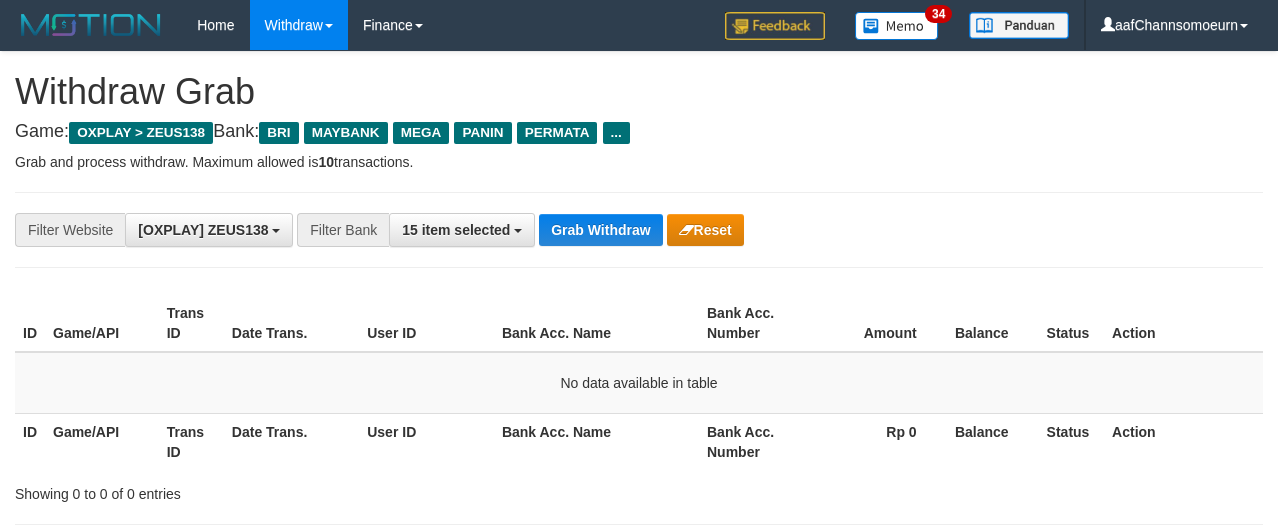 scroll, scrollTop: 0, scrollLeft: 0, axis: both 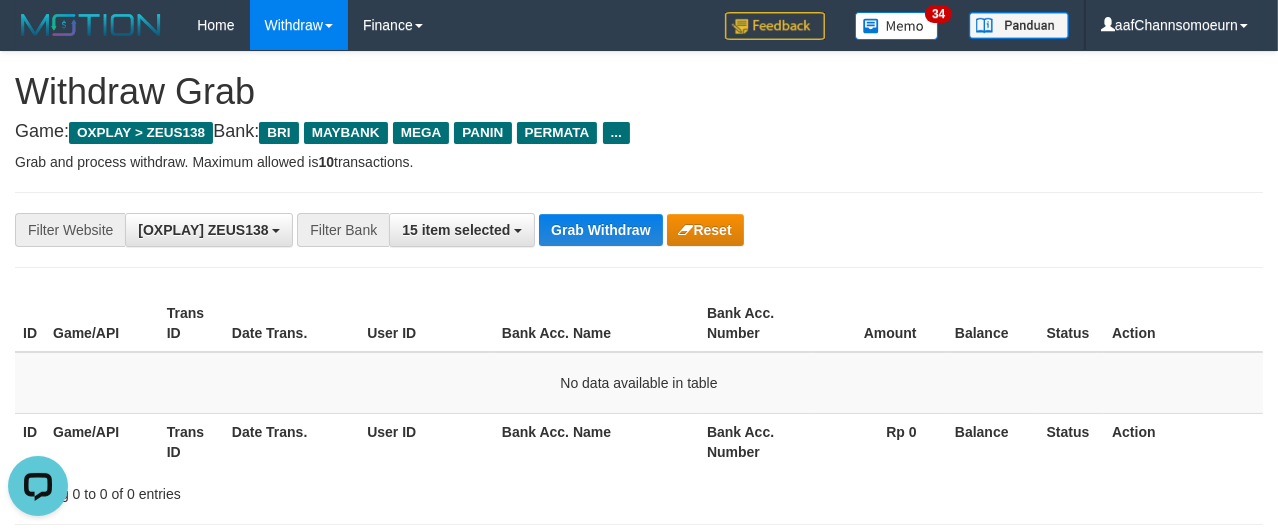 click on "Game:   OXPLAY > ZEUS138    		Bank:   BRI   MAYBANK   MEGA   PANIN   PERMATA   ..." at bounding box center (639, 132) 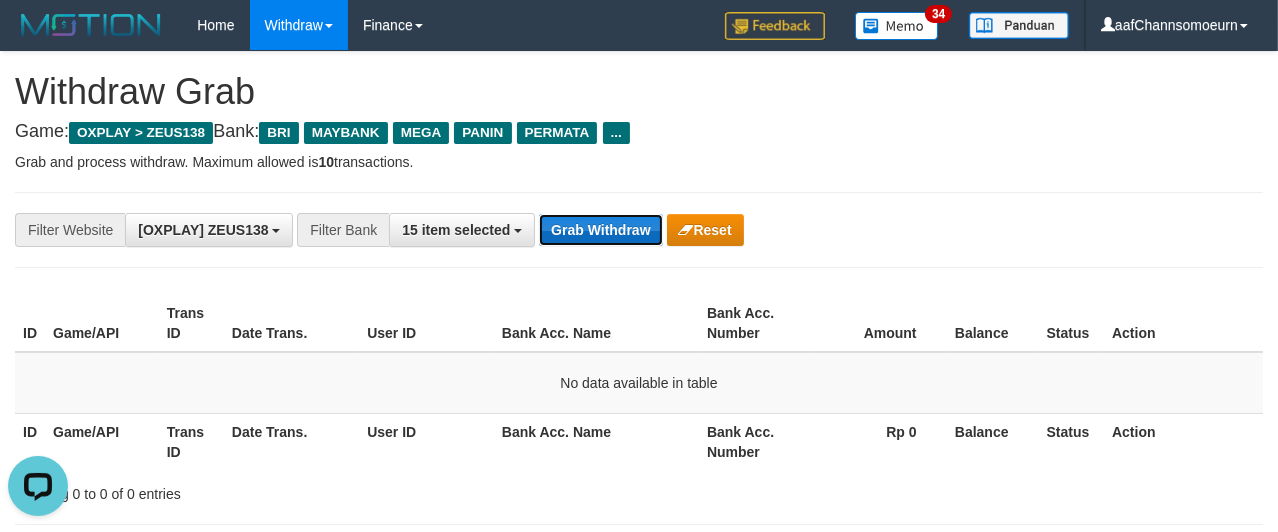 click on "Grab Withdraw" at bounding box center (600, 230) 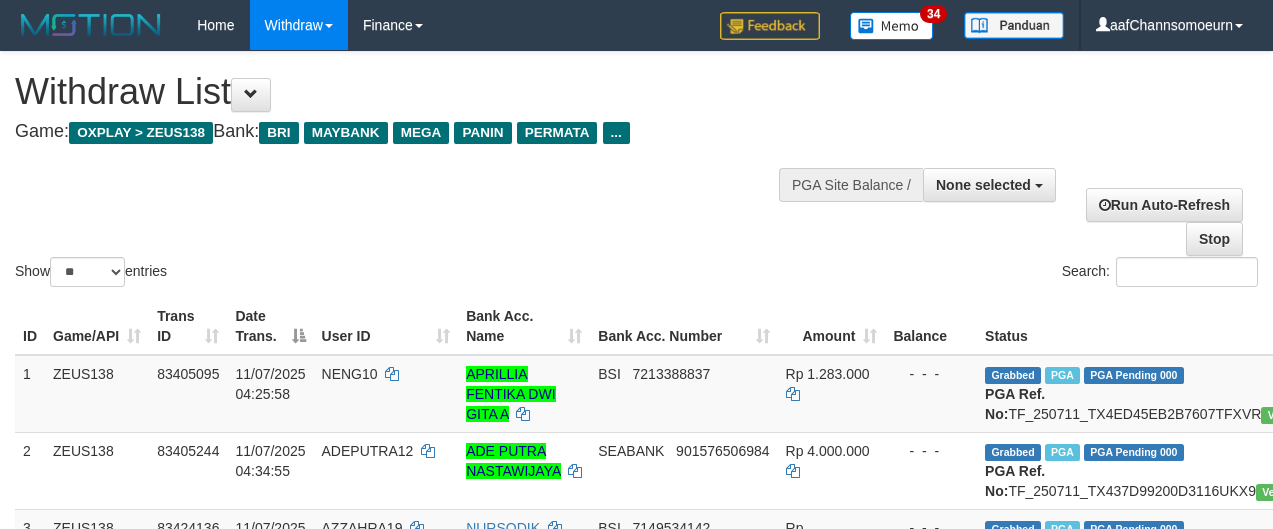 select 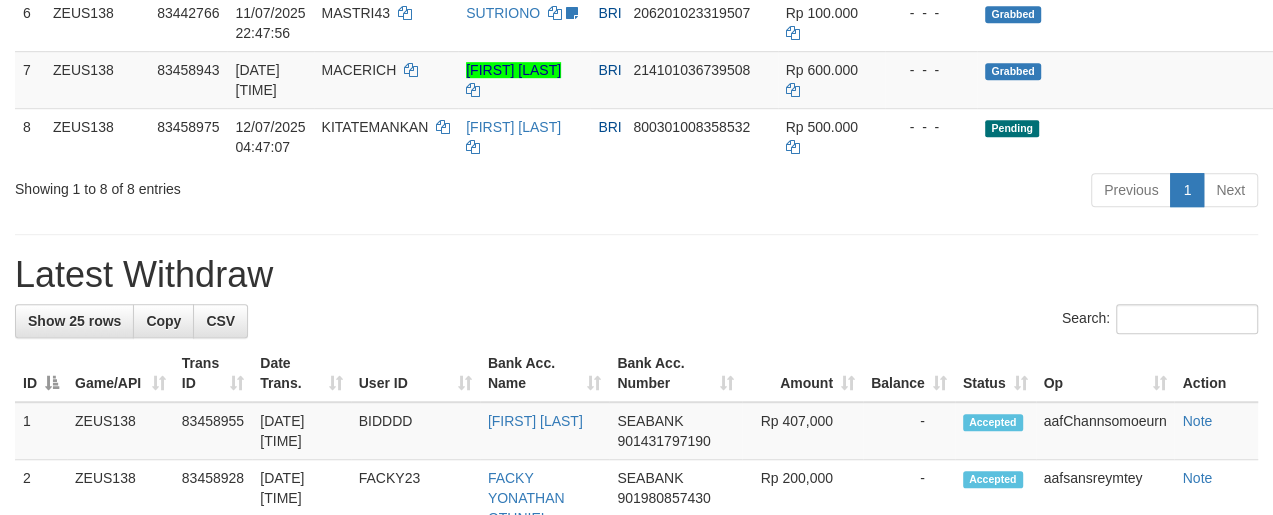 scroll, scrollTop: 668, scrollLeft: 0, axis: vertical 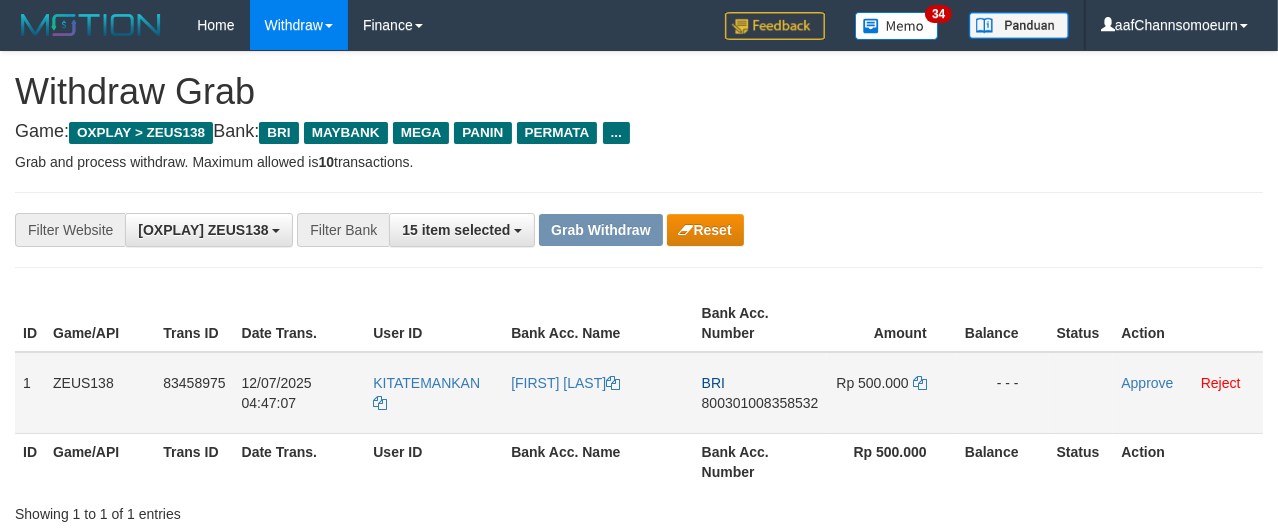 click on "KITATEMANKAN" at bounding box center [434, 393] 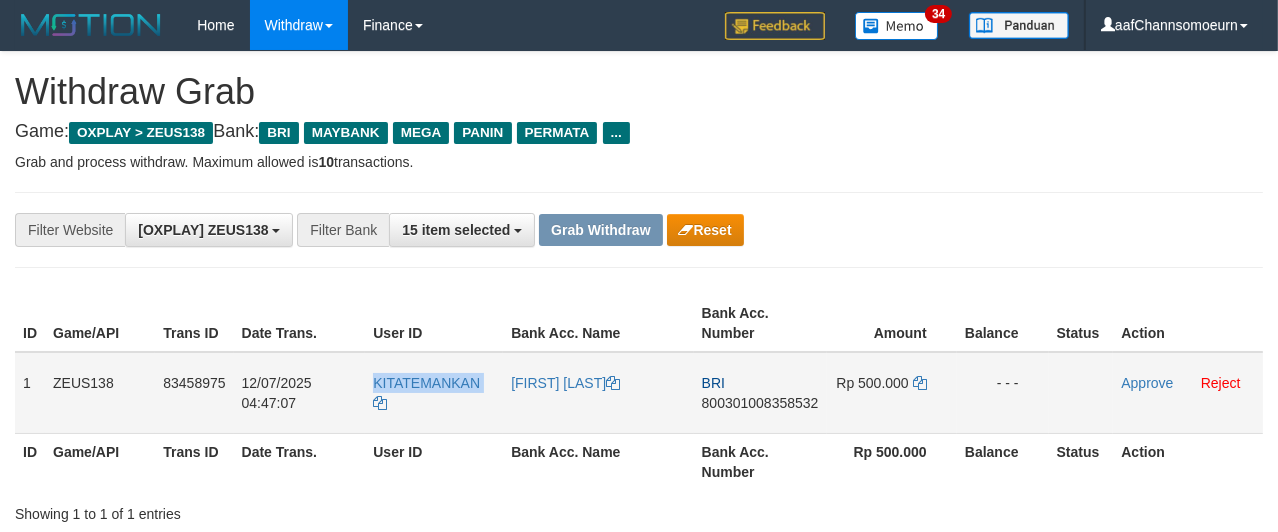 click on "KITATEMANKAN" at bounding box center [434, 393] 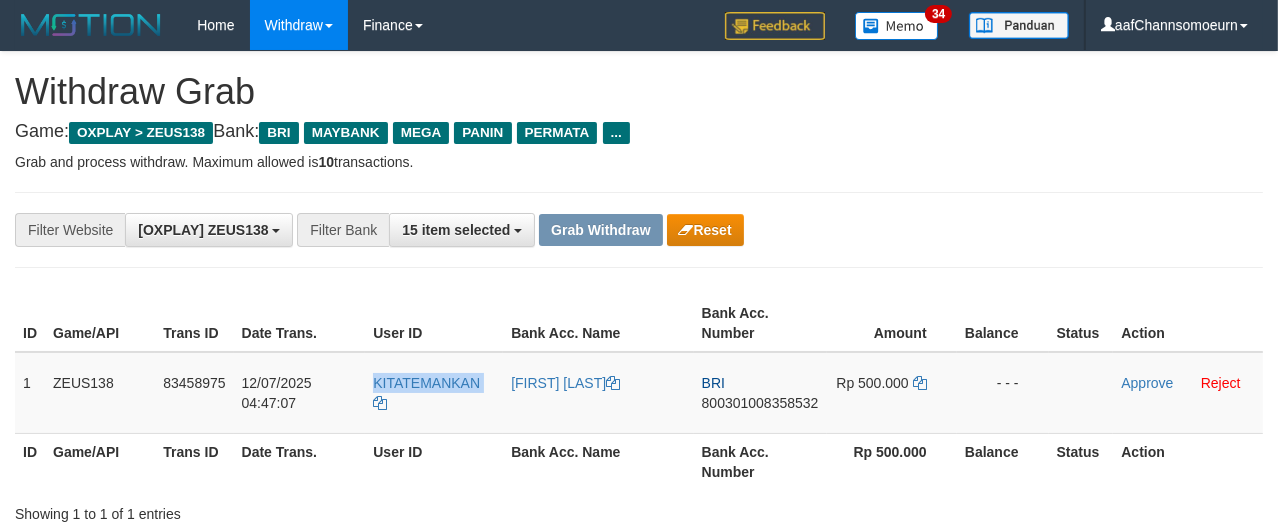 copy on "KITATEMANKAN" 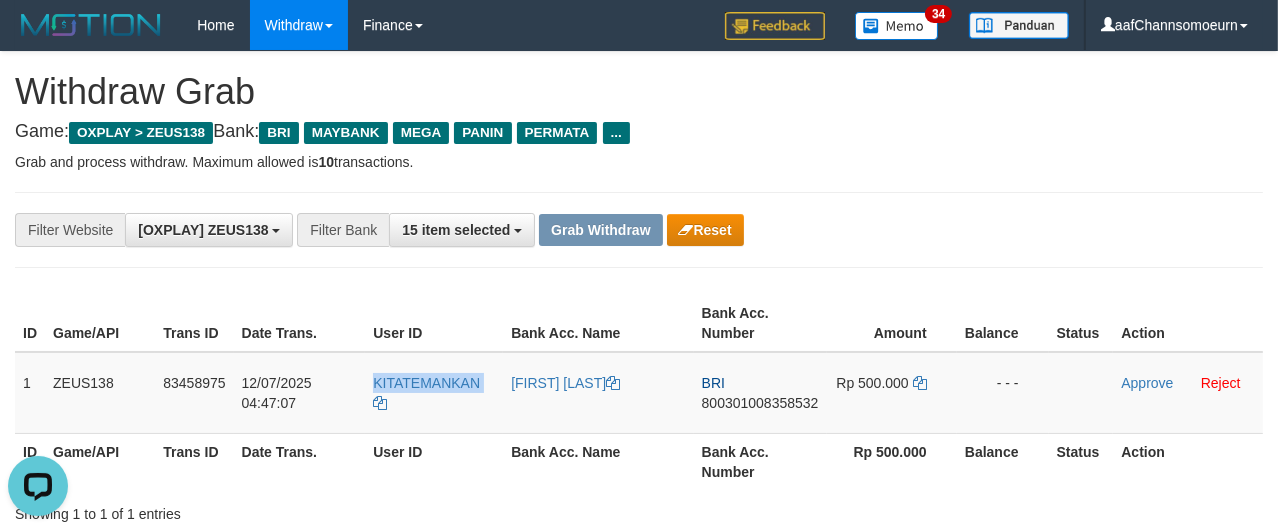 scroll, scrollTop: 0, scrollLeft: 0, axis: both 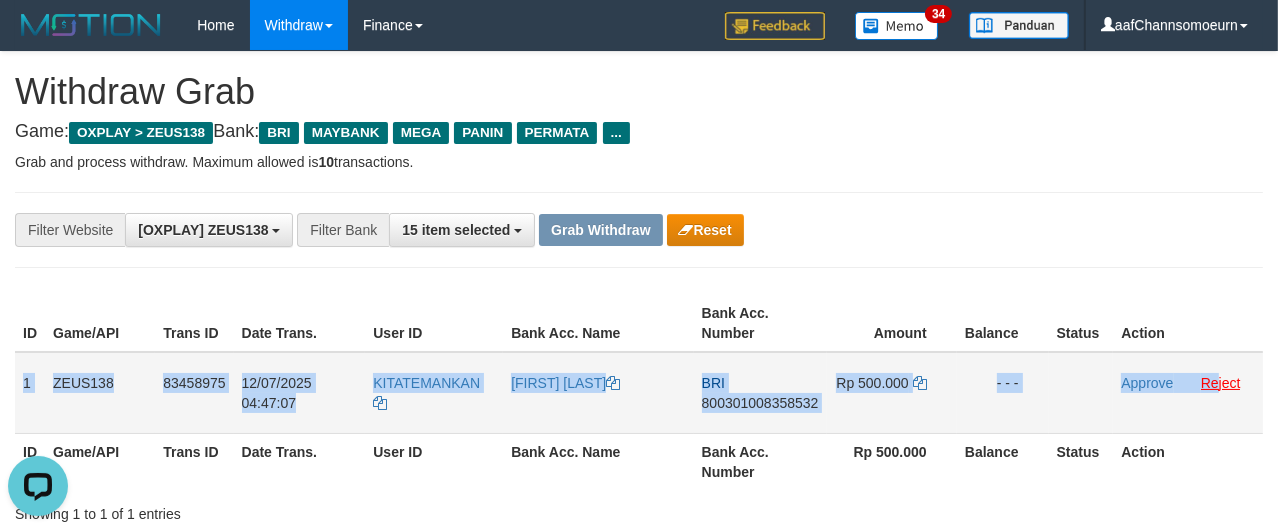 drag, startPoint x: 20, startPoint y: 370, endPoint x: 1215, endPoint y: 389, distance: 1195.151 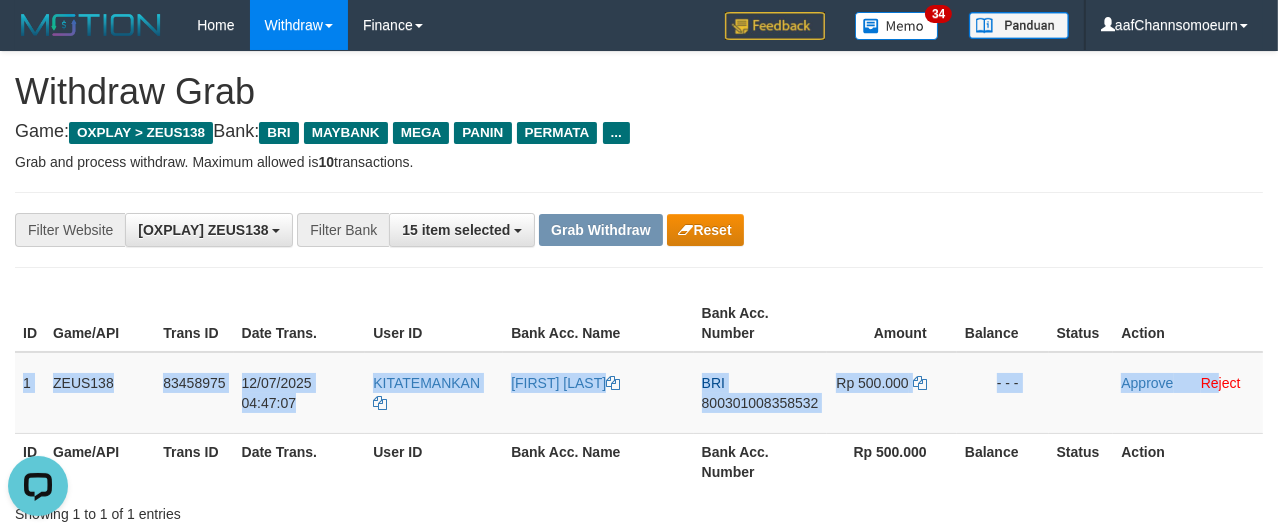 copy on "1
ZEUS138
83458975
12/07/2025 04:47:07
KITATEMANKAN
AHMAD SAIFUL A
BRI
800301008358532
Rp 500.000
- - -
Approve
Re" 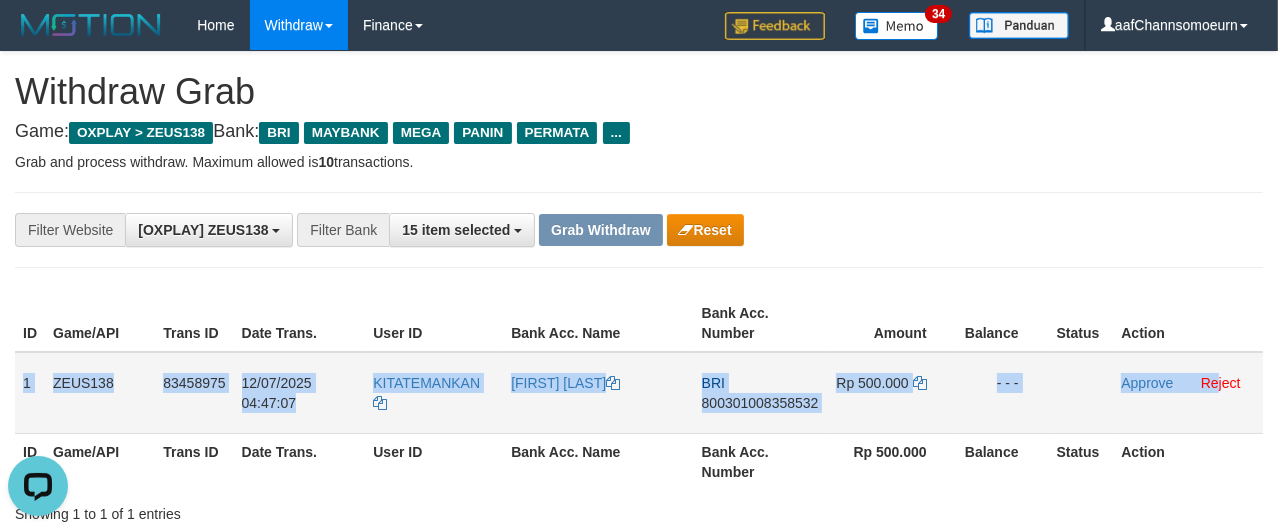 click on "800301008358532" at bounding box center (760, 403) 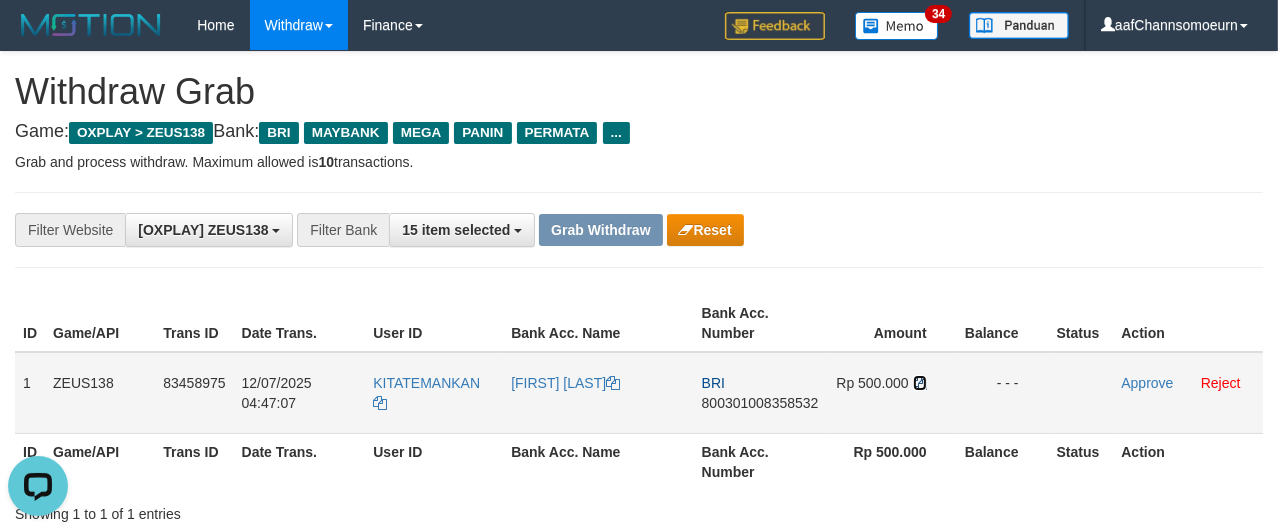 click at bounding box center [920, 383] 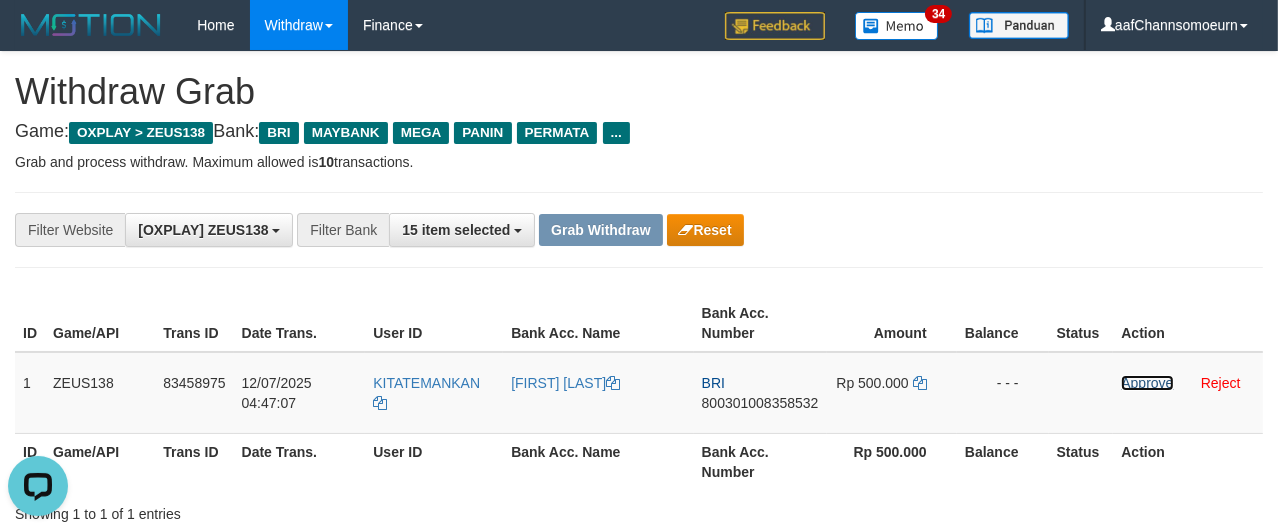 drag, startPoint x: 1140, startPoint y: 386, endPoint x: 720, endPoint y: 189, distance: 463.90625 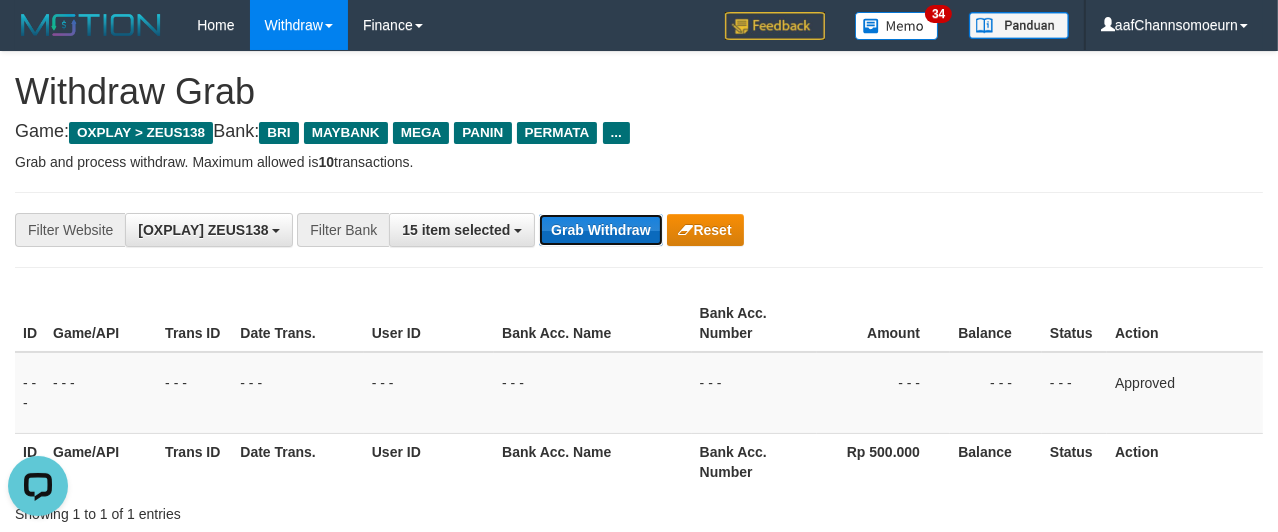 click on "Grab Withdraw" at bounding box center [600, 230] 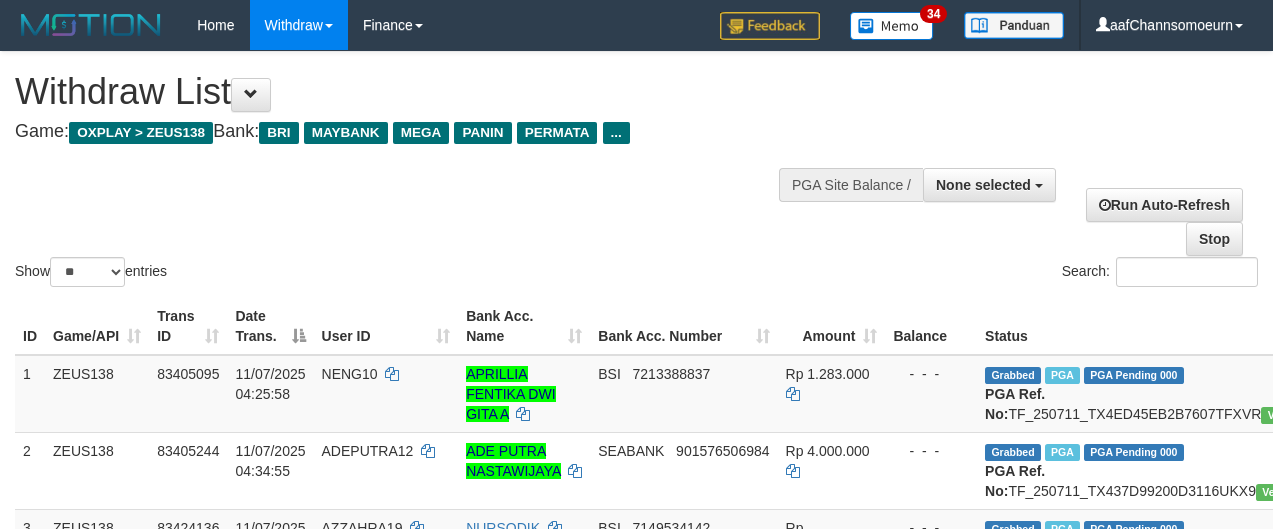 select 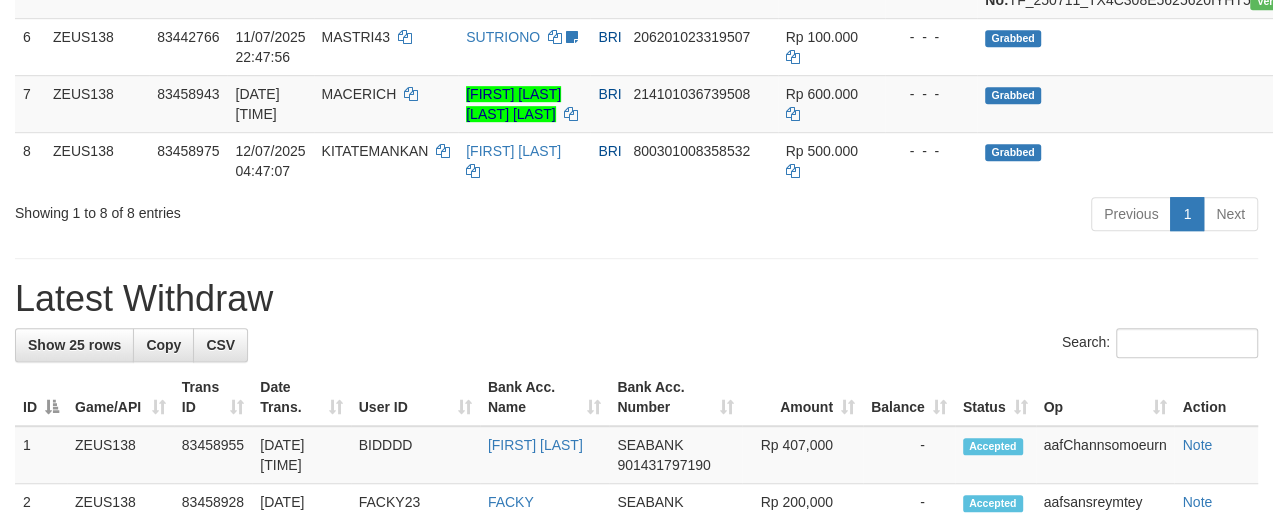 scroll, scrollTop: 668, scrollLeft: 0, axis: vertical 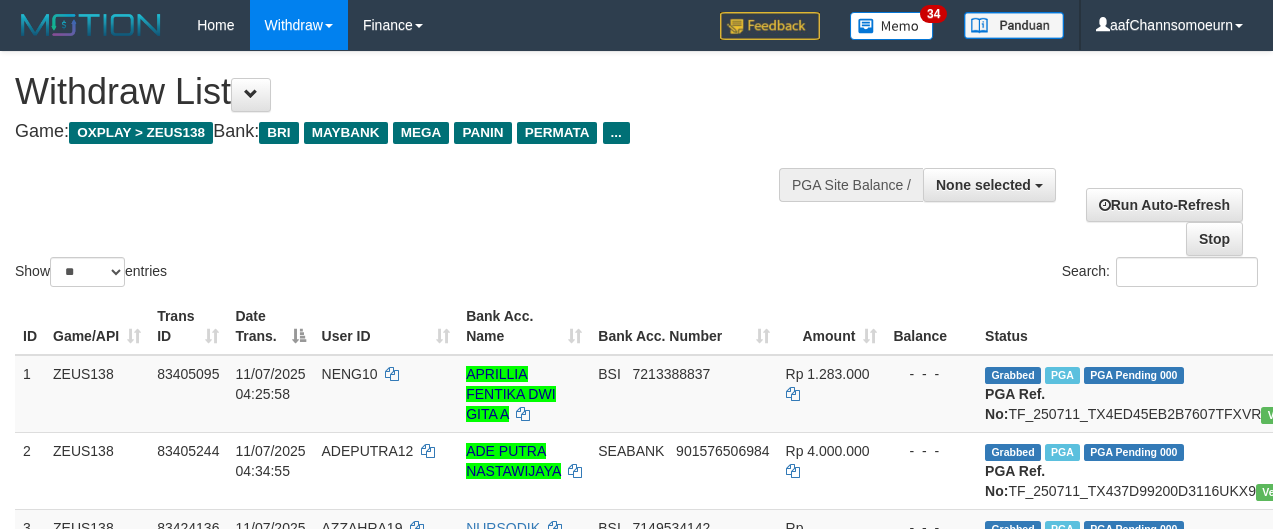 select 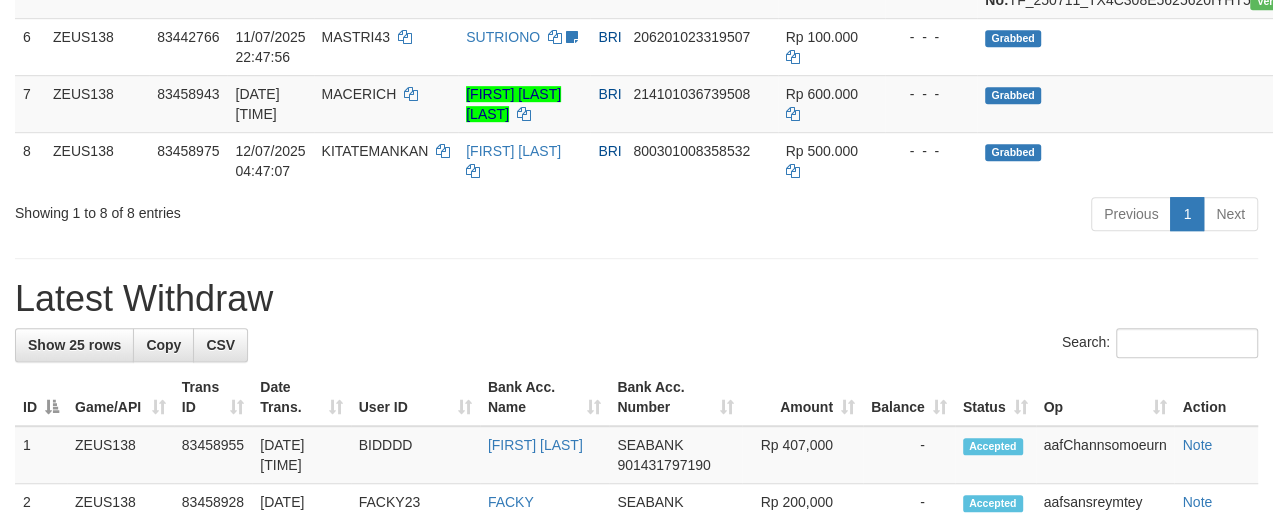 scroll, scrollTop: 668, scrollLeft: 0, axis: vertical 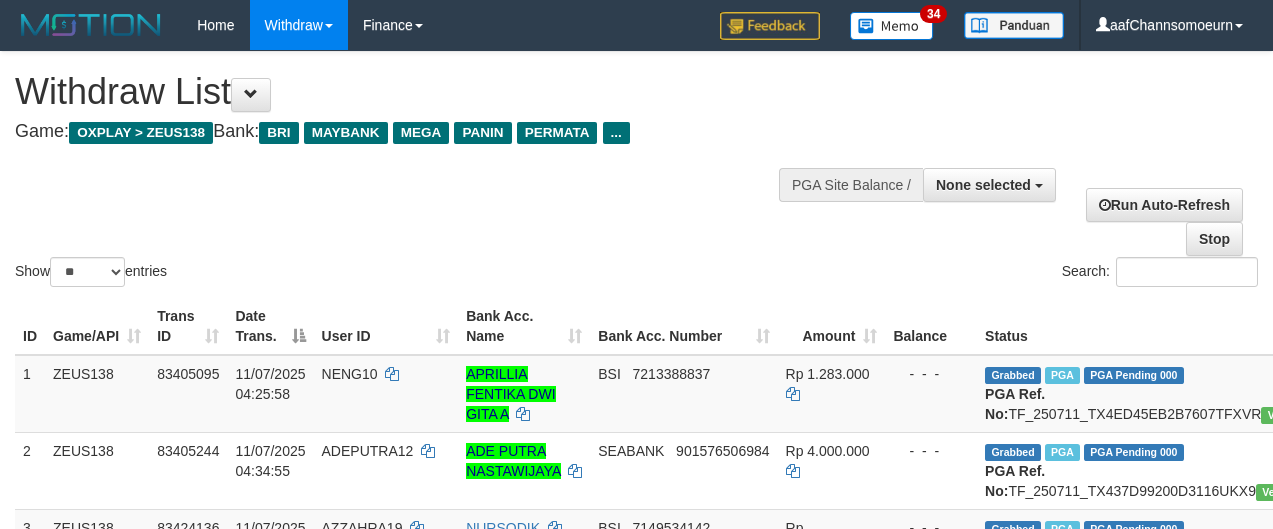 select 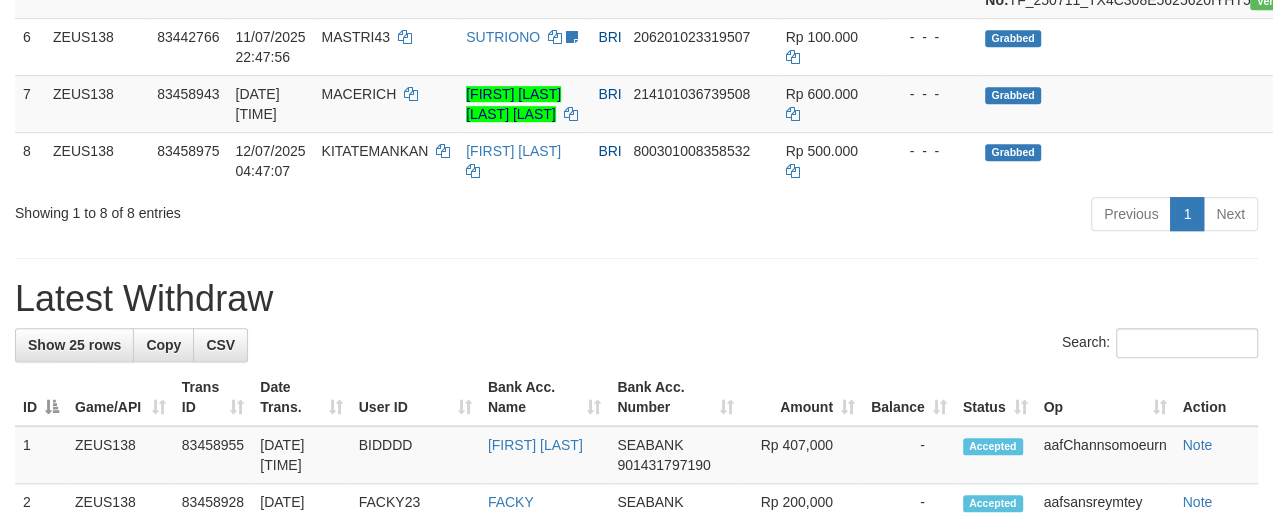 scroll, scrollTop: 668, scrollLeft: 0, axis: vertical 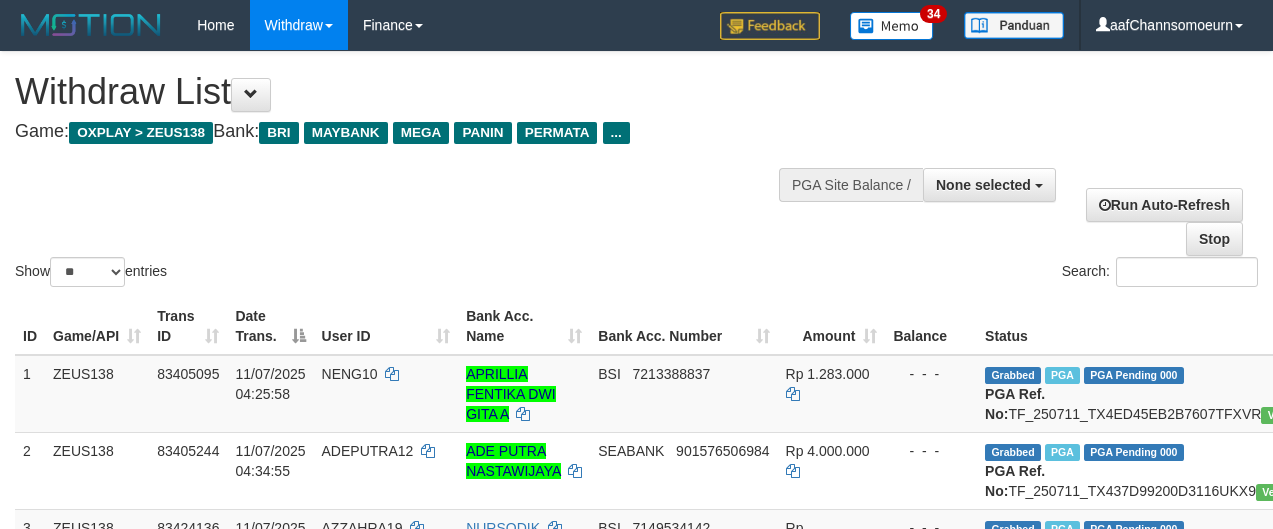 select 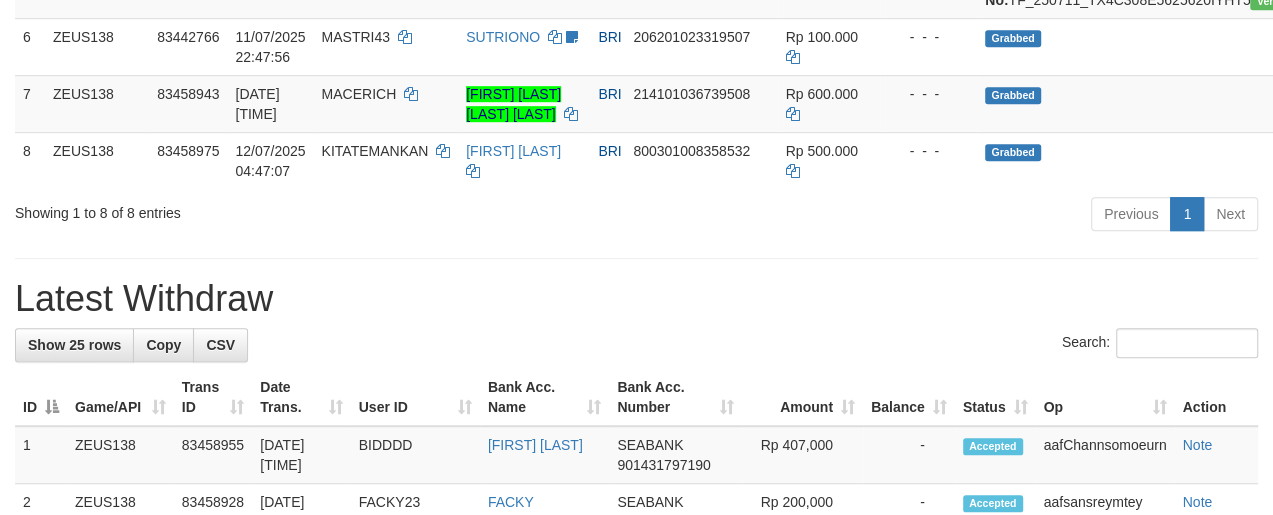 scroll, scrollTop: 668, scrollLeft: 0, axis: vertical 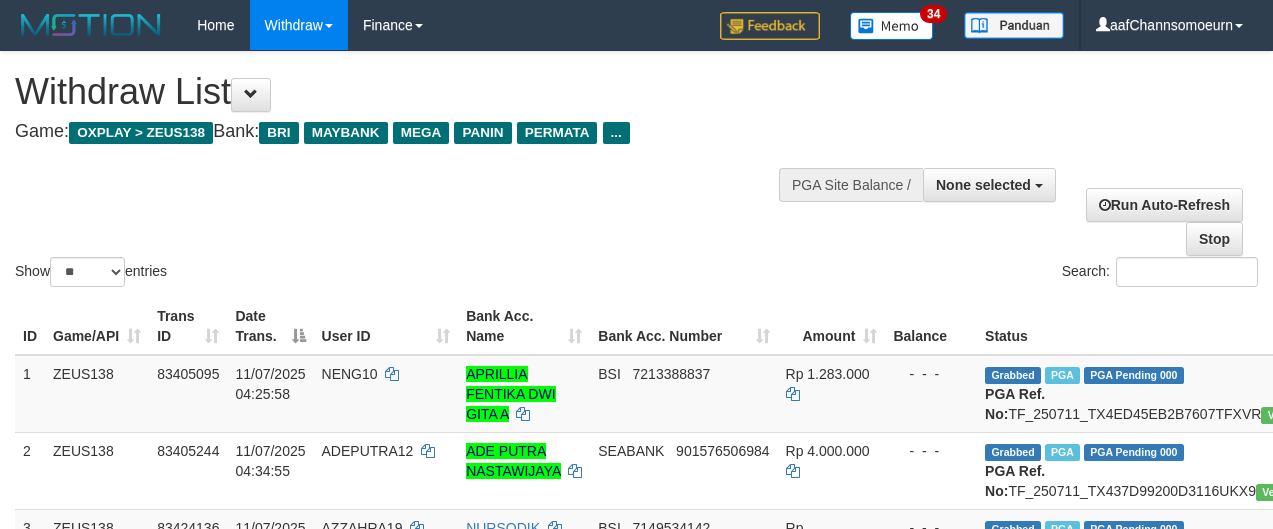 select 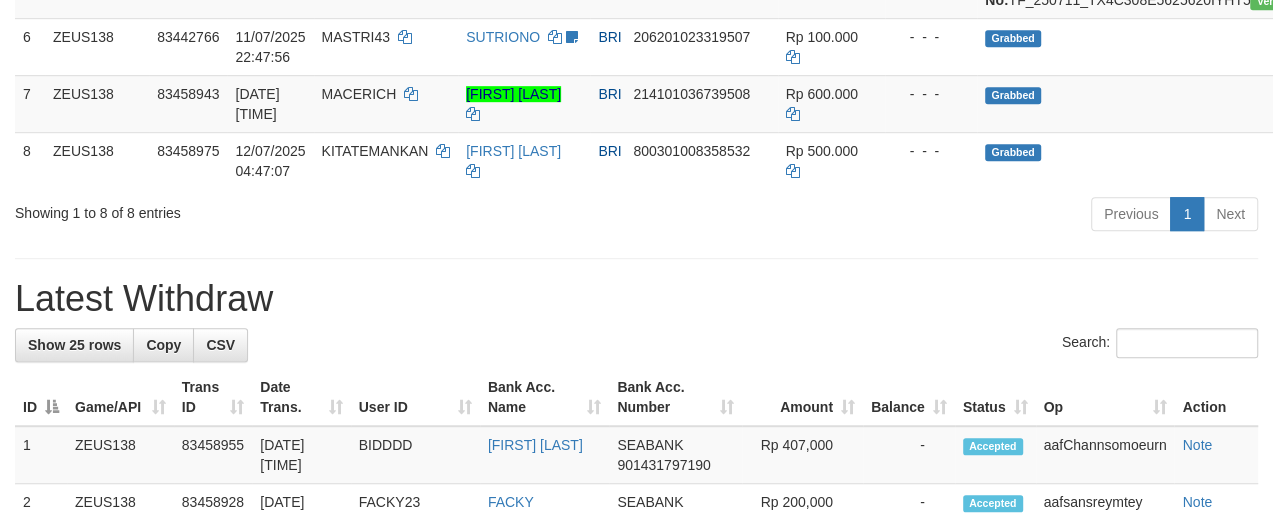 scroll, scrollTop: 668, scrollLeft: 0, axis: vertical 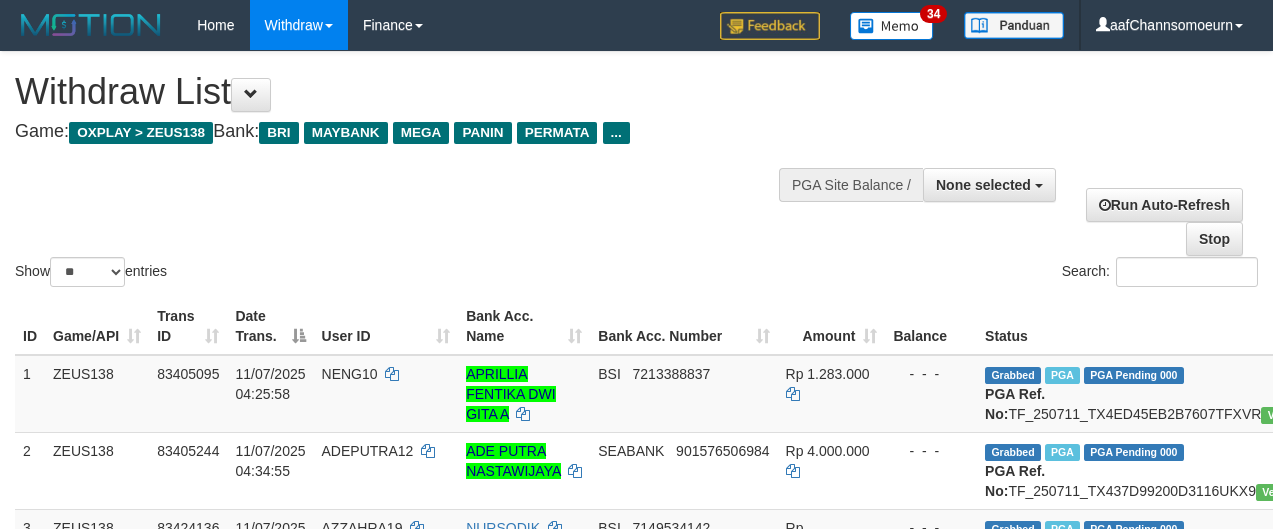 select 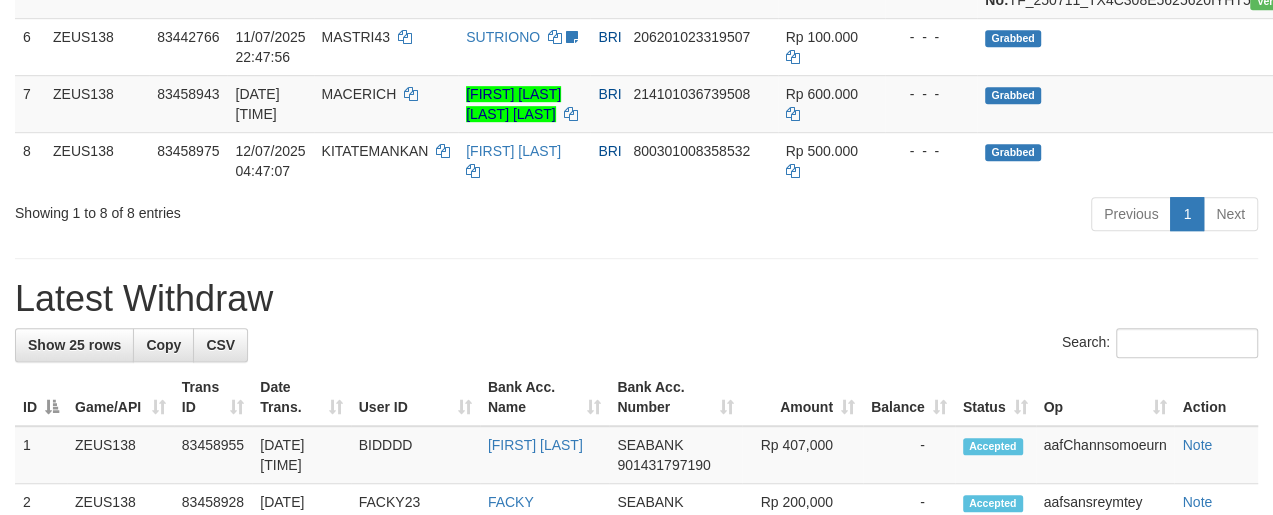 scroll, scrollTop: 668, scrollLeft: 0, axis: vertical 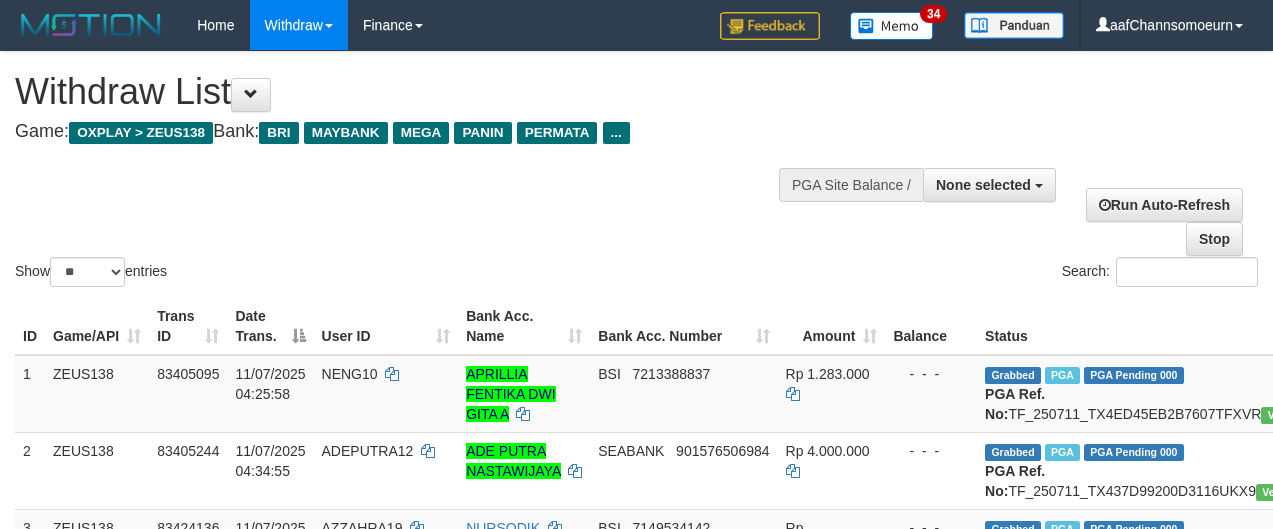 select 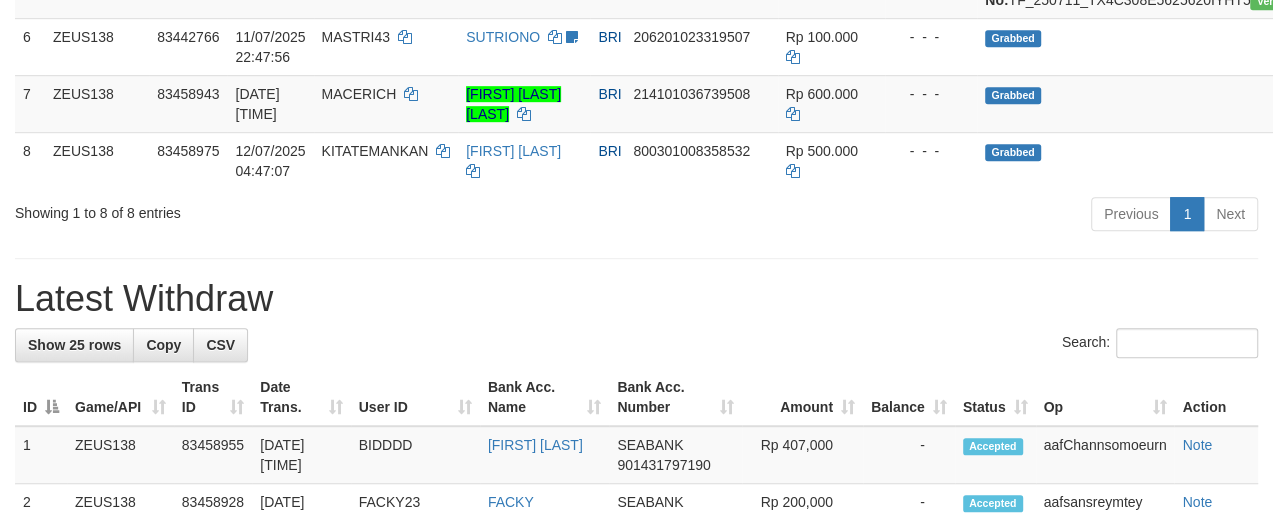 scroll, scrollTop: 668, scrollLeft: 0, axis: vertical 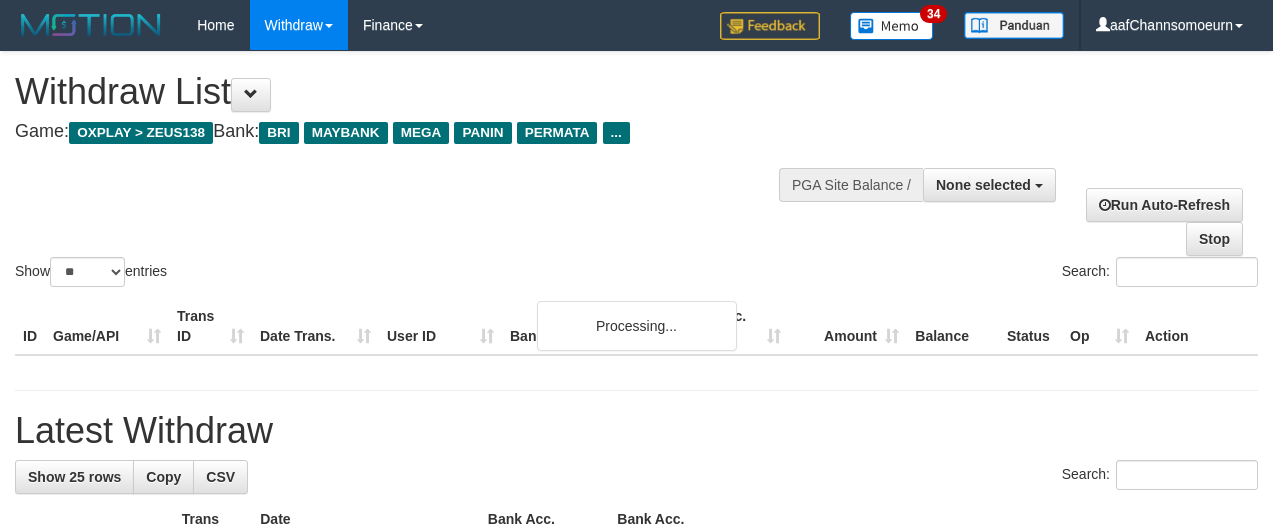 select 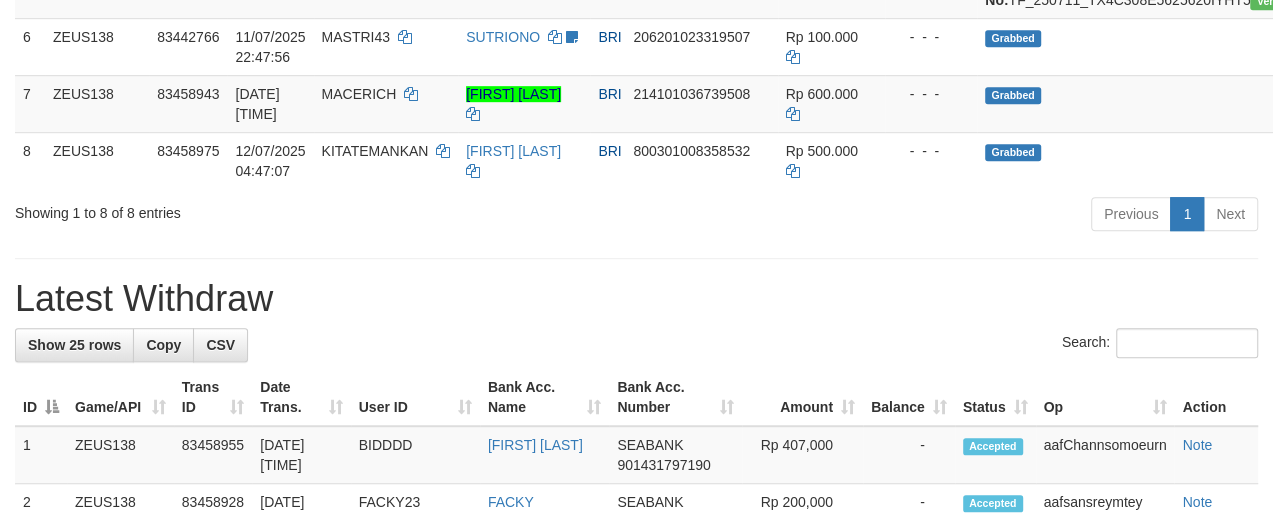 scroll, scrollTop: 668, scrollLeft: 0, axis: vertical 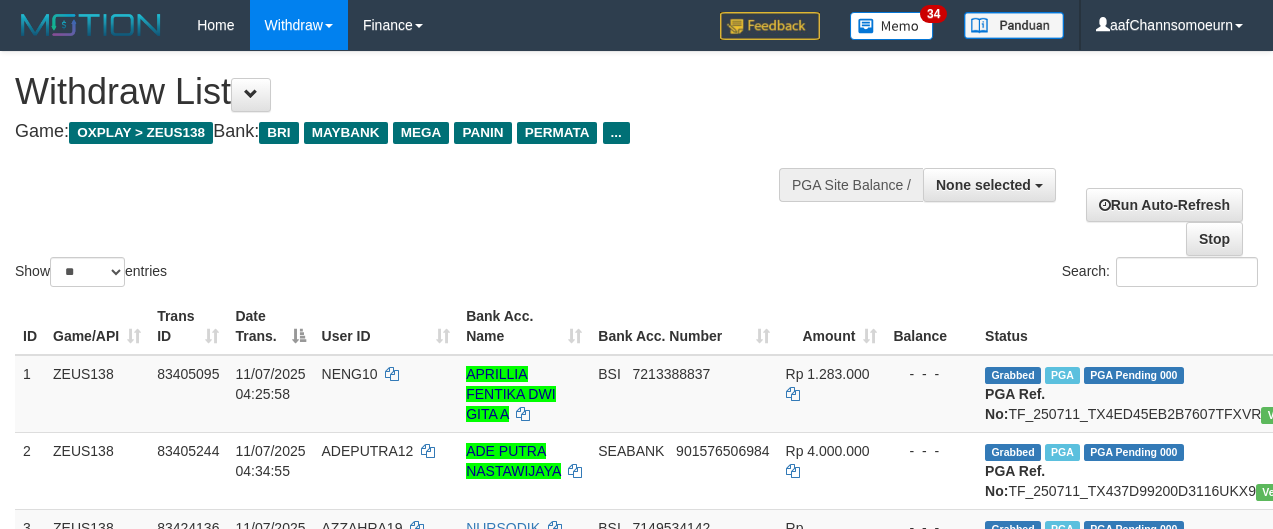 select 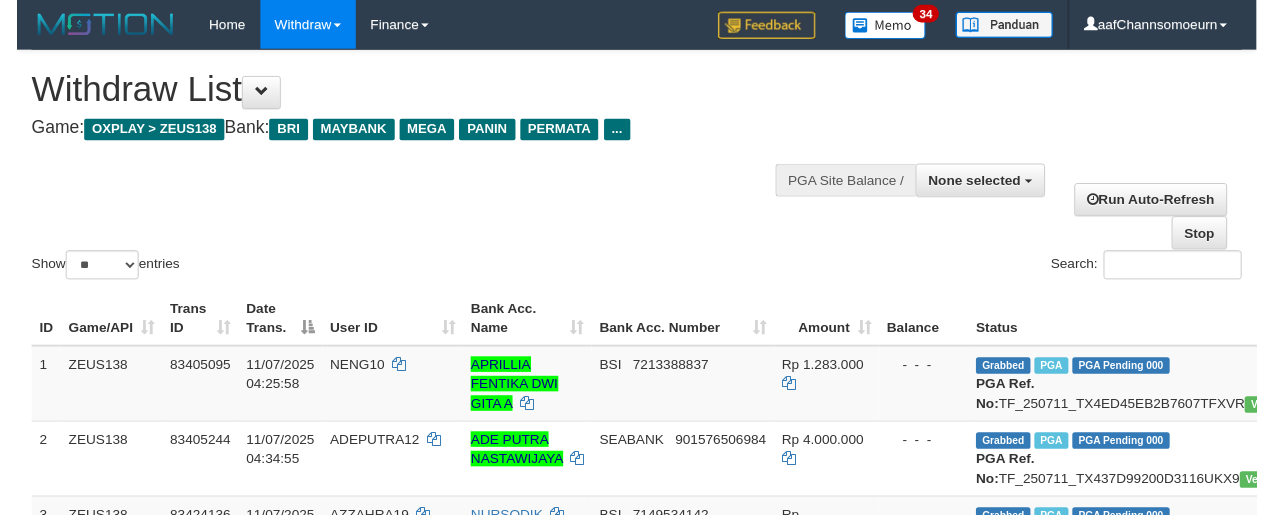 scroll, scrollTop: 722, scrollLeft: 0, axis: vertical 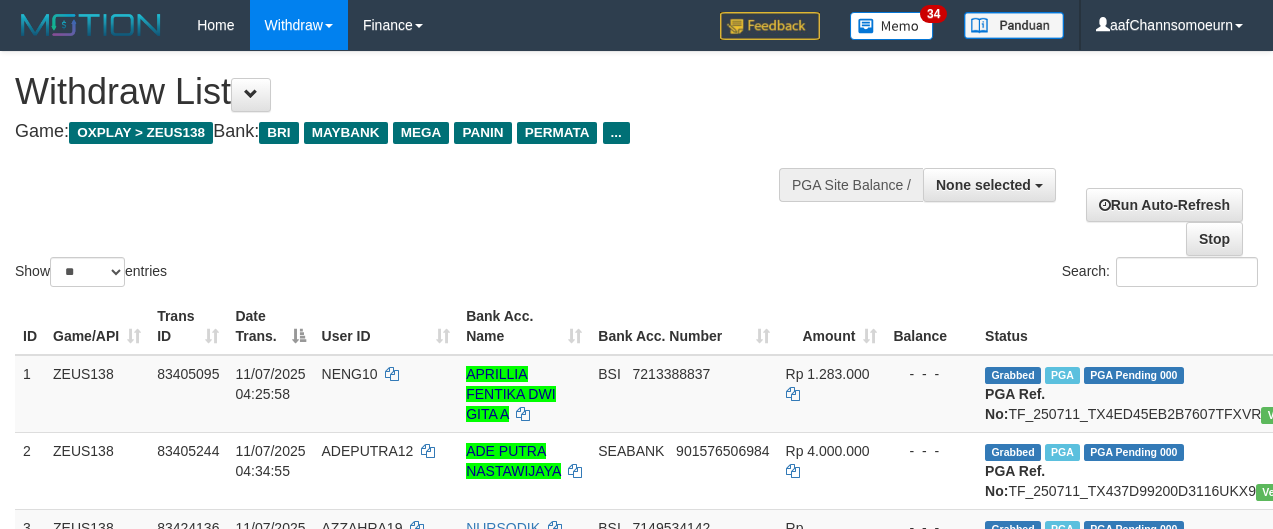 select 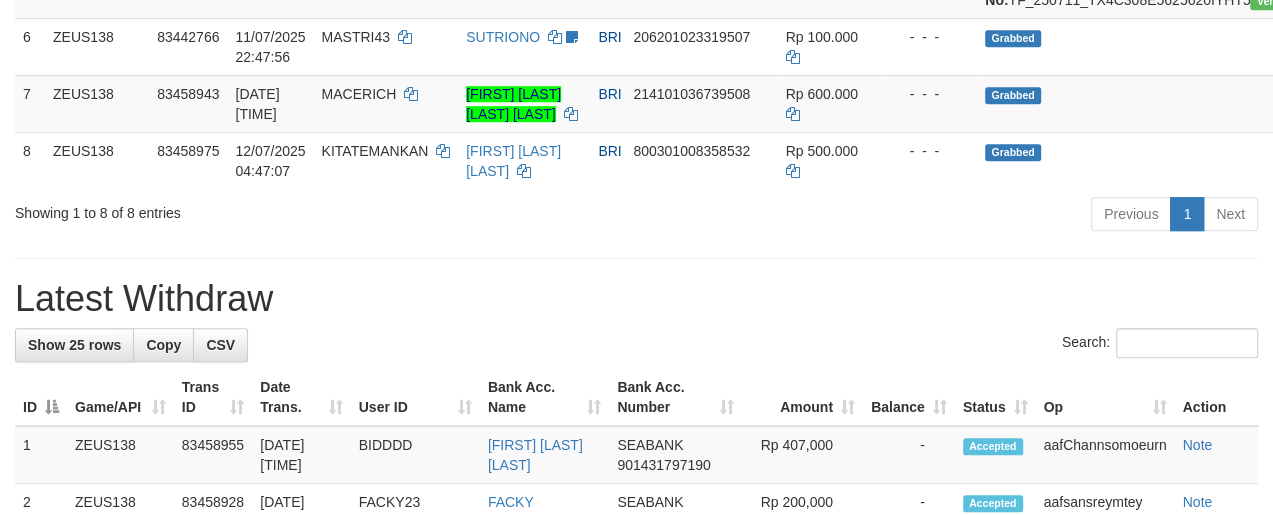 scroll, scrollTop: 668, scrollLeft: 0, axis: vertical 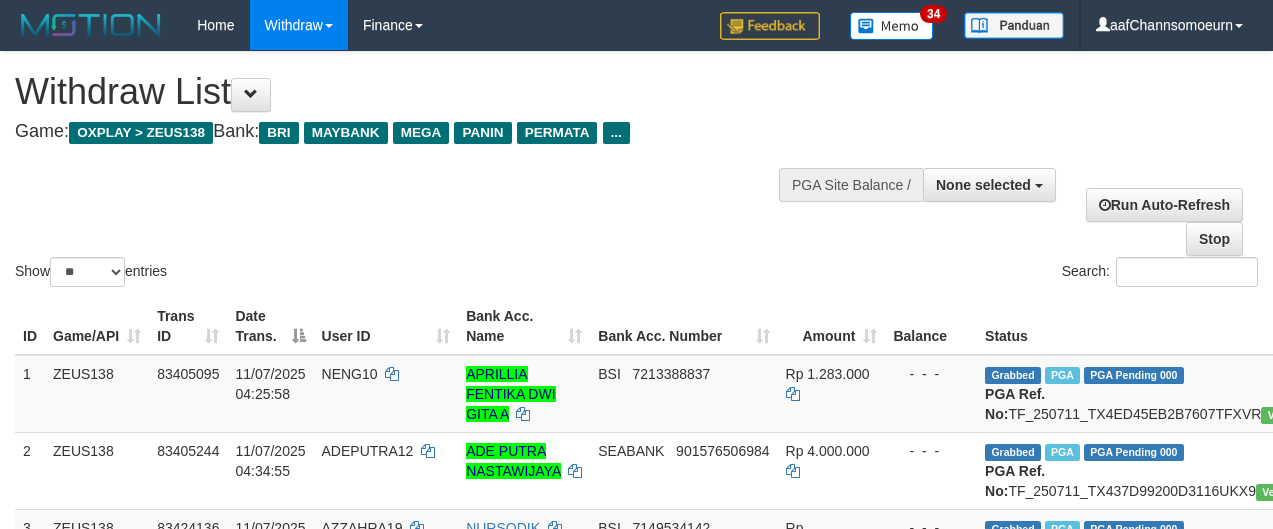 select 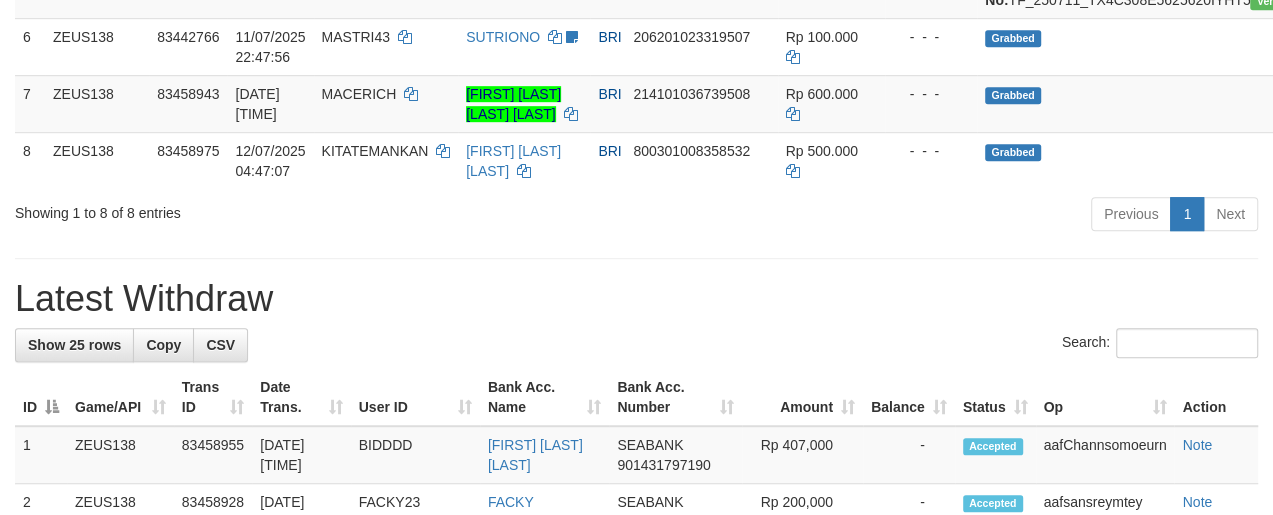 scroll, scrollTop: 668, scrollLeft: 0, axis: vertical 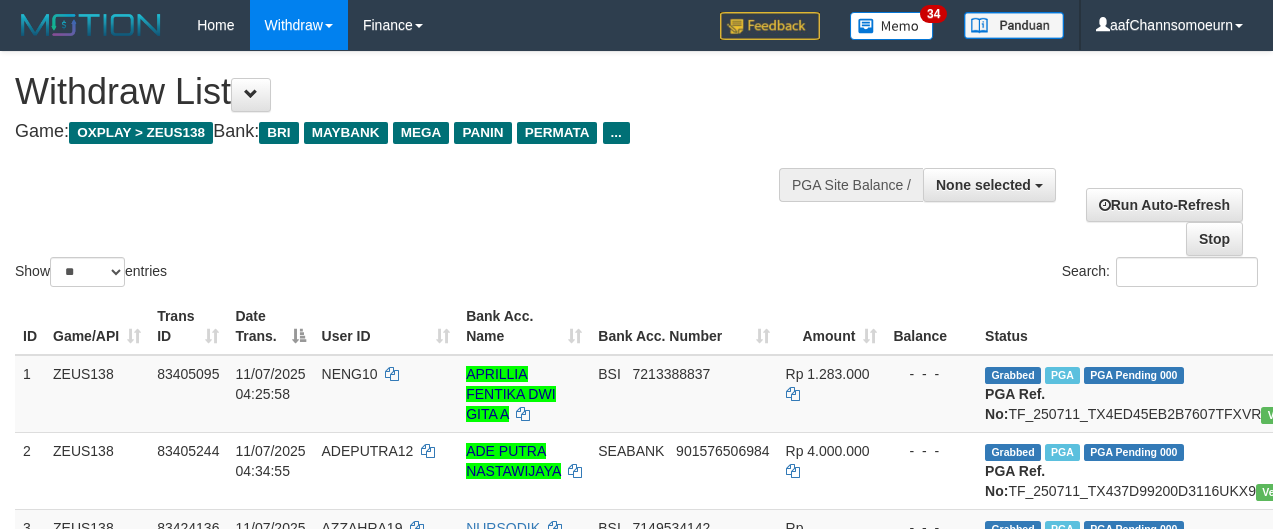 select 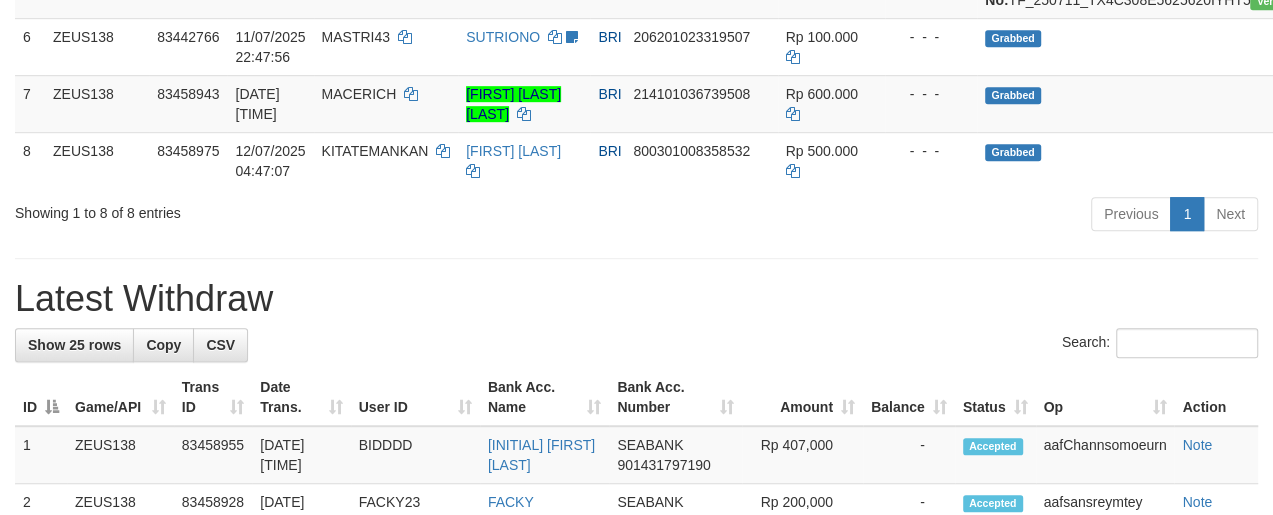 scroll, scrollTop: 668, scrollLeft: 0, axis: vertical 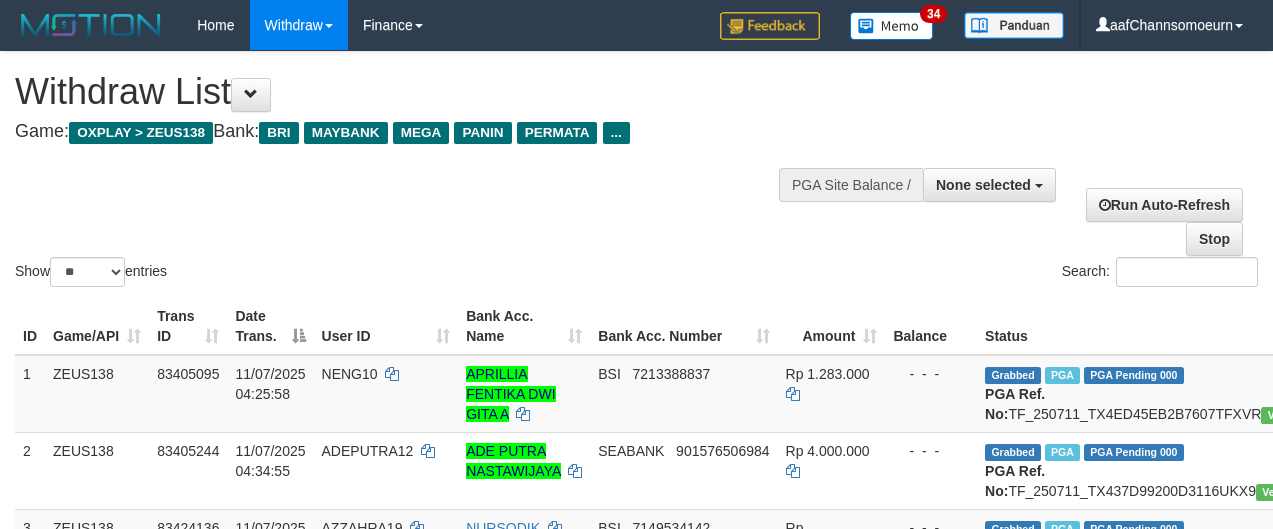 select 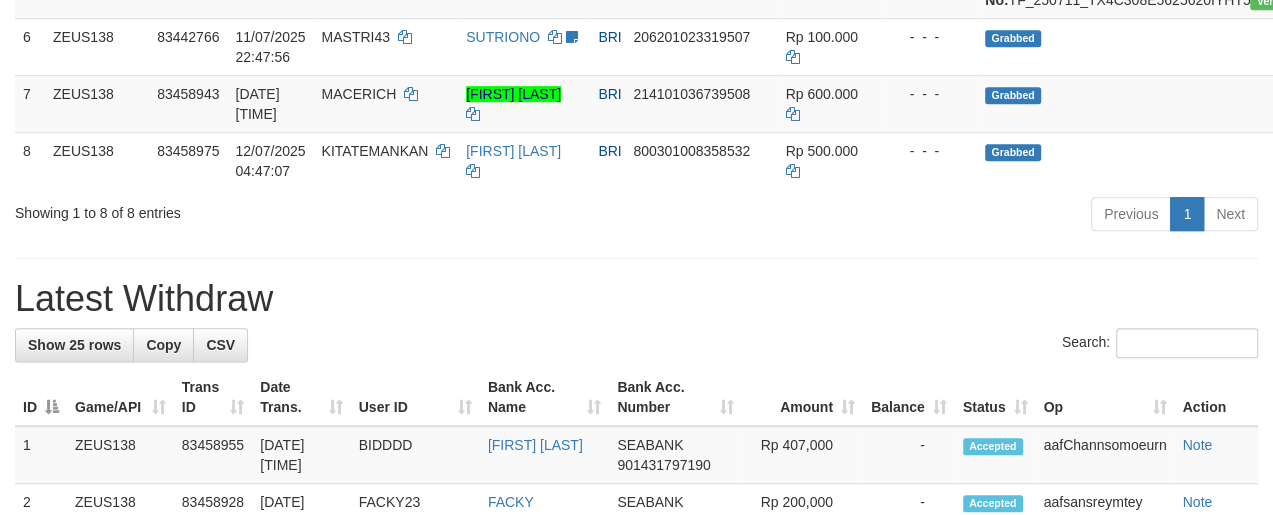 scroll, scrollTop: 668, scrollLeft: 0, axis: vertical 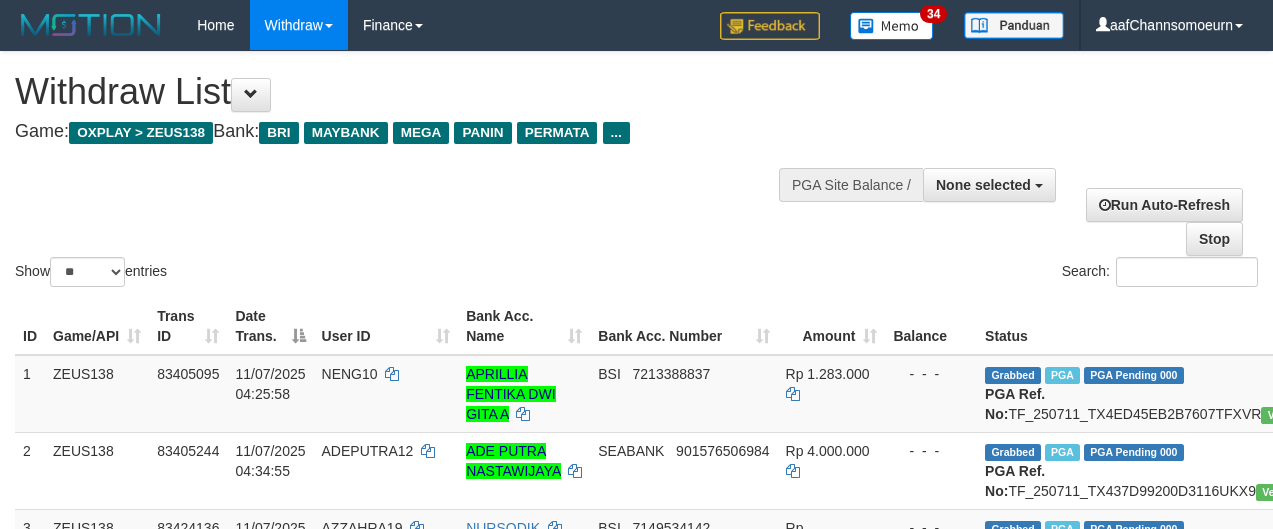 select 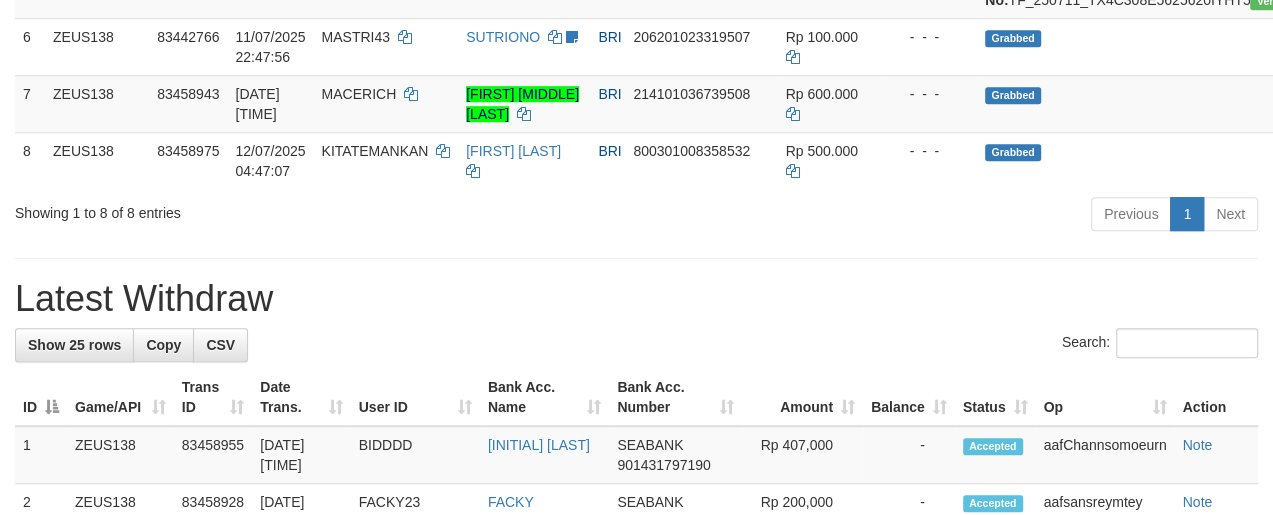 scroll, scrollTop: 668, scrollLeft: 0, axis: vertical 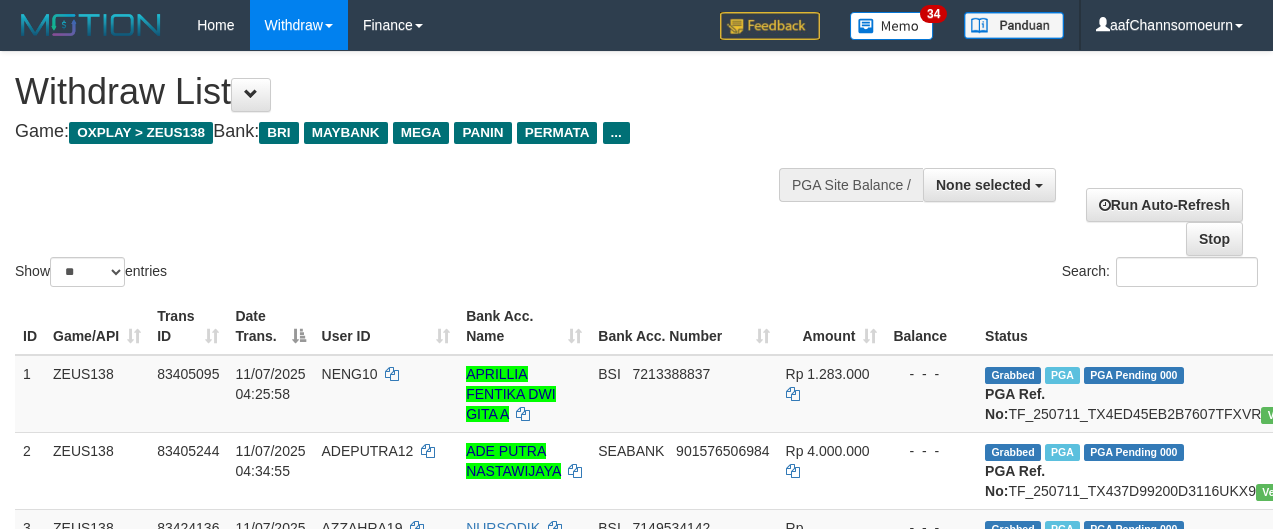 select 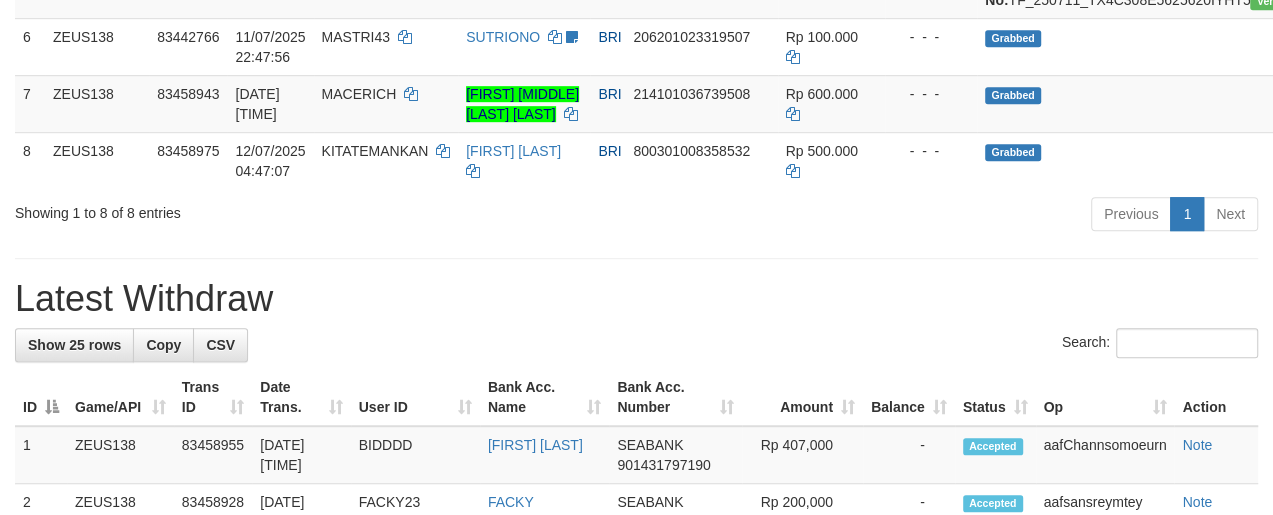 scroll, scrollTop: 668, scrollLeft: 0, axis: vertical 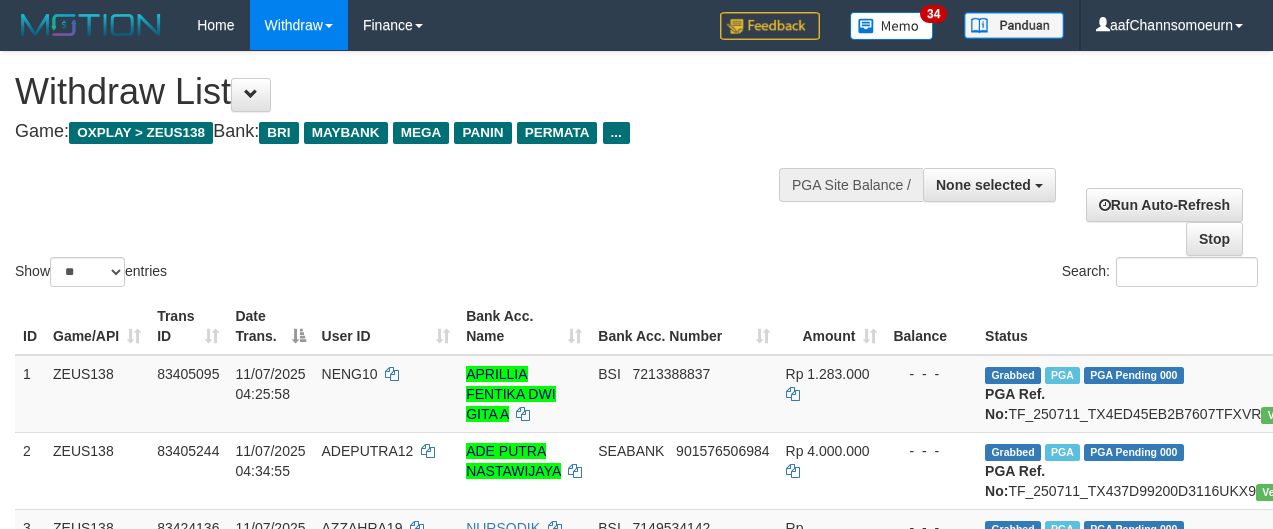 select 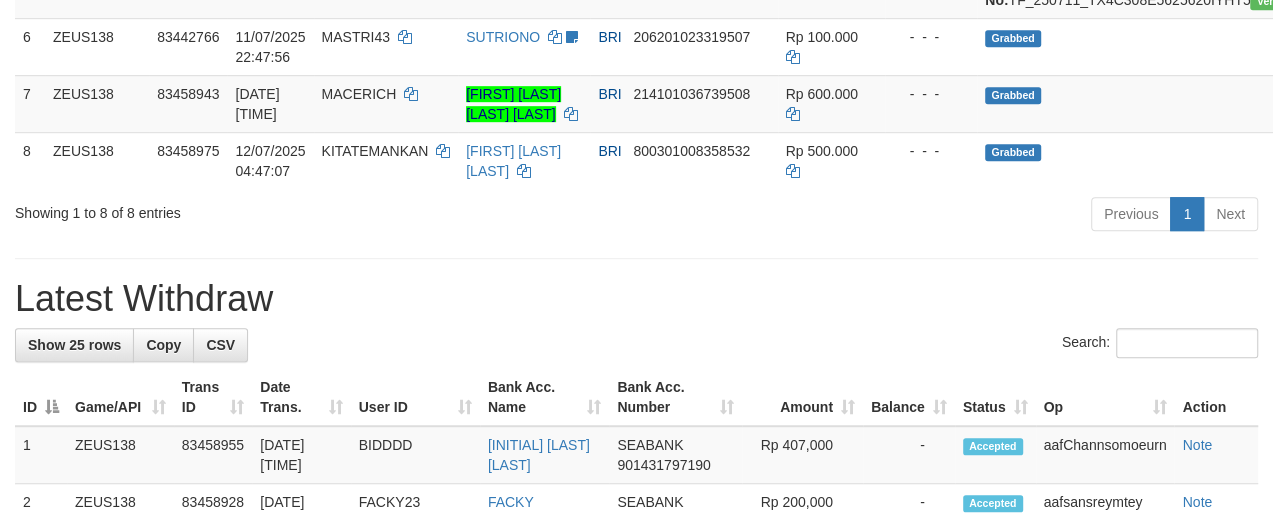 scroll, scrollTop: 668, scrollLeft: 0, axis: vertical 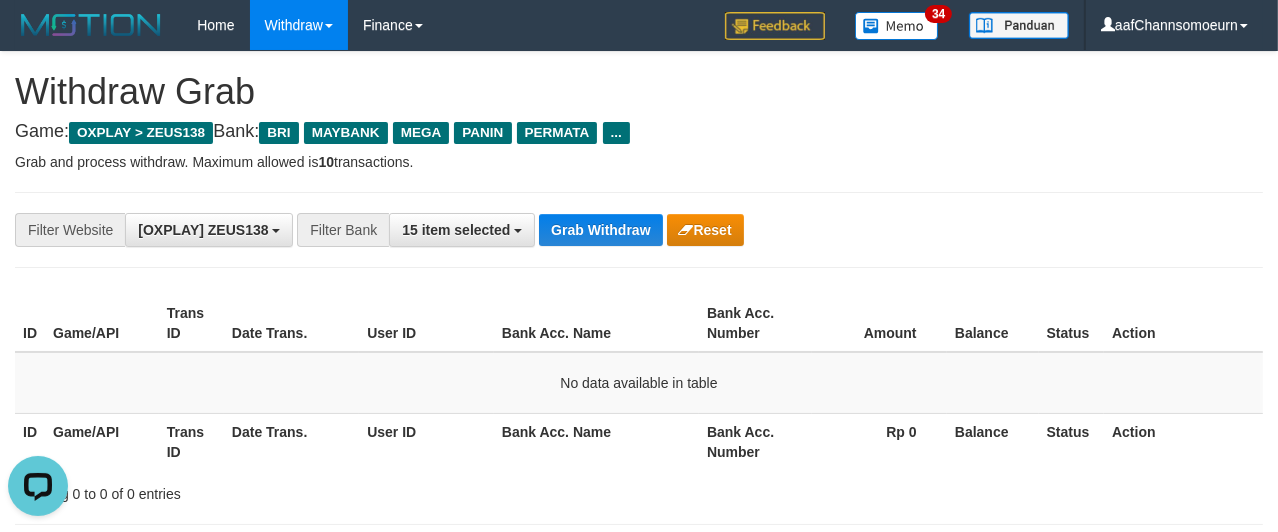click on "Grab and process withdraw.
Maximum allowed is  10  transactions." at bounding box center (639, 162) 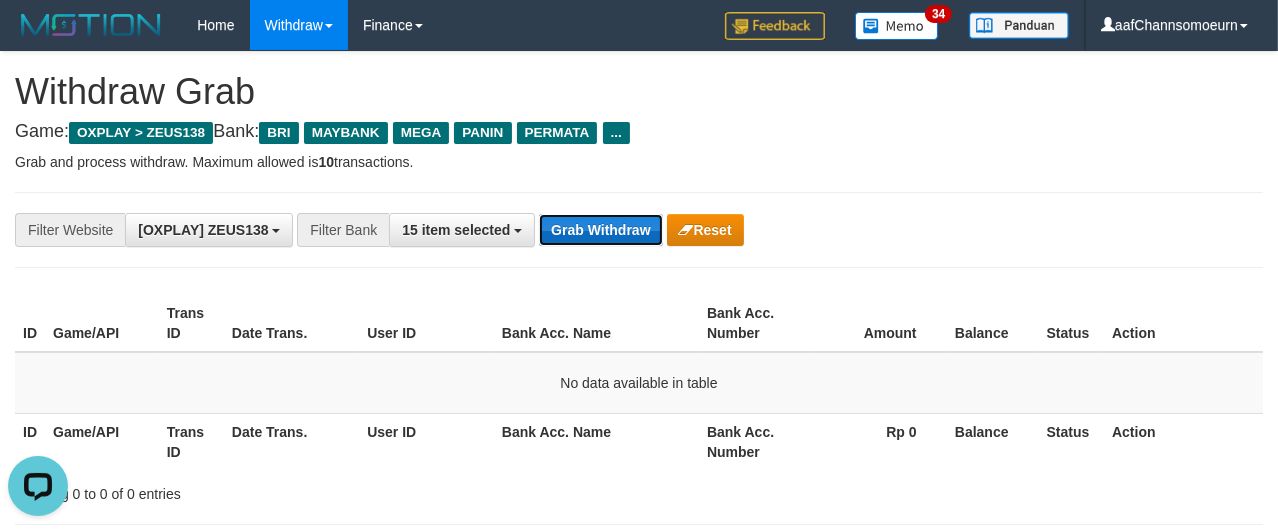 click on "Grab Withdraw" at bounding box center (600, 230) 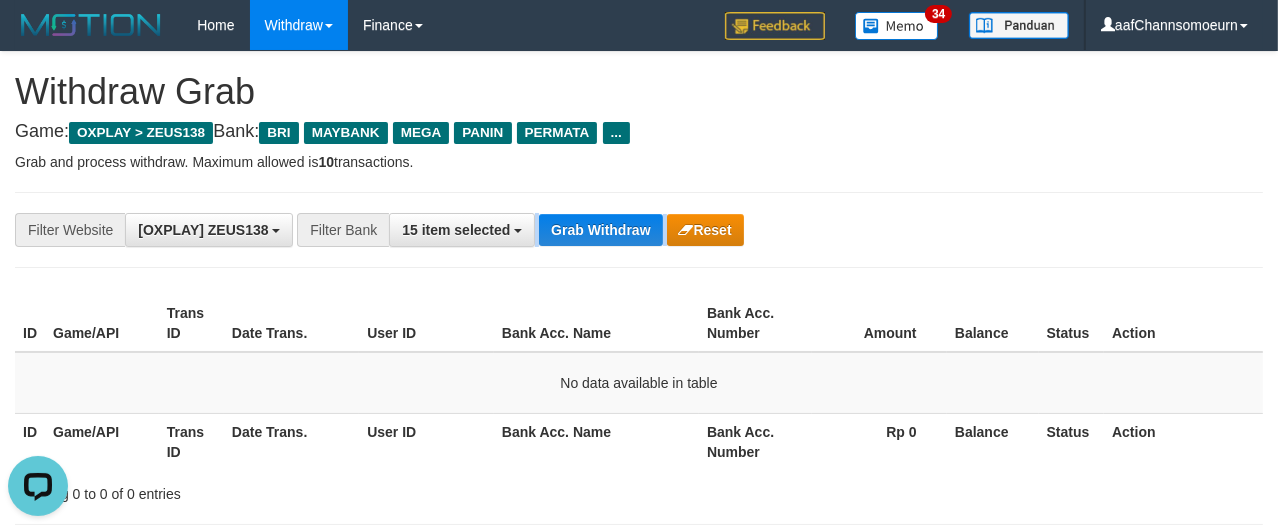 click on "**********" at bounding box center [532, 230] 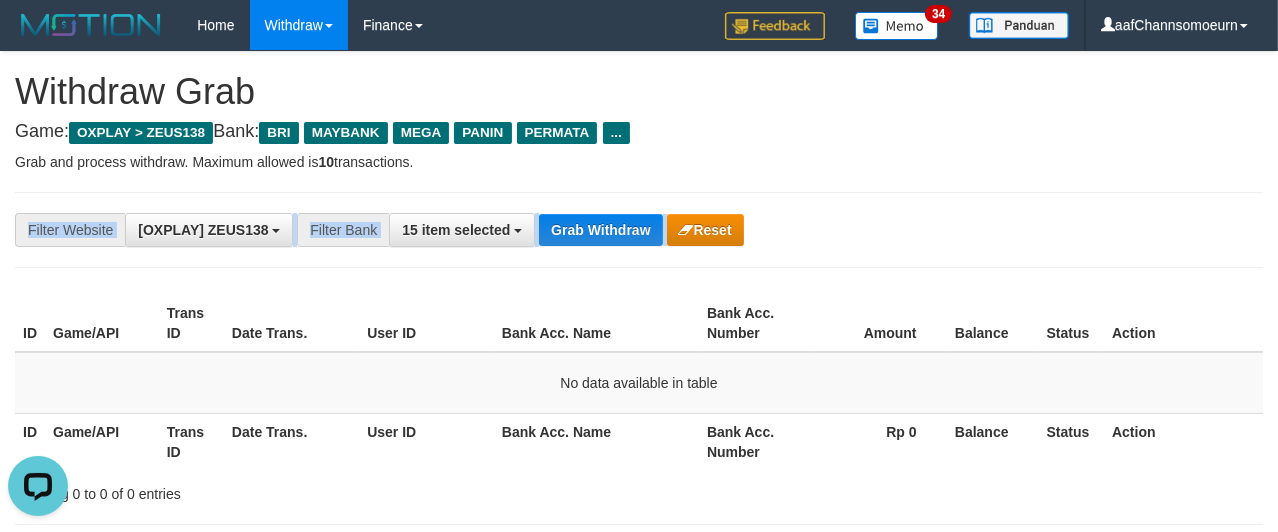 click on "**********" at bounding box center (639, 230) 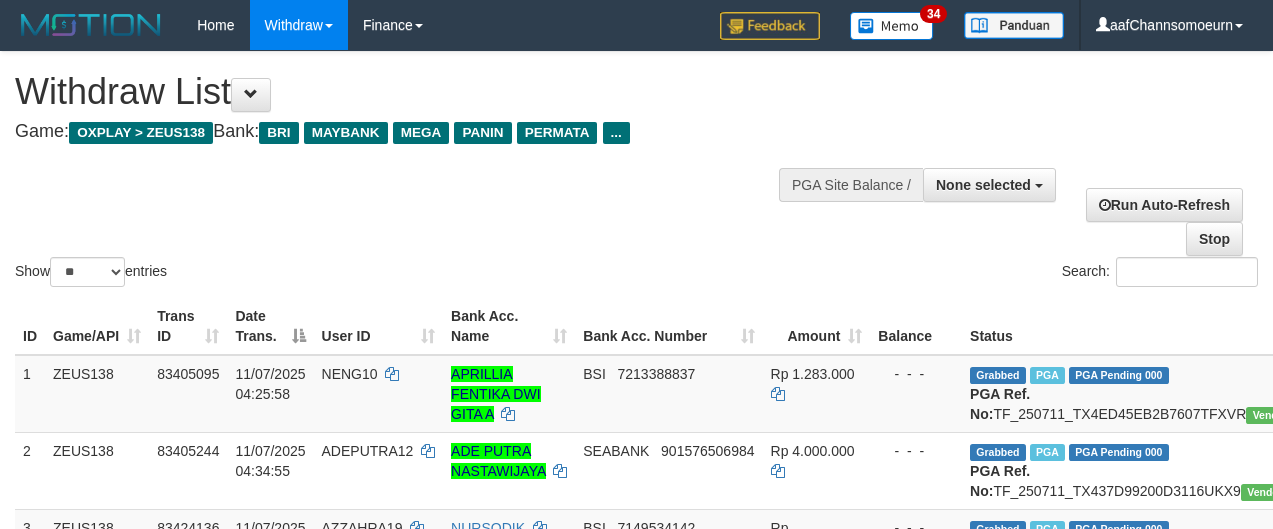 select 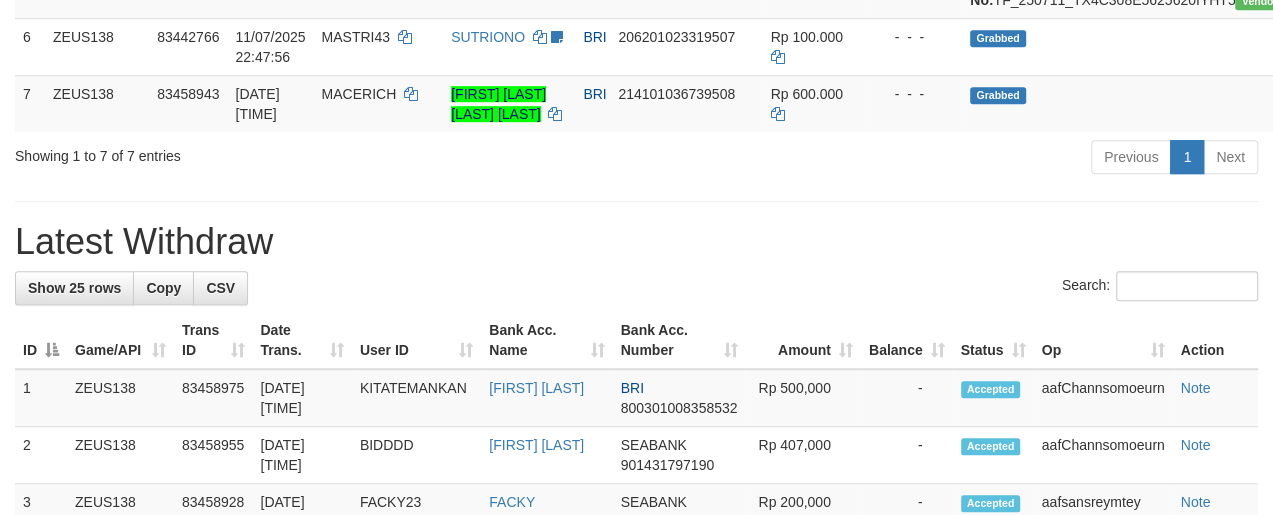 scroll, scrollTop: 668, scrollLeft: 0, axis: vertical 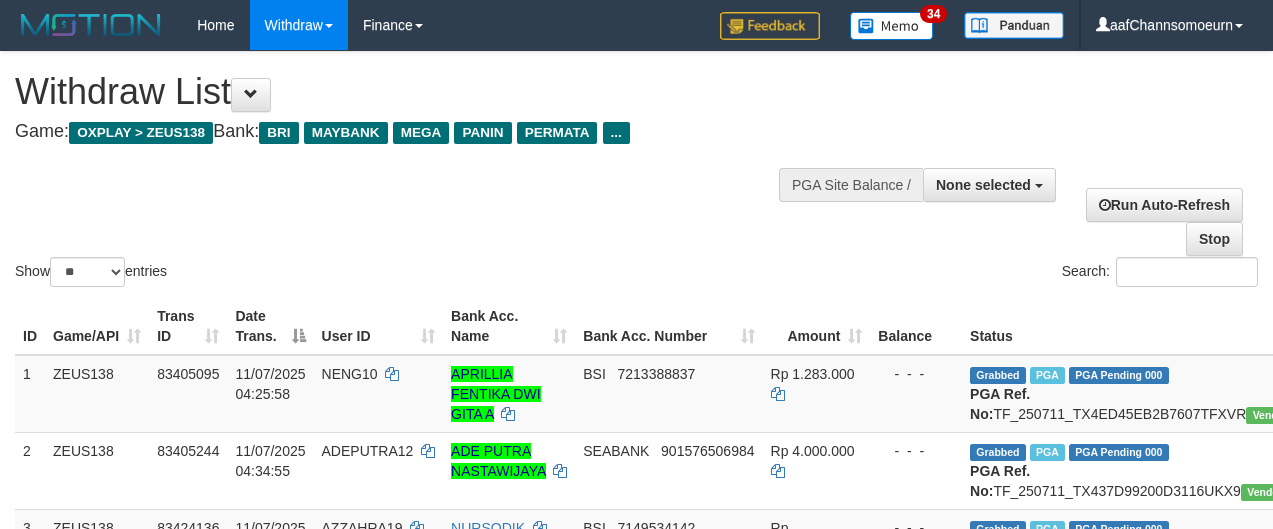 select 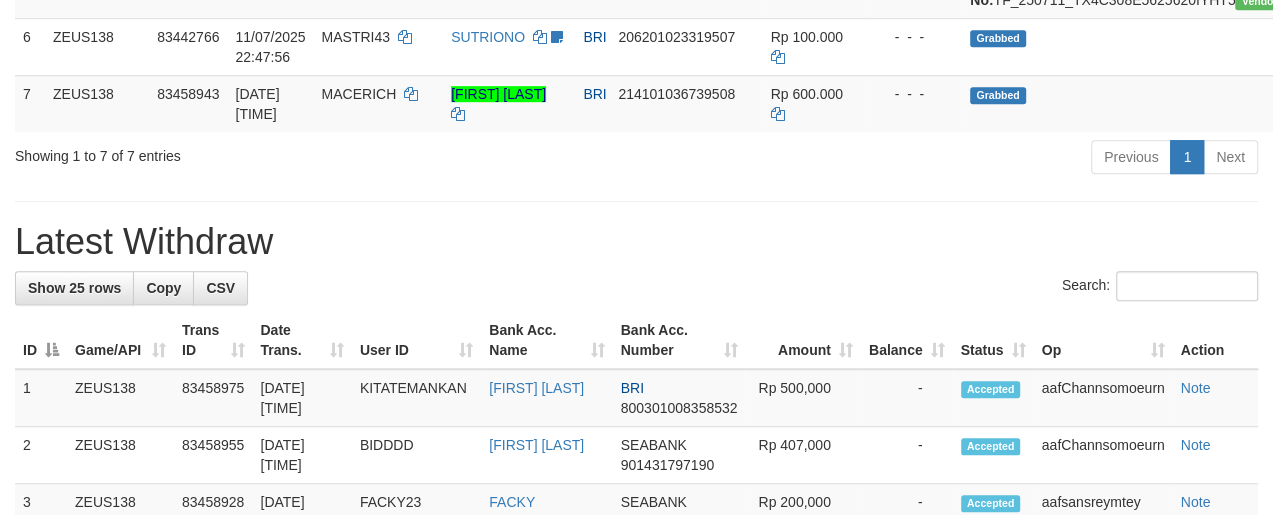 scroll, scrollTop: 668, scrollLeft: 0, axis: vertical 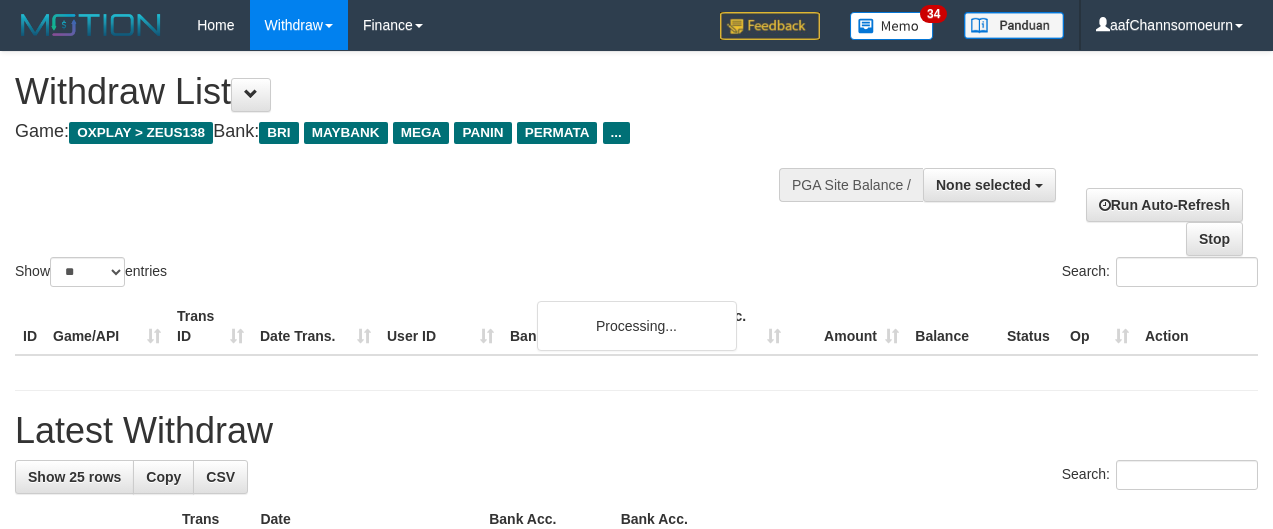 select 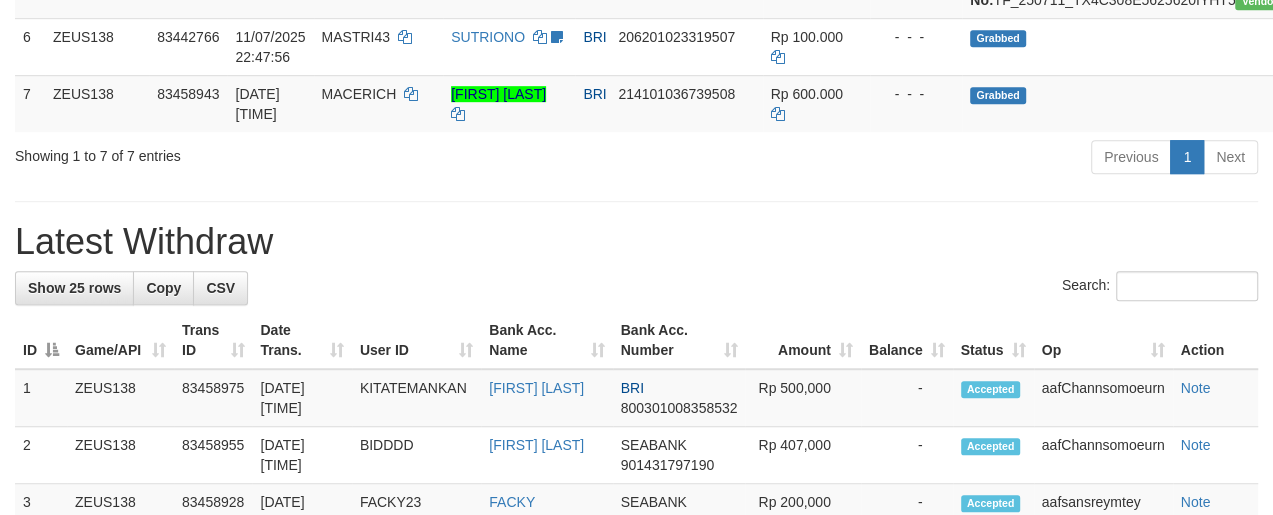 scroll, scrollTop: 668, scrollLeft: 0, axis: vertical 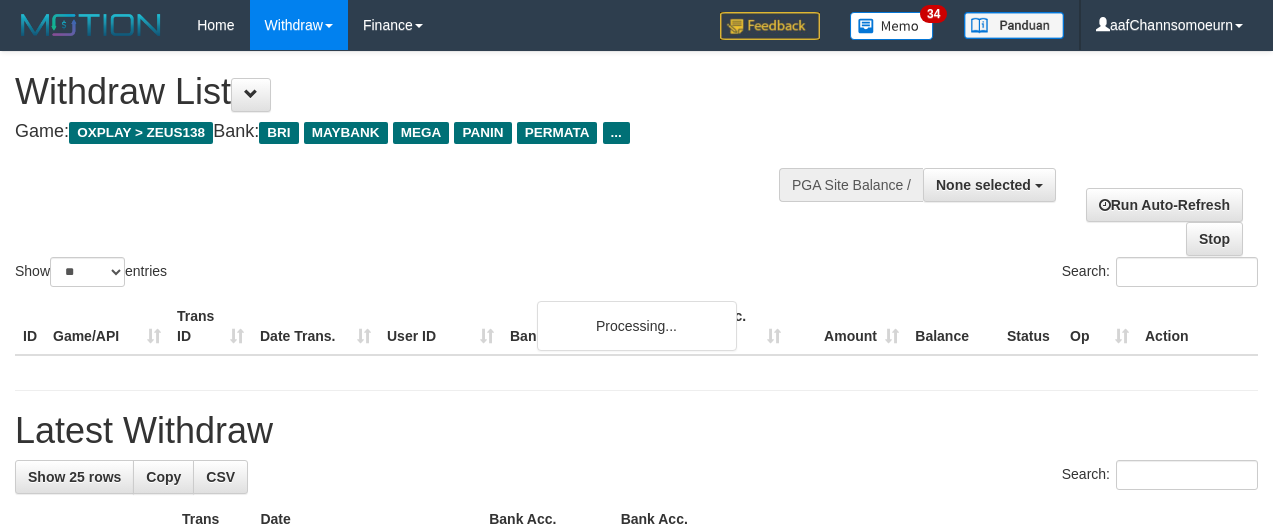 select 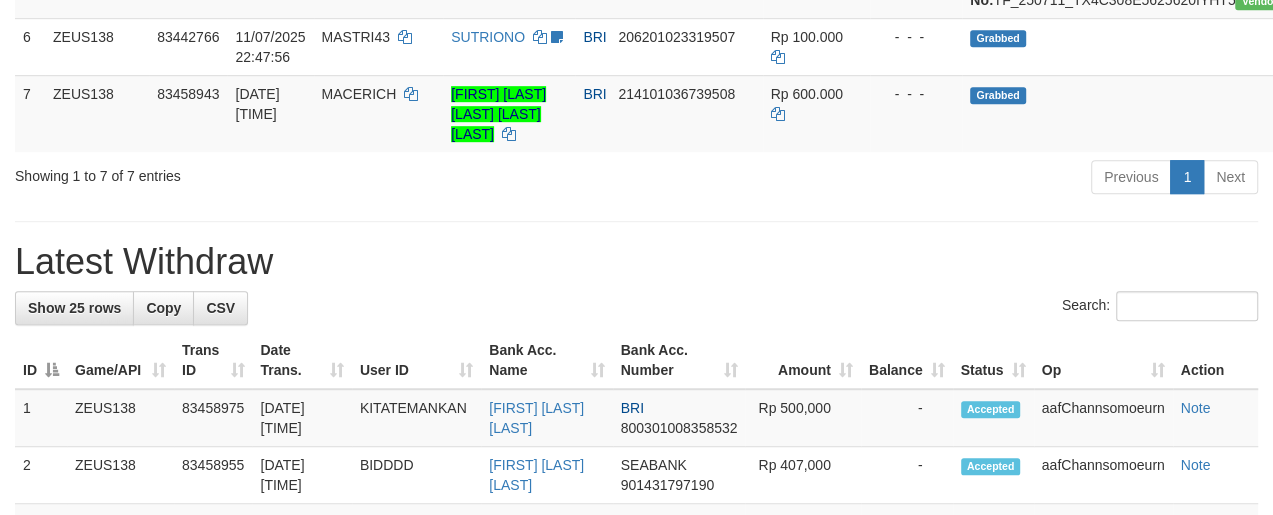 scroll, scrollTop: 668, scrollLeft: 0, axis: vertical 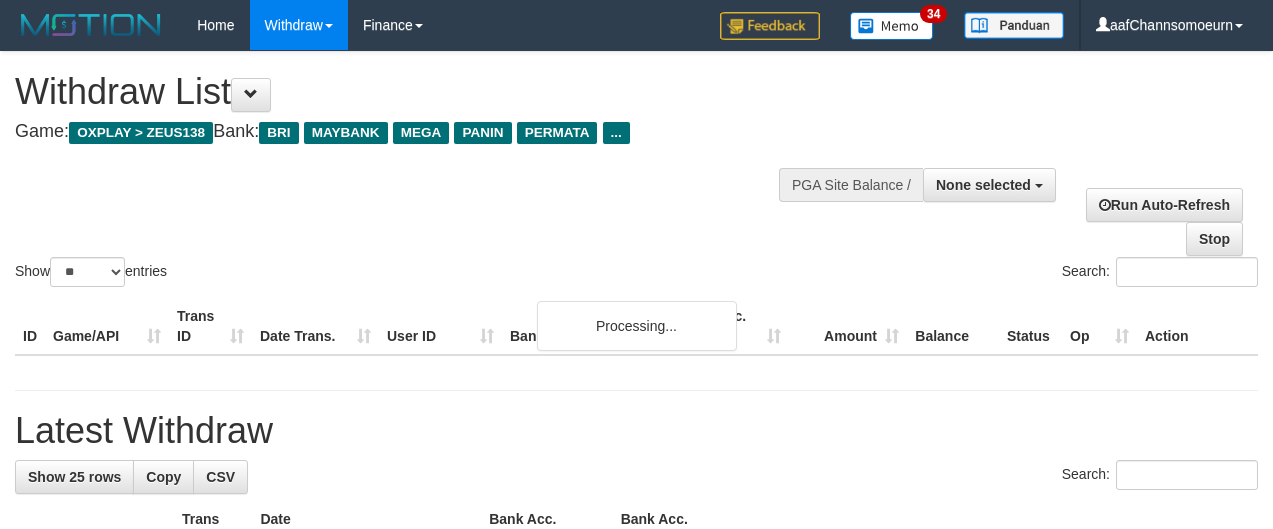 select 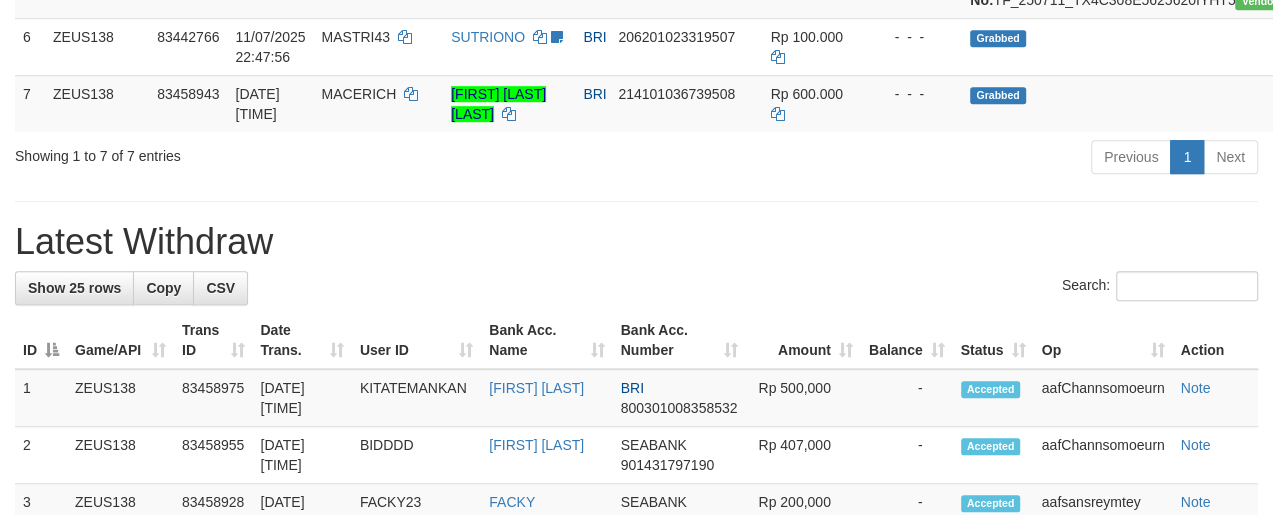 scroll, scrollTop: 668, scrollLeft: 0, axis: vertical 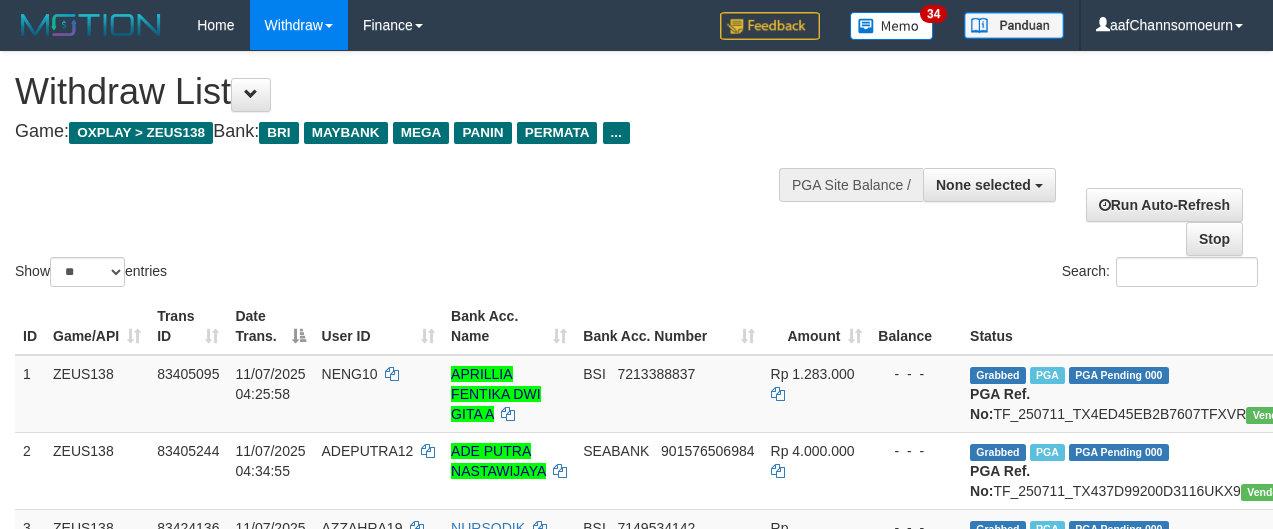 select 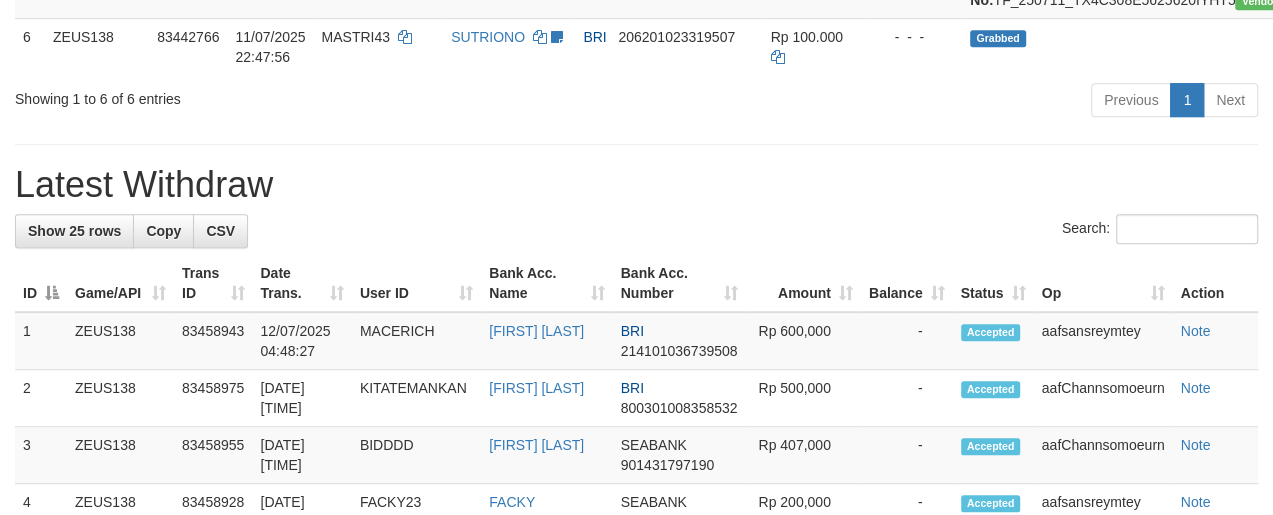 scroll, scrollTop: 668, scrollLeft: 0, axis: vertical 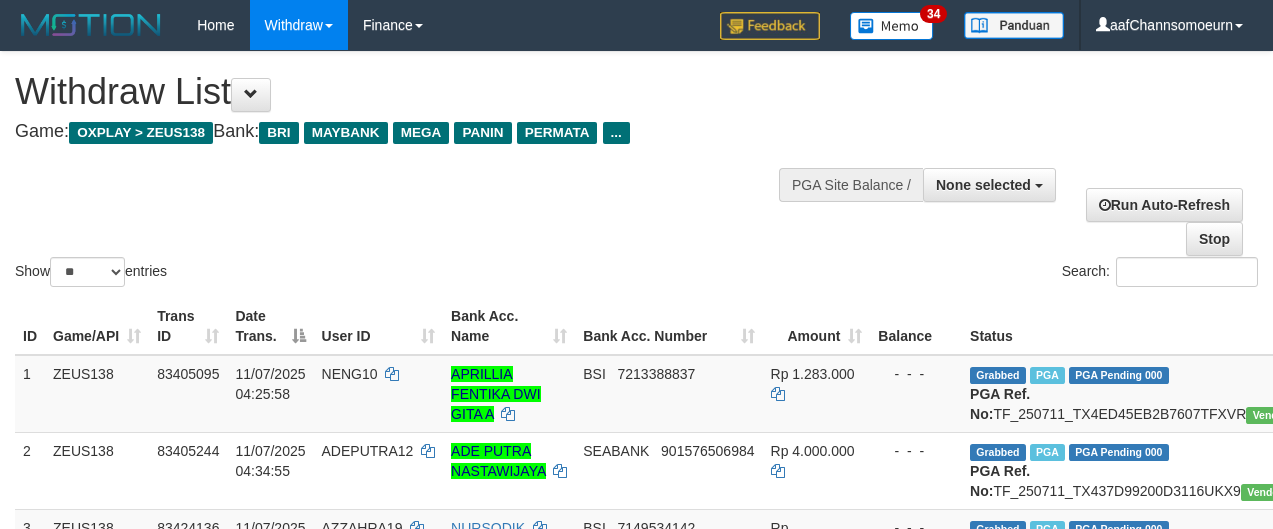 select 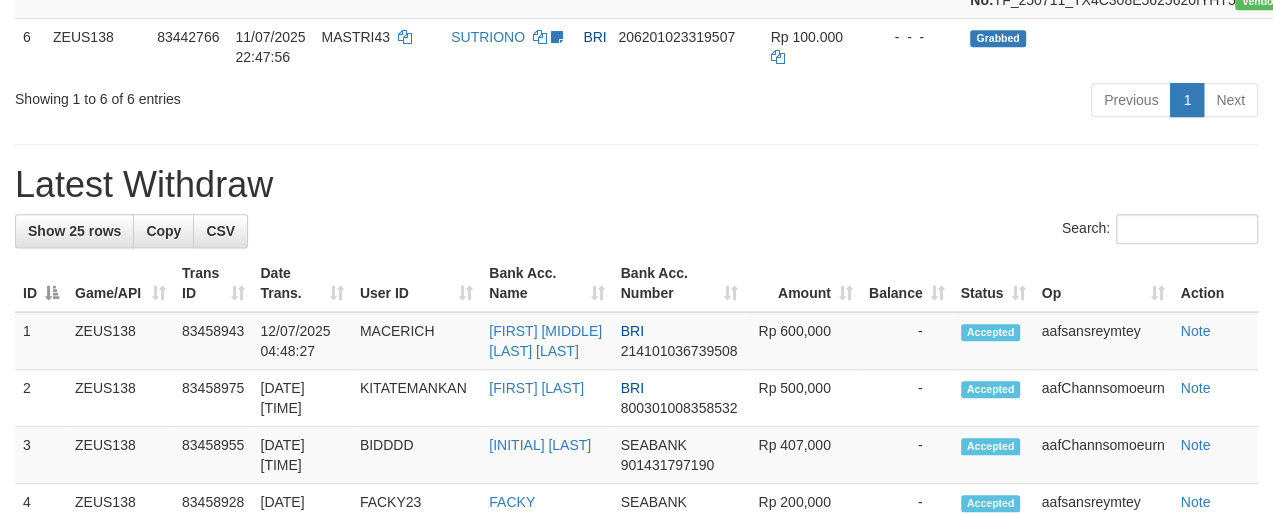 scroll, scrollTop: 668, scrollLeft: 0, axis: vertical 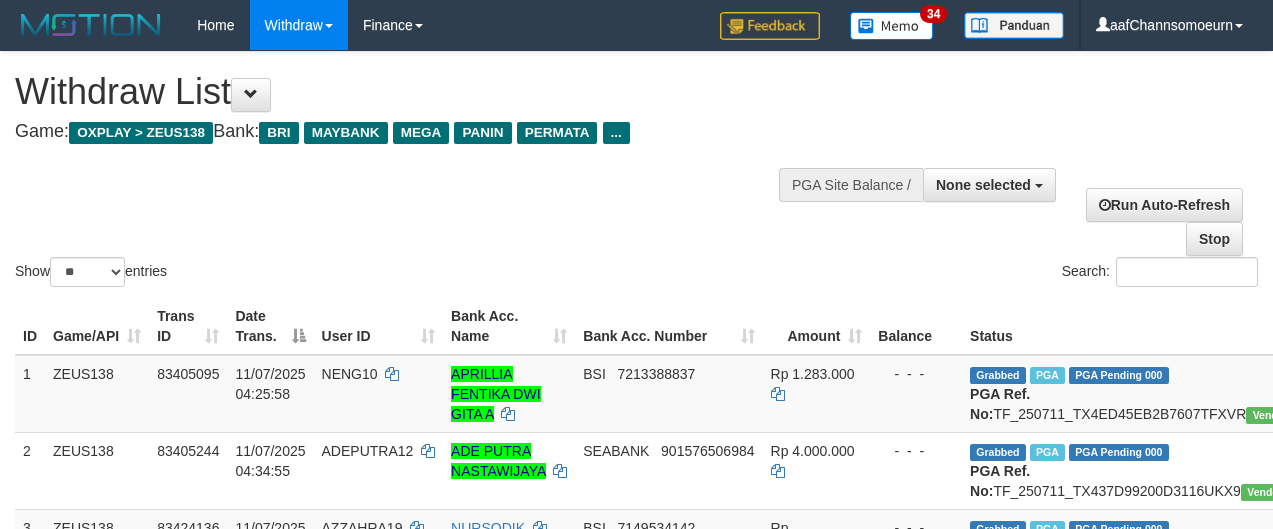 select 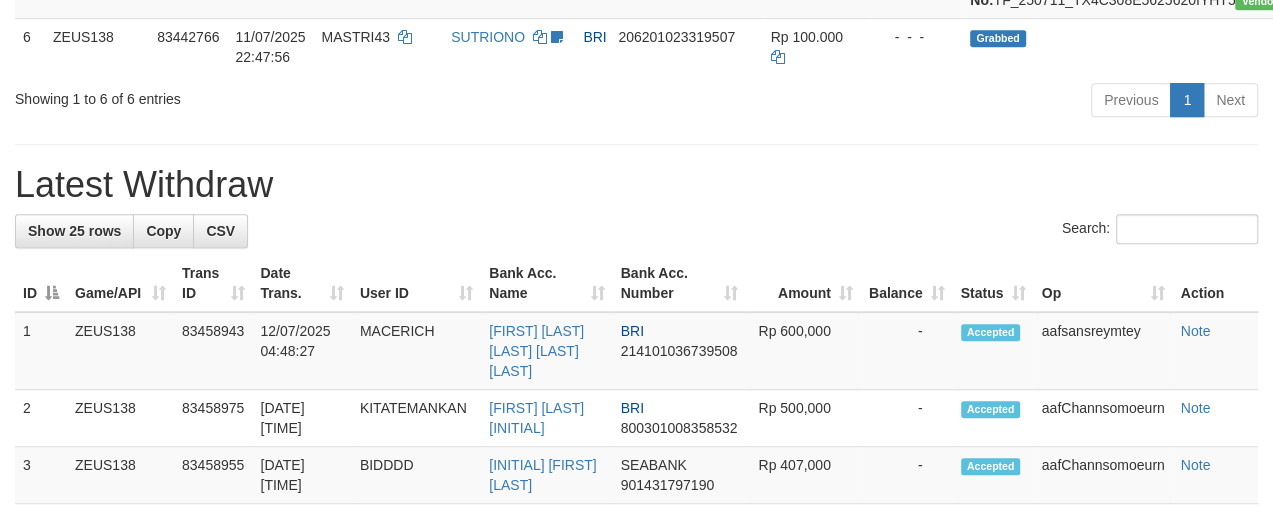 scroll, scrollTop: 668, scrollLeft: 0, axis: vertical 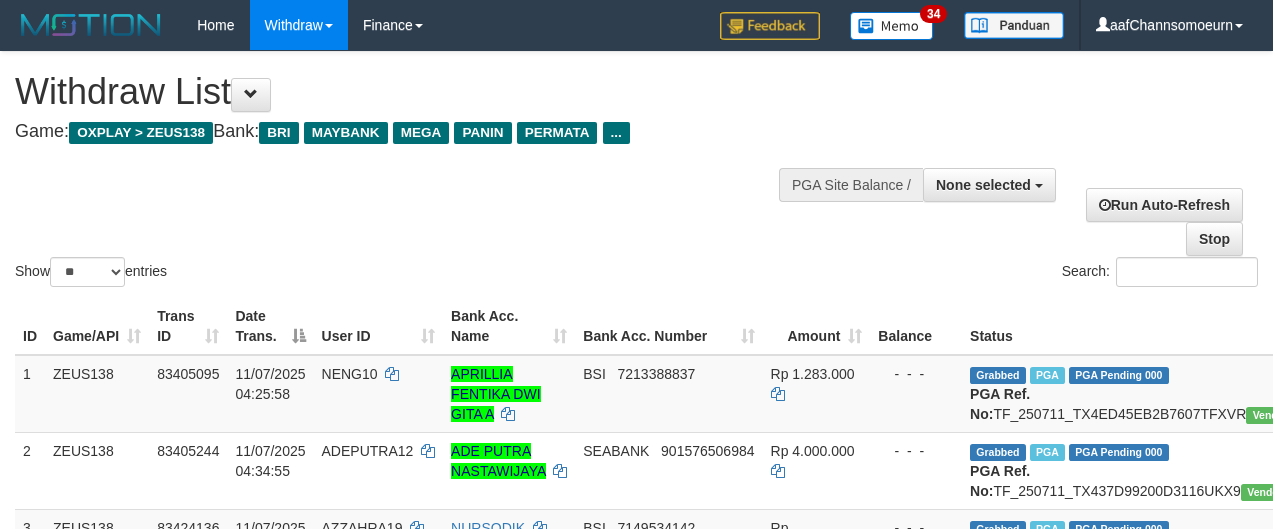 select 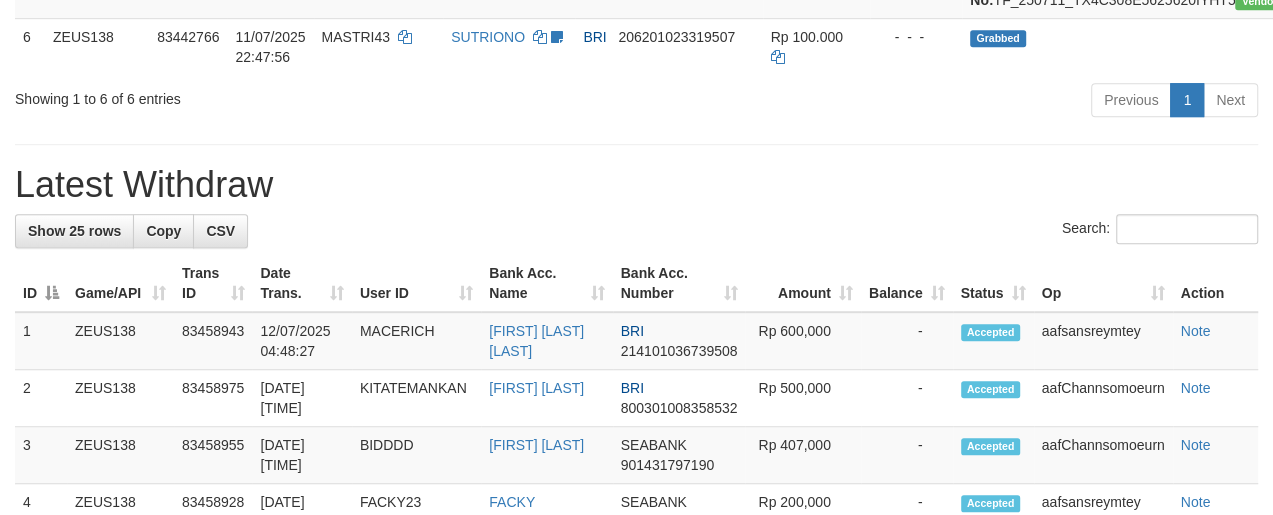 scroll, scrollTop: 668, scrollLeft: 0, axis: vertical 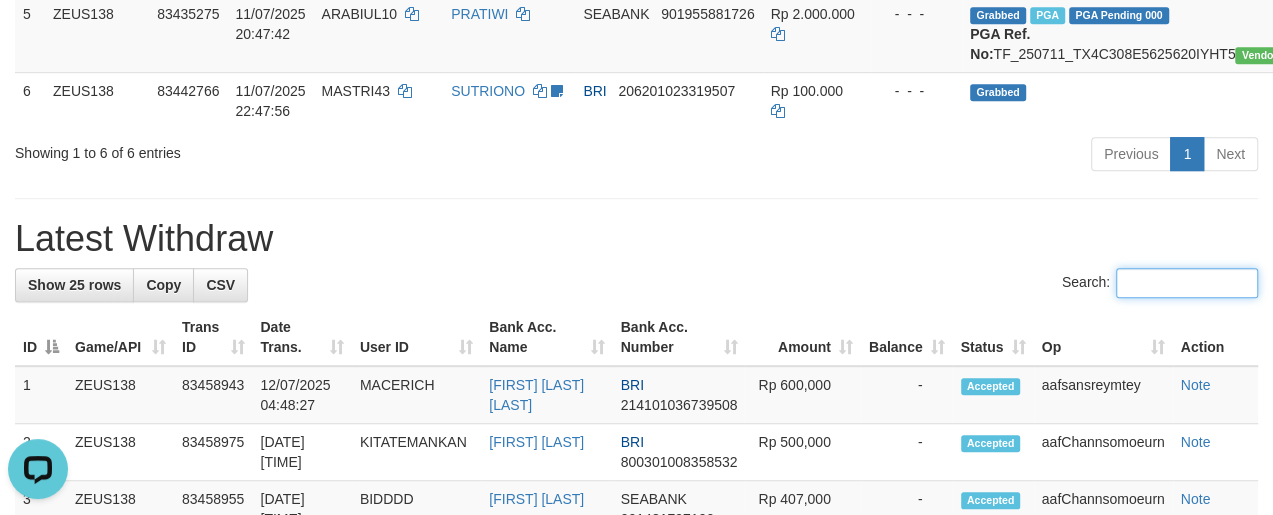 click on "Search:" at bounding box center [1187, 283] 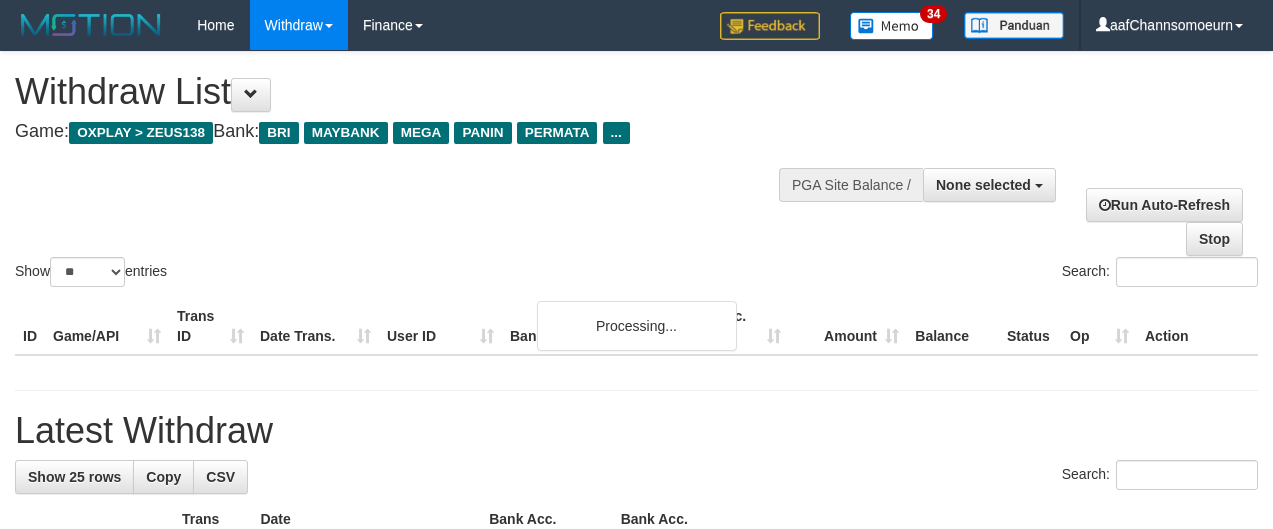 select 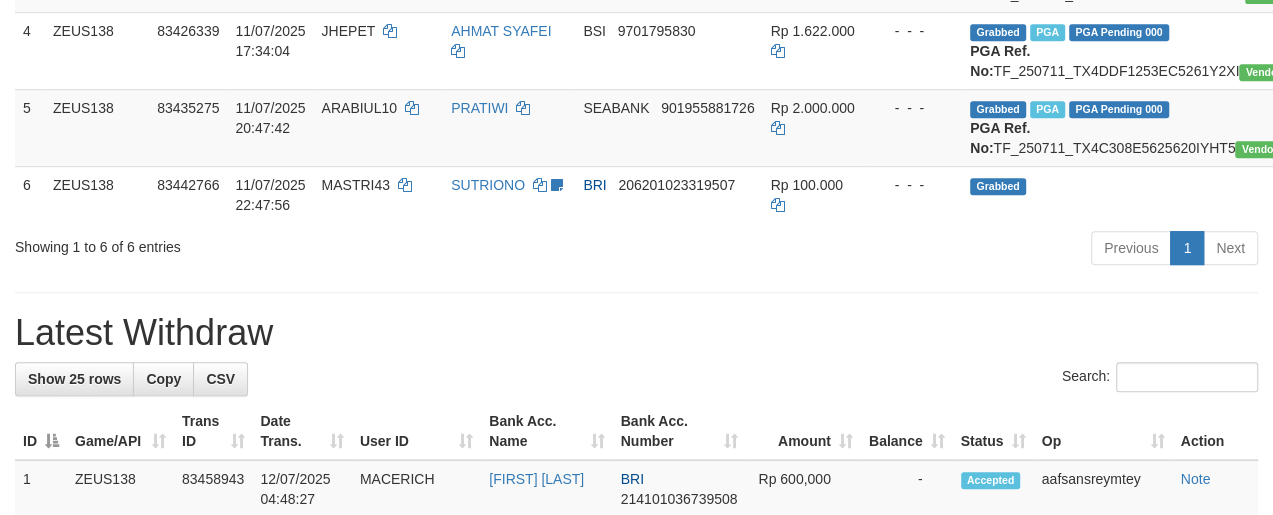 scroll, scrollTop: 459, scrollLeft: 0, axis: vertical 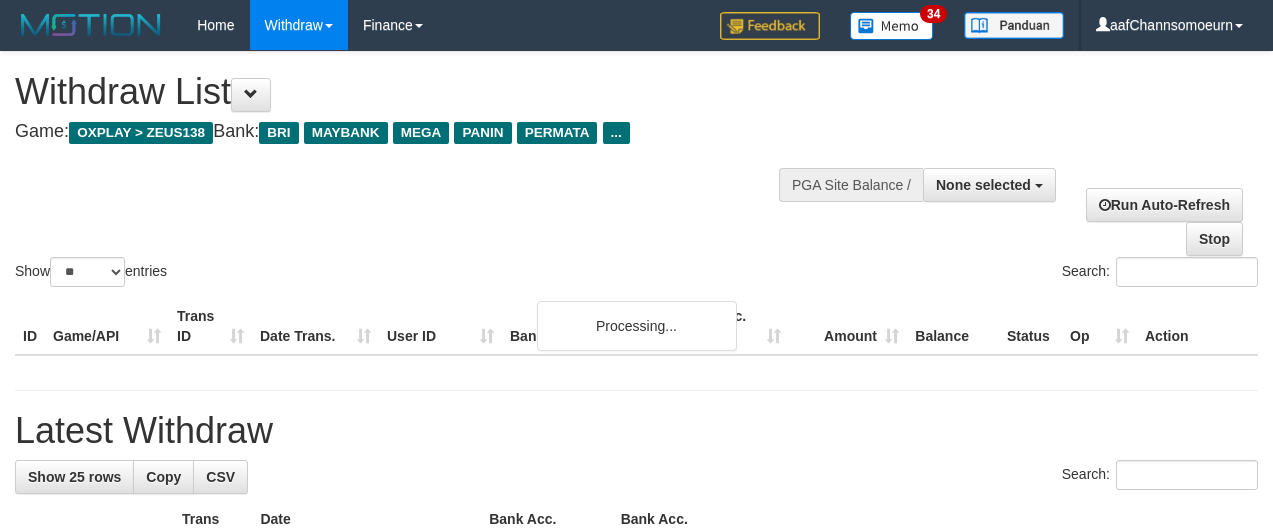 select 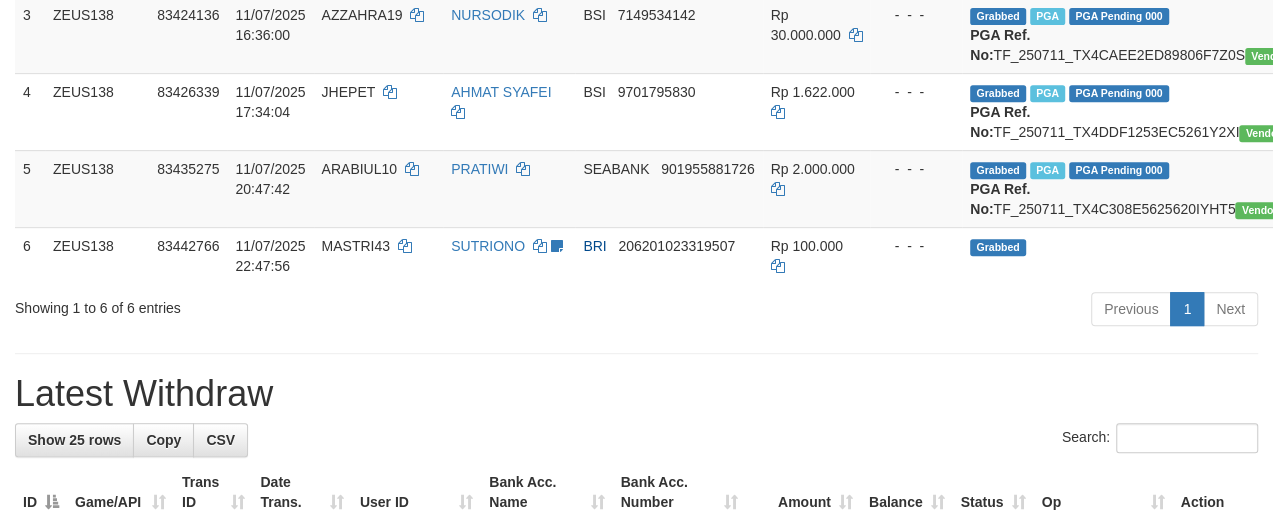 scroll, scrollTop: 459, scrollLeft: 0, axis: vertical 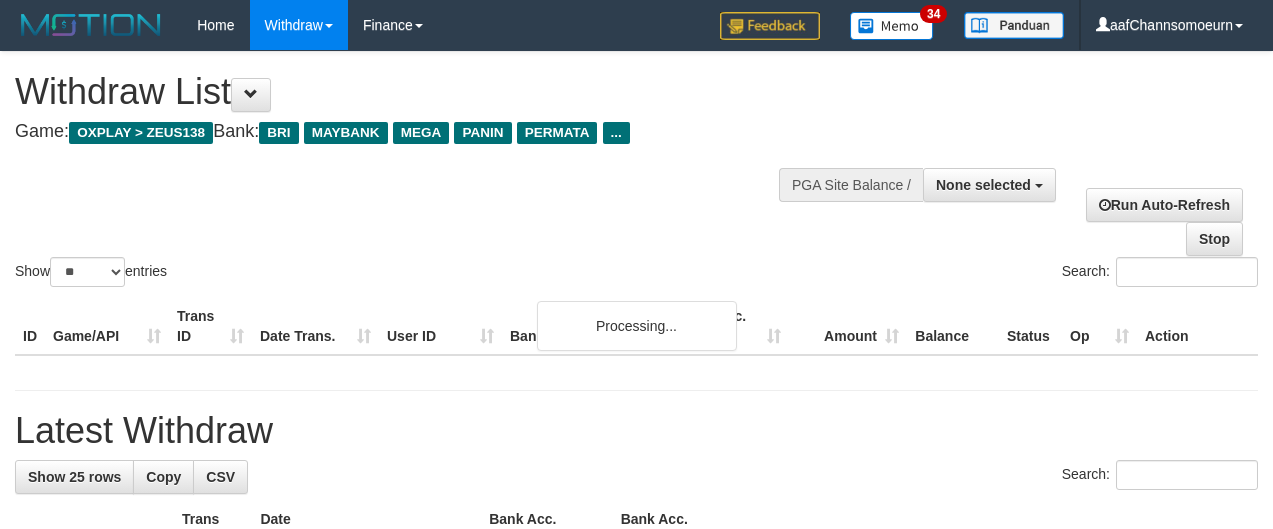select 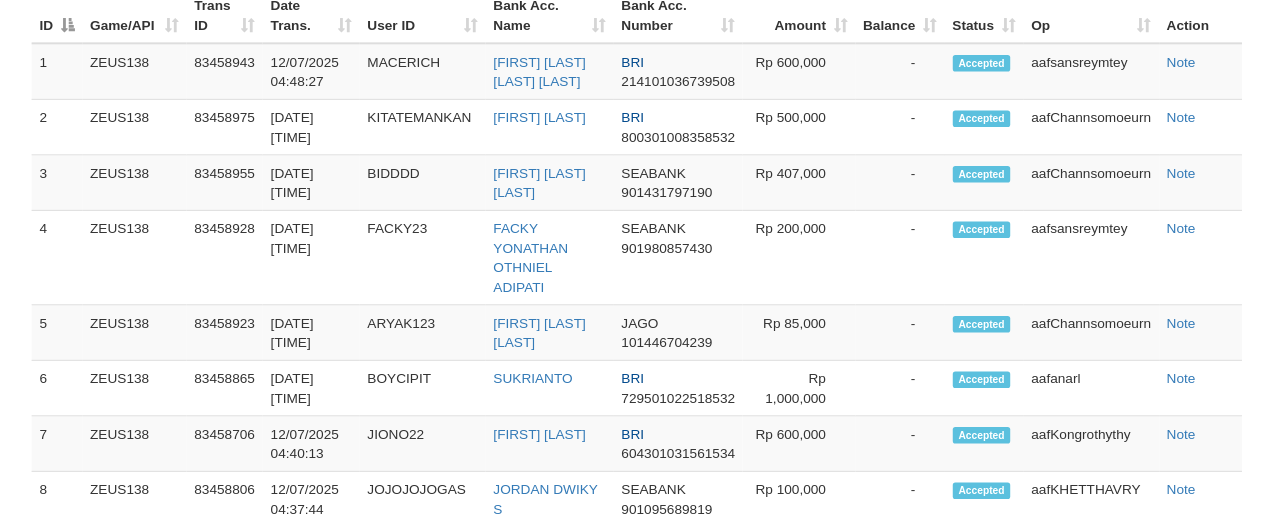 scroll, scrollTop: 1035, scrollLeft: 0, axis: vertical 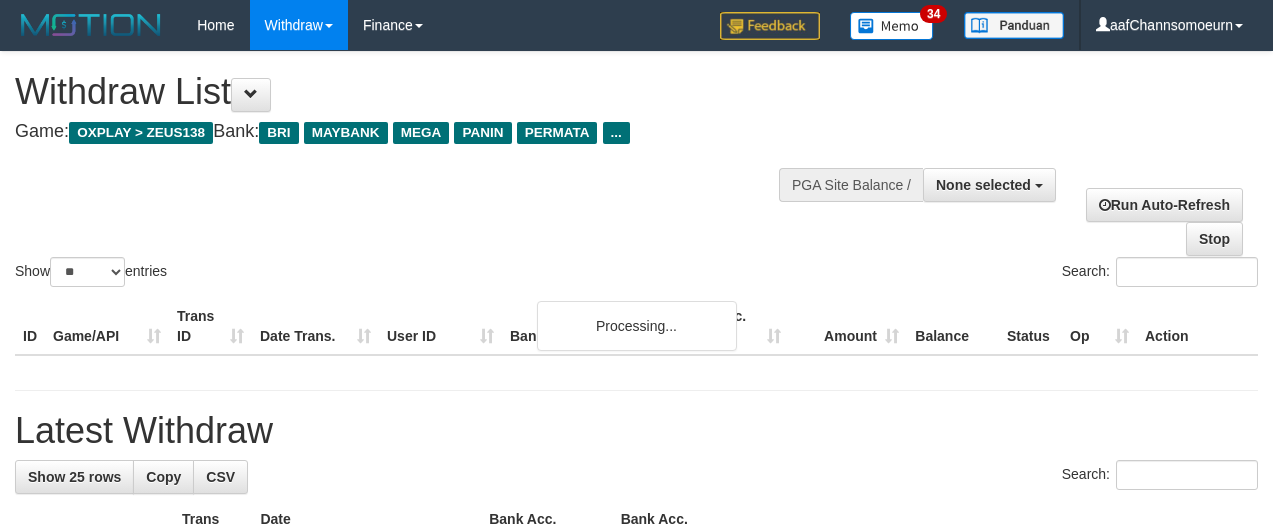 select 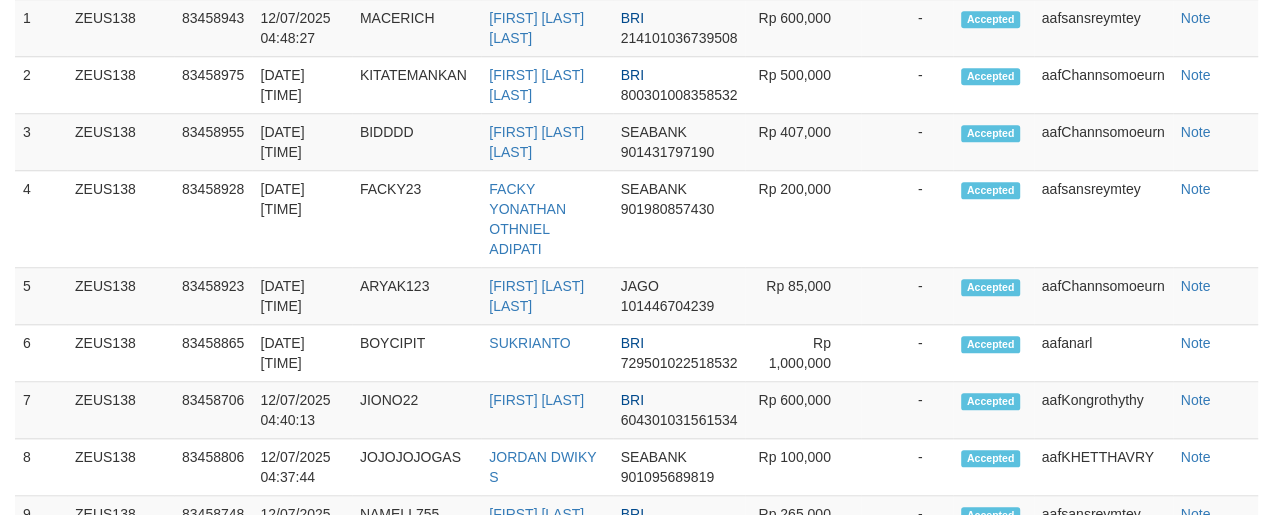 scroll, scrollTop: 1486, scrollLeft: 0, axis: vertical 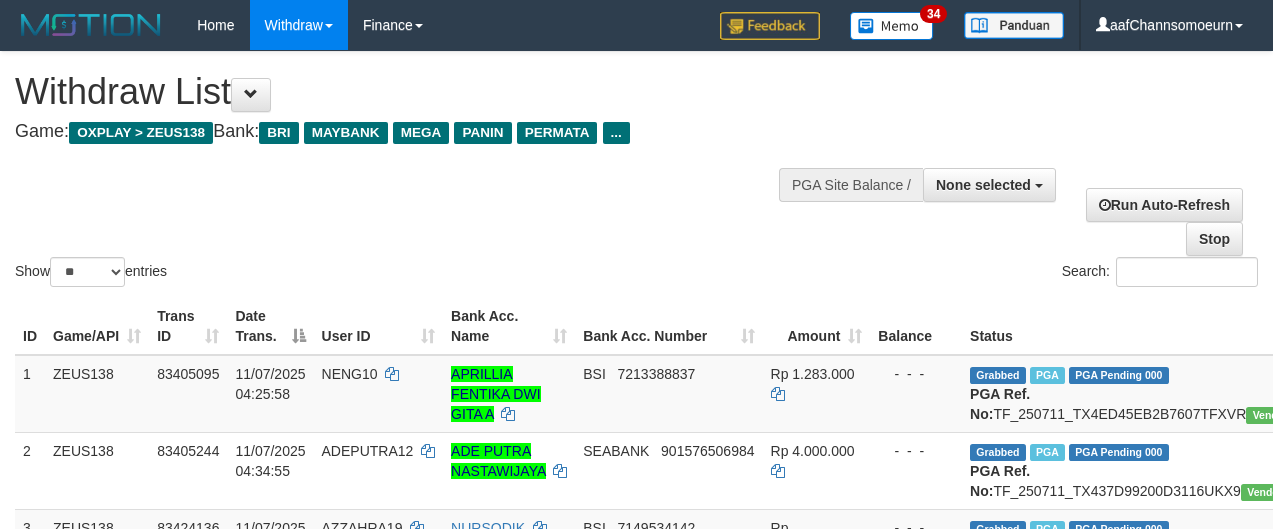 select 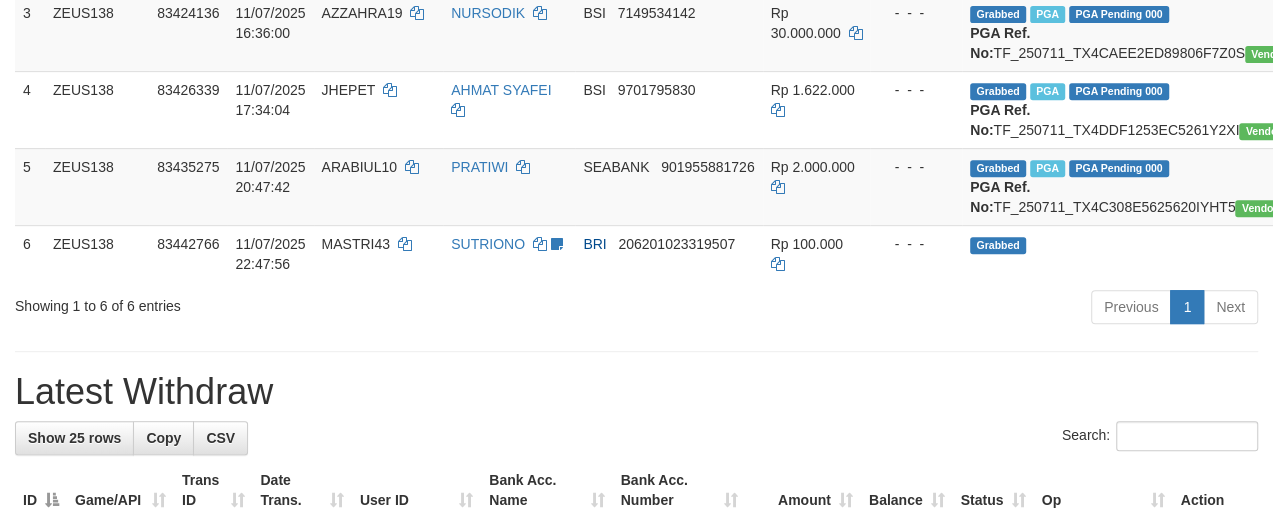 scroll, scrollTop: 309, scrollLeft: 0, axis: vertical 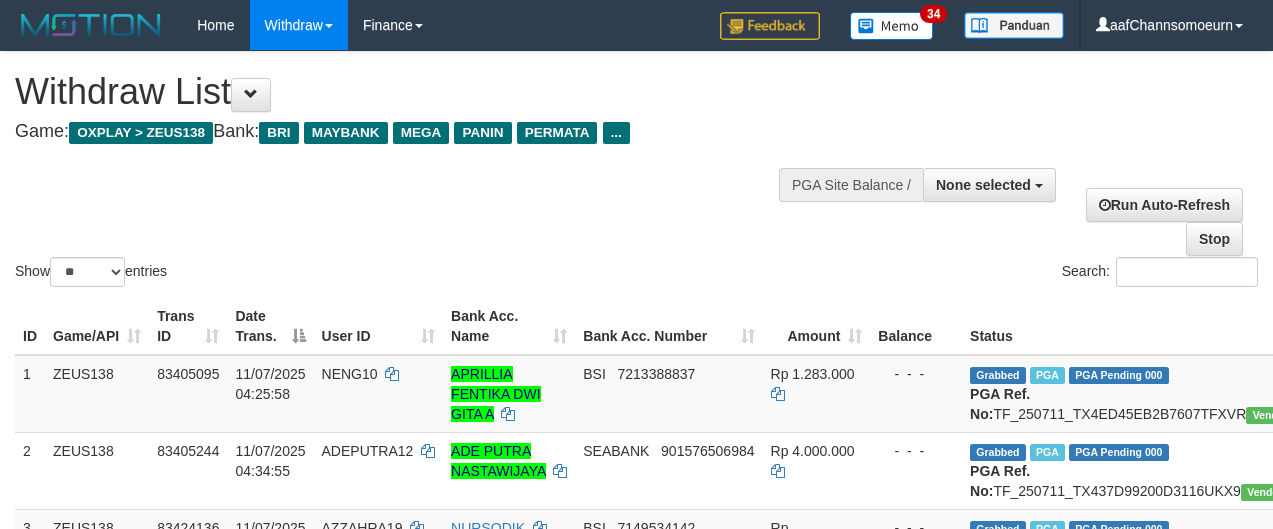 select 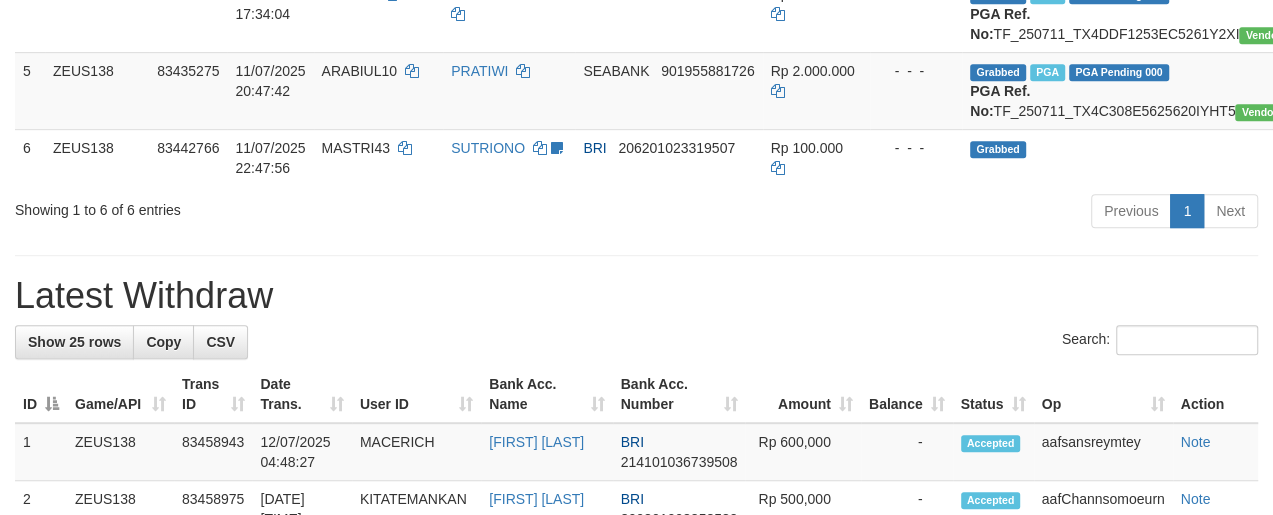 scroll, scrollTop: 557, scrollLeft: 0, axis: vertical 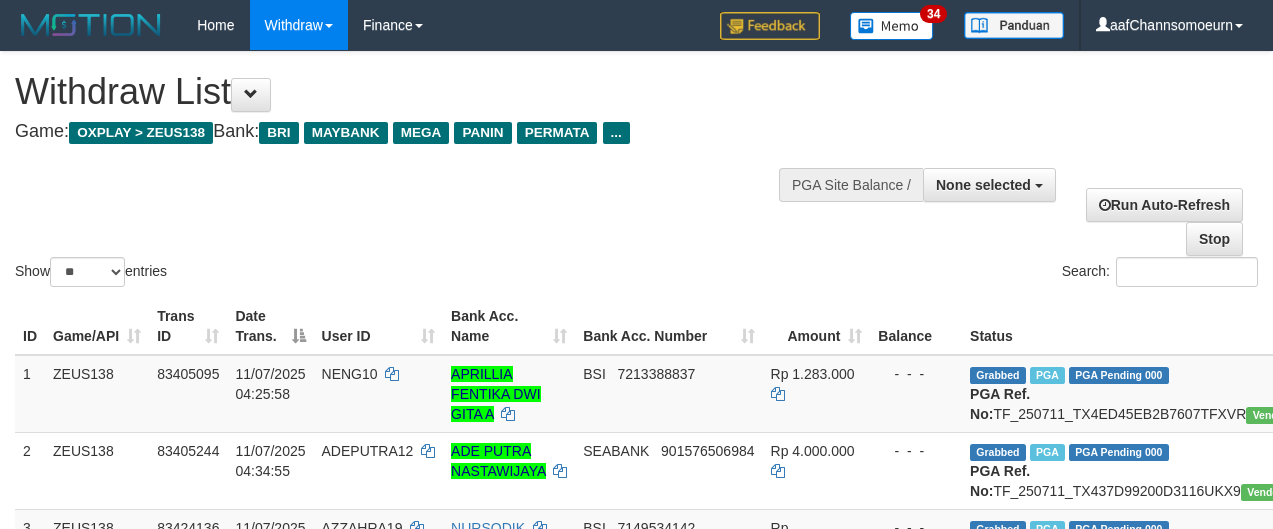 select 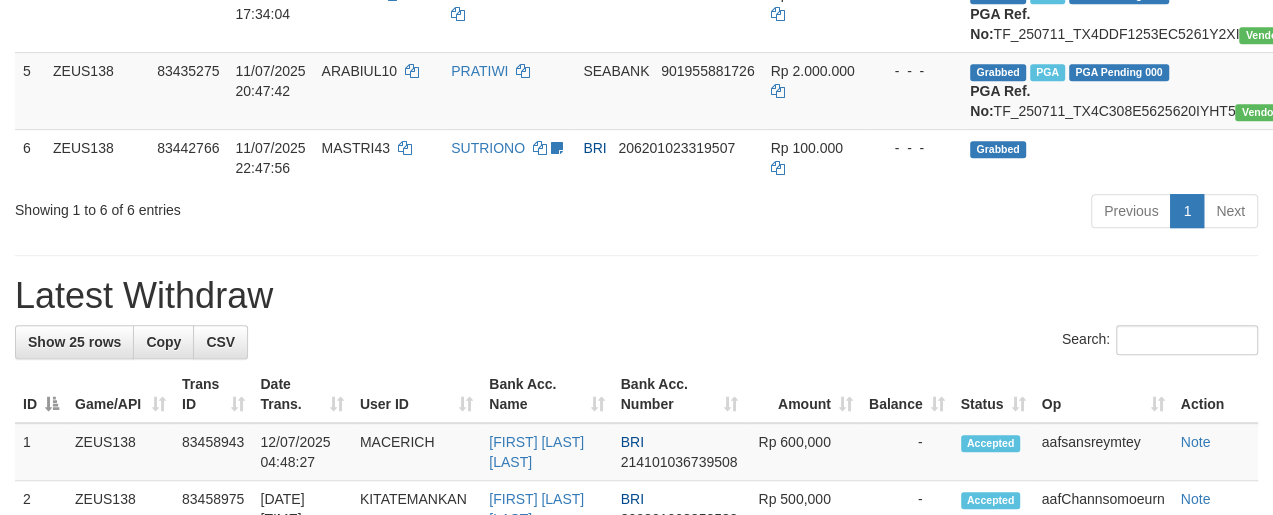 scroll, scrollTop: 557, scrollLeft: 0, axis: vertical 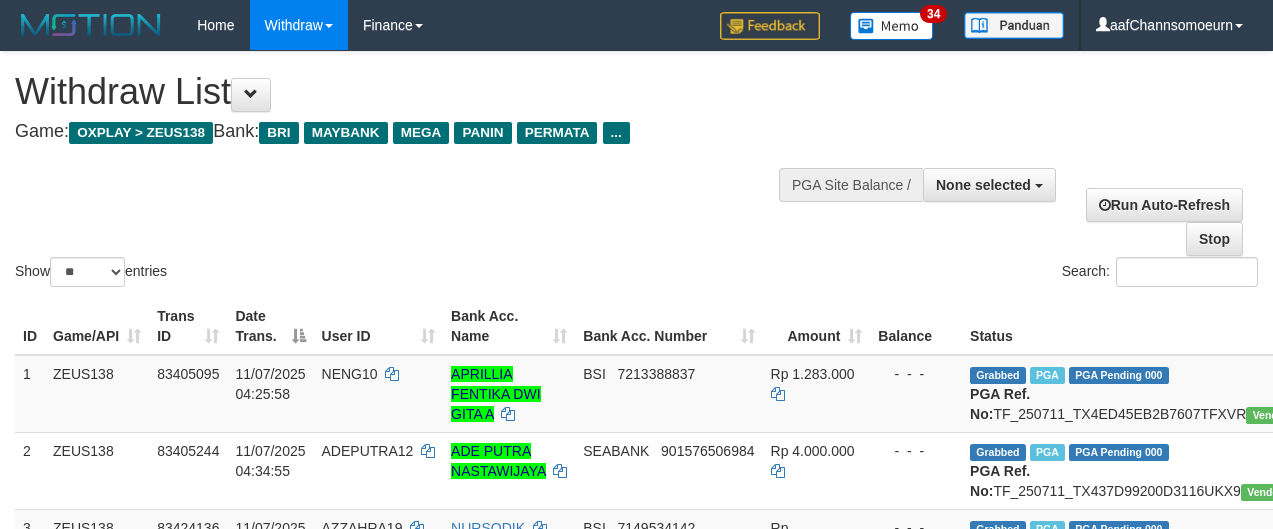 select 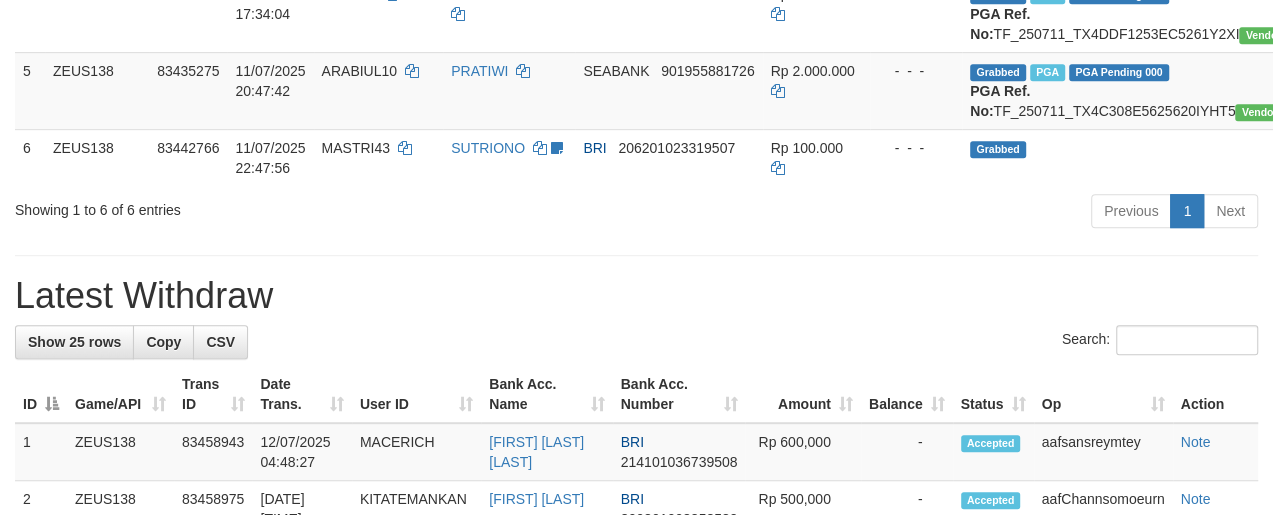 scroll, scrollTop: 557, scrollLeft: 0, axis: vertical 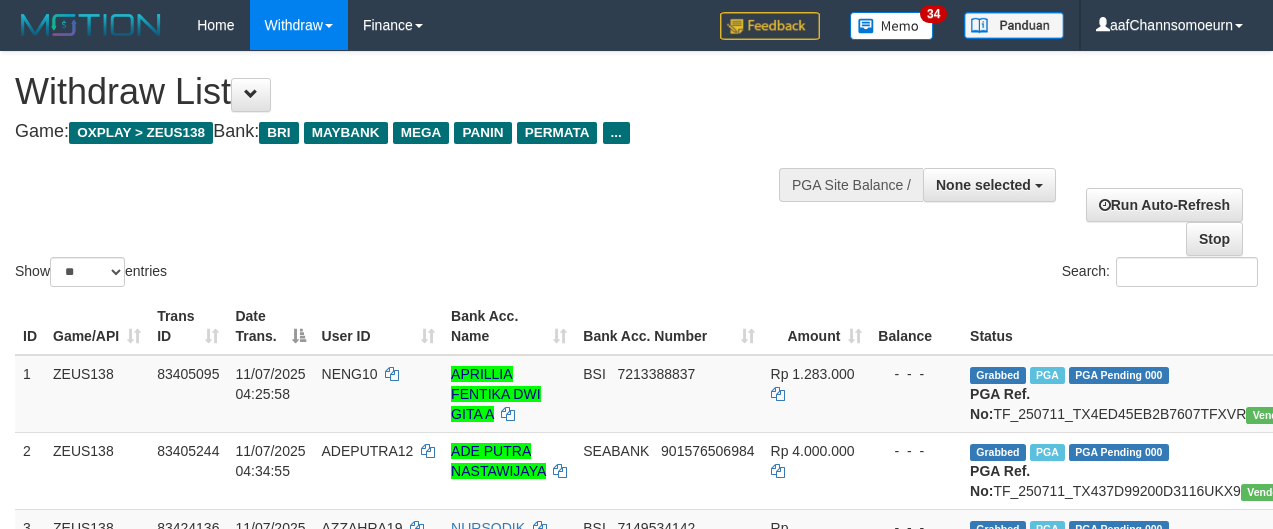 select 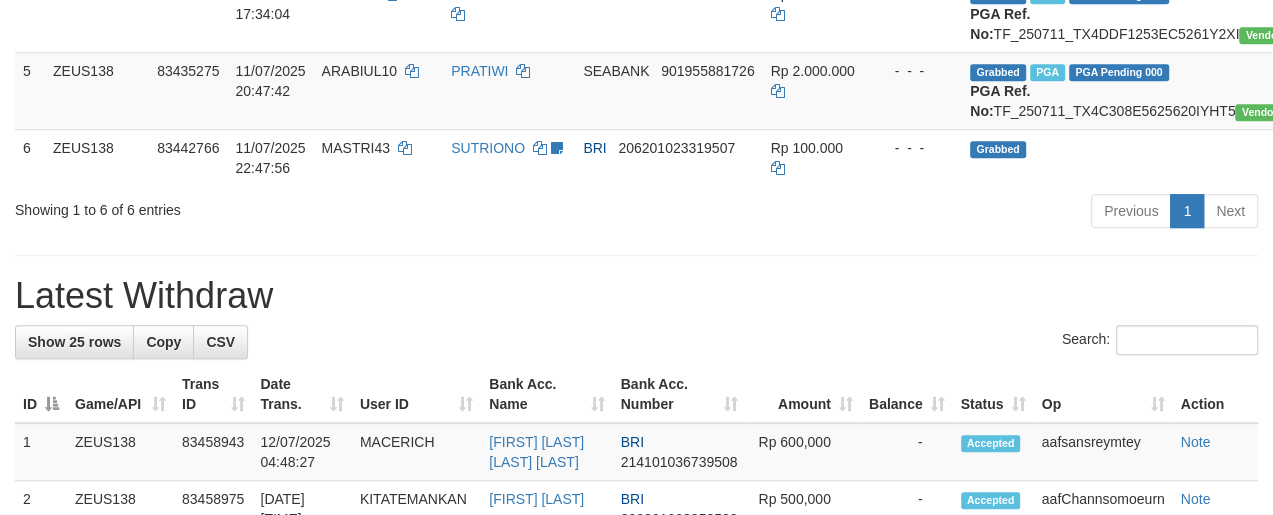 scroll, scrollTop: 557, scrollLeft: 0, axis: vertical 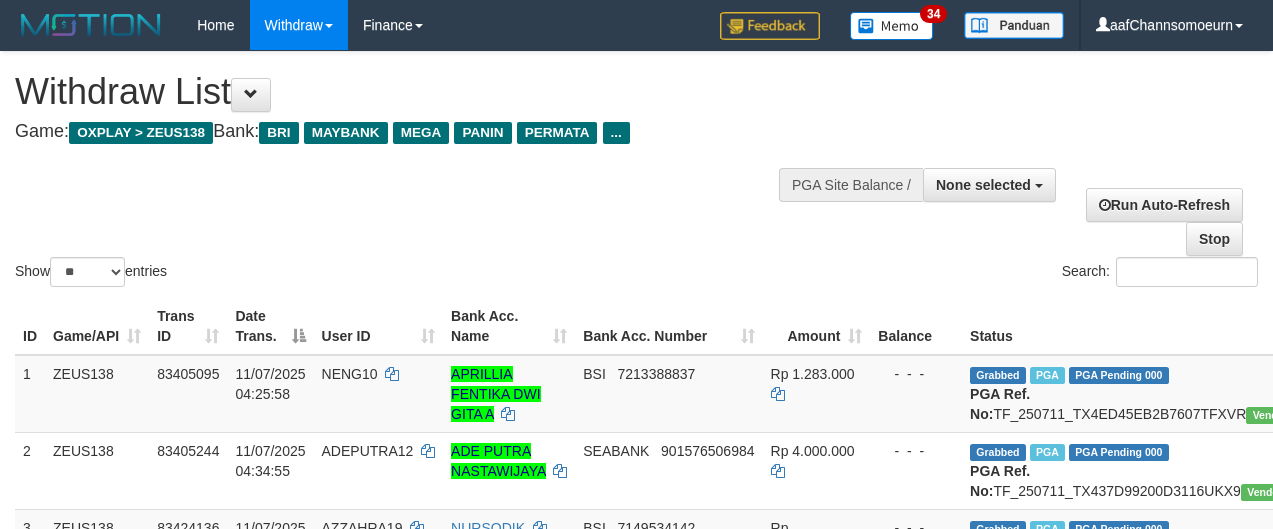 select 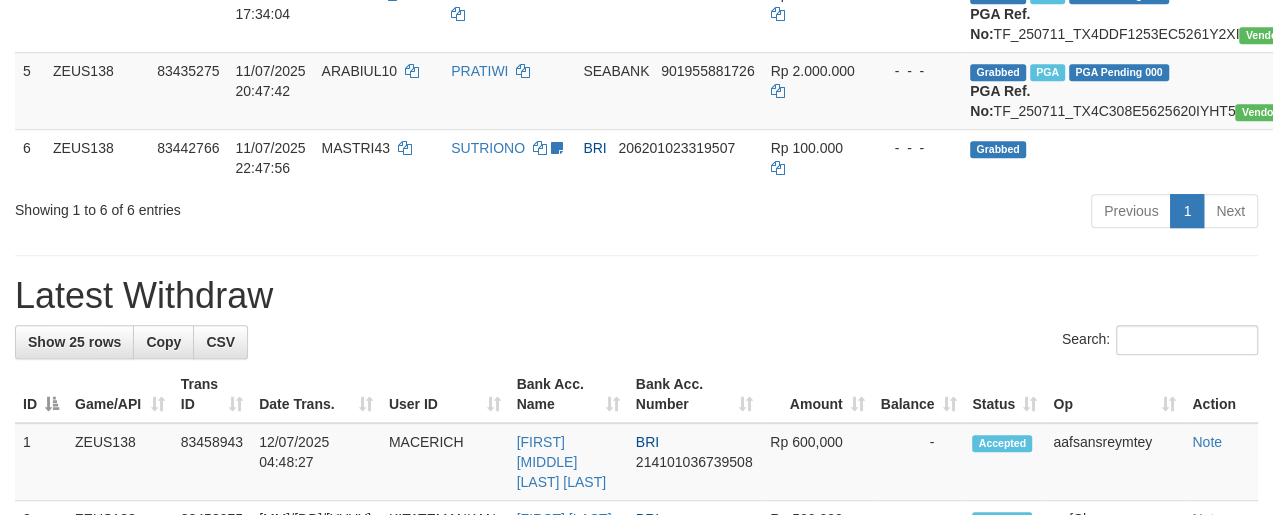 scroll, scrollTop: 557, scrollLeft: 0, axis: vertical 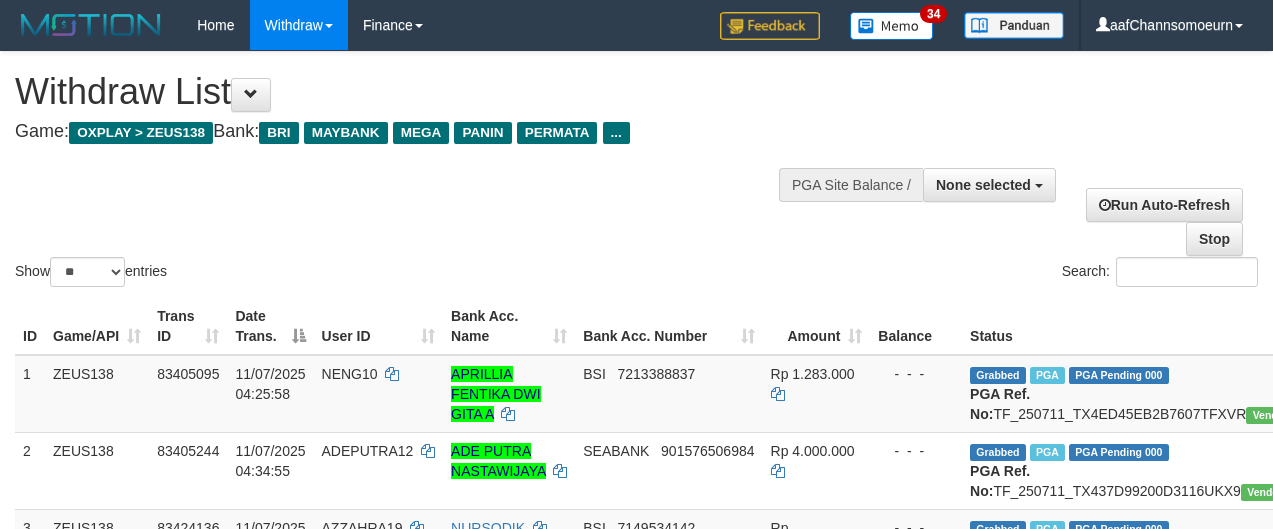 select 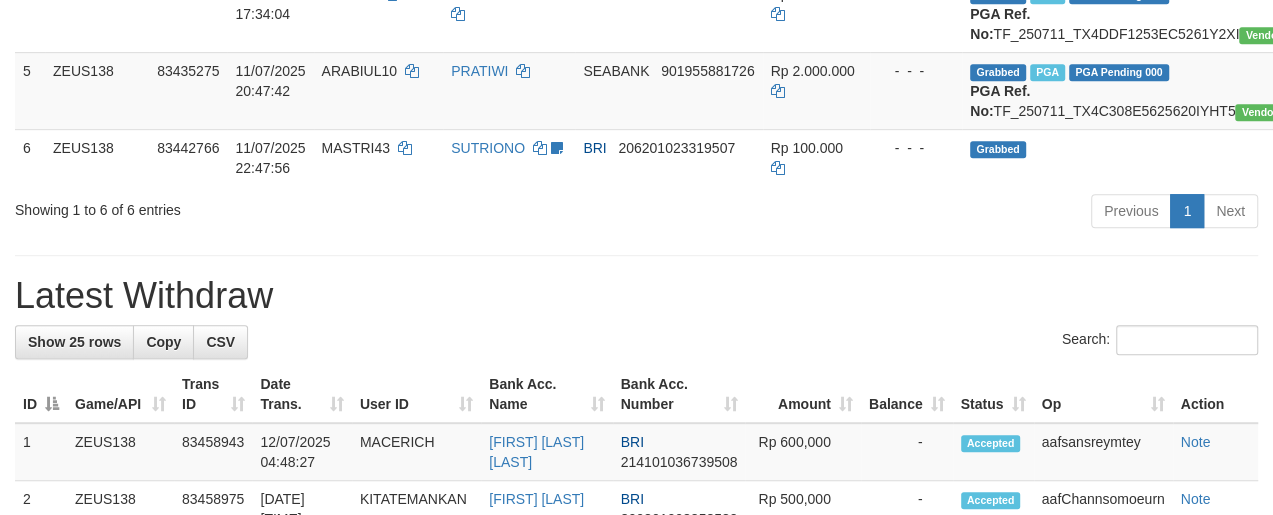 scroll, scrollTop: 557, scrollLeft: 0, axis: vertical 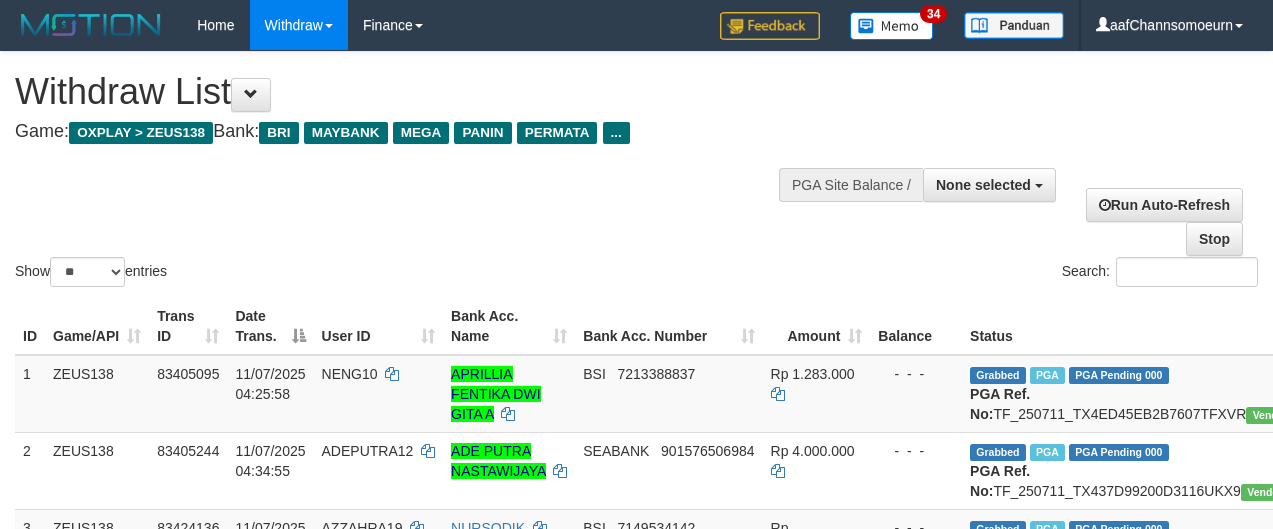 select 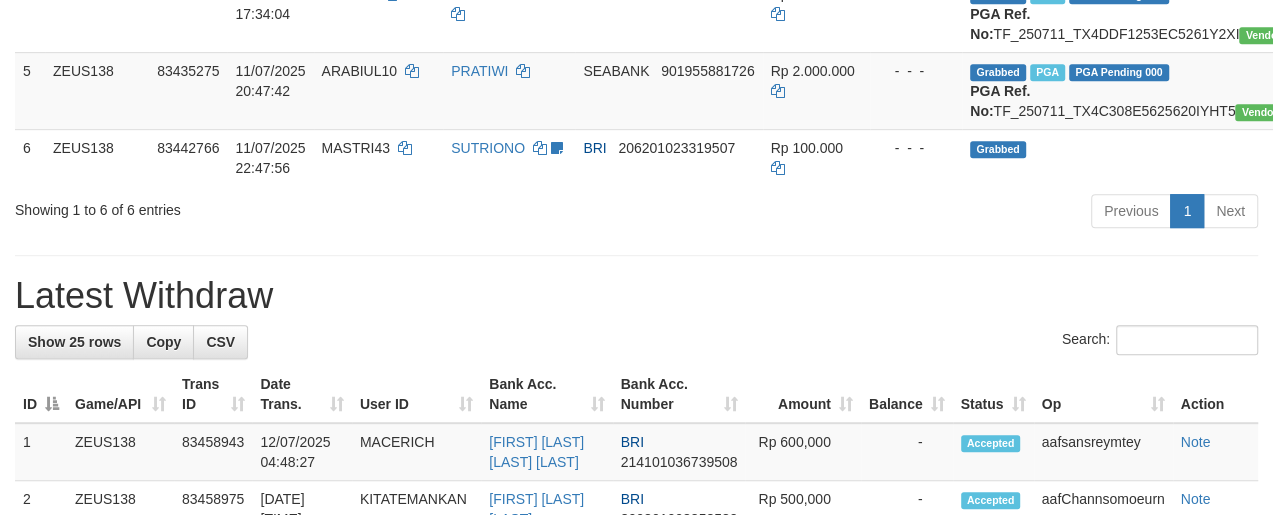 scroll, scrollTop: 557, scrollLeft: 0, axis: vertical 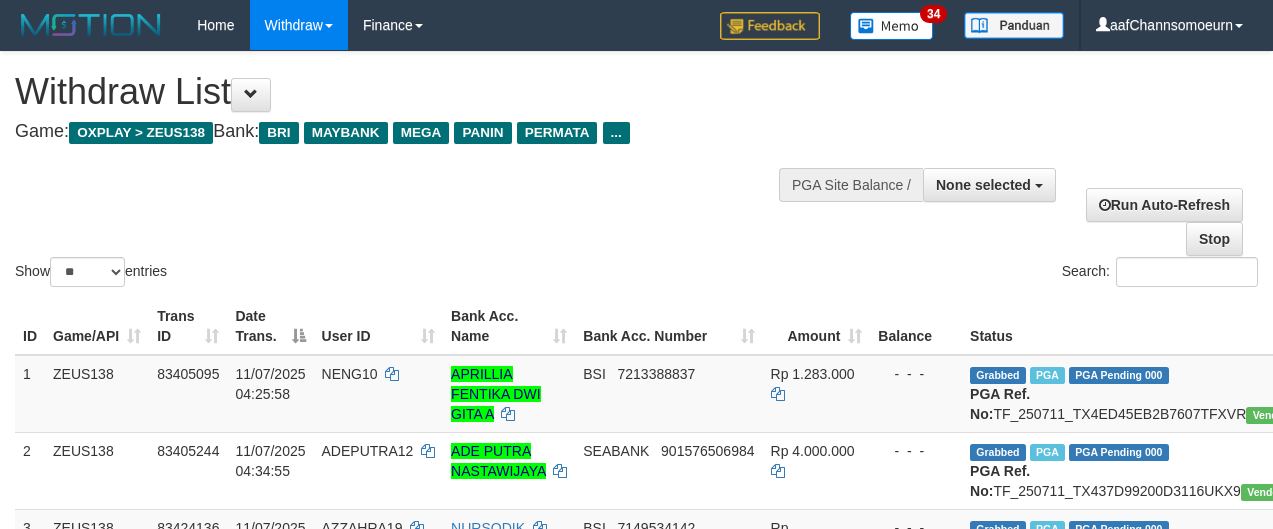 select 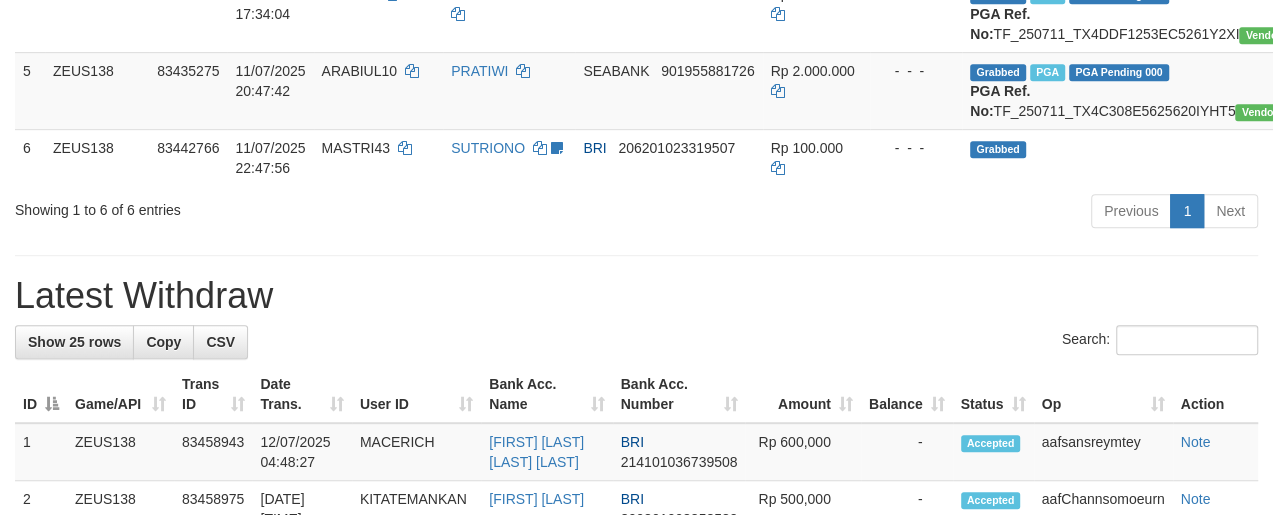 scroll, scrollTop: 557, scrollLeft: 0, axis: vertical 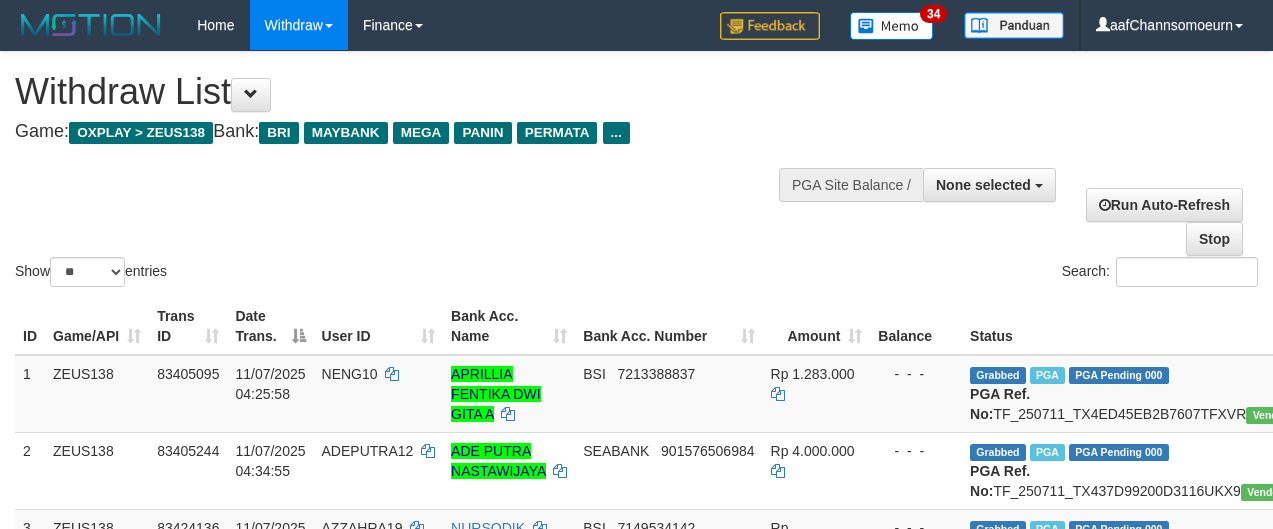 select 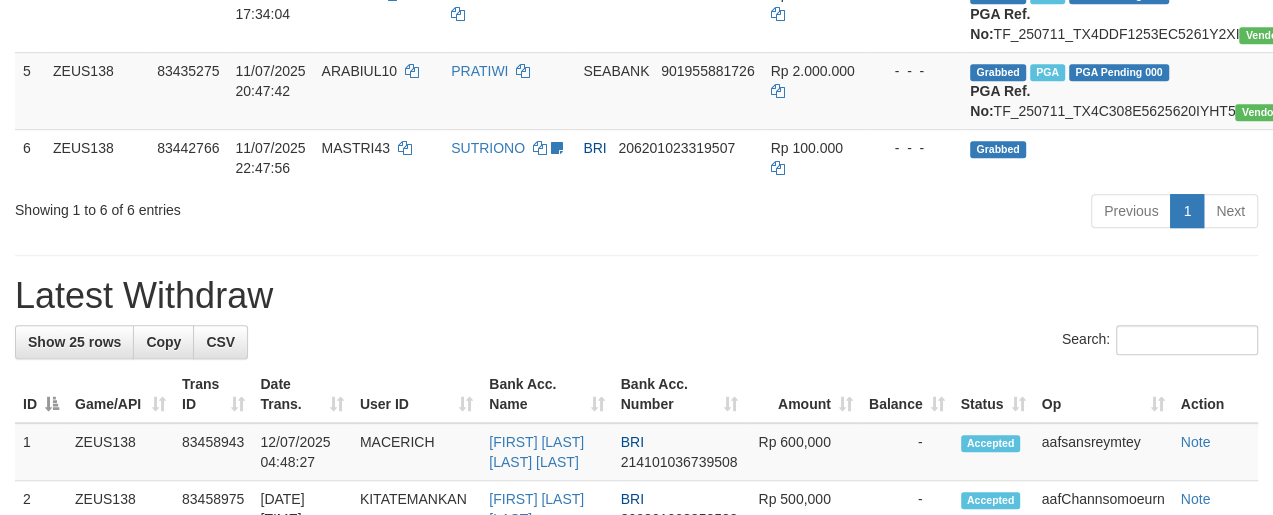 scroll, scrollTop: 557, scrollLeft: 0, axis: vertical 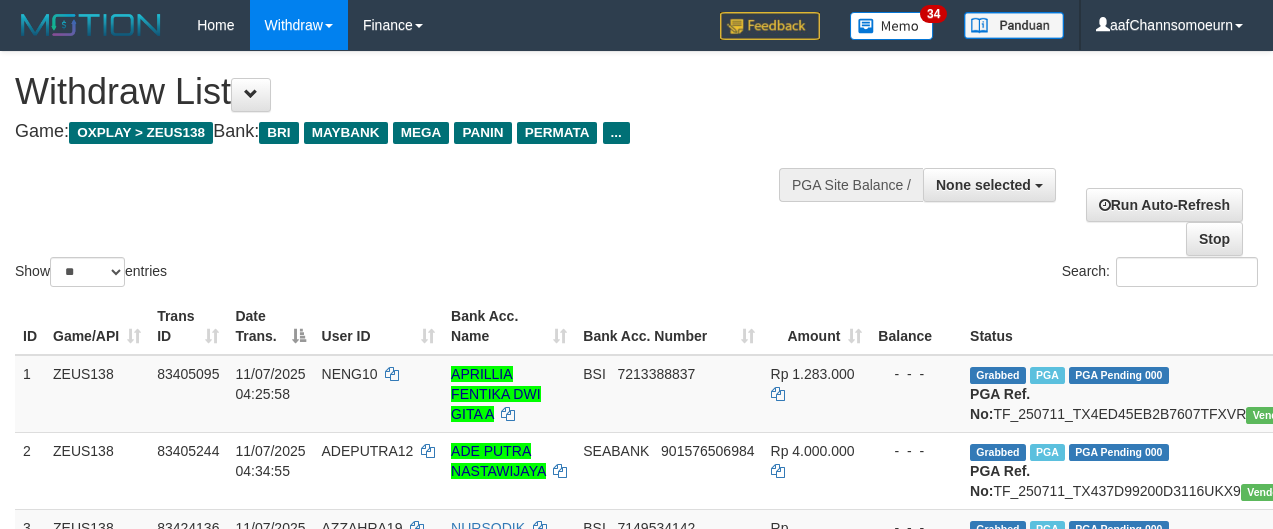 select 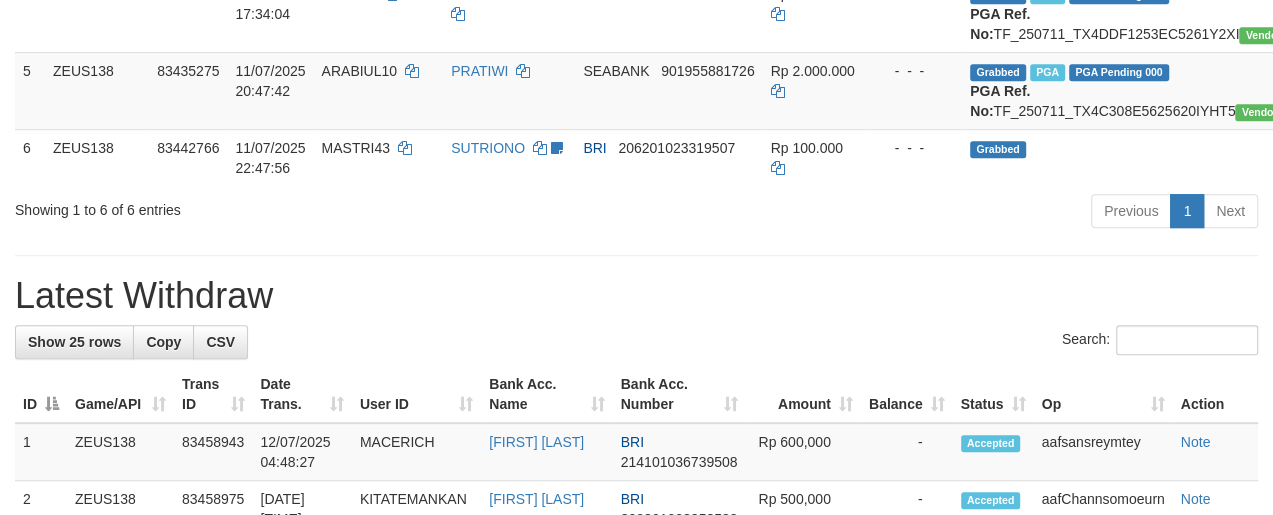 scroll, scrollTop: 557, scrollLeft: 0, axis: vertical 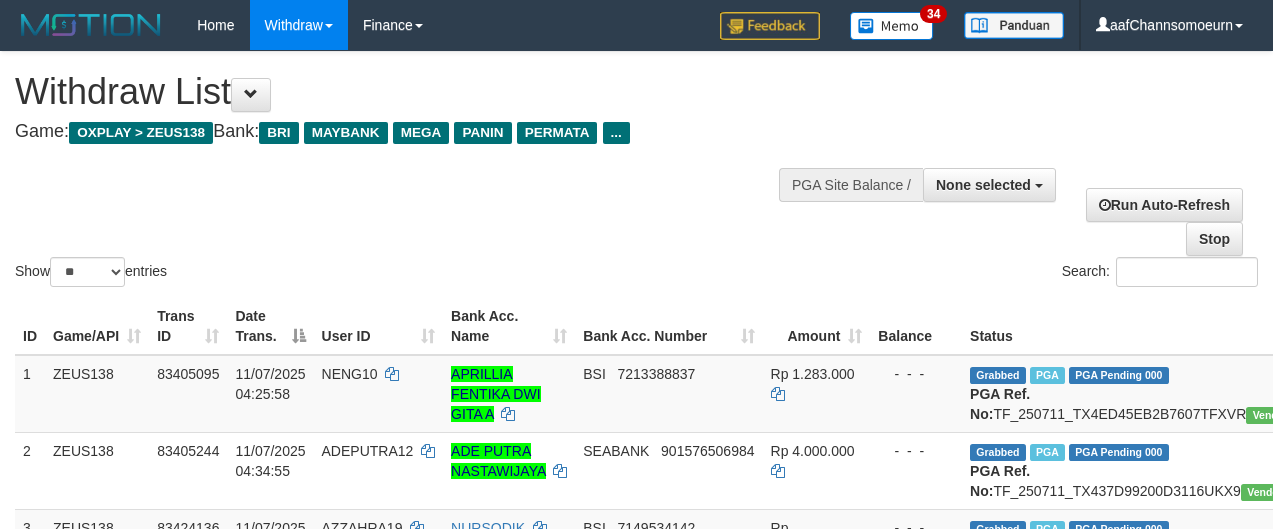 select 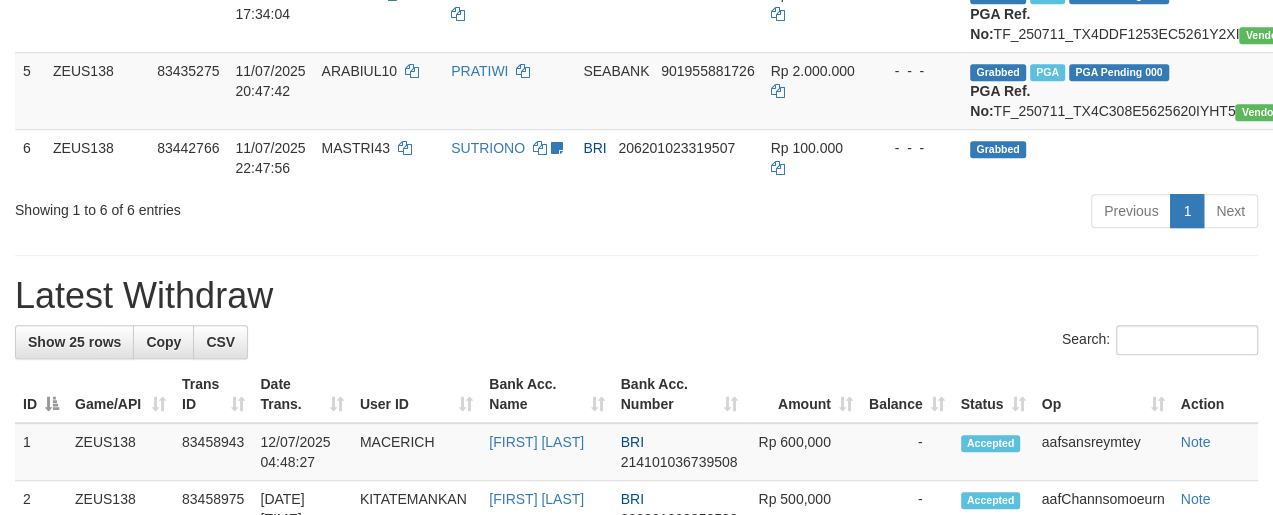 scroll, scrollTop: 557, scrollLeft: 0, axis: vertical 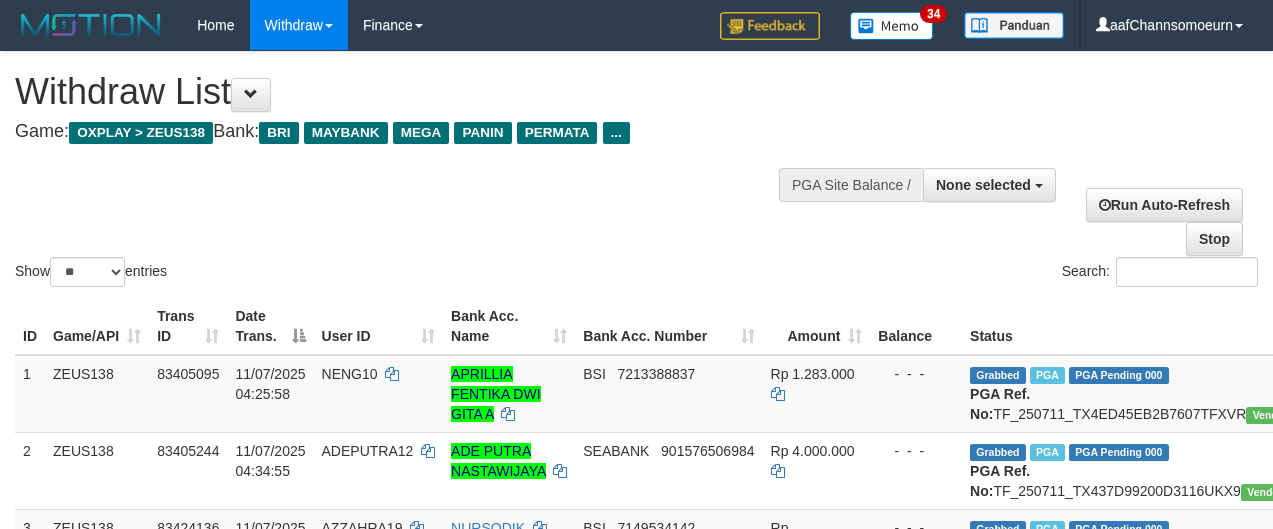 select 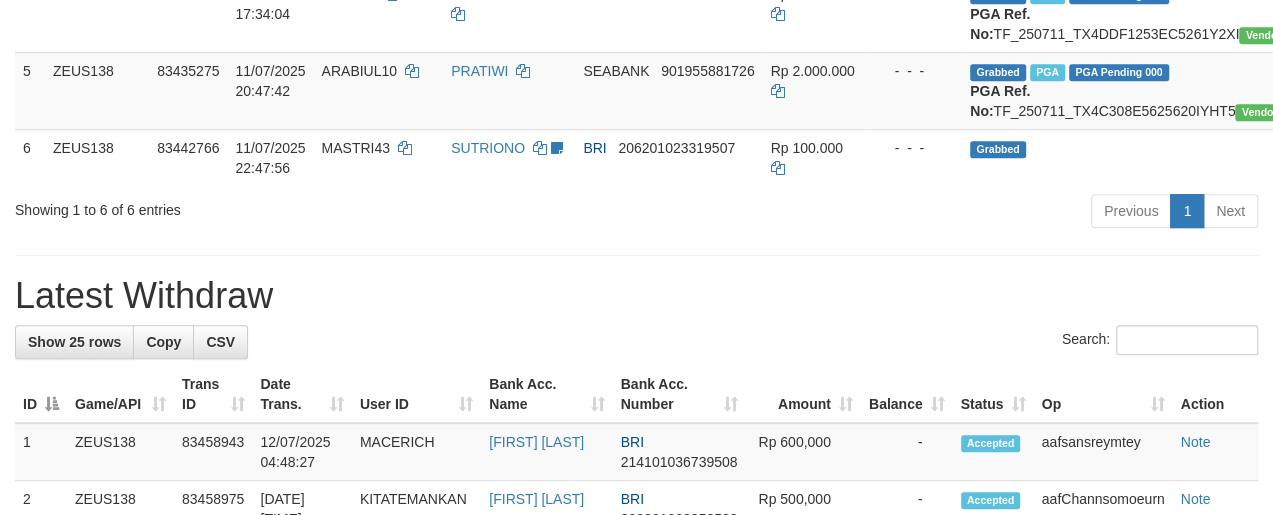 scroll, scrollTop: 557, scrollLeft: 0, axis: vertical 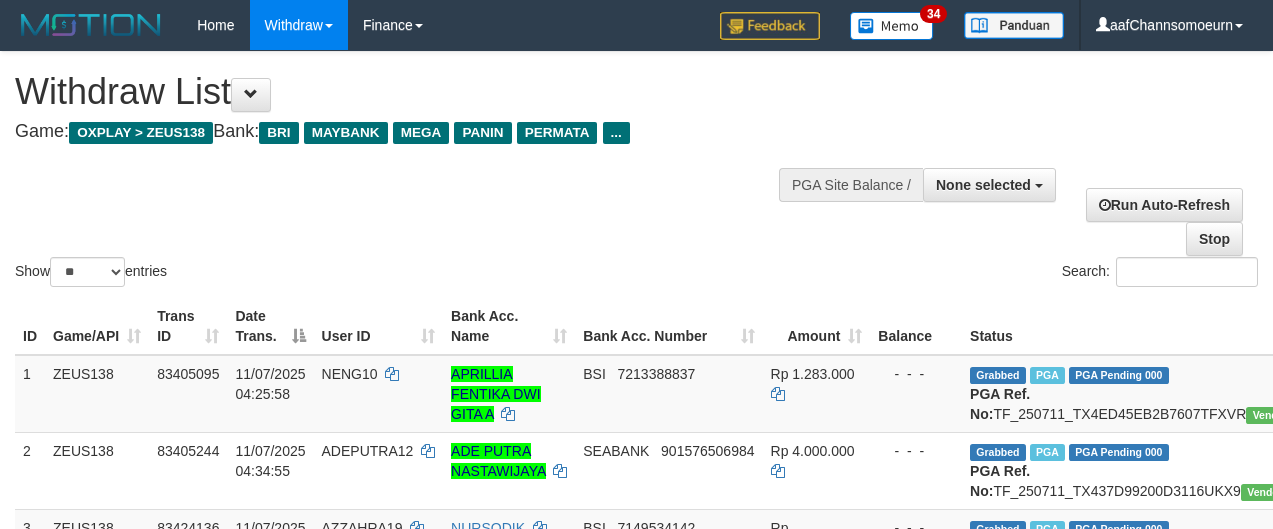 select 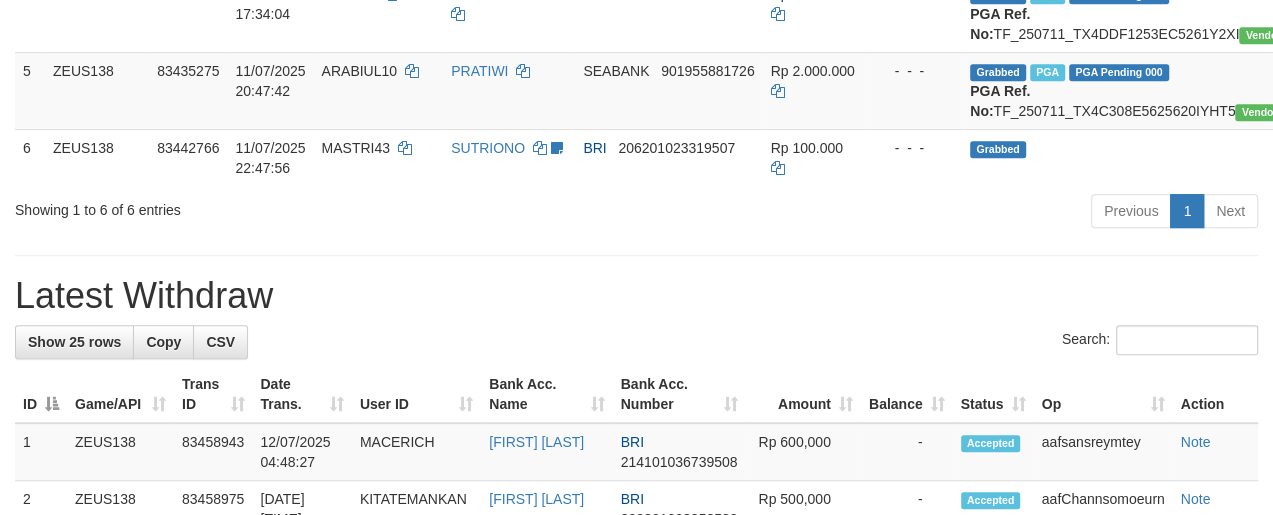 scroll, scrollTop: 557, scrollLeft: 0, axis: vertical 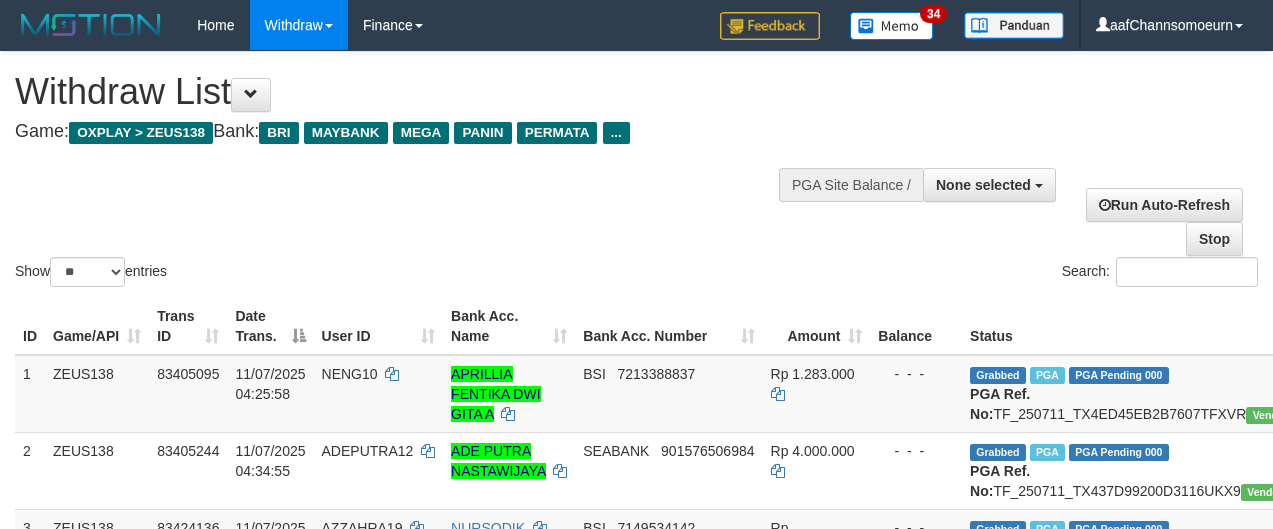 select 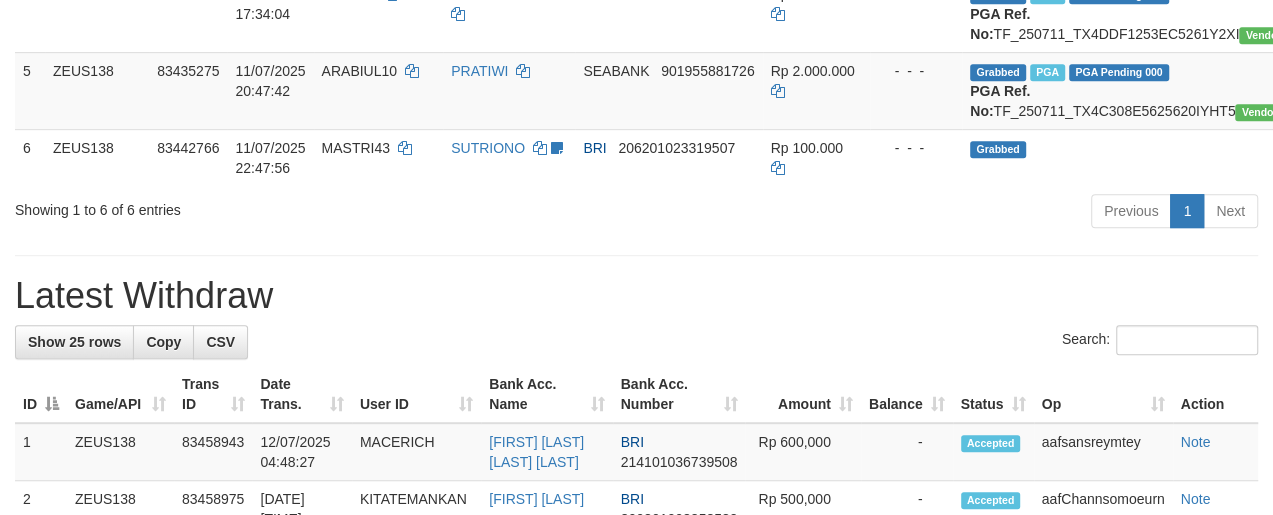 scroll, scrollTop: 557, scrollLeft: 0, axis: vertical 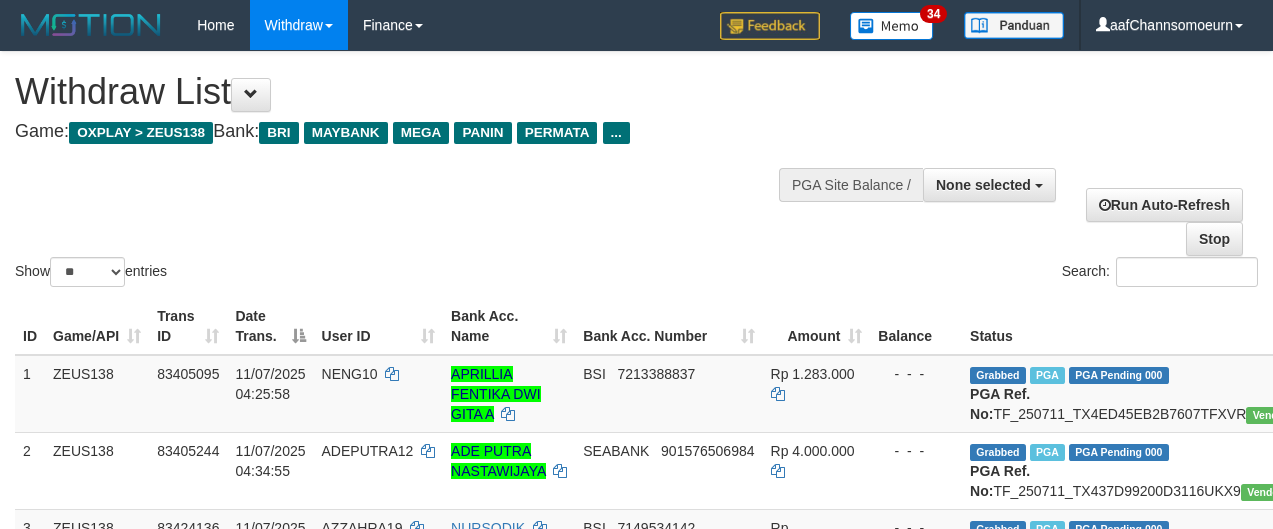 select 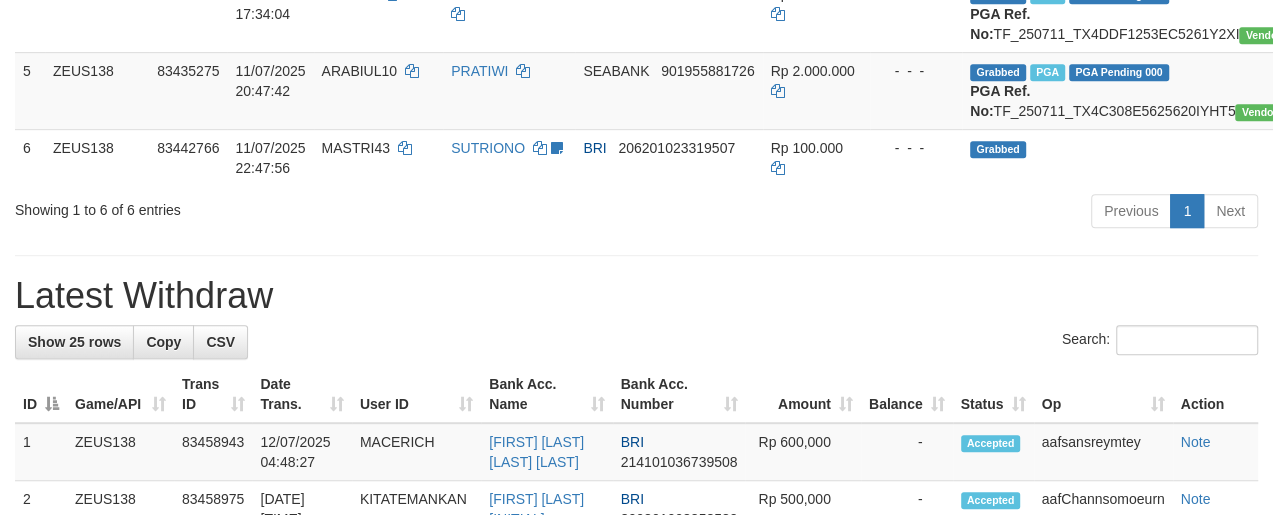 scroll, scrollTop: 557, scrollLeft: 0, axis: vertical 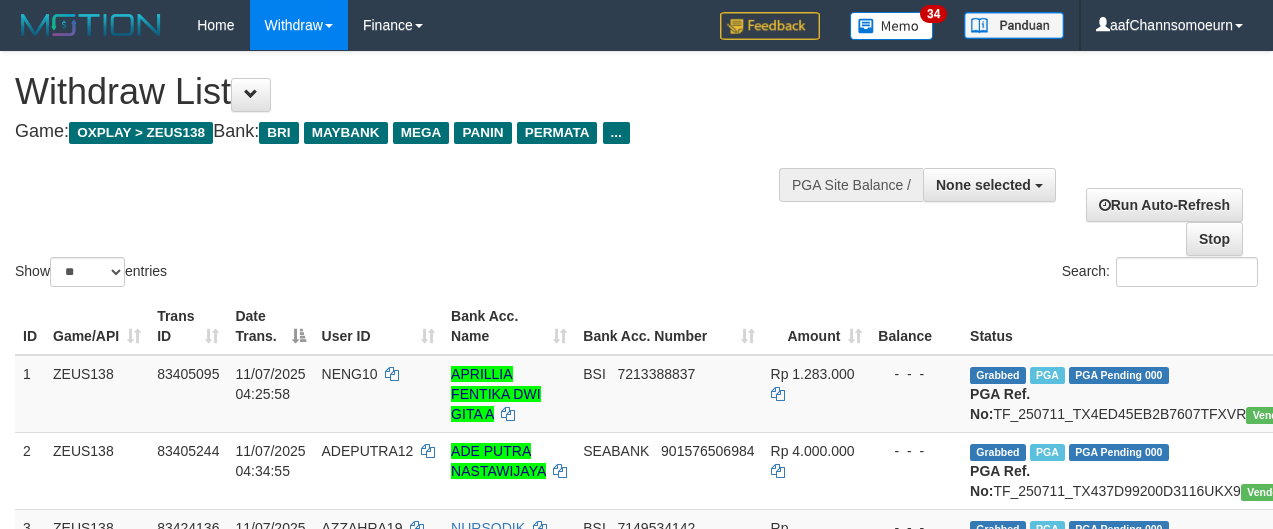 select 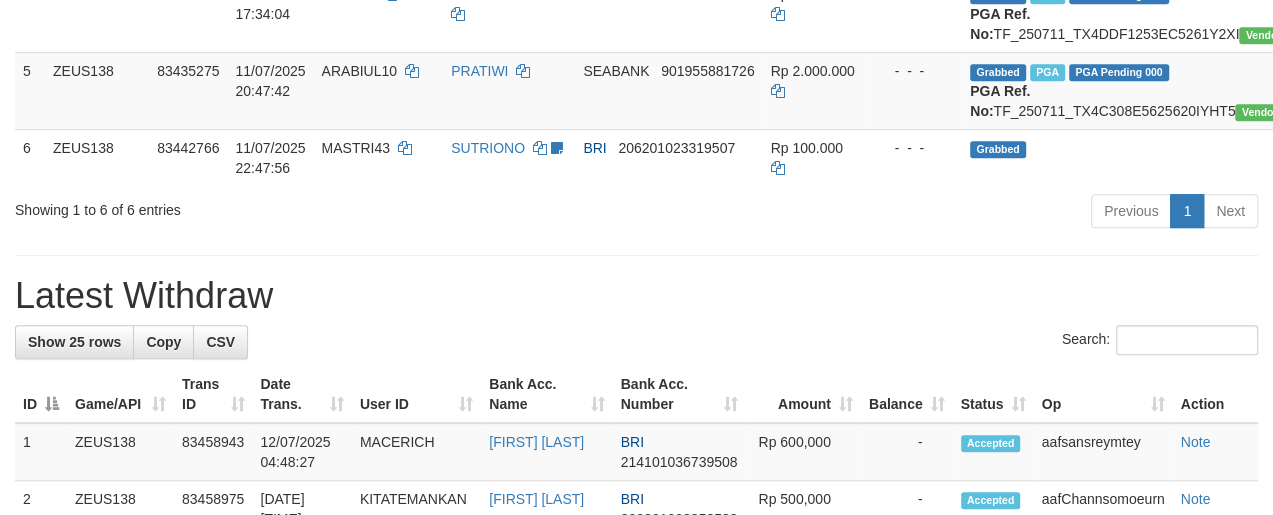 scroll, scrollTop: 557, scrollLeft: 0, axis: vertical 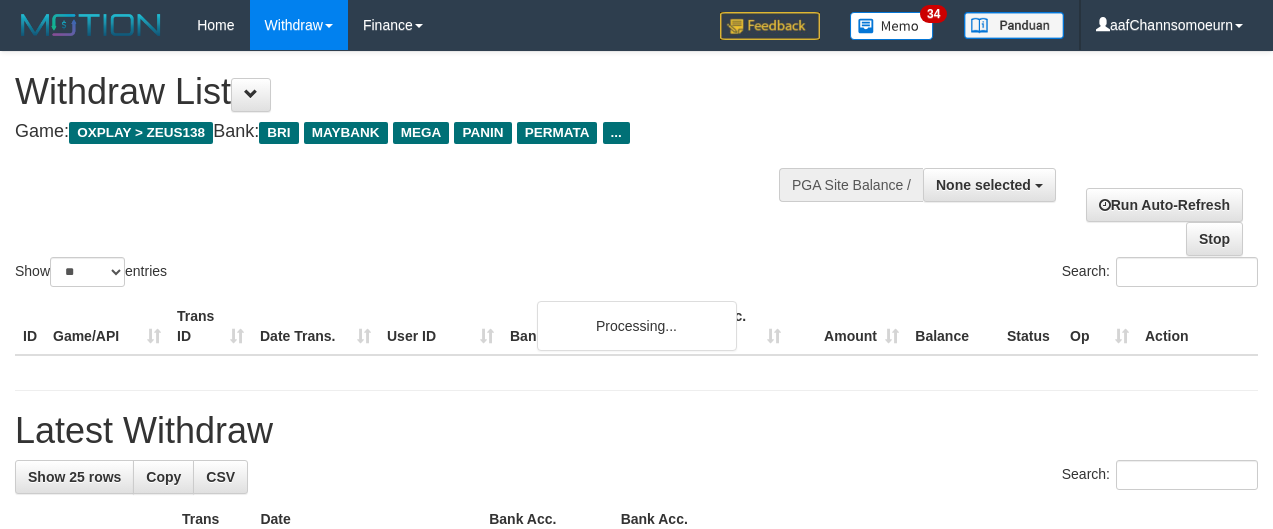 select 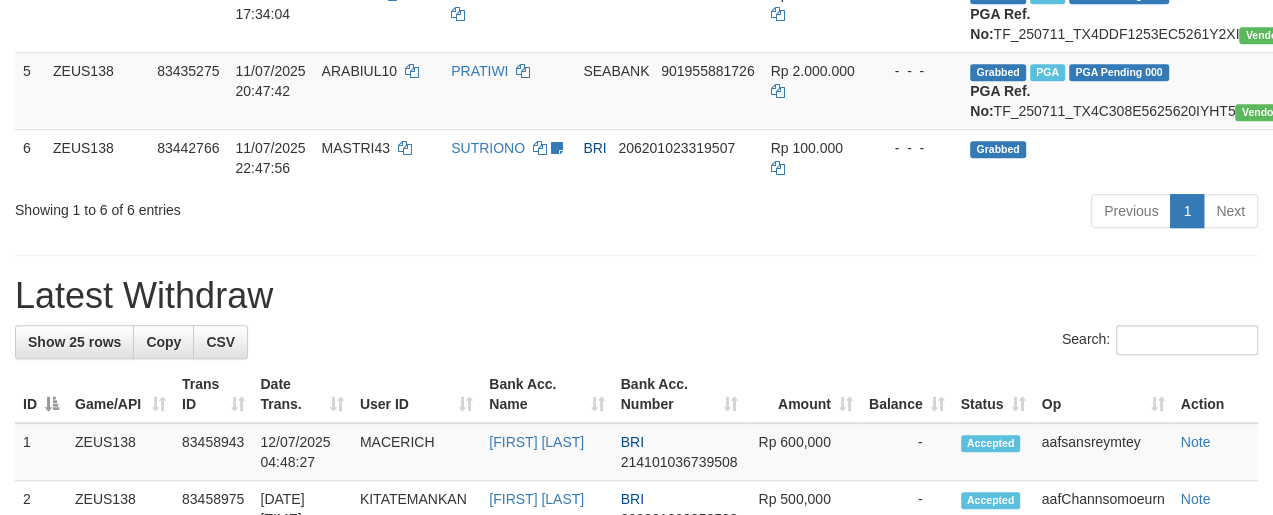 scroll, scrollTop: 557, scrollLeft: 0, axis: vertical 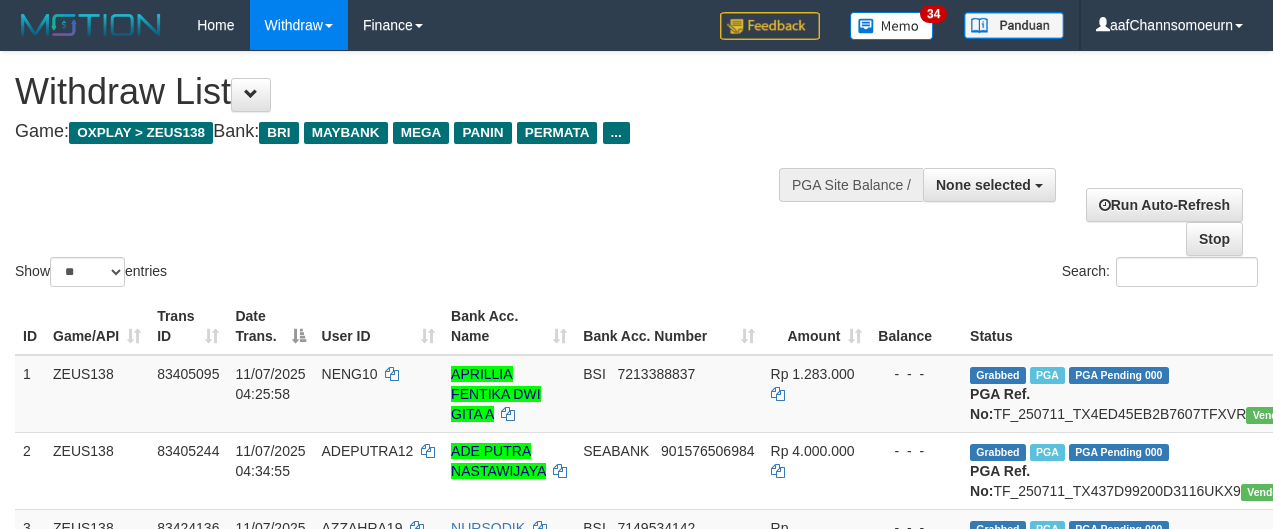 select 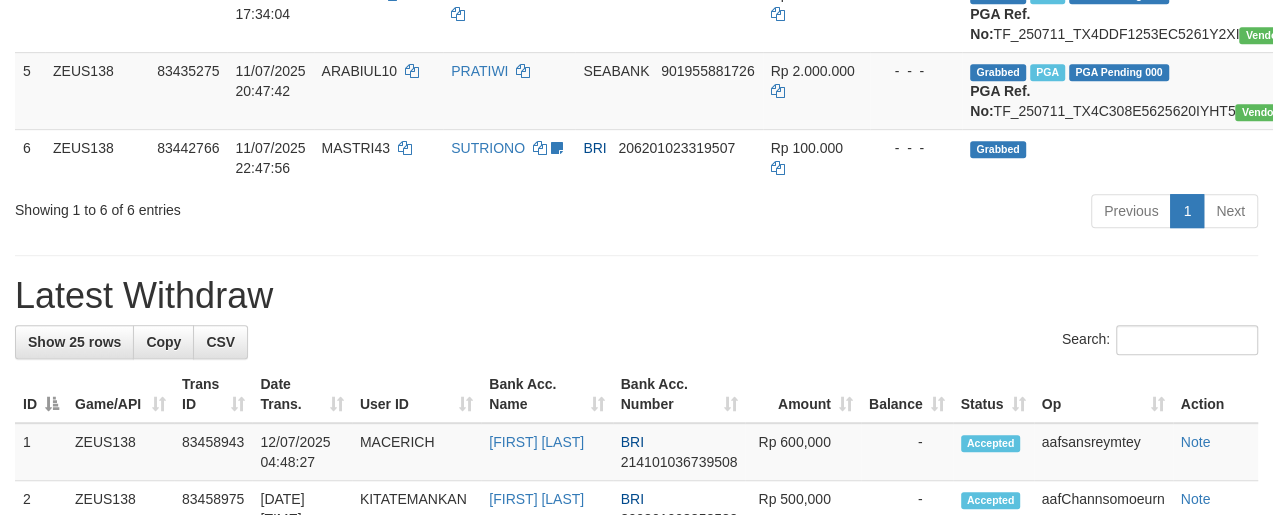 scroll, scrollTop: 557, scrollLeft: 0, axis: vertical 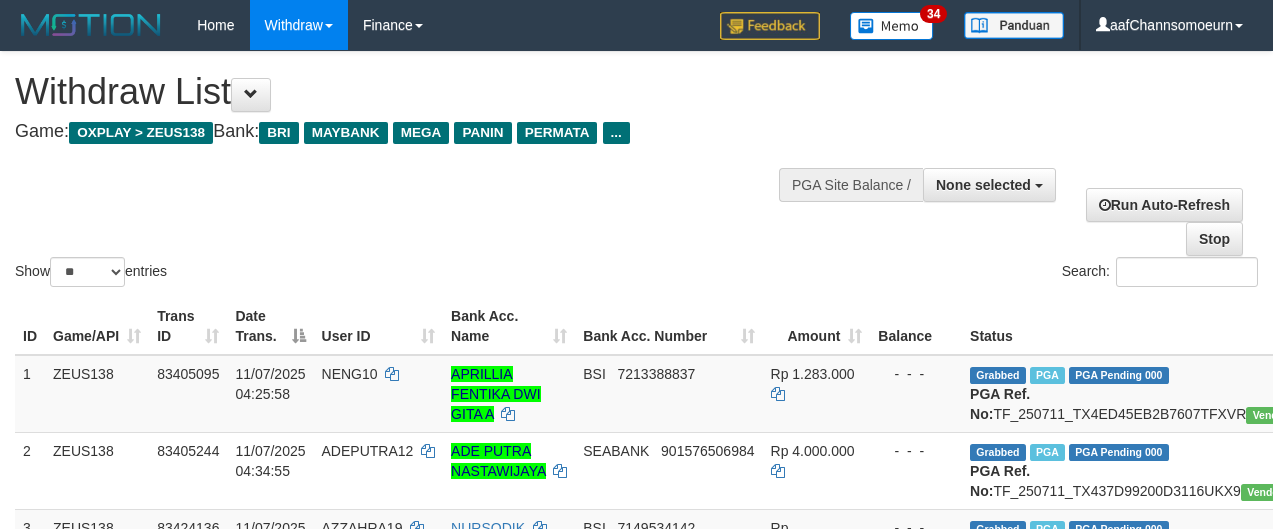 select 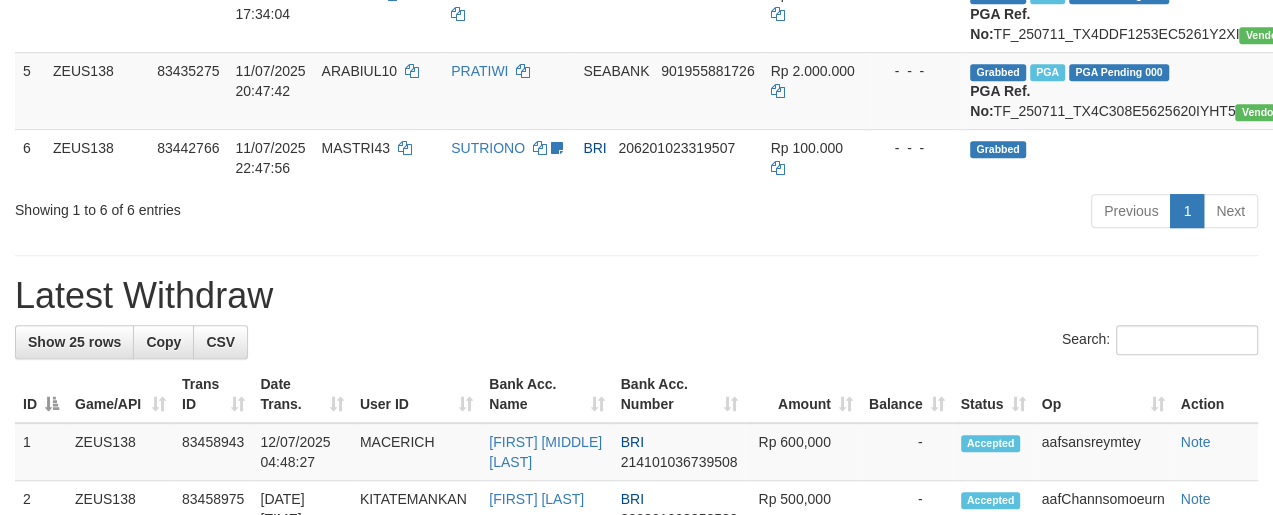 scroll, scrollTop: 557, scrollLeft: 0, axis: vertical 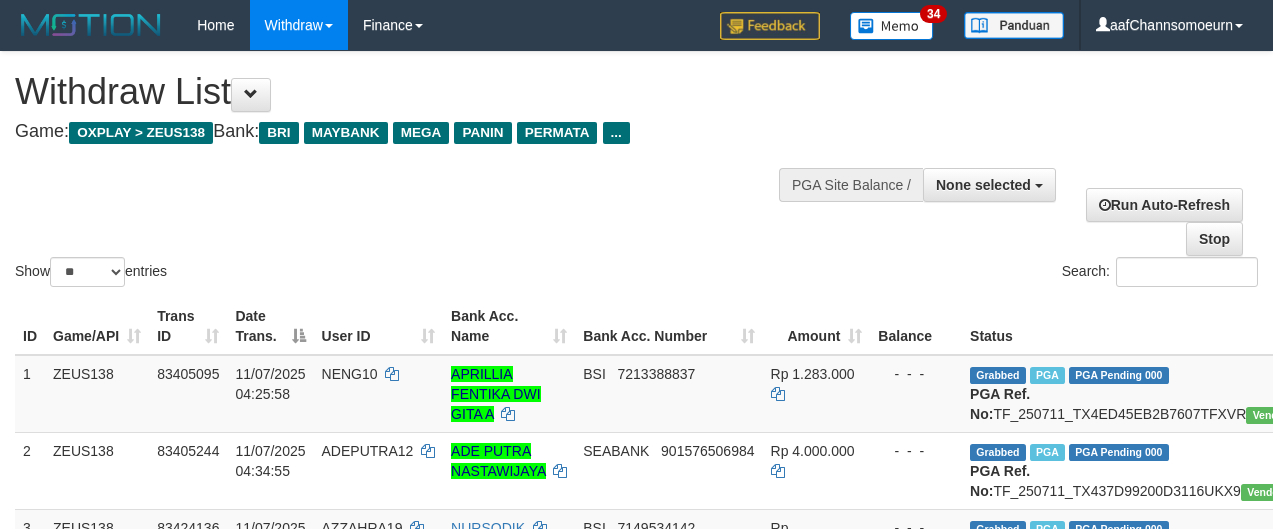 select 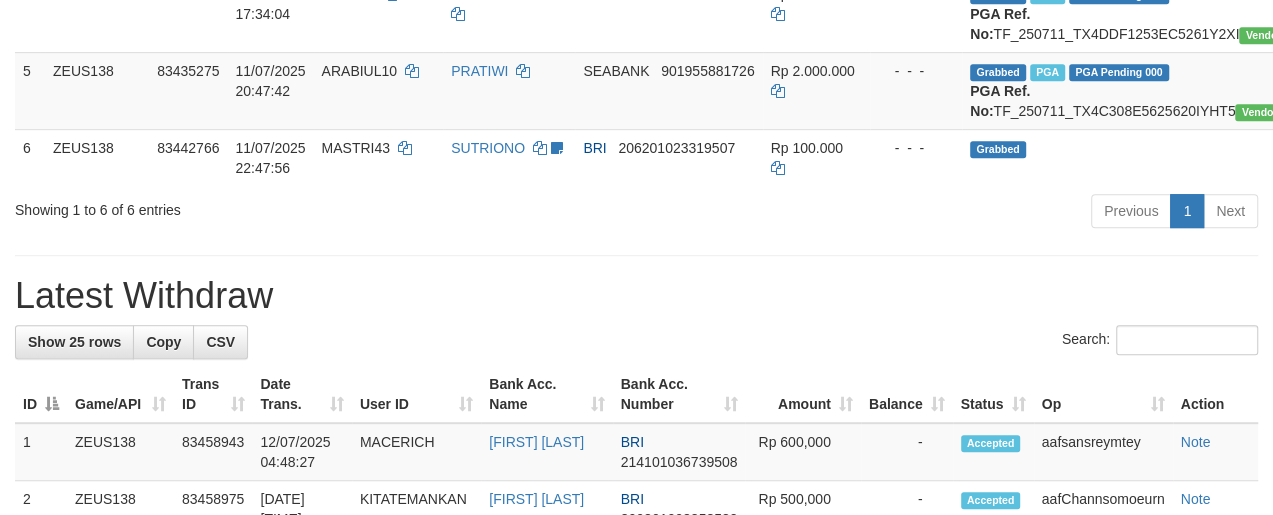 scroll, scrollTop: 557, scrollLeft: 0, axis: vertical 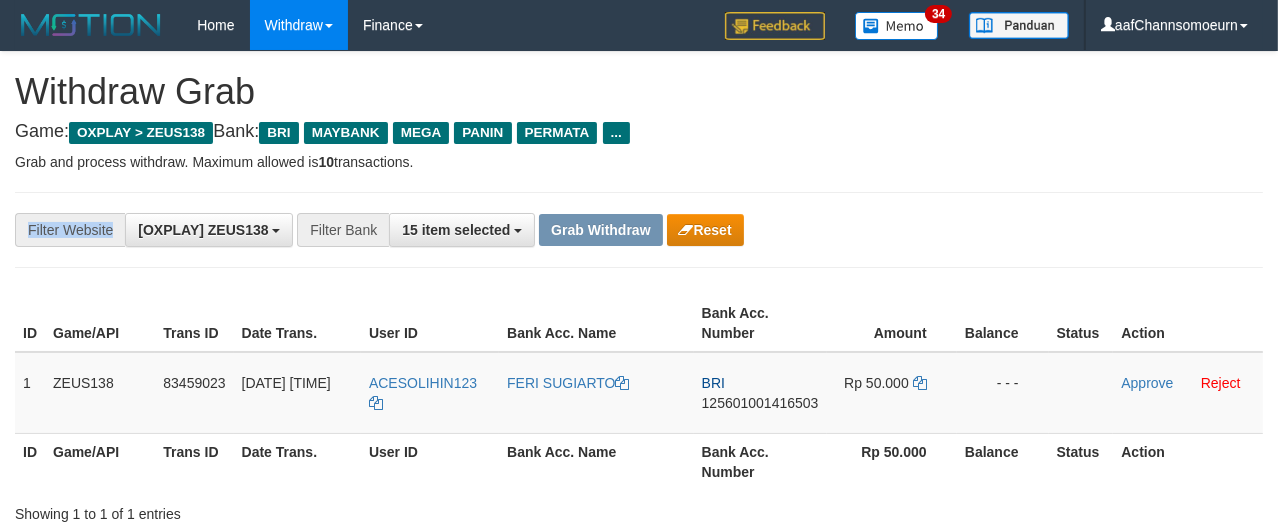 click on "**********" at bounding box center (639, 230) 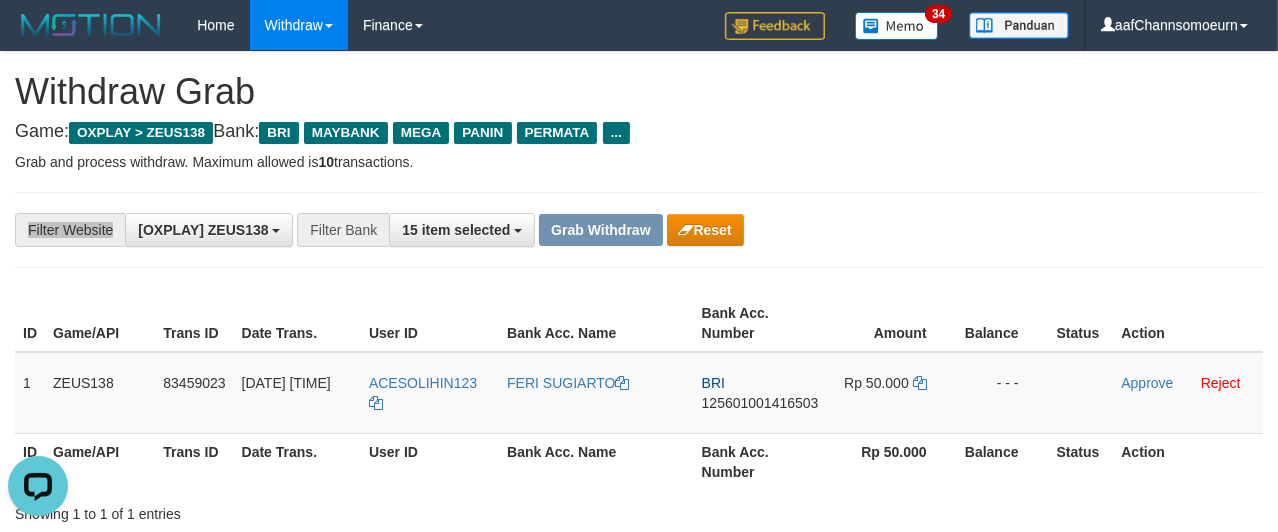 scroll, scrollTop: 0, scrollLeft: 0, axis: both 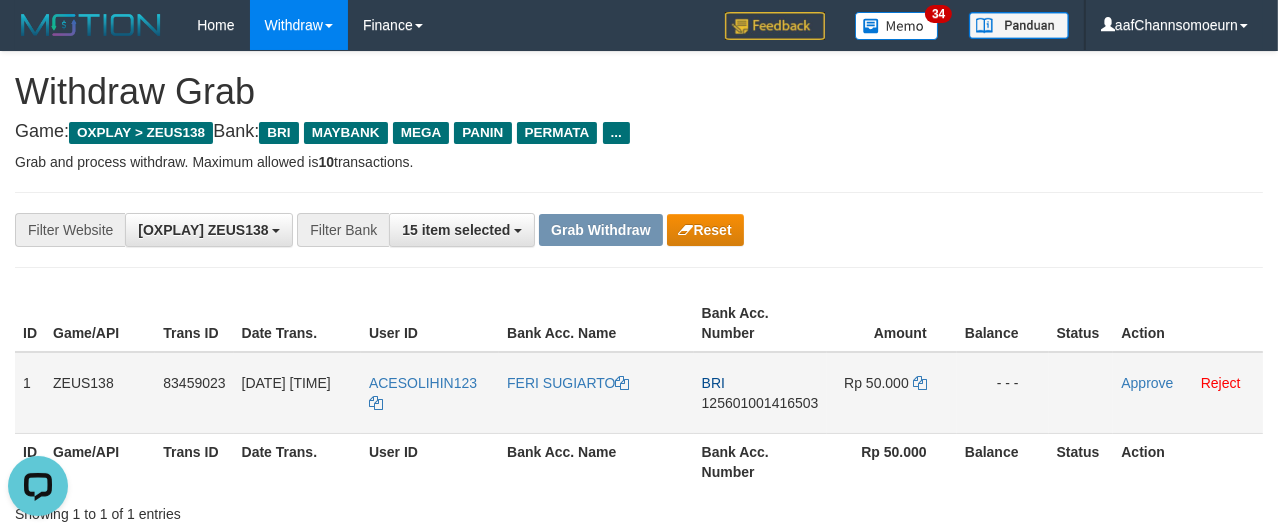 click on "ACESOLIHIN123" at bounding box center [430, 393] 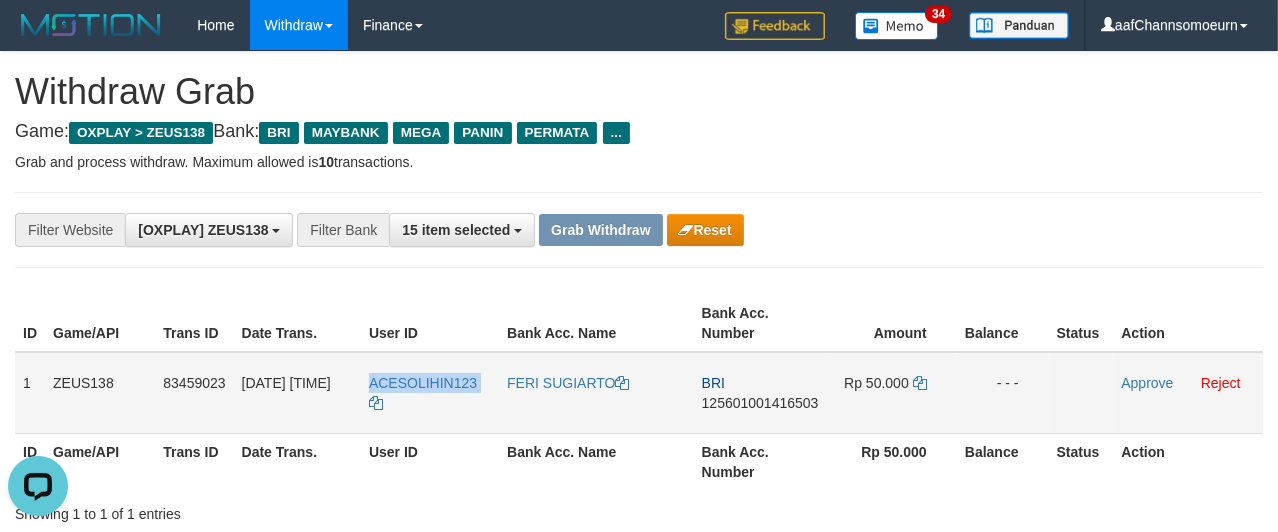 click on "ACESOLIHIN123" at bounding box center (430, 393) 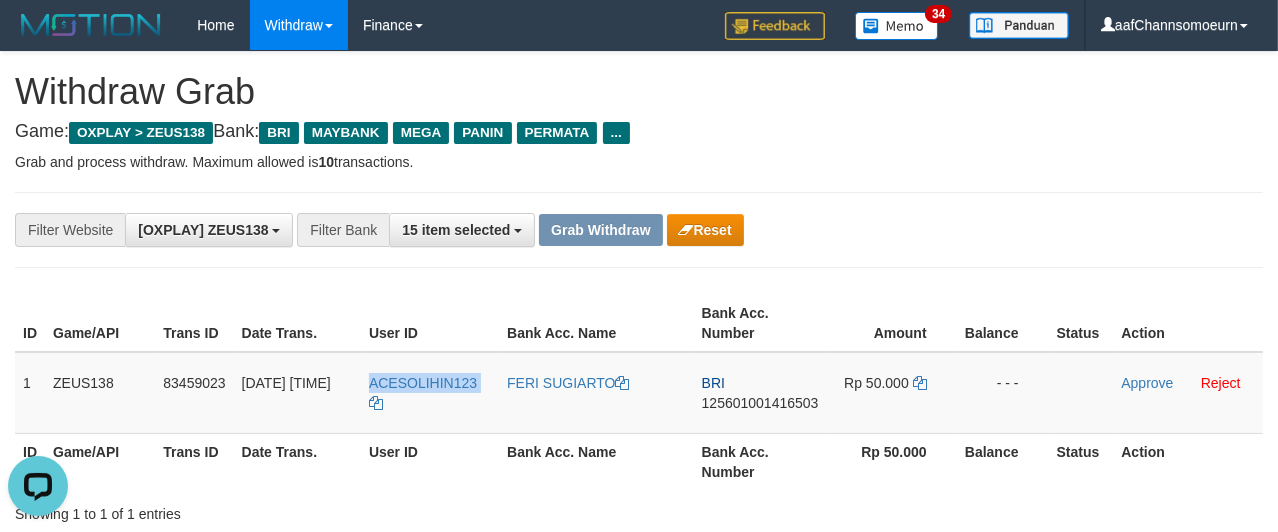 copy on "ACESOLIHIN123" 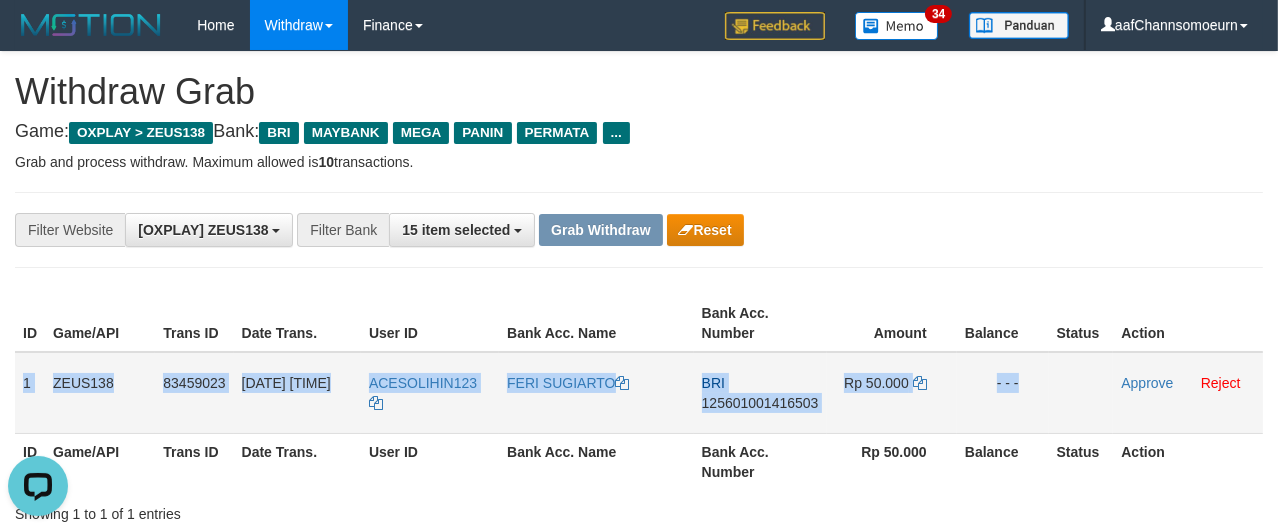 drag, startPoint x: 19, startPoint y: 365, endPoint x: 1070, endPoint y: 405, distance: 1051.7609 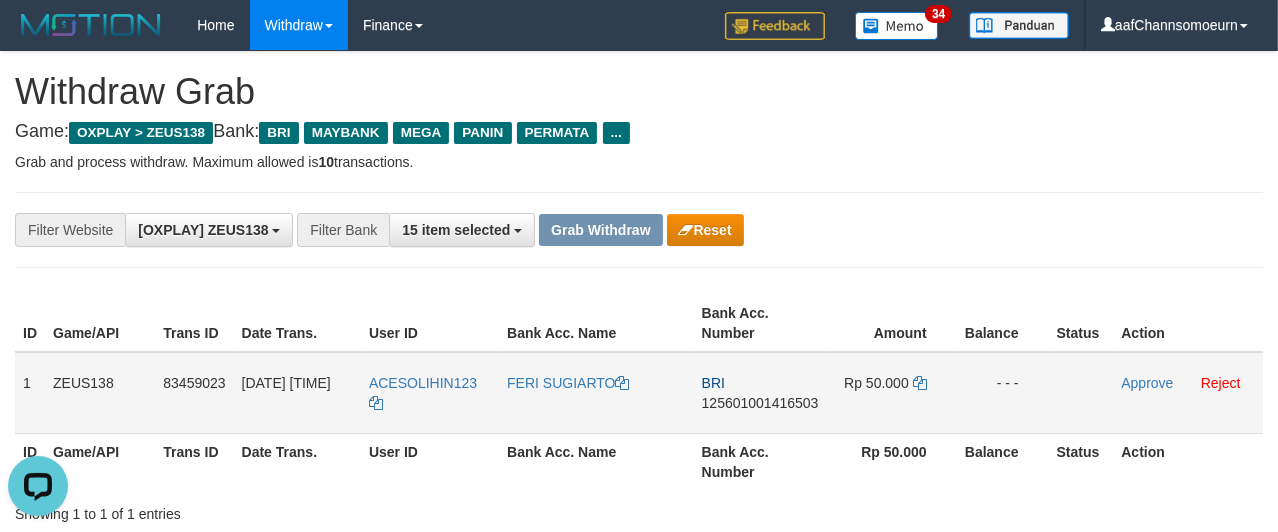 click on "125601001416503" at bounding box center [760, 403] 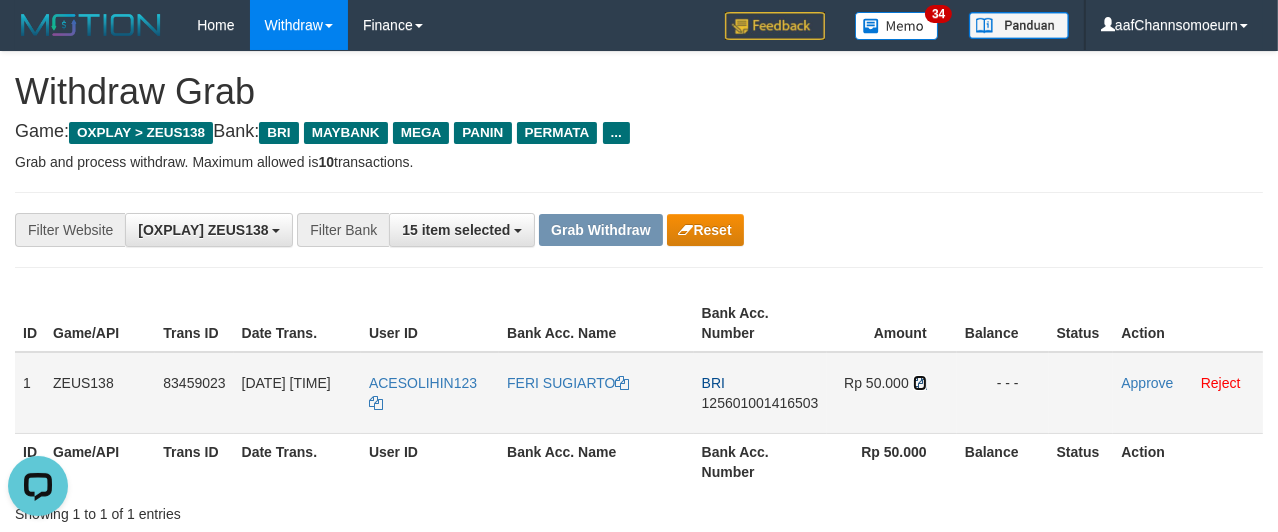 click at bounding box center (920, 383) 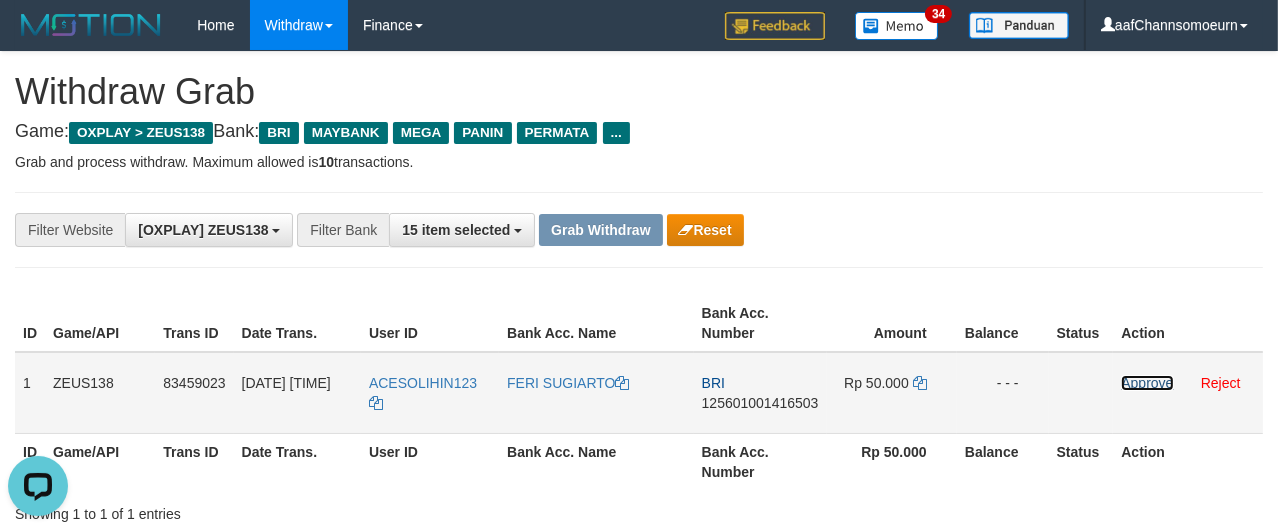 click on "Approve" at bounding box center (1147, 383) 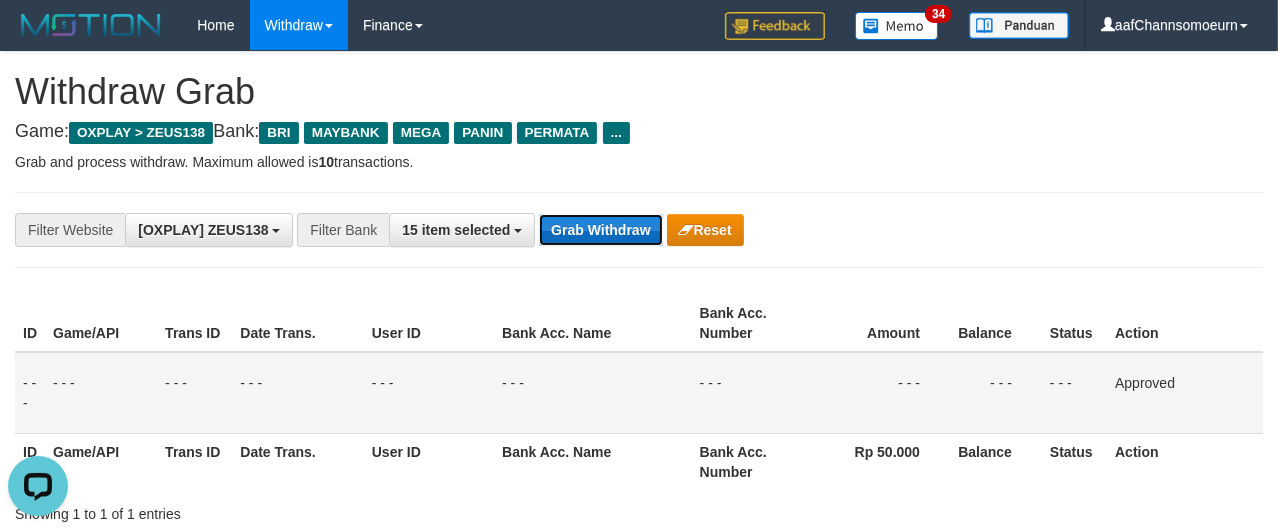 click on "Grab Withdraw" at bounding box center [600, 230] 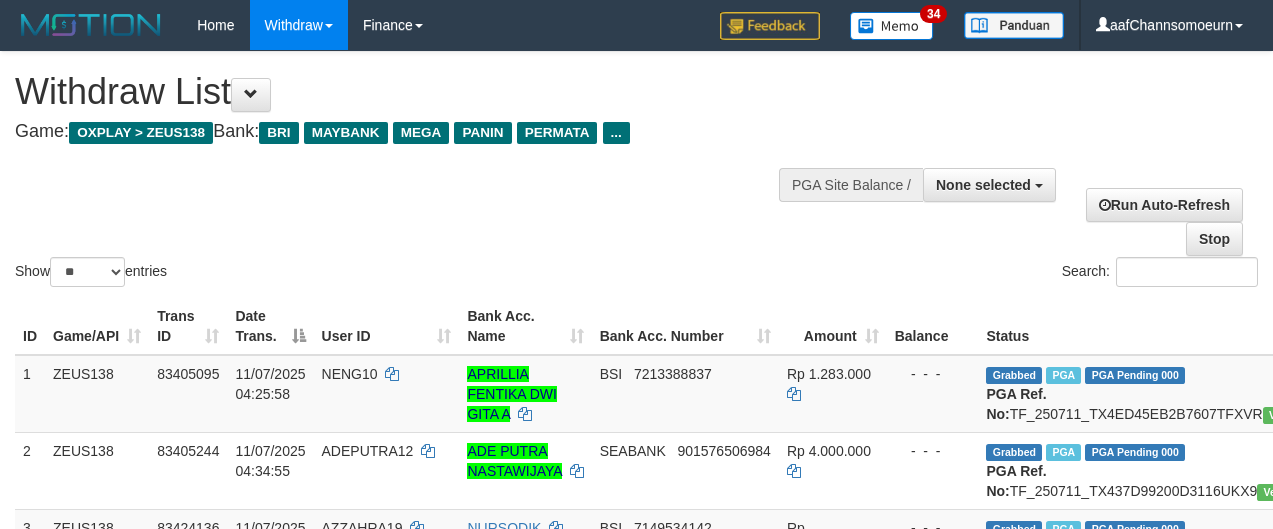 select 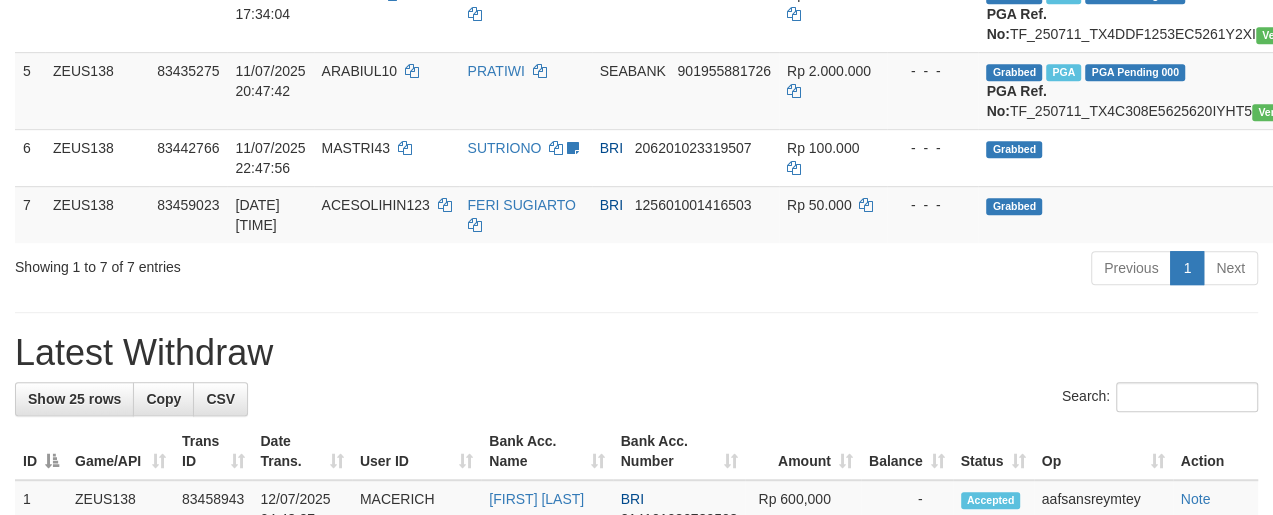 scroll, scrollTop: 557, scrollLeft: 0, axis: vertical 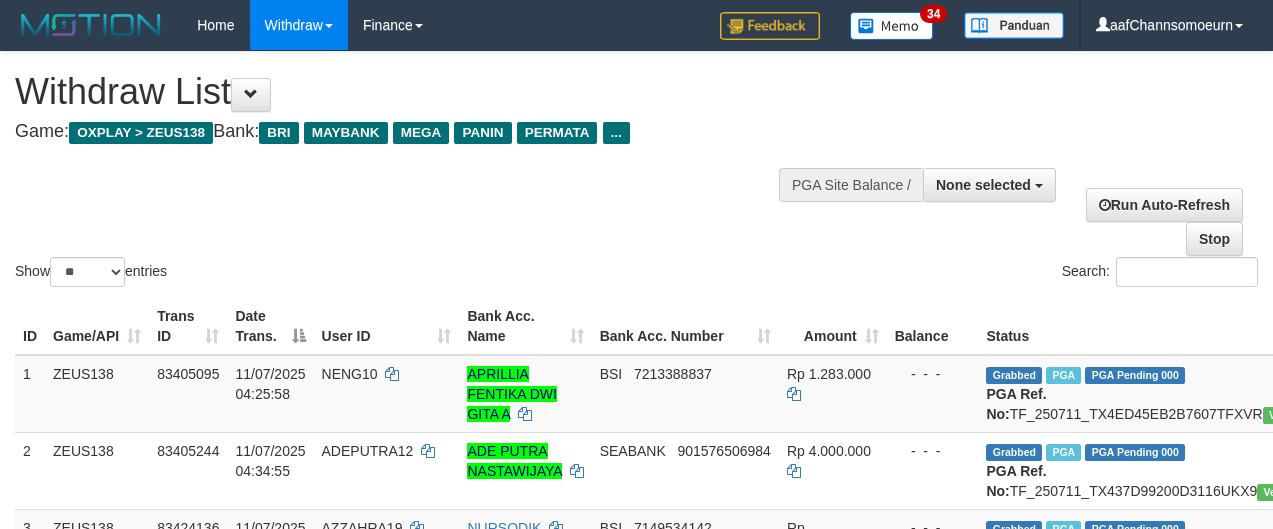 select 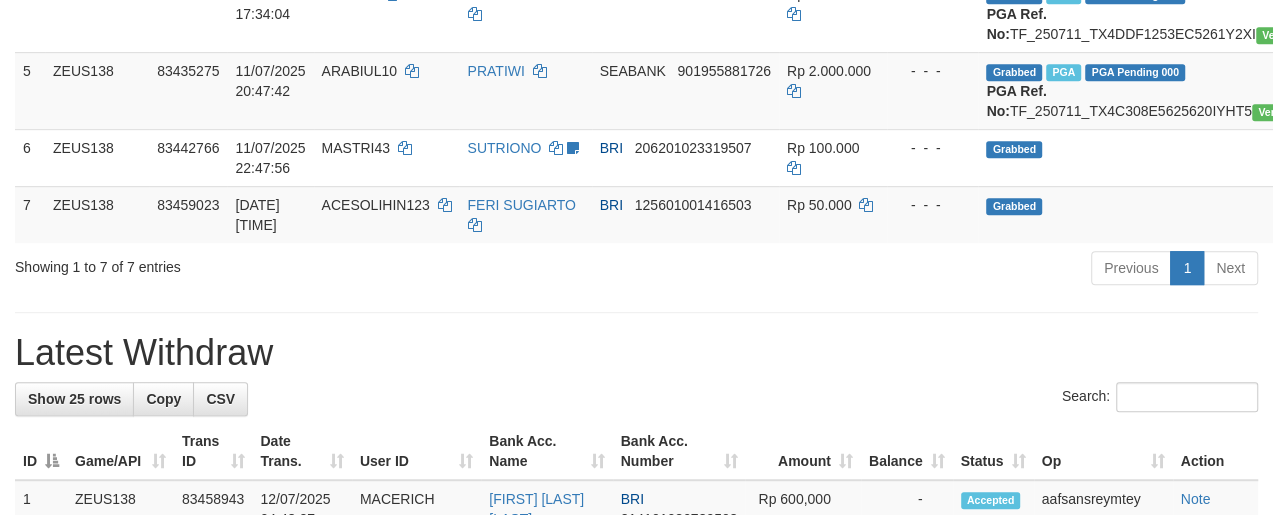 scroll, scrollTop: 557, scrollLeft: 0, axis: vertical 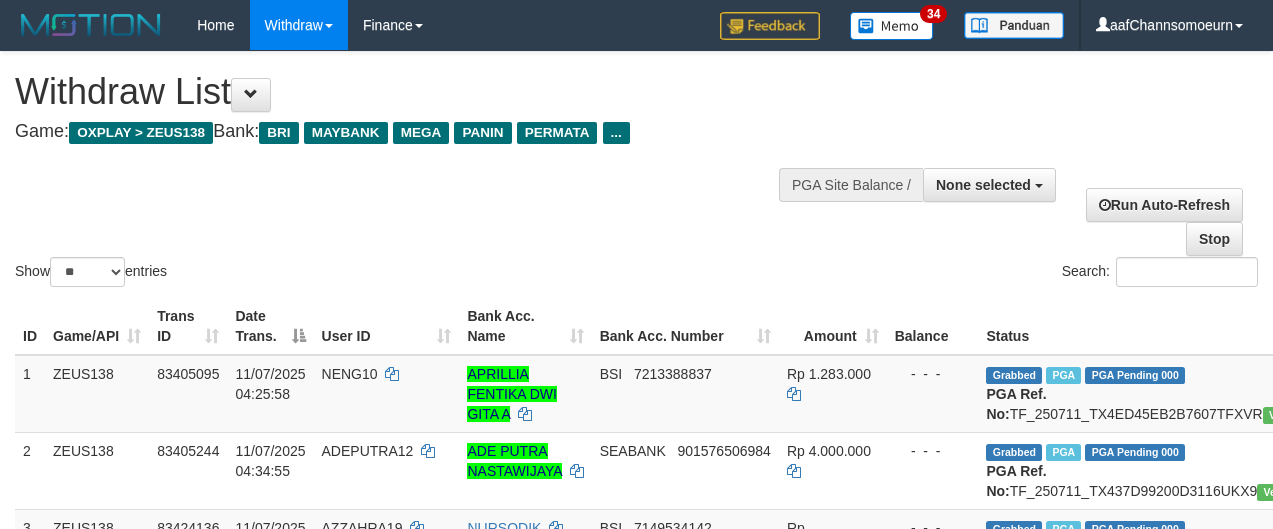 select 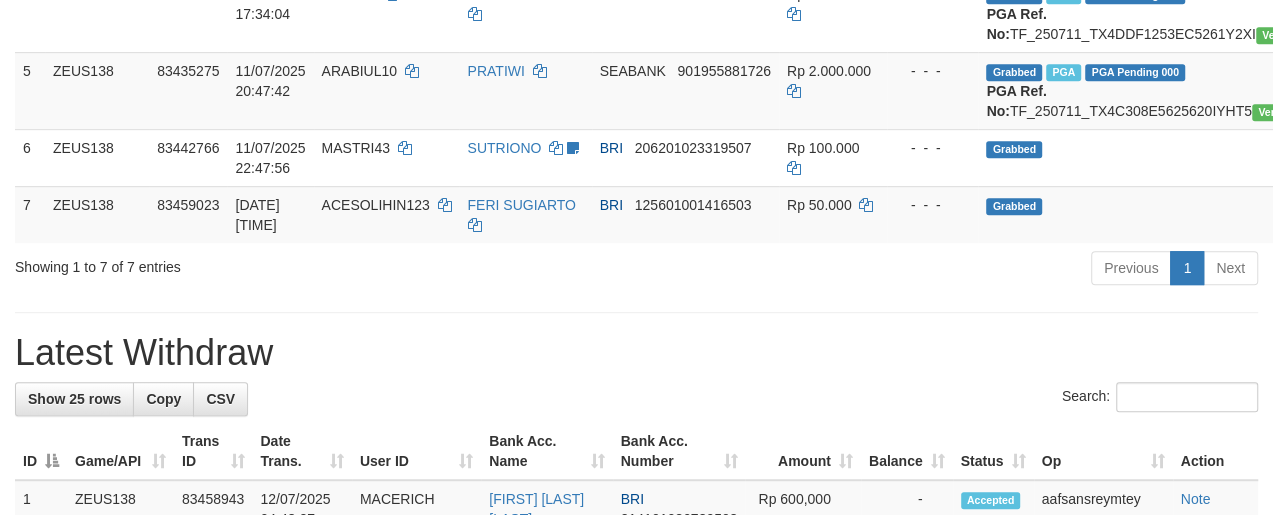 scroll, scrollTop: 557, scrollLeft: 0, axis: vertical 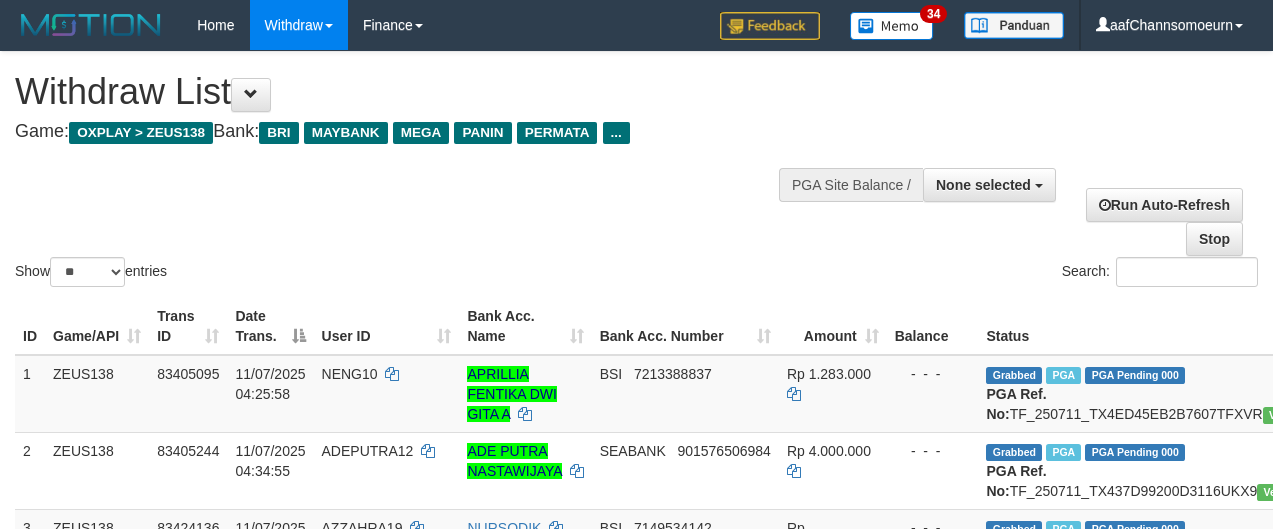 select 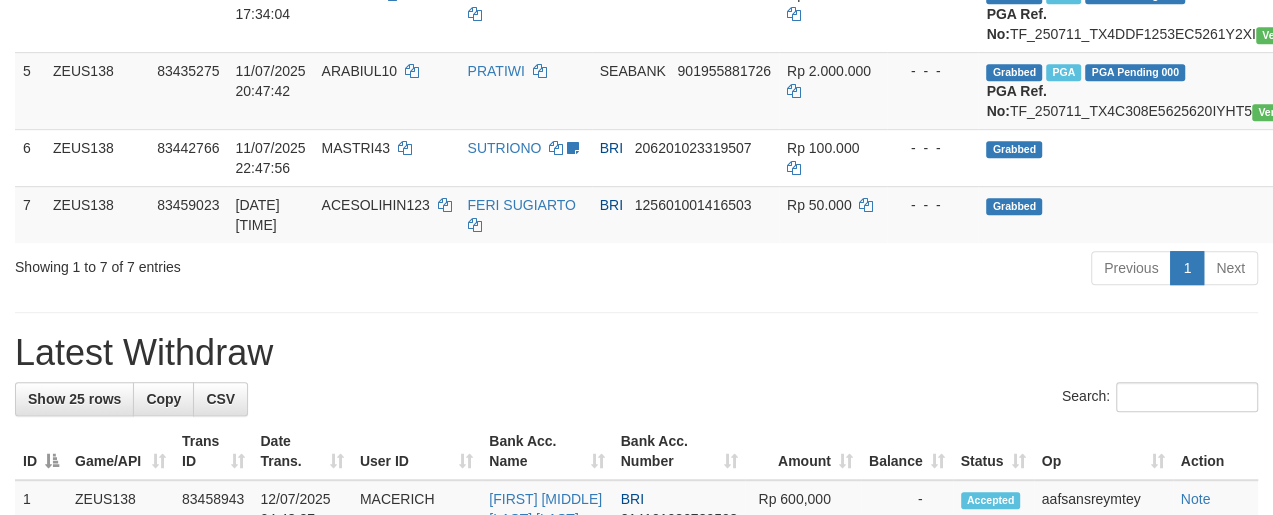 scroll, scrollTop: 557, scrollLeft: 0, axis: vertical 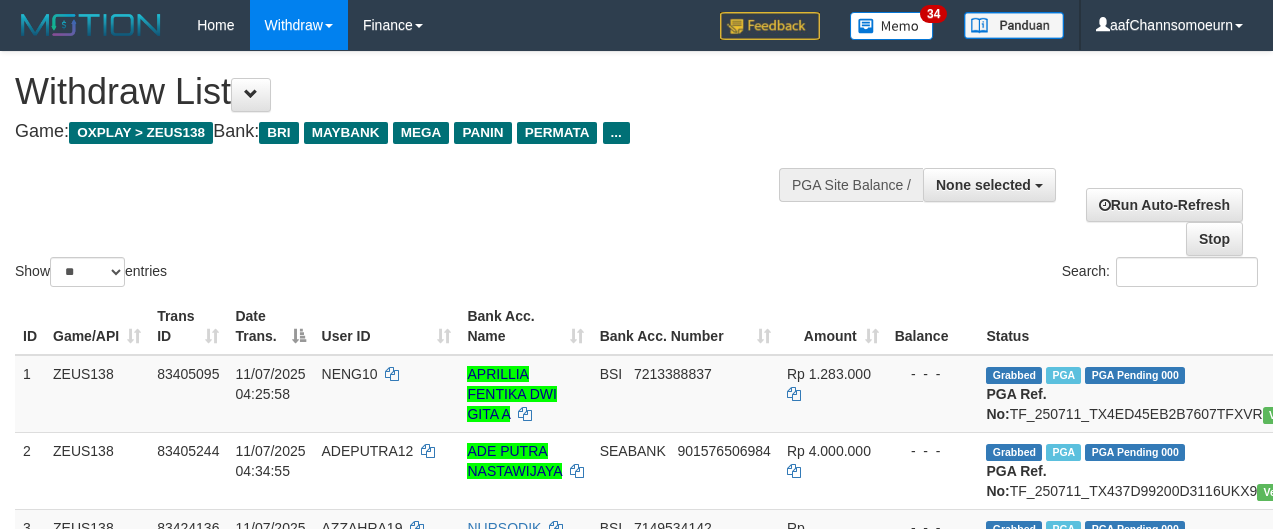 select 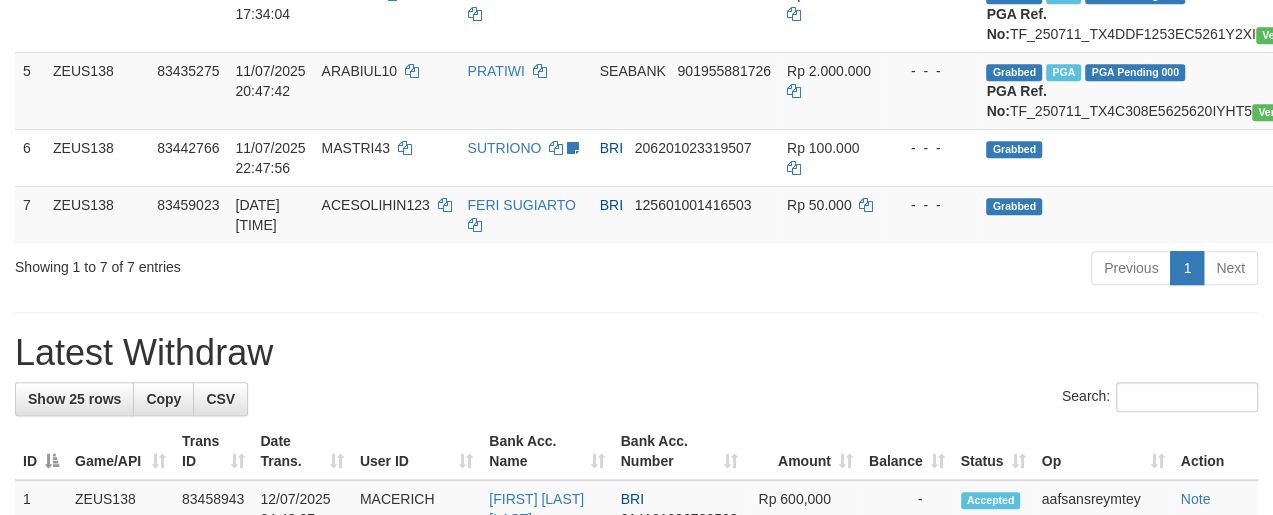 scroll, scrollTop: 557, scrollLeft: 0, axis: vertical 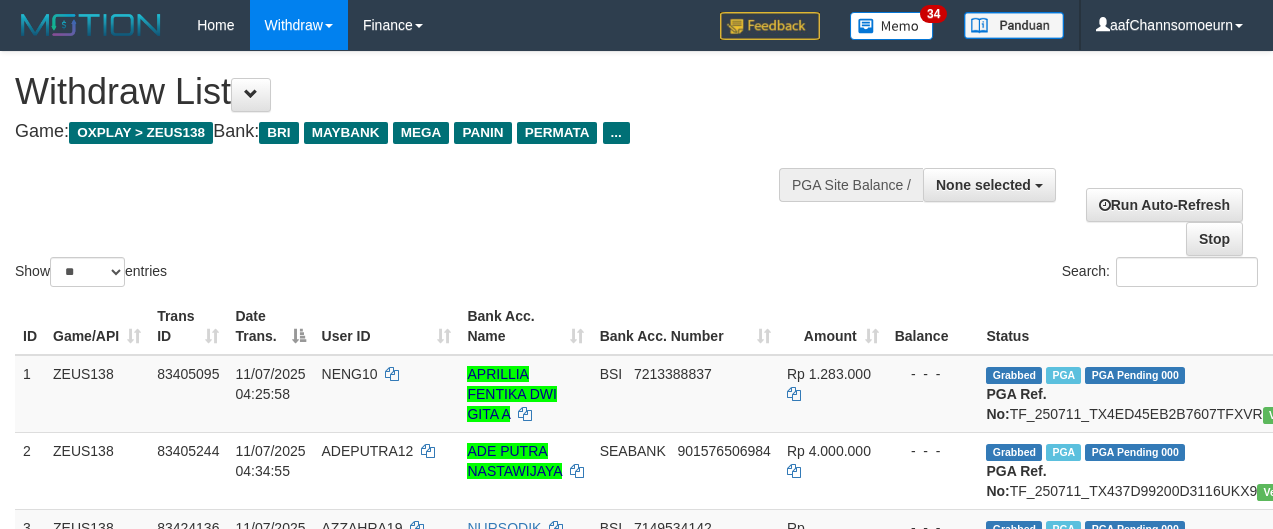 select 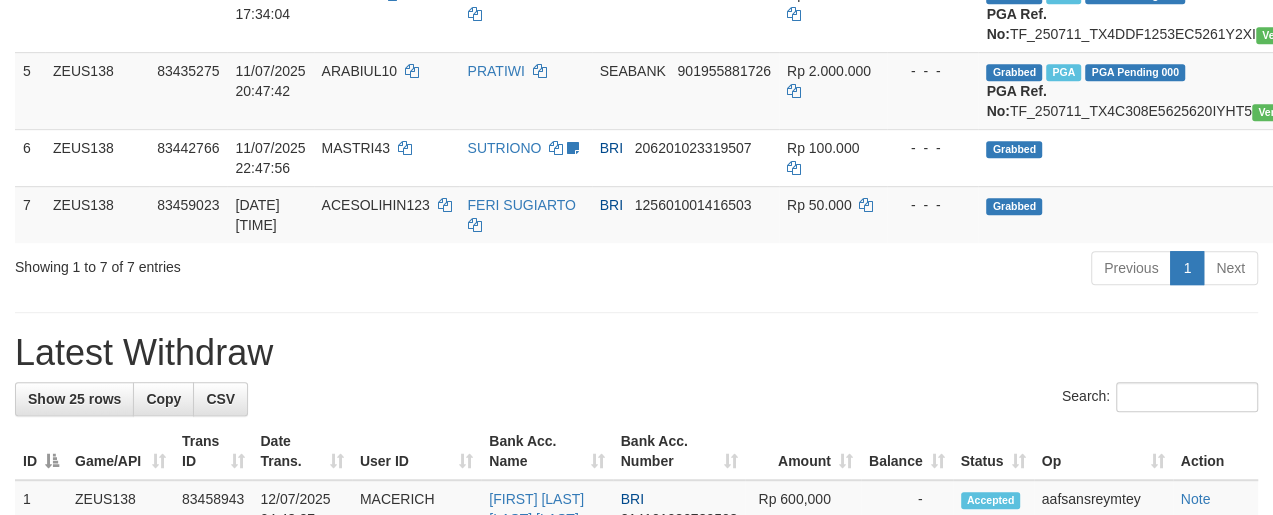 scroll, scrollTop: 557, scrollLeft: 0, axis: vertical 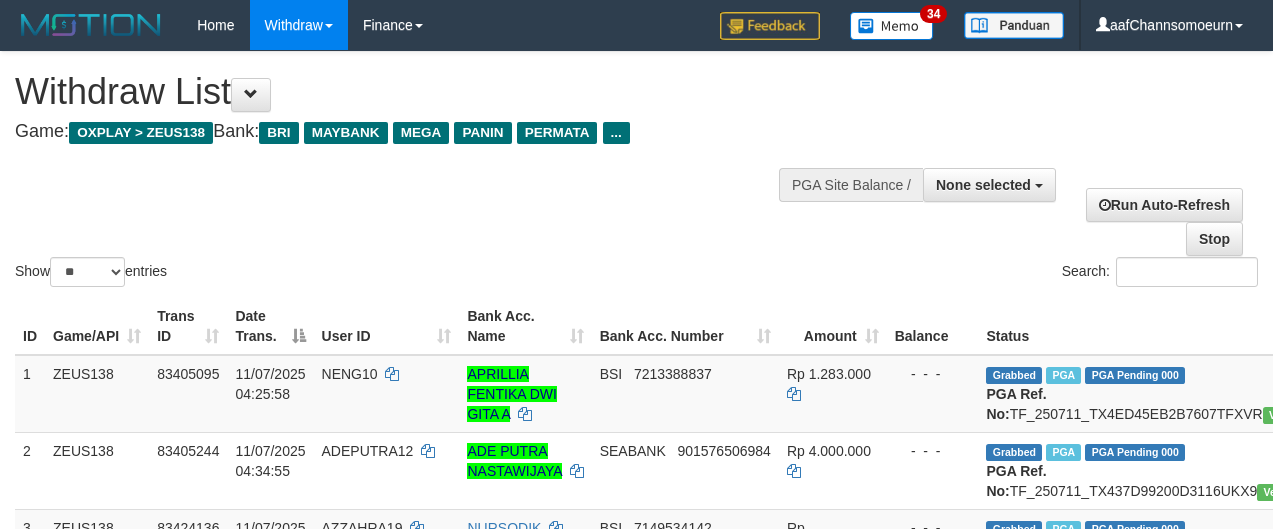 select 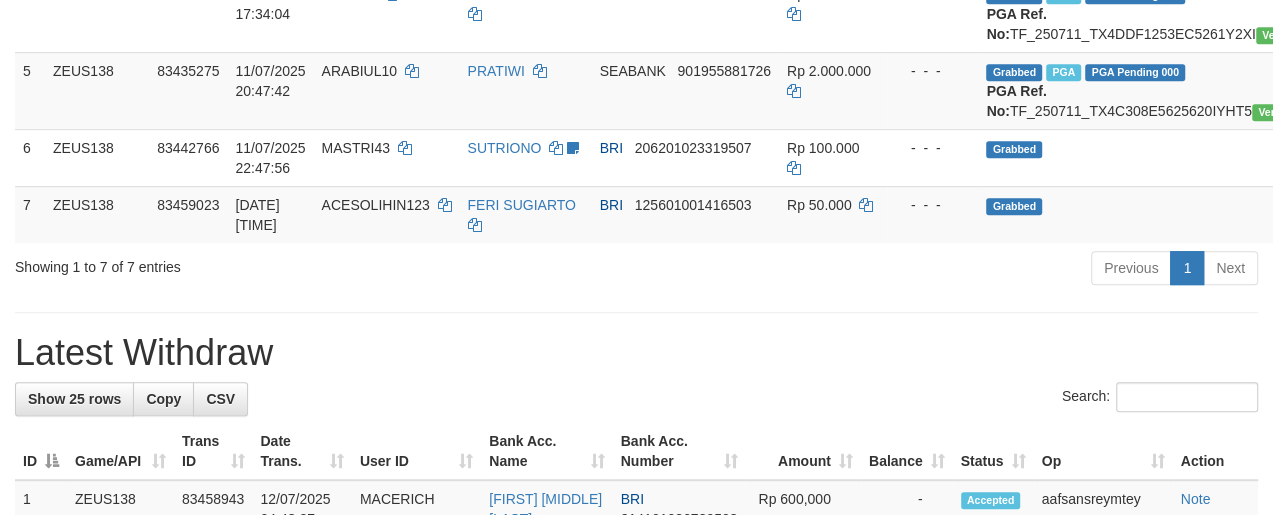 scroll, scrollTop: 557, scrollLeft: 0, axis: vertical 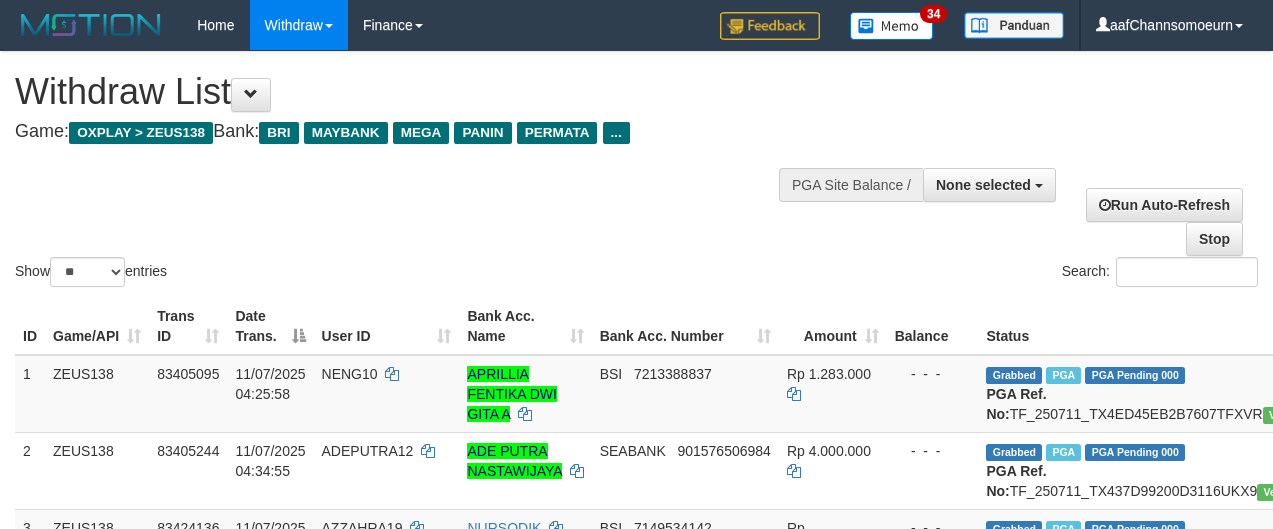select 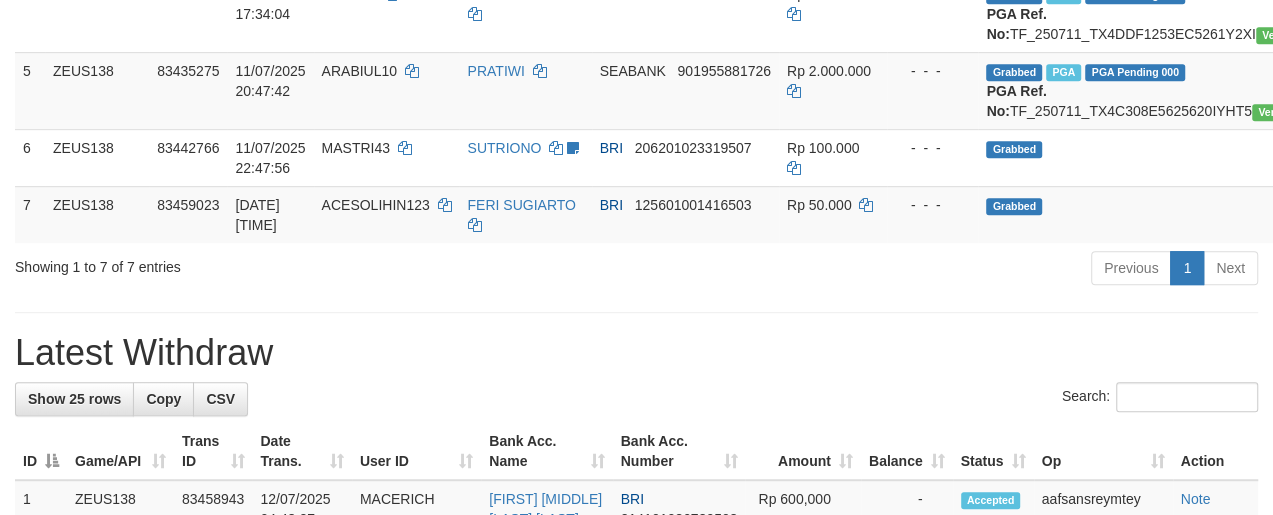 scroll, scrollTop: 557, scrollLeft: 0, axis: vertical 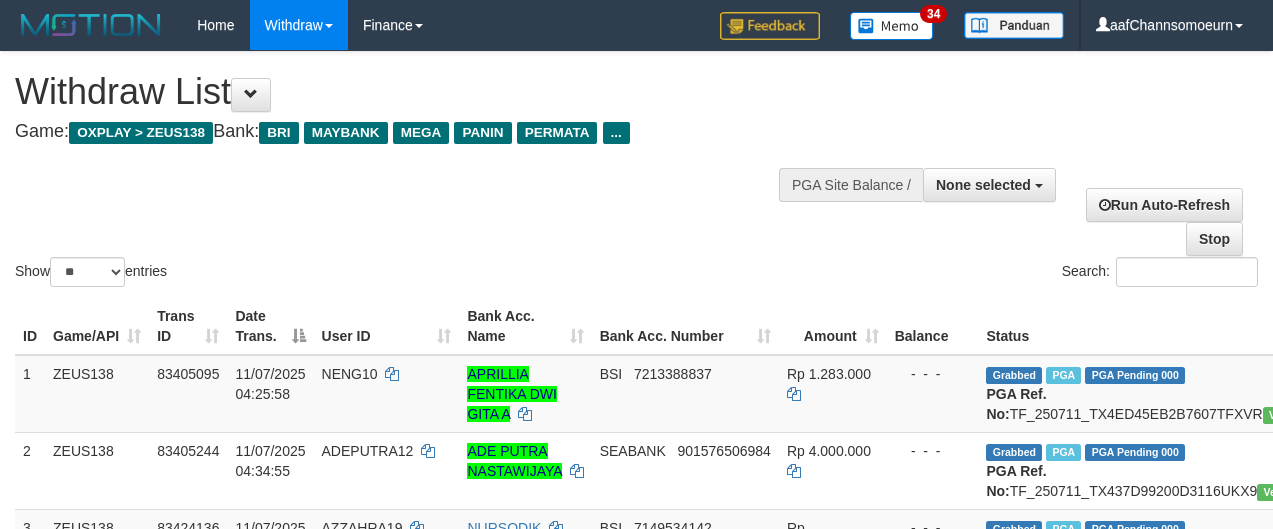 select 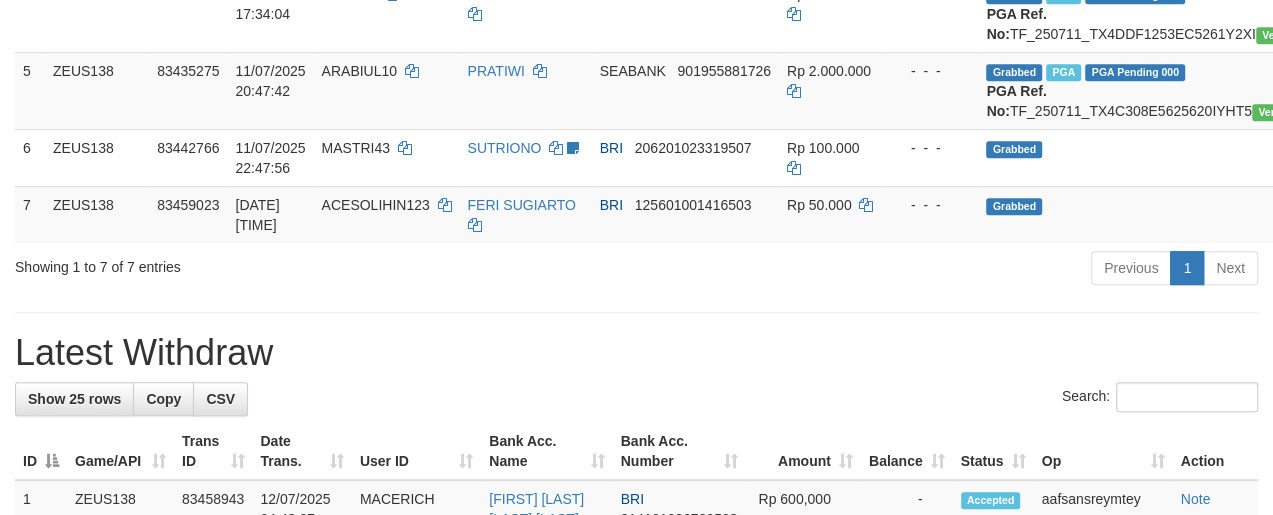 scroll, scrollTop: 557, scrollLeft: 0, axis: vertical 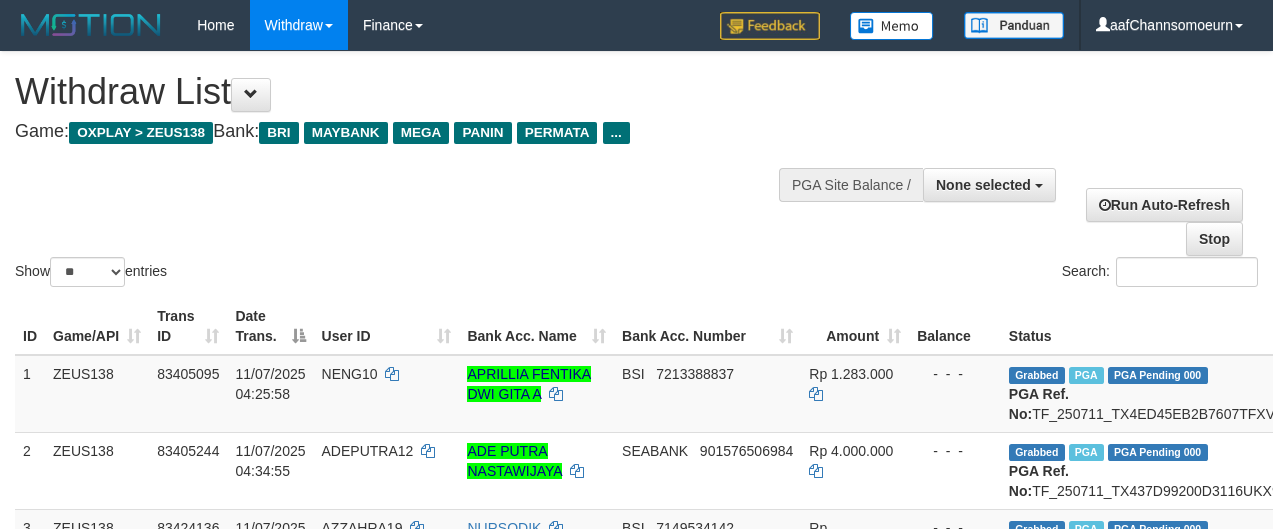 select 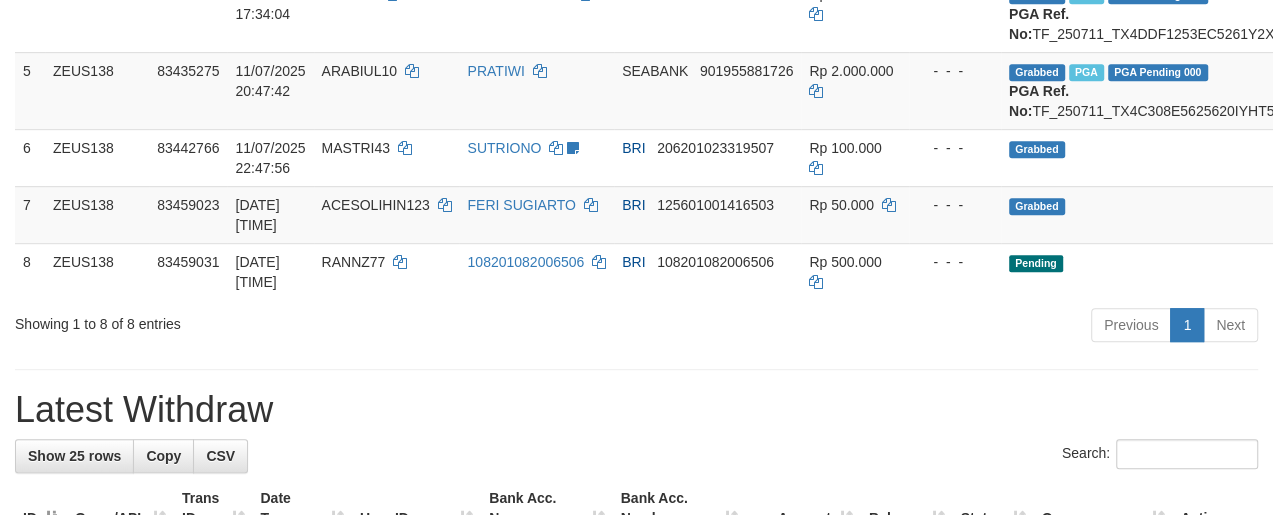 scroll, scrollTop: 557, scrollLeft: 0, axis: vertical 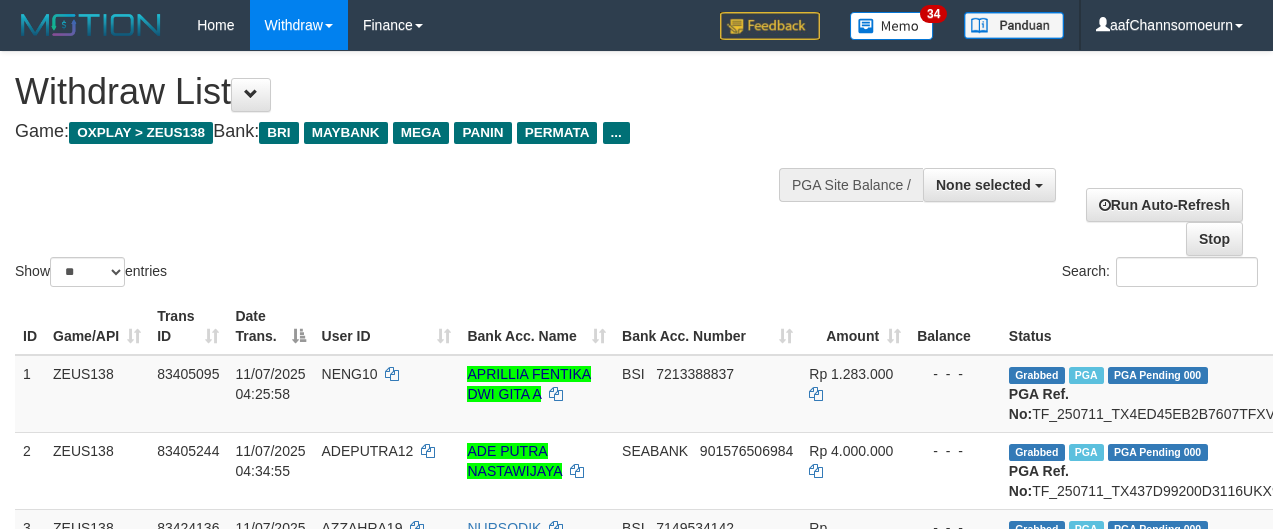 select 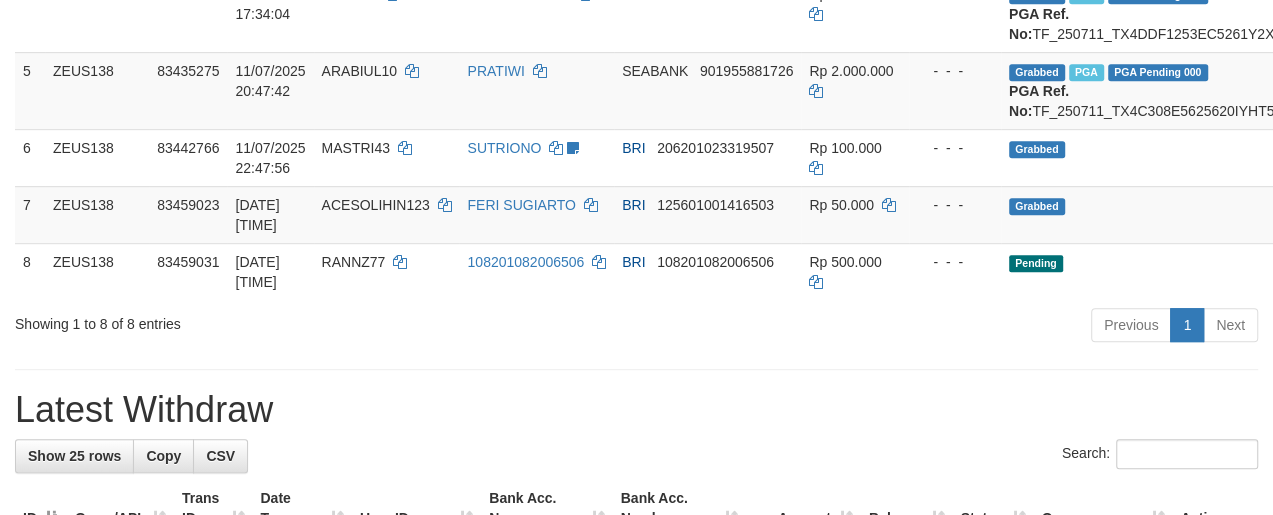scroll, scrollTop: 557, scrollLeft: 0, axis: vertical 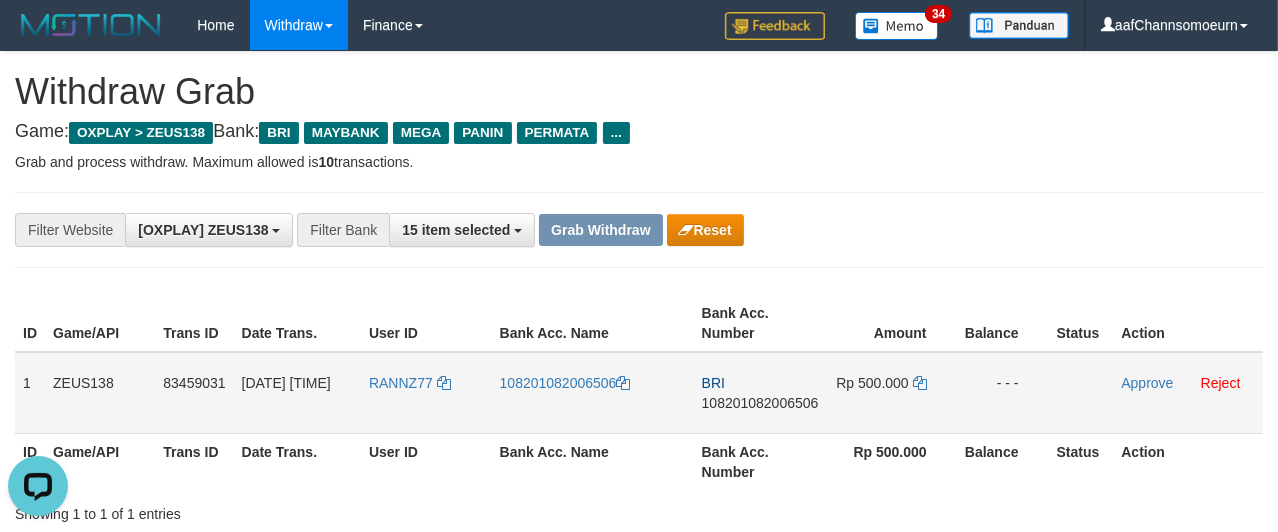 click on "RANNZ77" at bounding box center [426, 393] 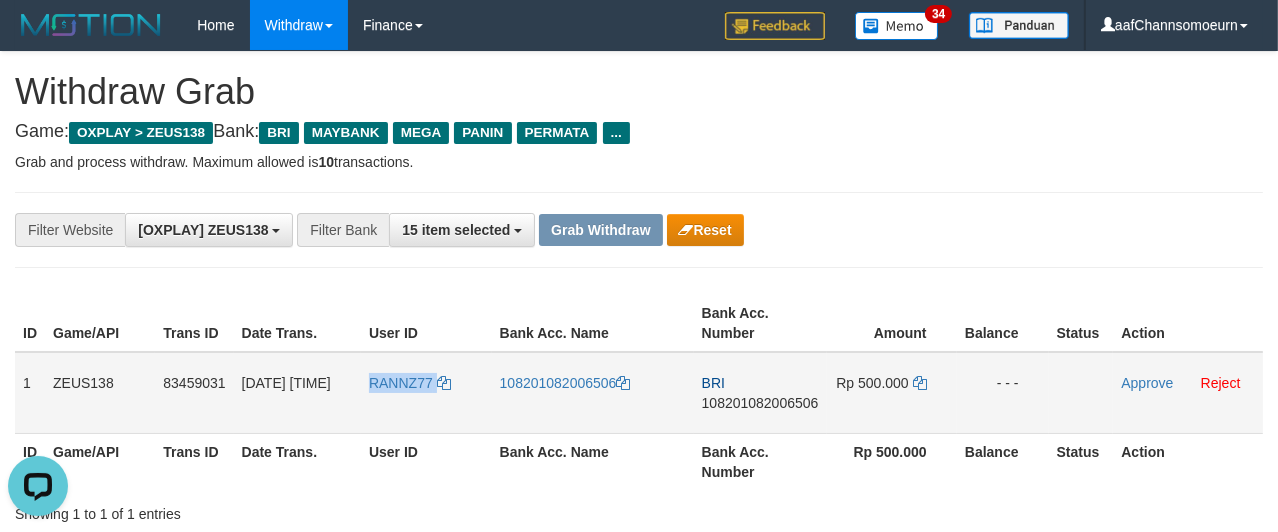 click on "RANNZ77" at bounding box center [426, 393] 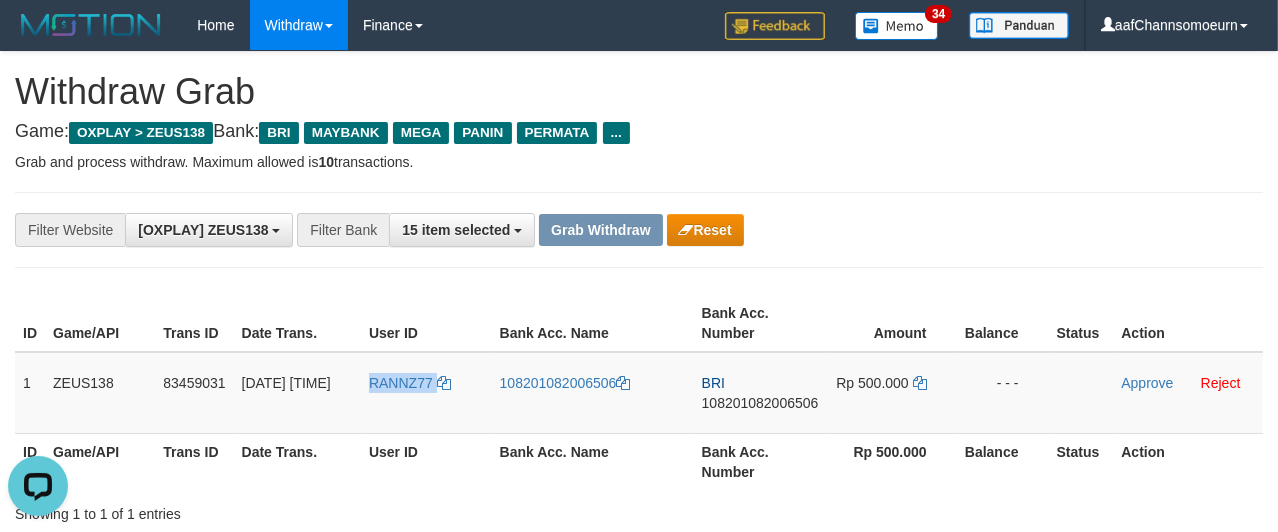copy on "RANNZ77" 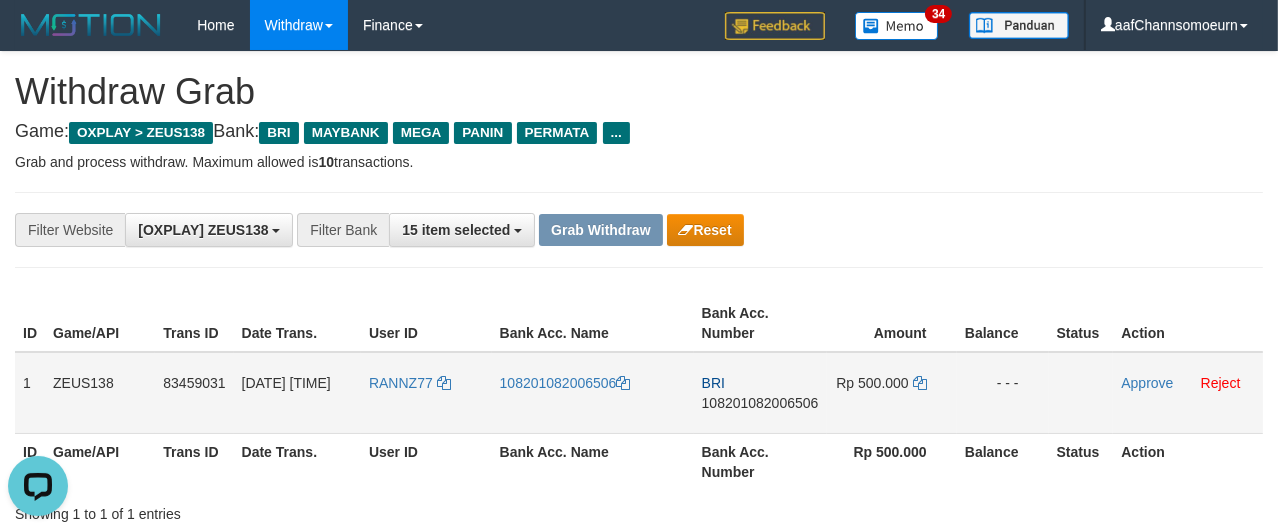 click on "108201082006506" at bounding box center (760, 403) 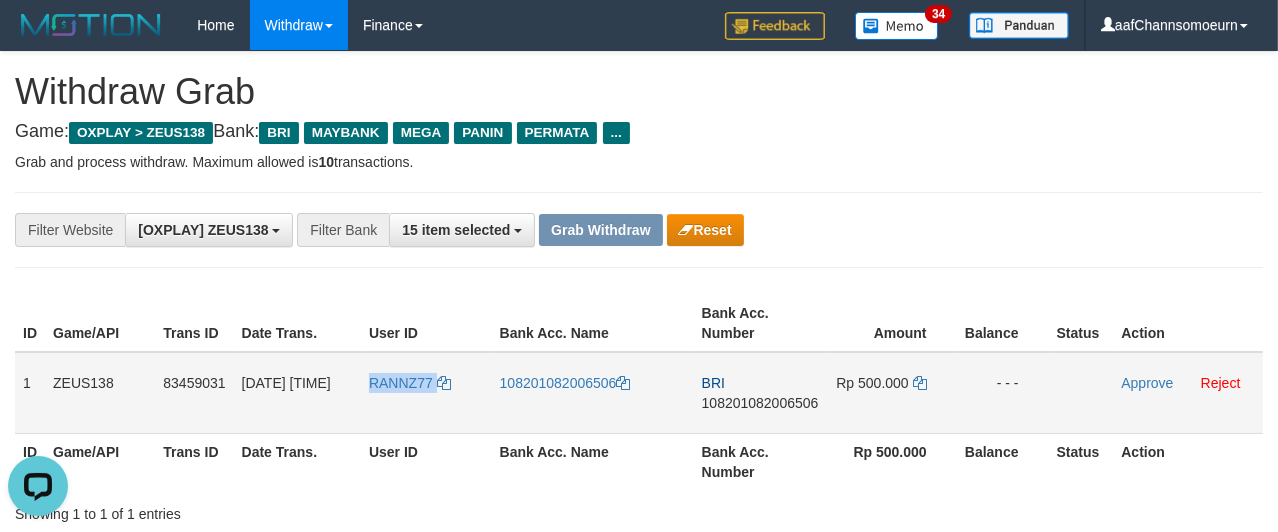 click on "RANNZ77" at bounding box center [426, 393] 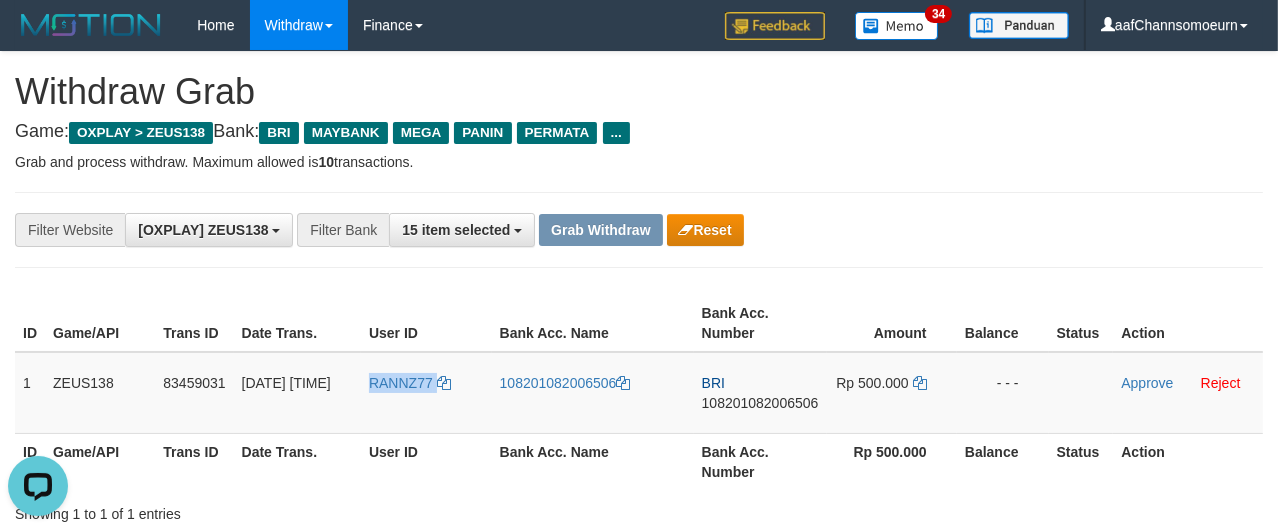 copy on "RANNZ77" 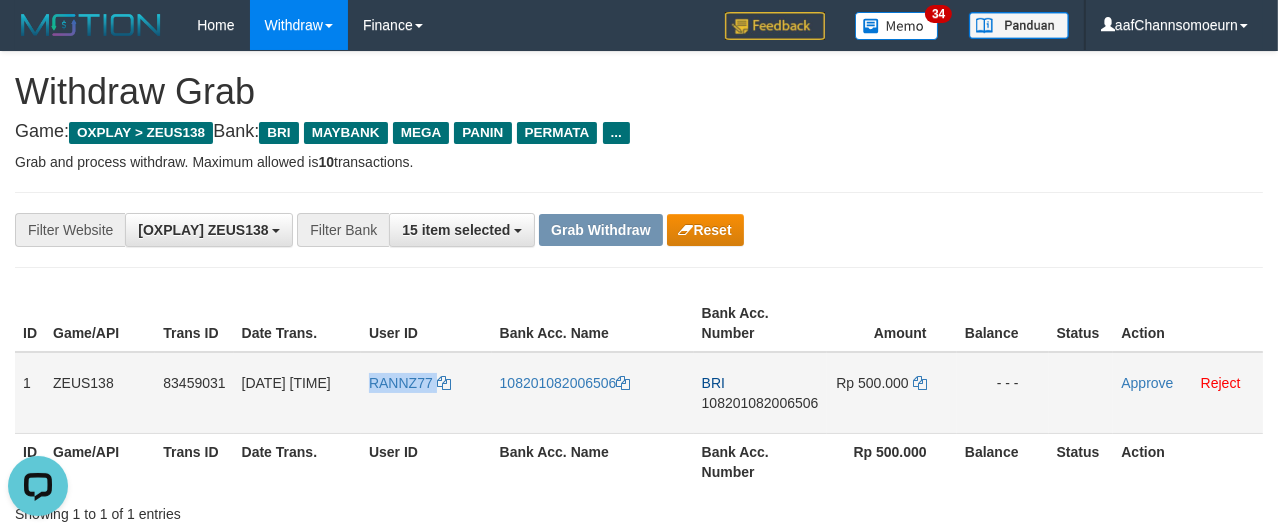 click on "RANNZ77" at bounding box center (426, 393) 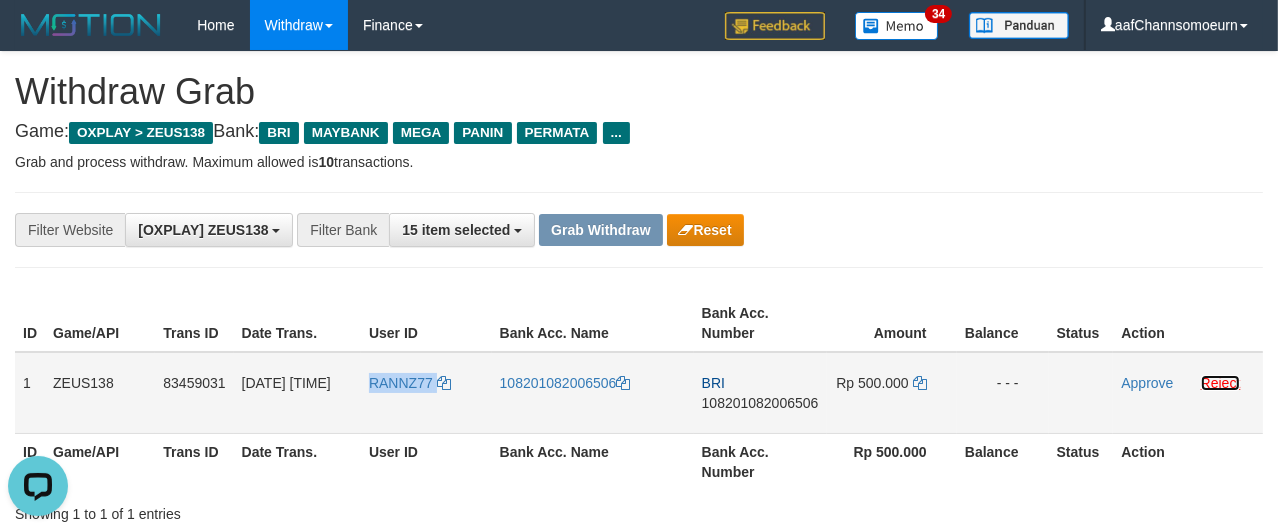click on "Reject" at bounding box center [1221, 383] 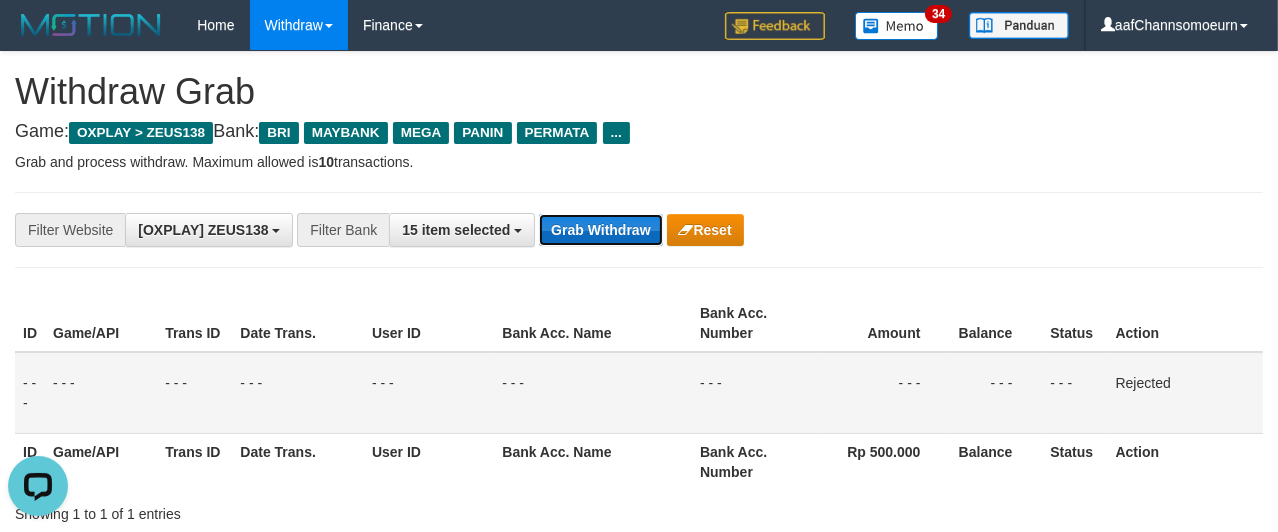 click on "Grab Withdraw" at bounding box center [600, 230] 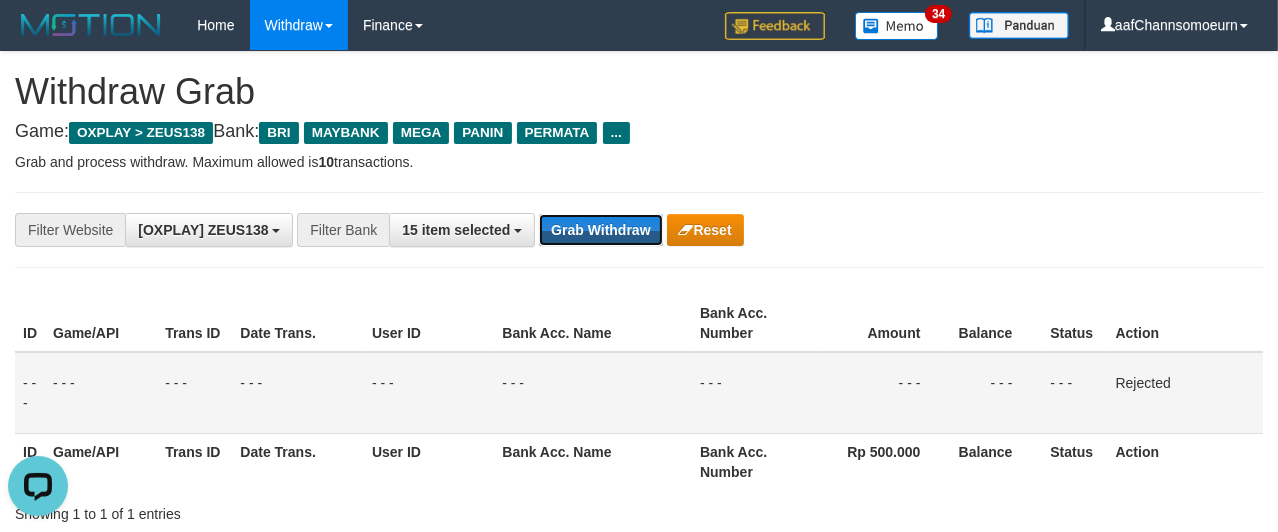 click on "Grab Withdraw" at bounding box center (600, 230) 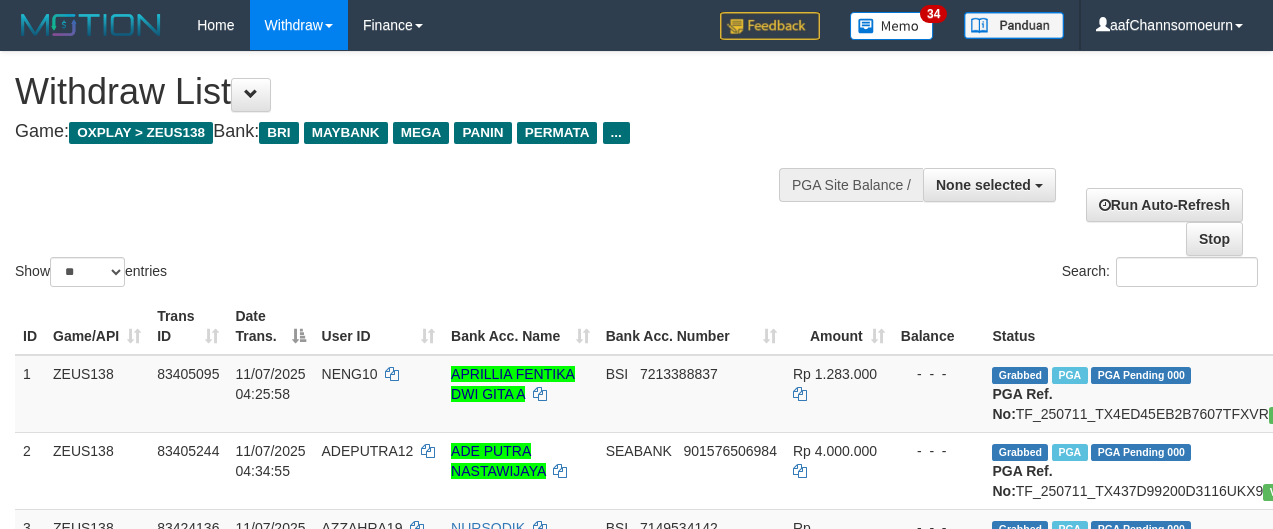 select 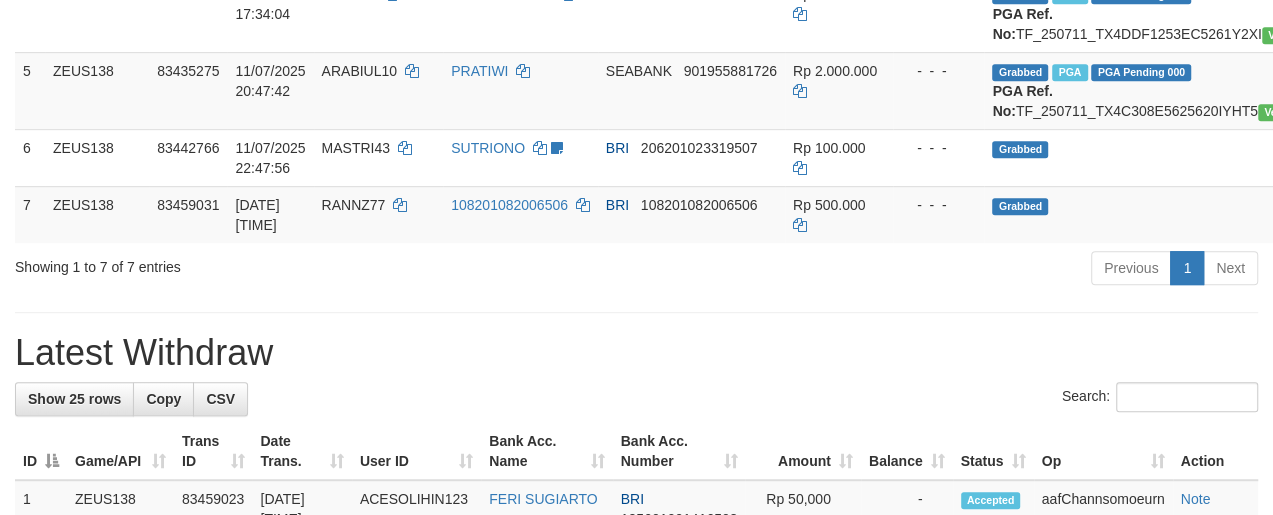 scroll, scrollTop: 557, scrollLeft: 0, axis: vertical 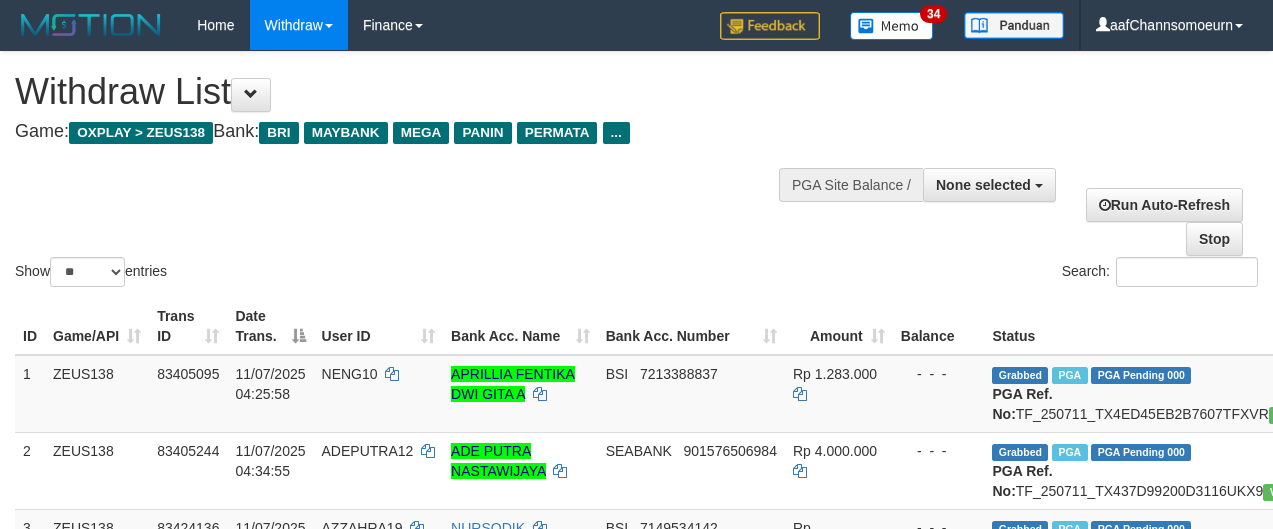 select 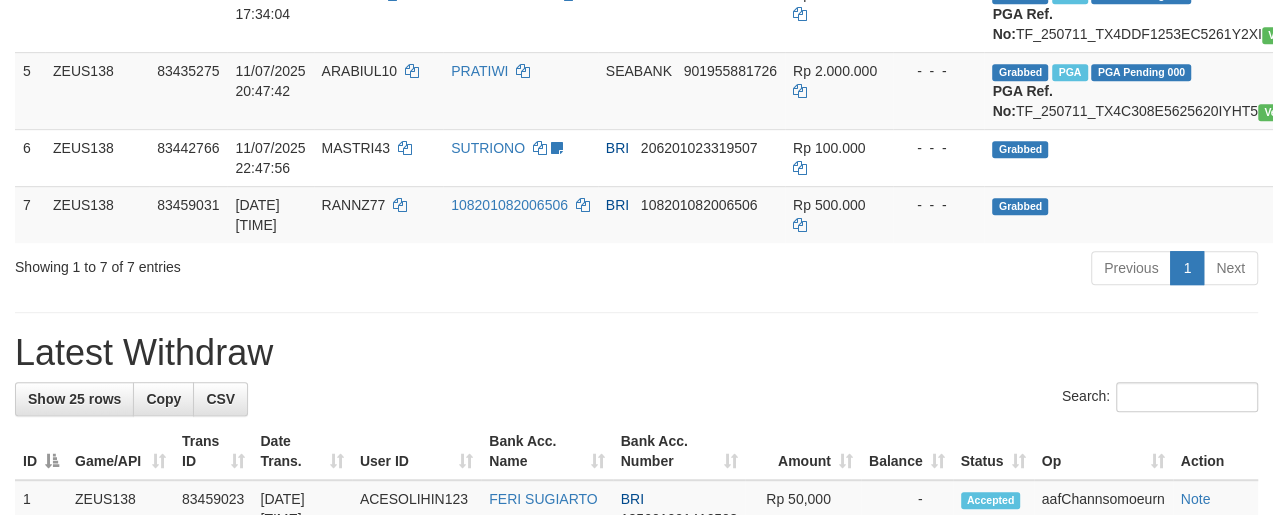 scroll, scrollTop: 557, scrollLeft: 0, axis: vertical 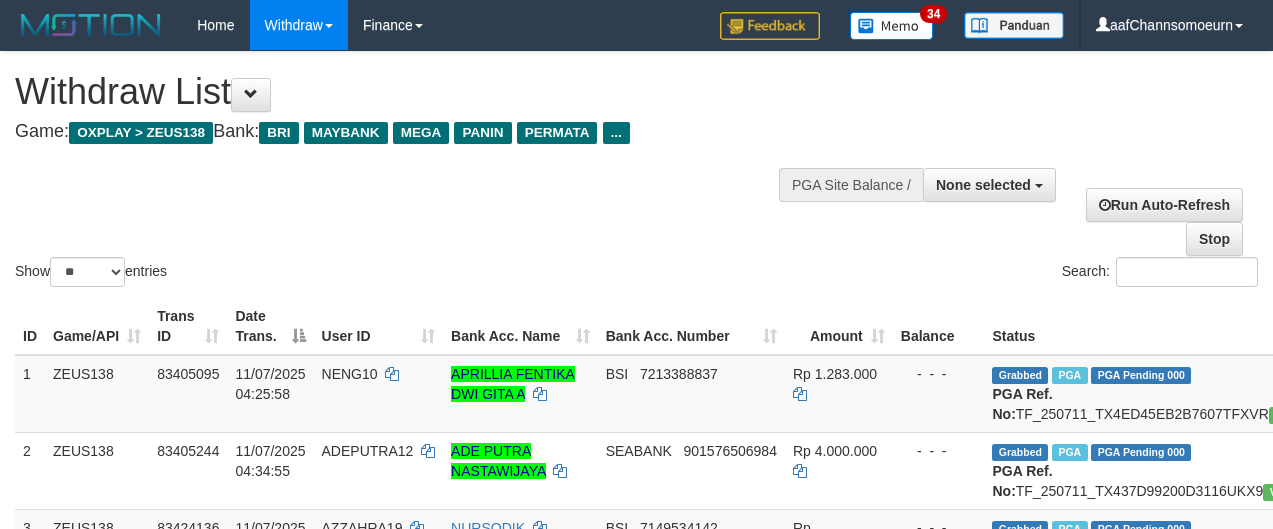 select 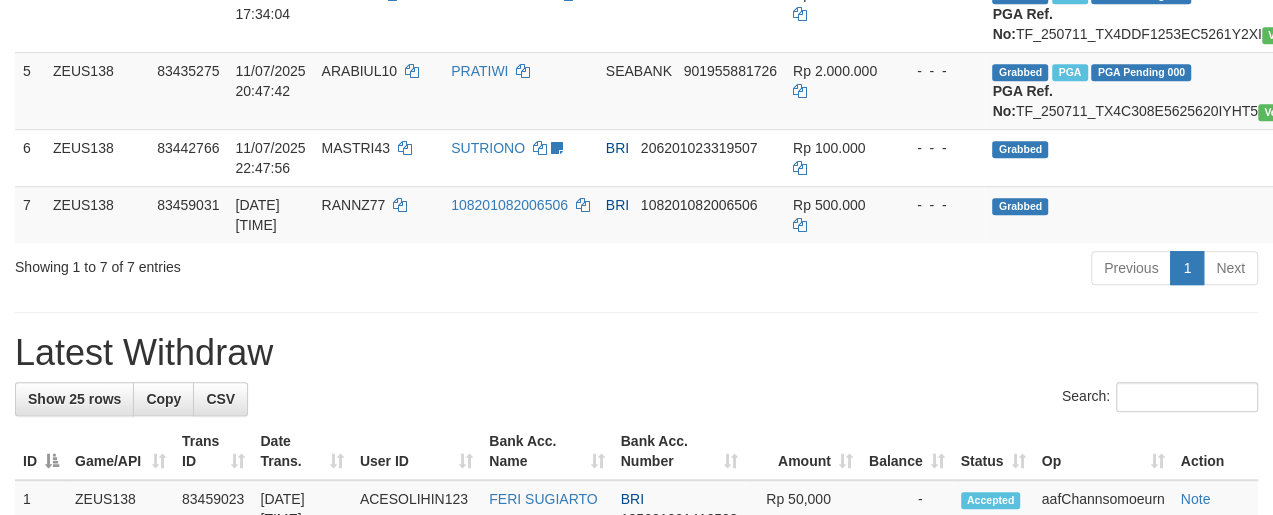 scroll, scrollTop: 557, scrollLeft: 0, axis: vertical 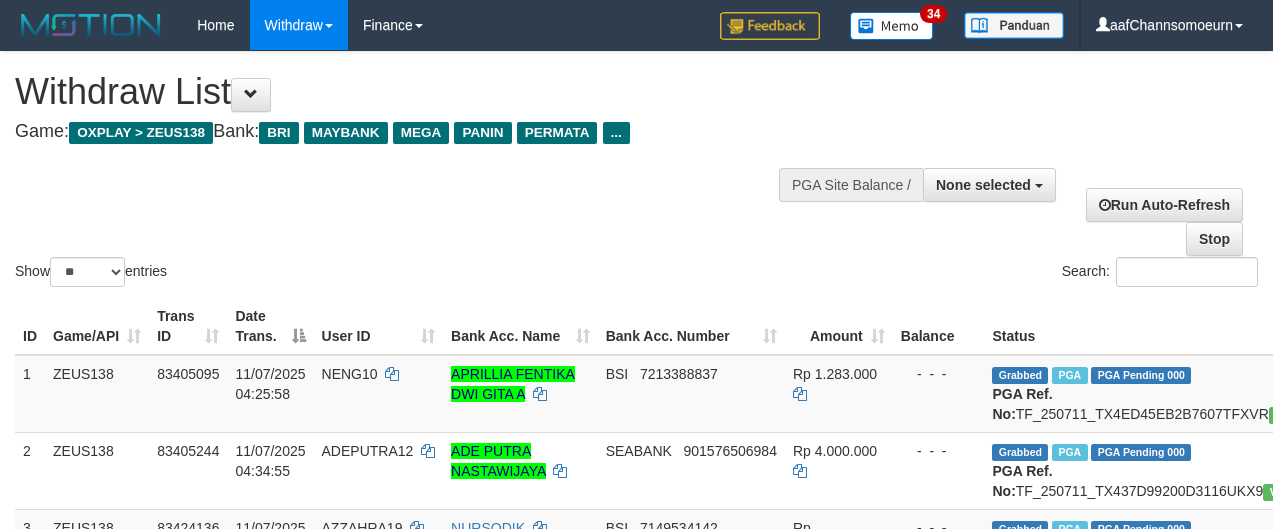 select 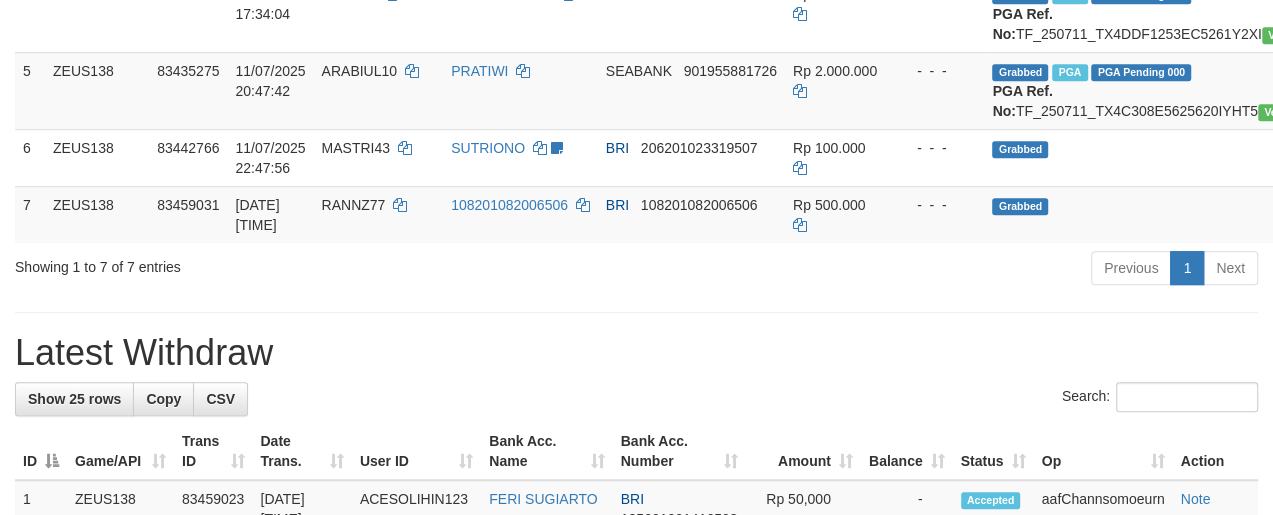 scroll, scrollTop: 557, scrollLeft: 0, axis: vertical 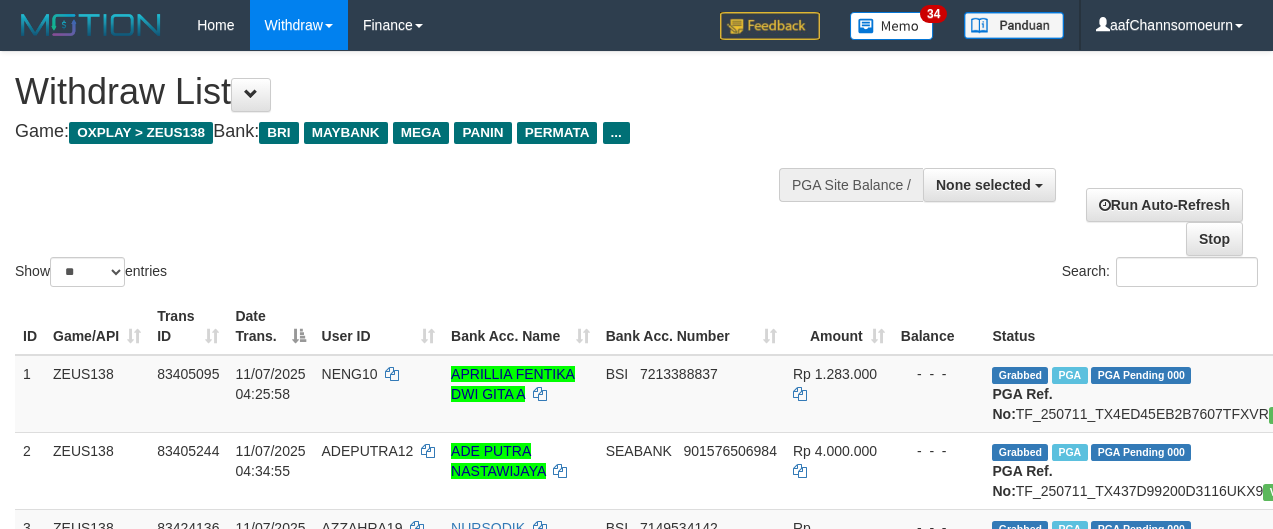 select 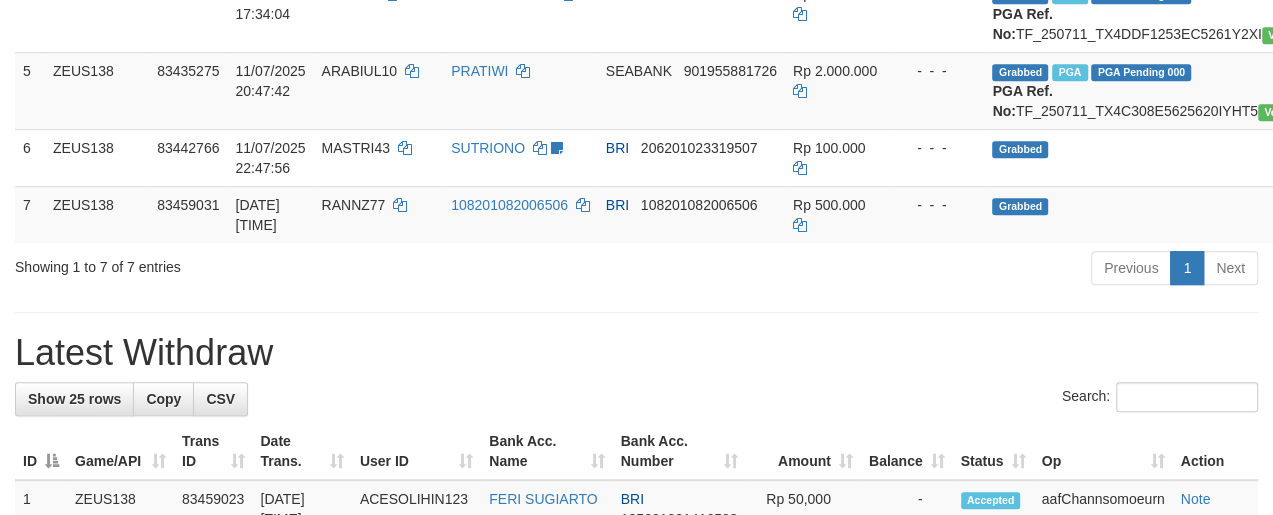 scroll, scrollTop: 557, scrollLeft: 0, axis: vertical 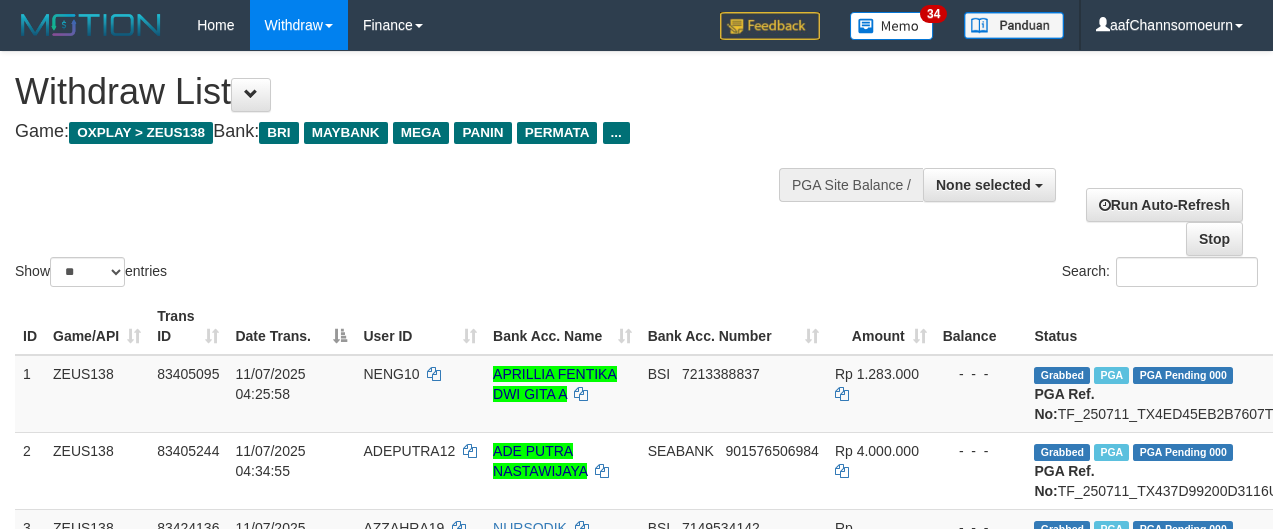 select 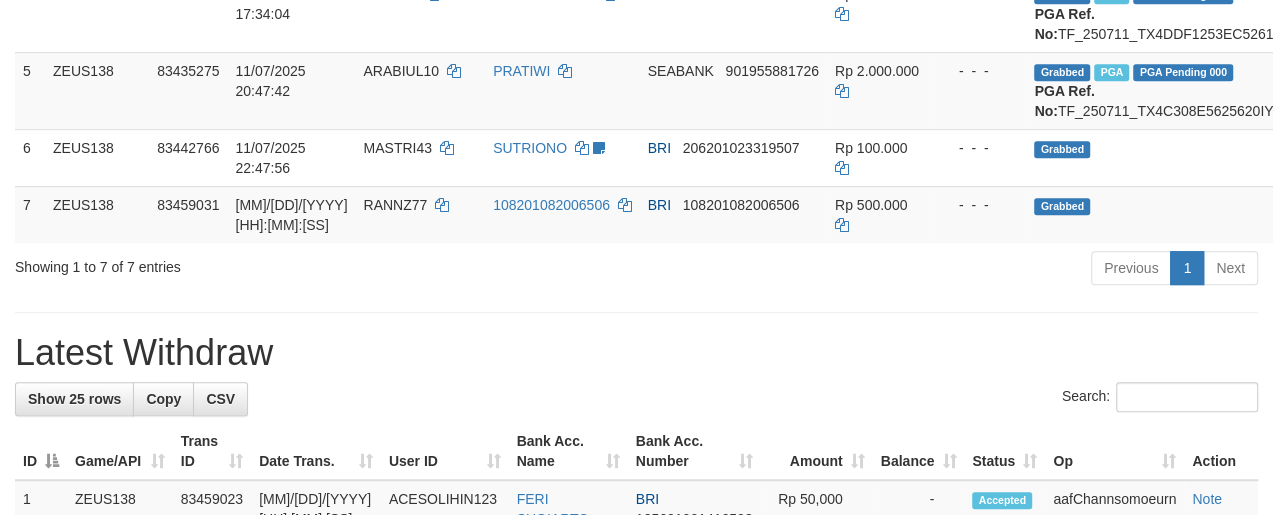 scroll, scrollTop: 557, scrollLeft: 0, axis: vertical 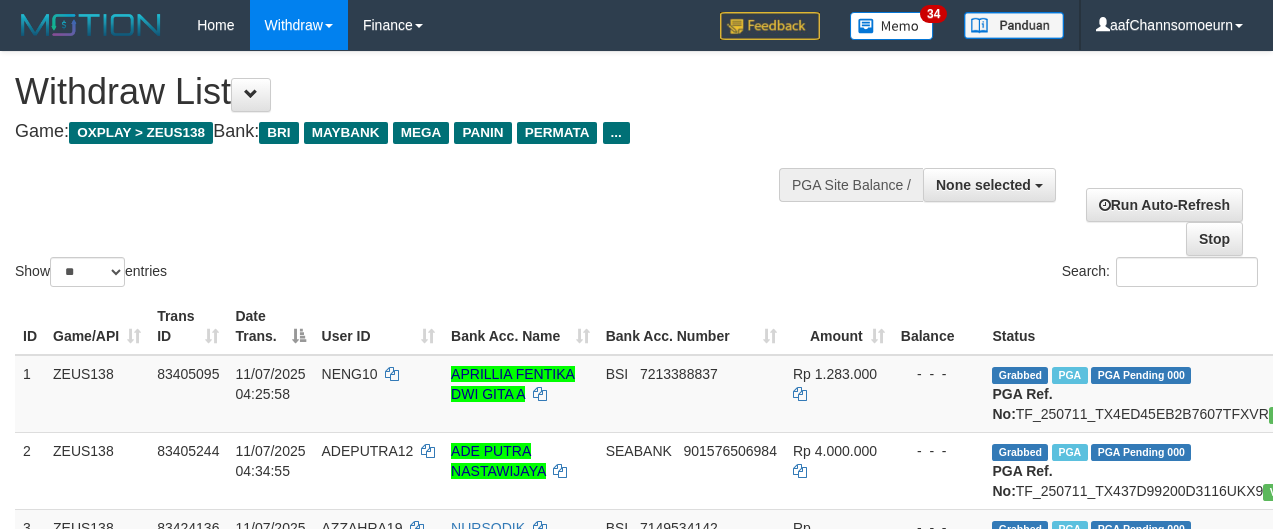 select 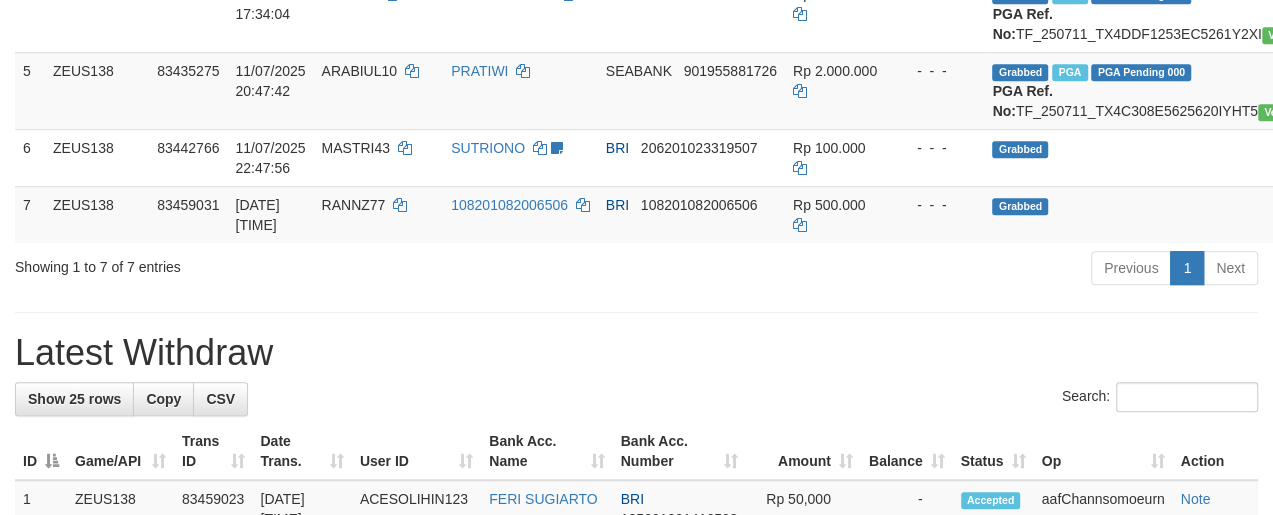 scroll, scrollTop: 557, scrollLeft: 0, axis: vertical 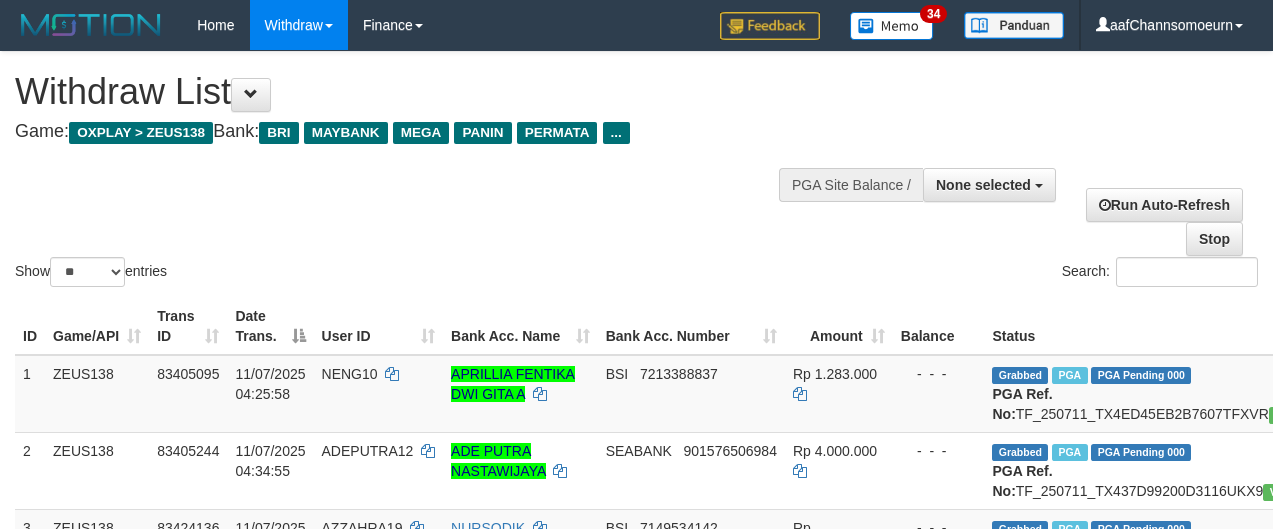 select 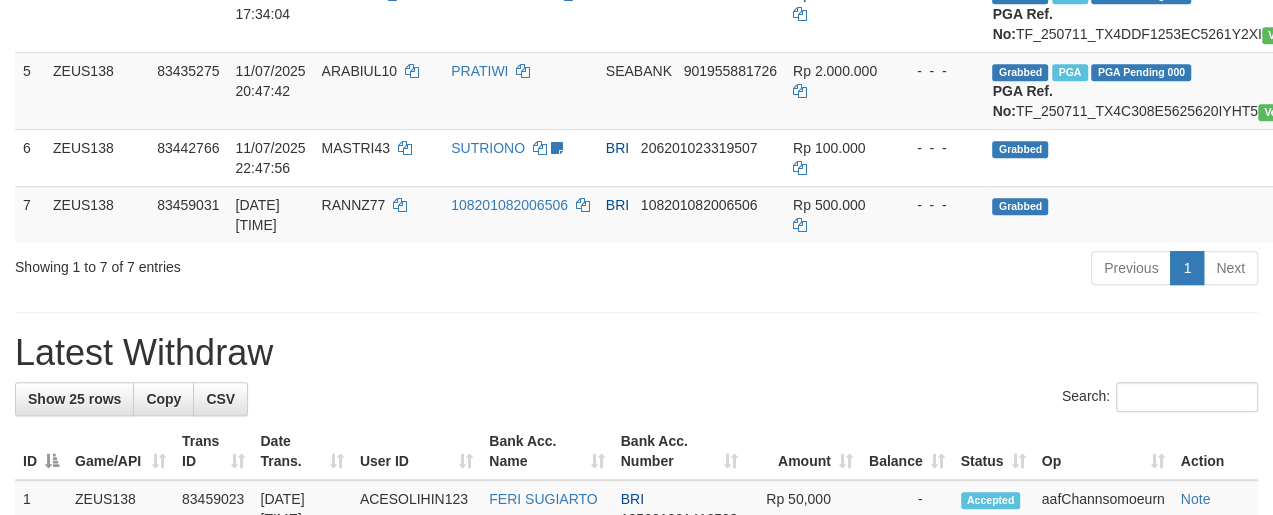scroll, scrollTop: 557, scrollLeft: 0, axis: vertical 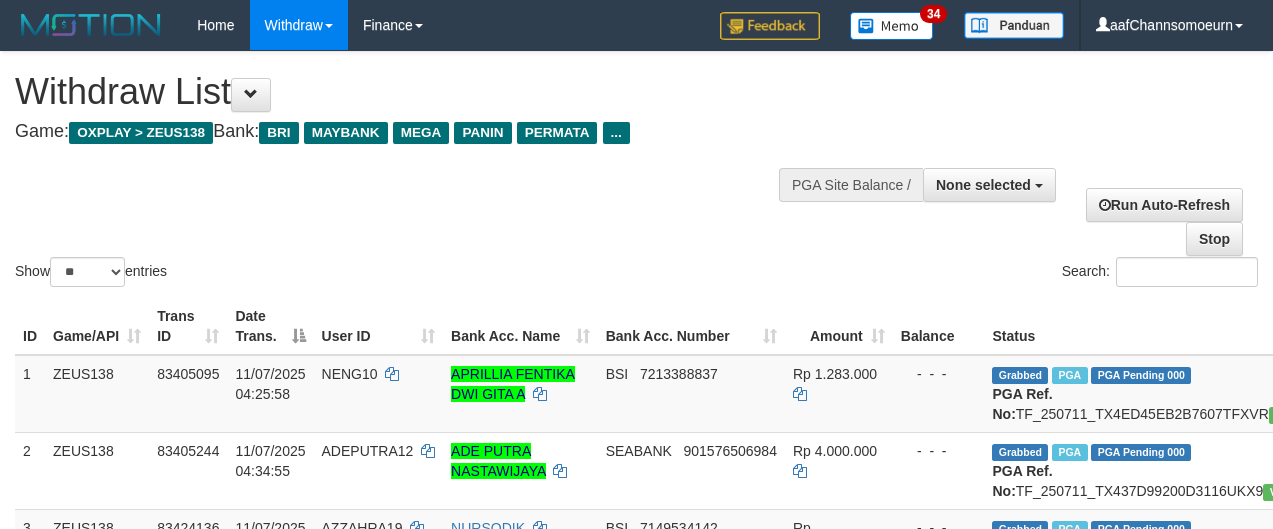 select 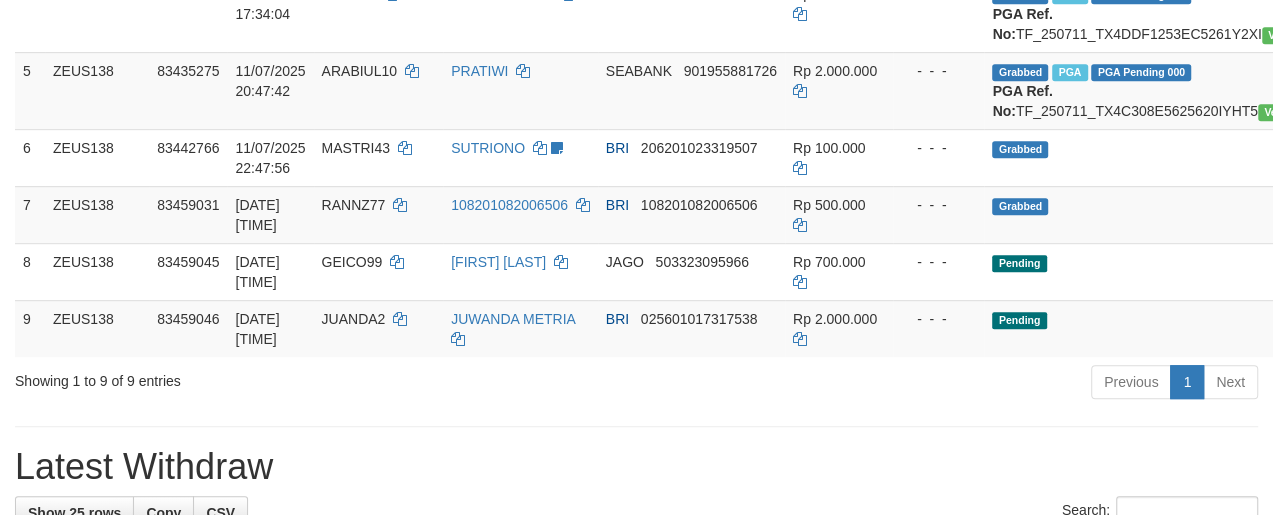 scroll, scrollTop: 557, scrollLeft: 0, axis: vertical 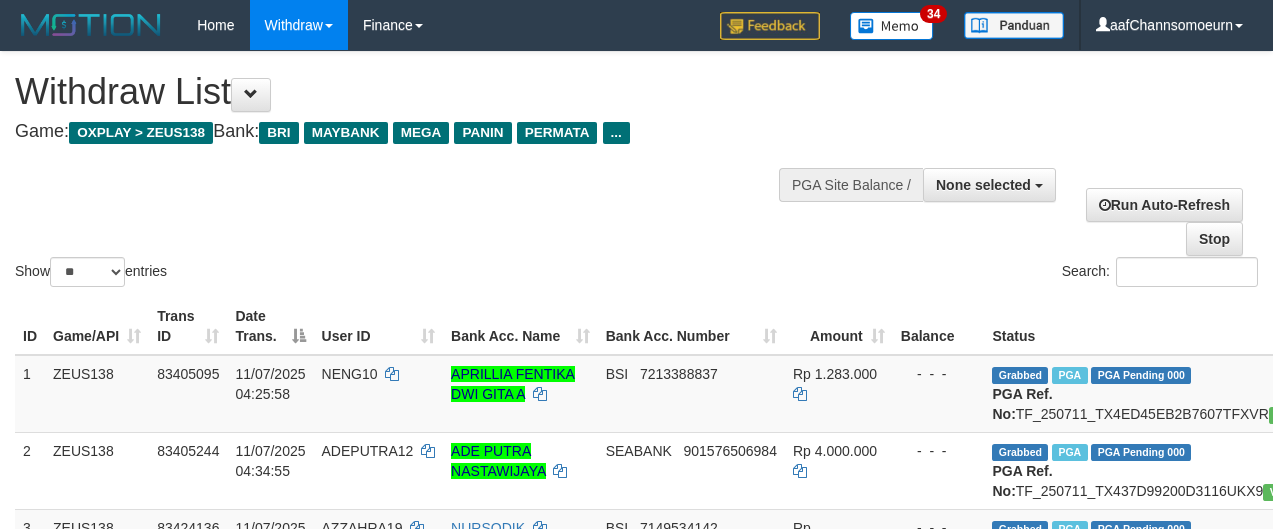 select 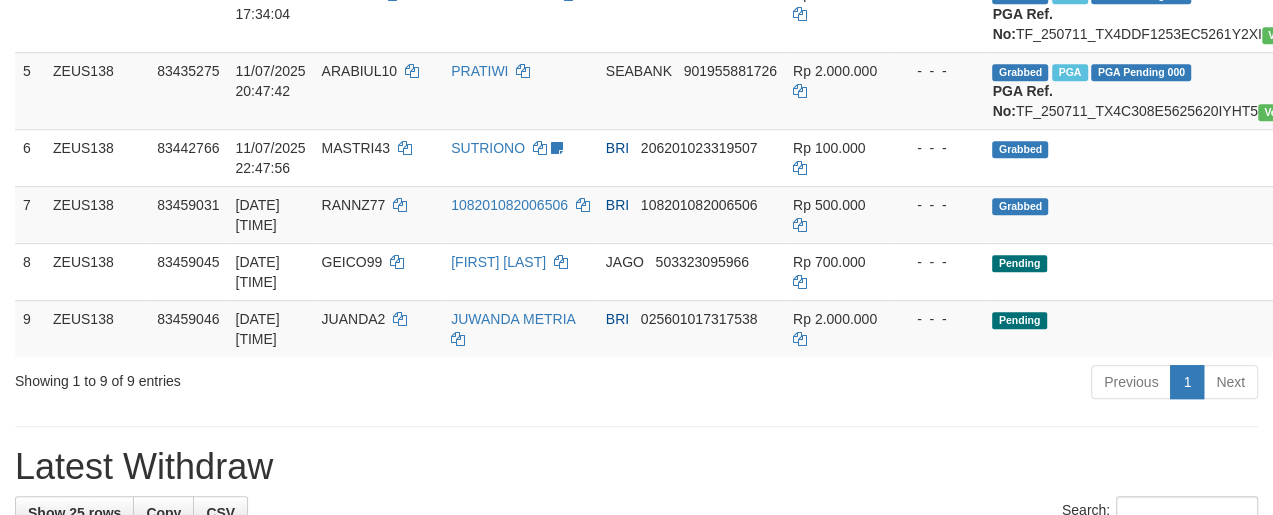 scroll, scrollTop: 557, scrollLeft: 0, axis: vertical 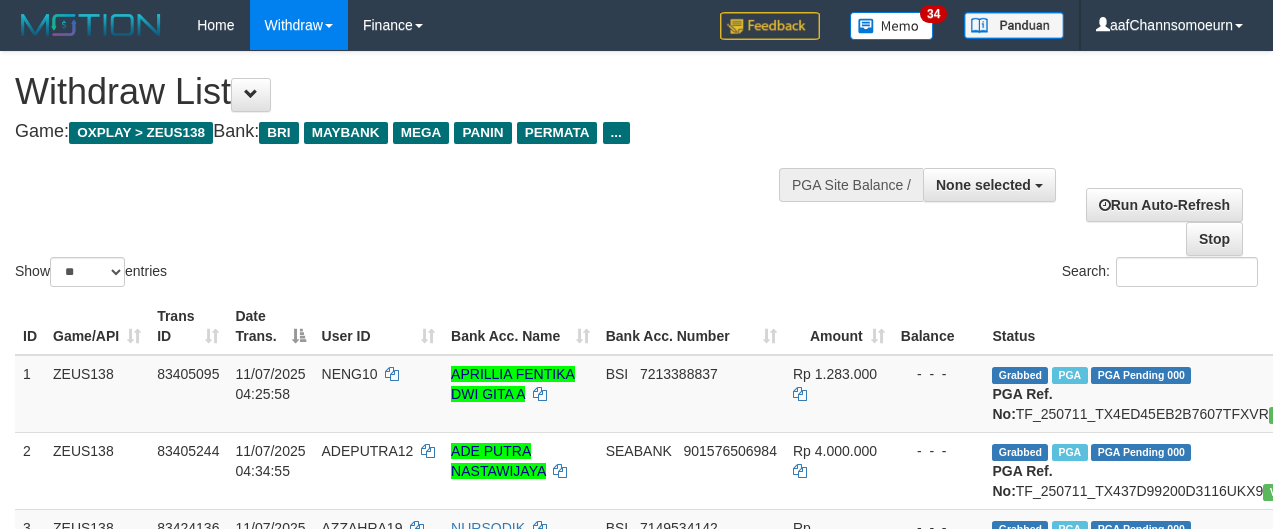 select 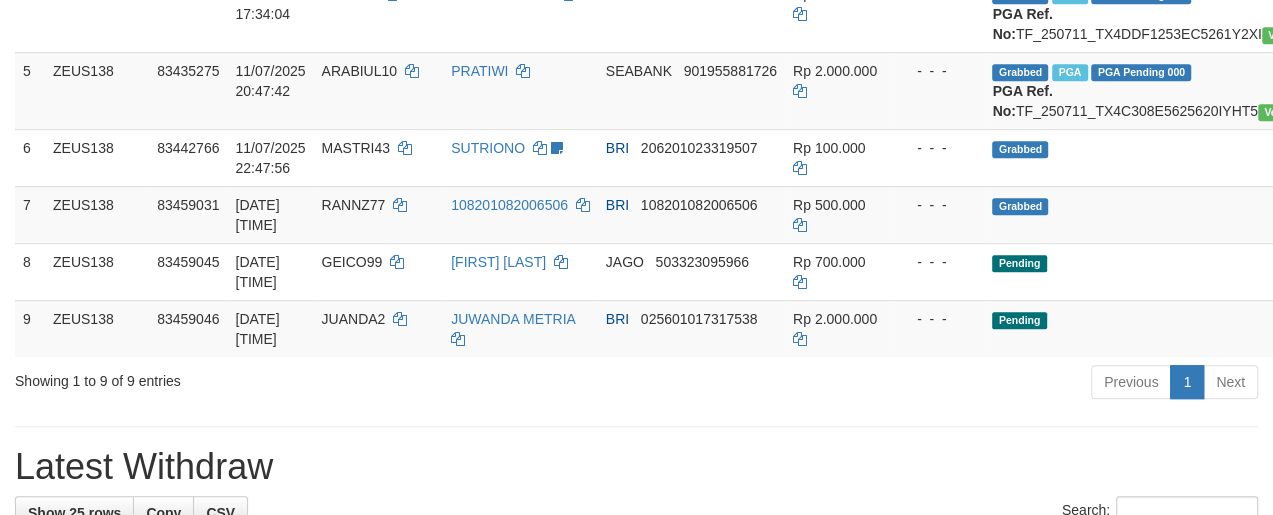 scroll, scrollTop: 557, scrollLeft: 0, axis: vertical 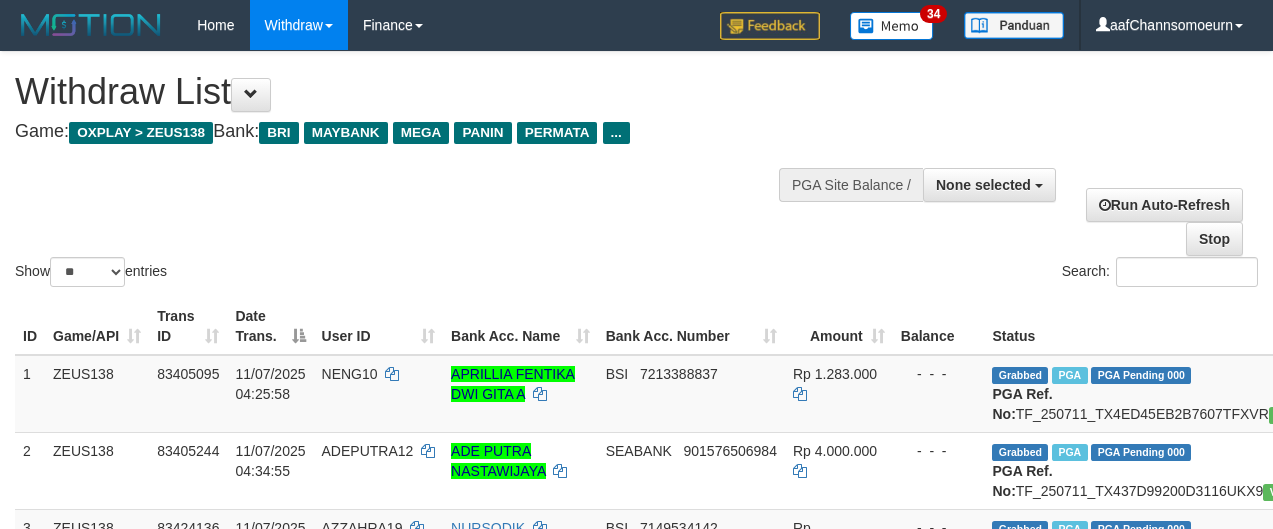 select 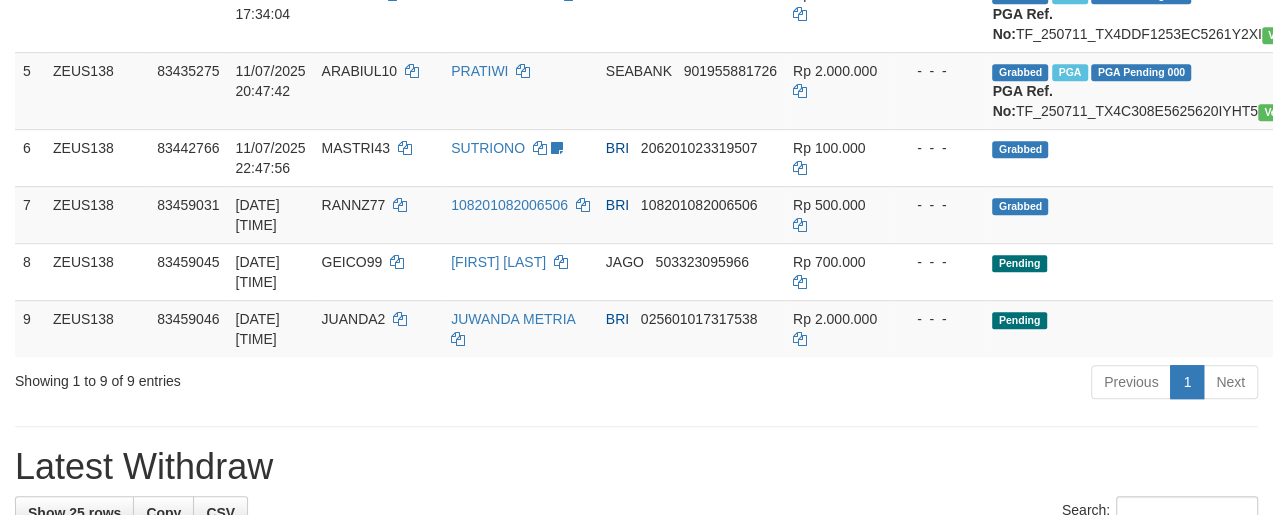 scroll, scrollTop: 557, scrollLeft: 0, axis: vertical 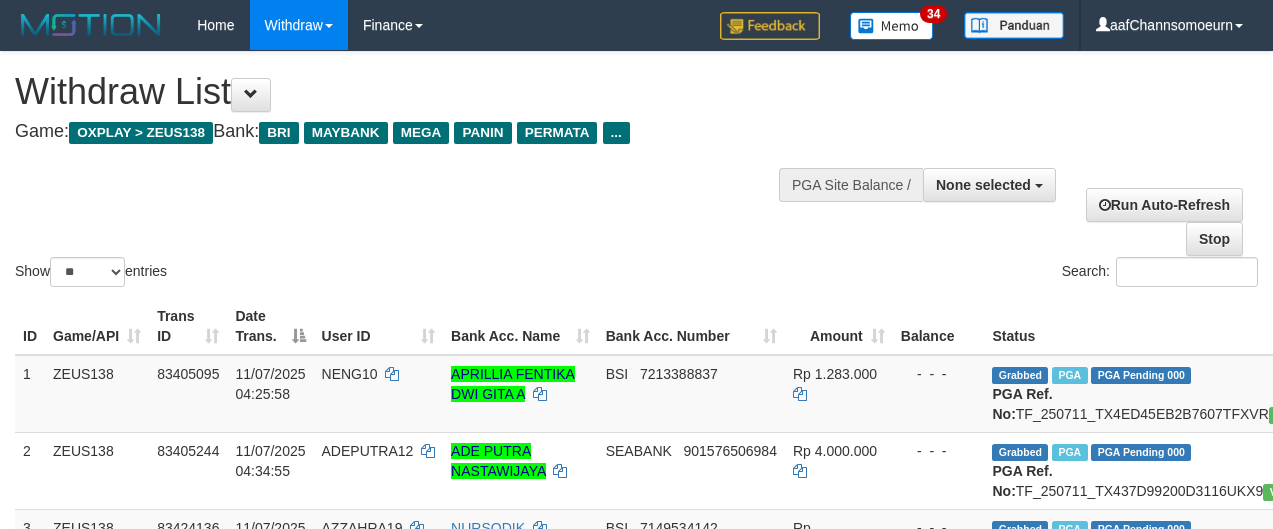 select 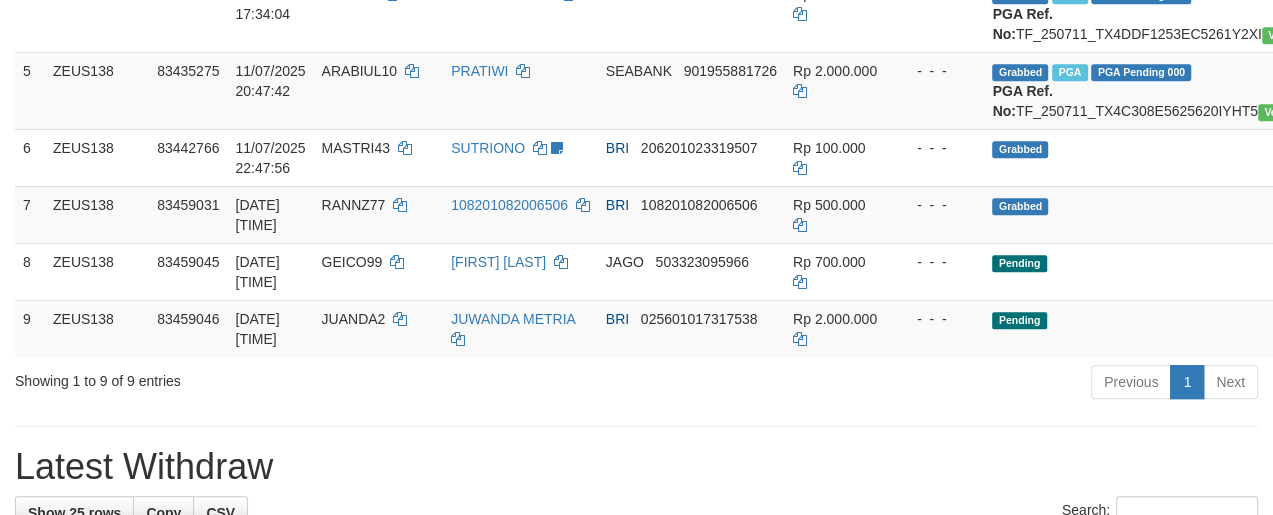 scroll, scrollTop: 557, scrollLeft: 0, axis: vertical 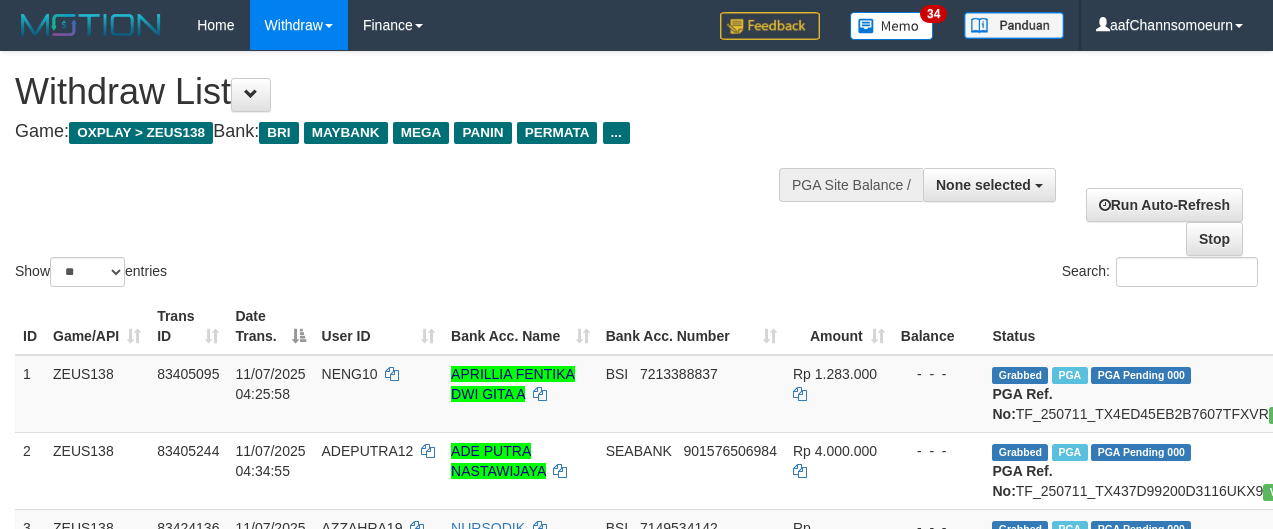 select 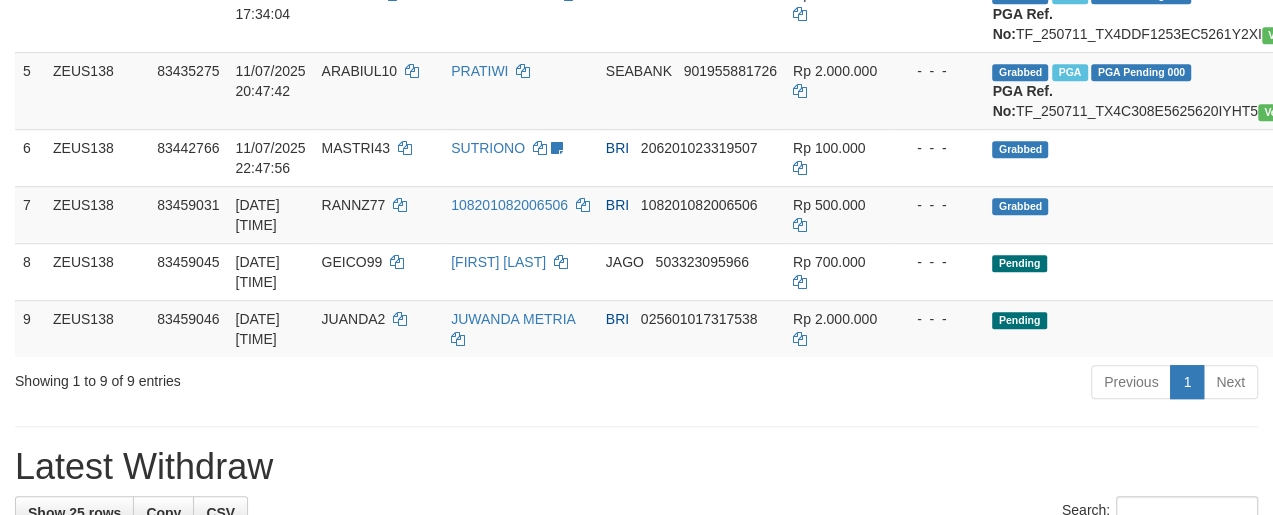 scroll, scrollTop: 557, scrollLeft: 0, axis: vertical 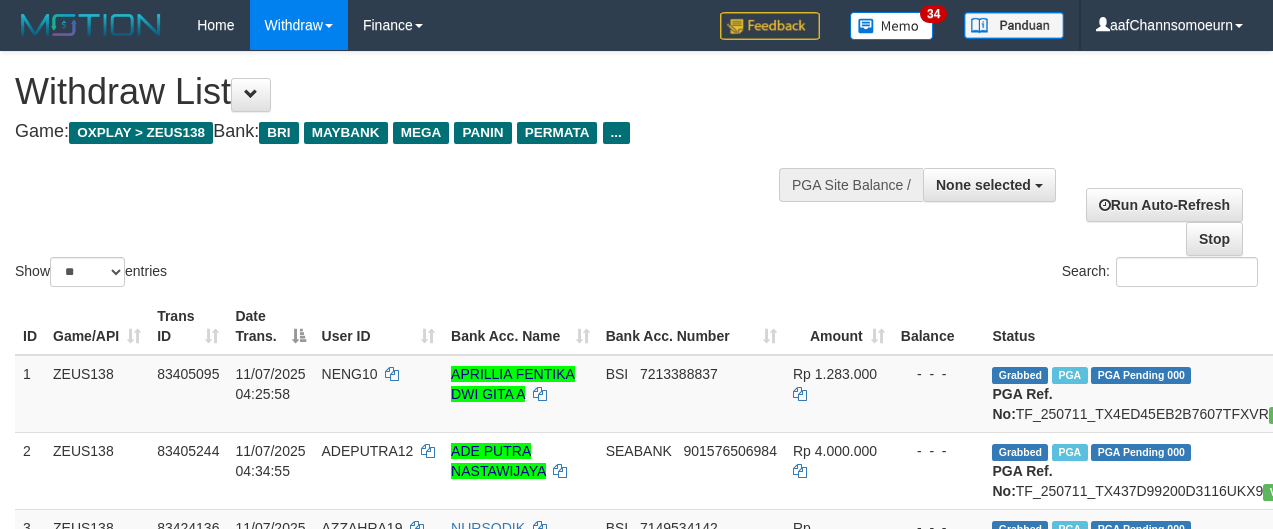 select 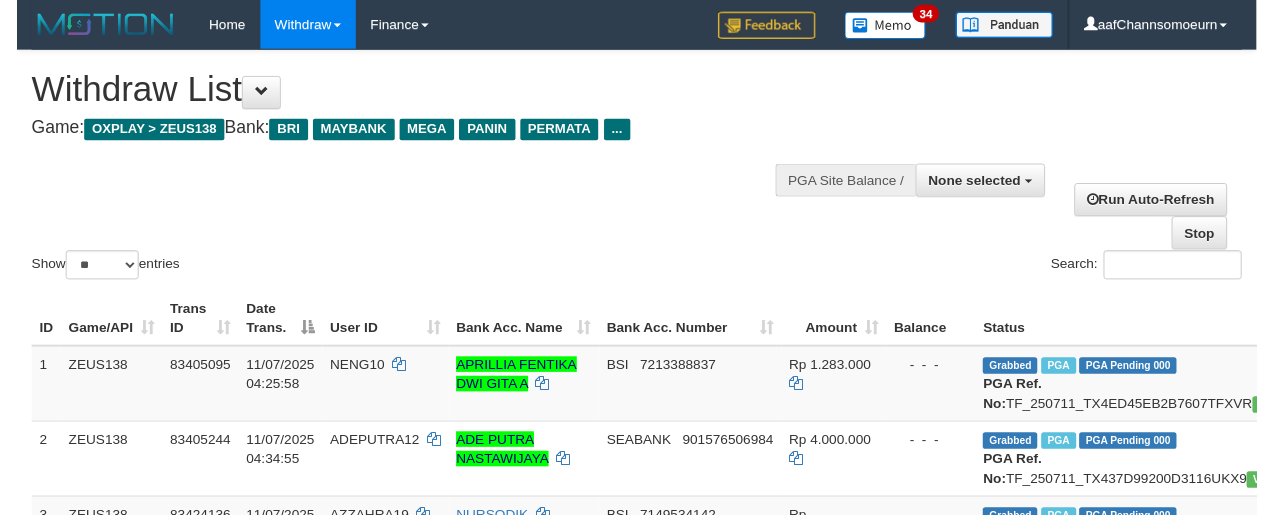 scroll, scrollTop: 611, scrollLeft: 0, axis: vertical 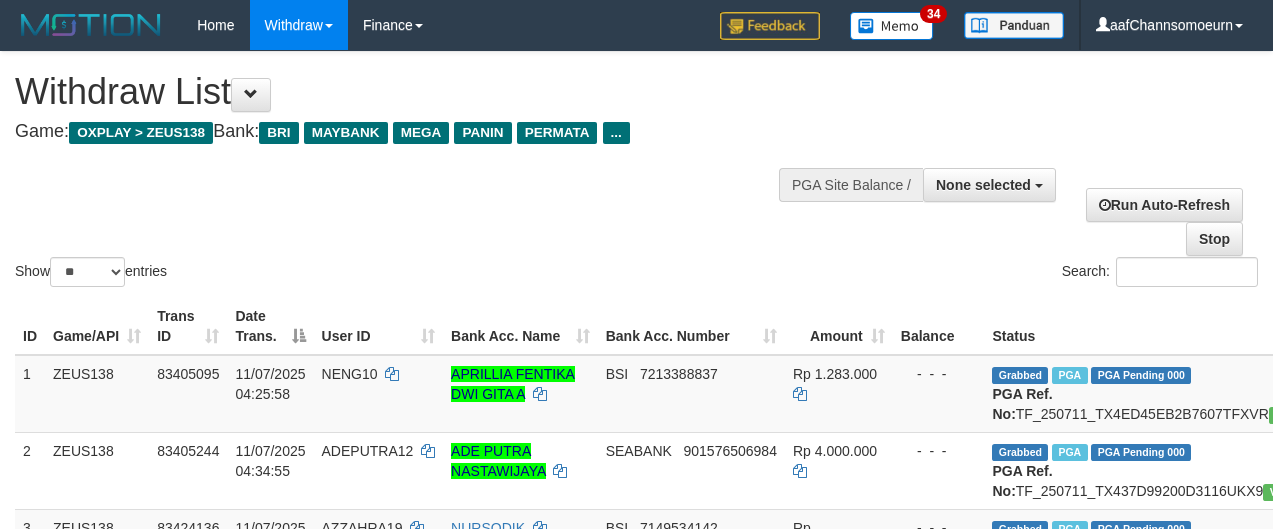 select 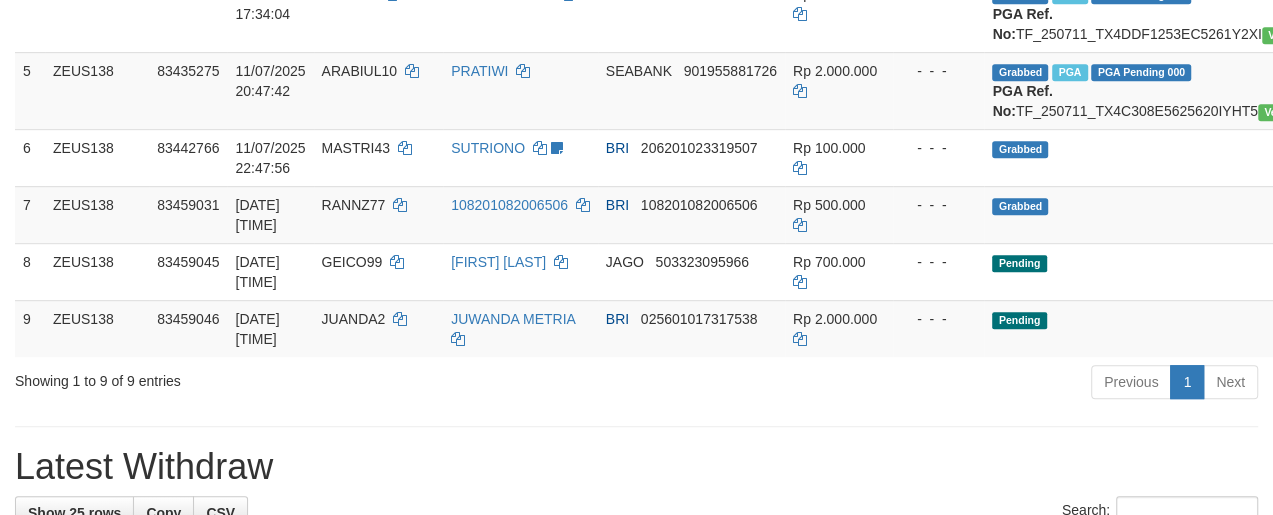 scroll, scrollTop: 557, scrollLeft: 0, axis: vertical 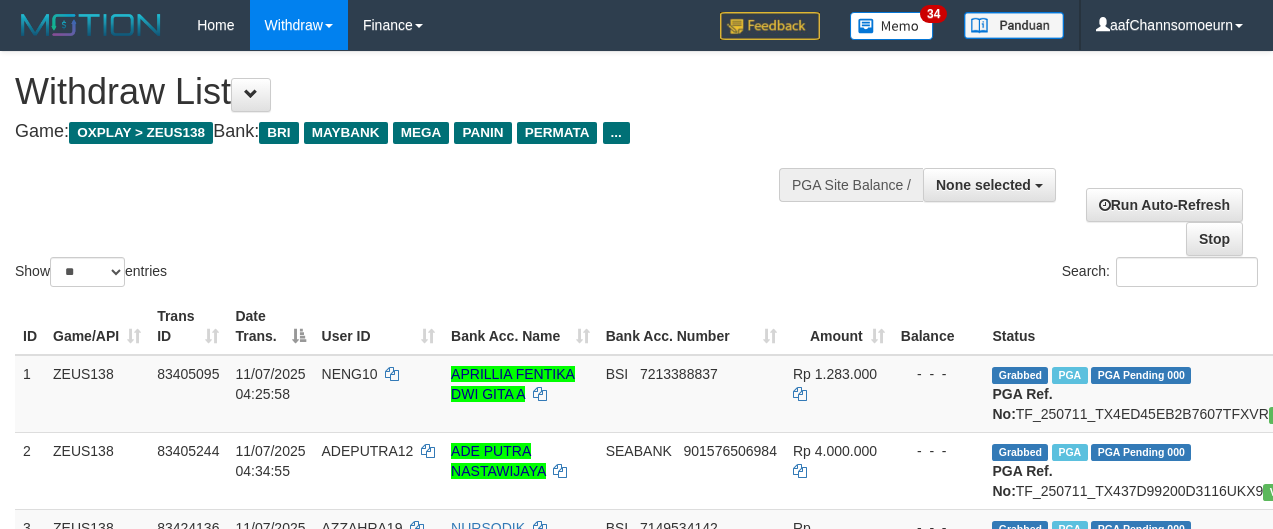 select 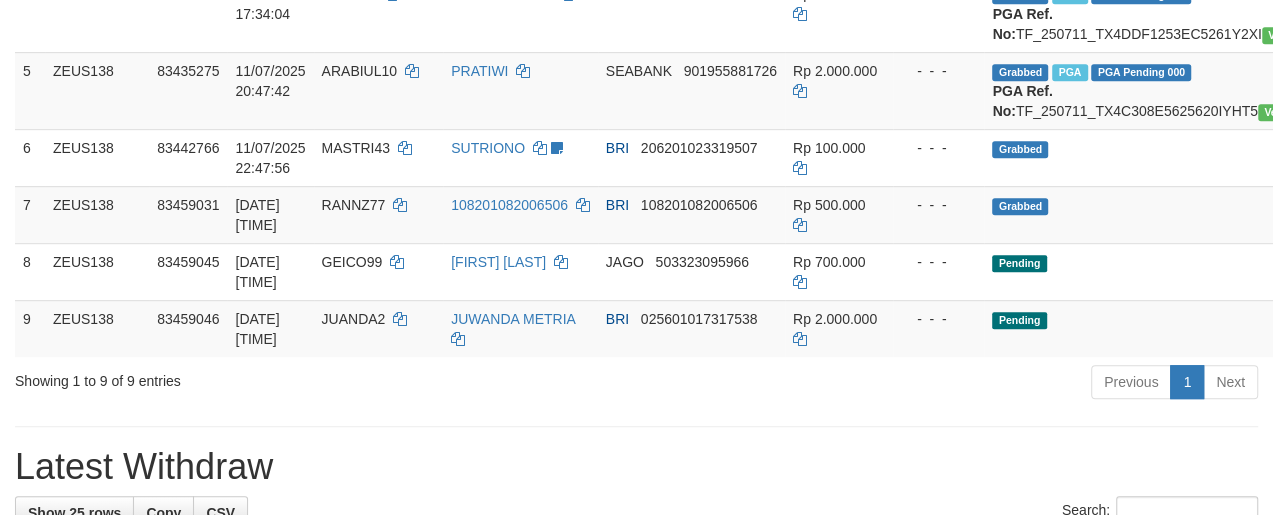 scroll, scrollTop: 557, scrollLeft: 0, axis: vertical 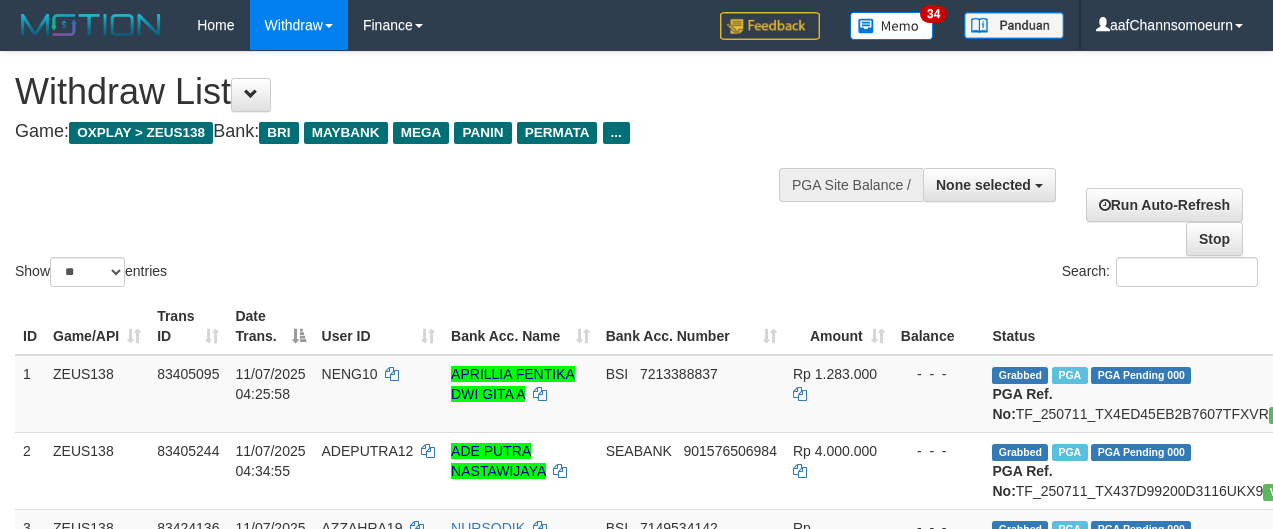 select 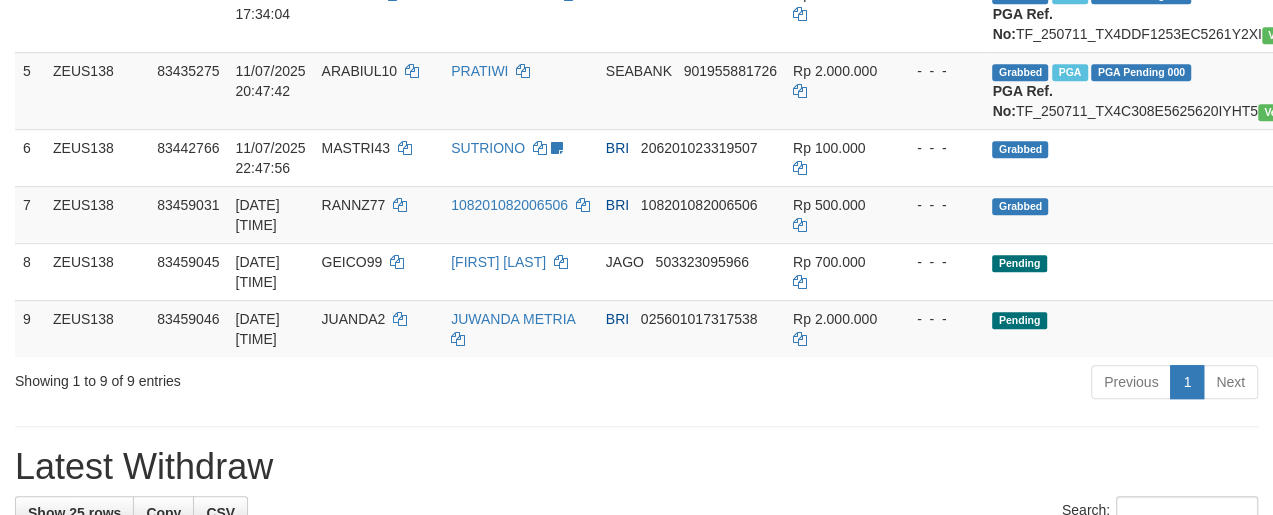 scroll, scrollTop: 557, scrollLeft: 0, axis: vertical 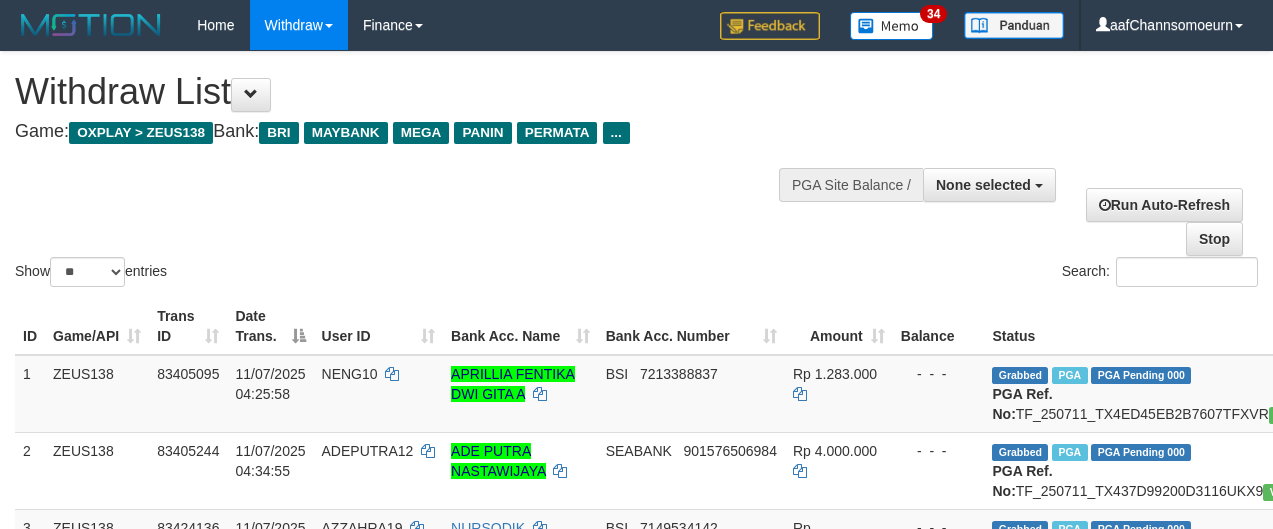 select 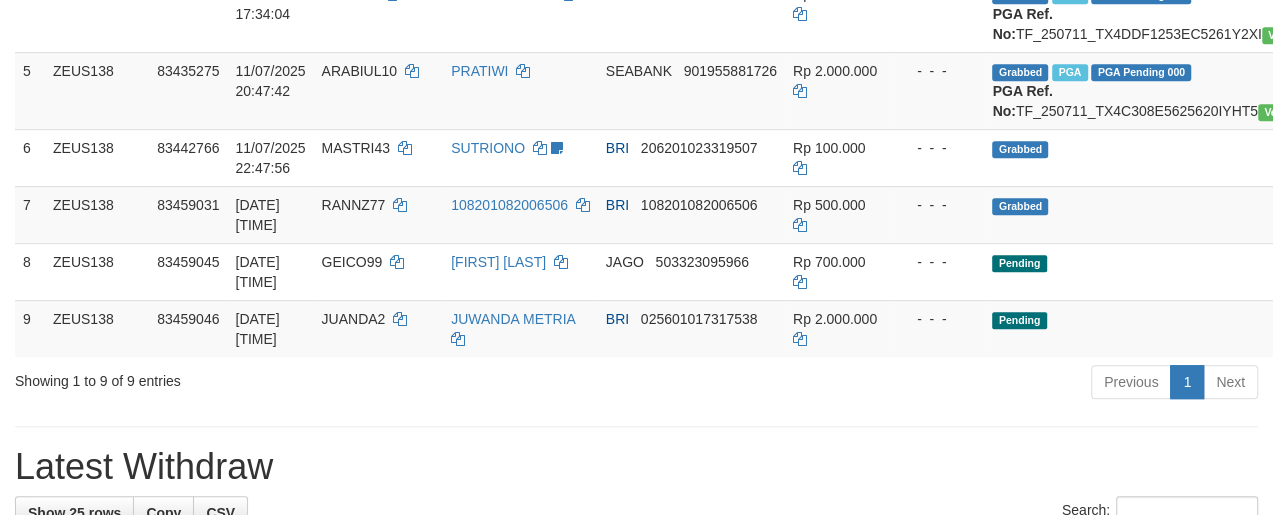 scroll, scrollTop: 557, scrollLeft: 0, axis: vertical 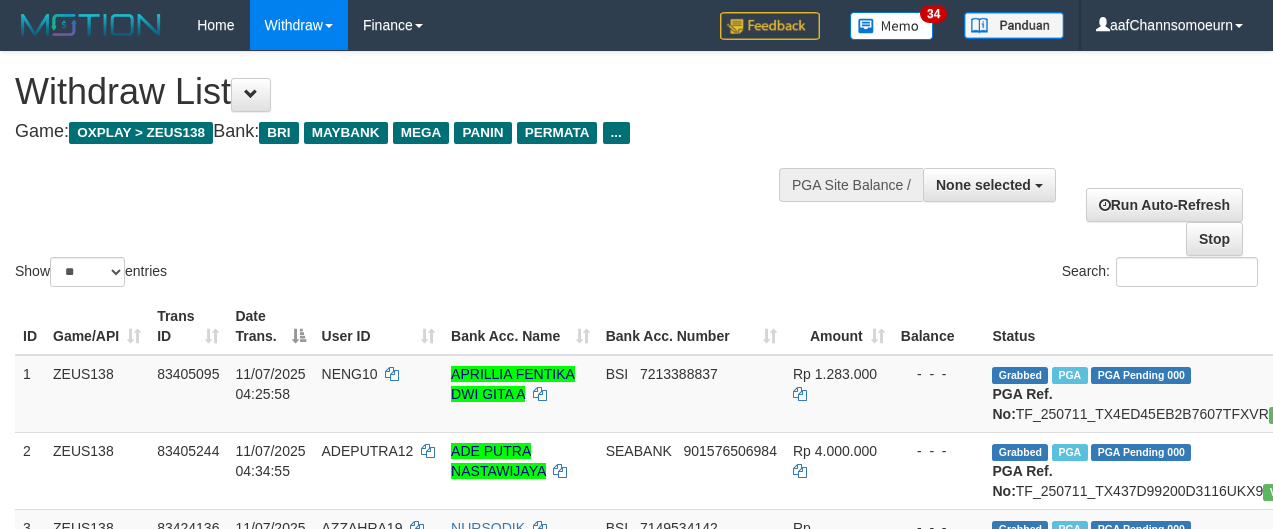 select 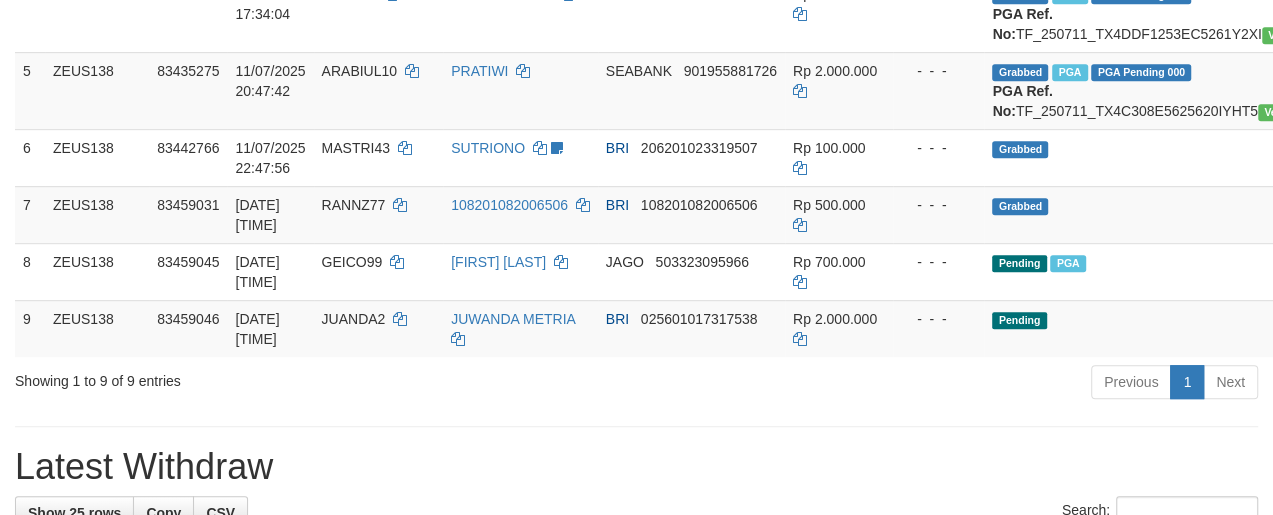 scroll, scrollTop: 557, scrollLeft: 0, axis: vertical 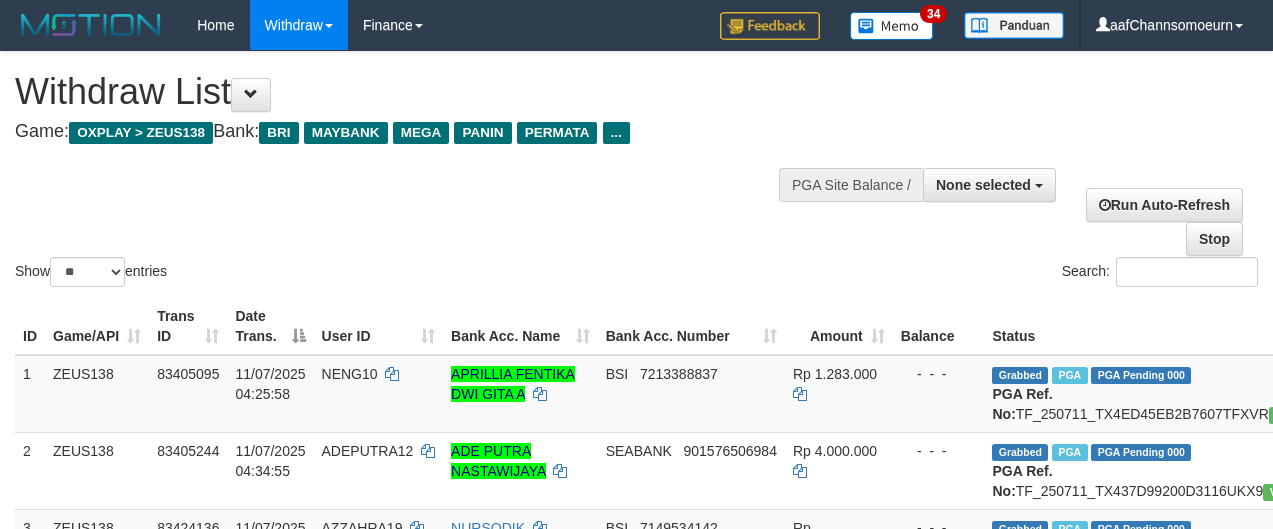 select 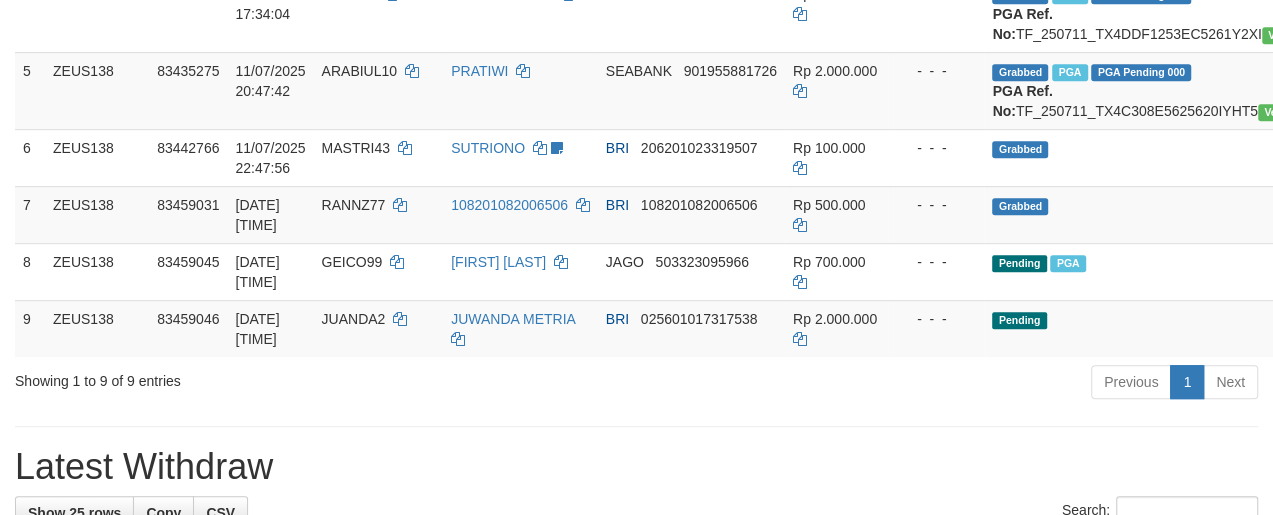 scroll, scrollTop: 557, scrollLeft: 0, axis: vertical 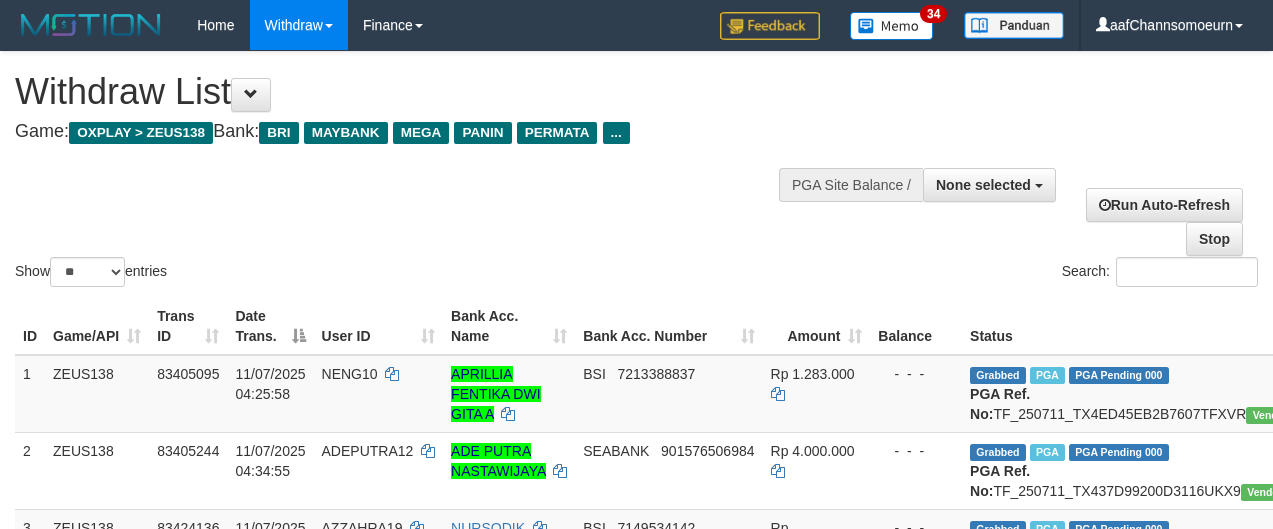 select 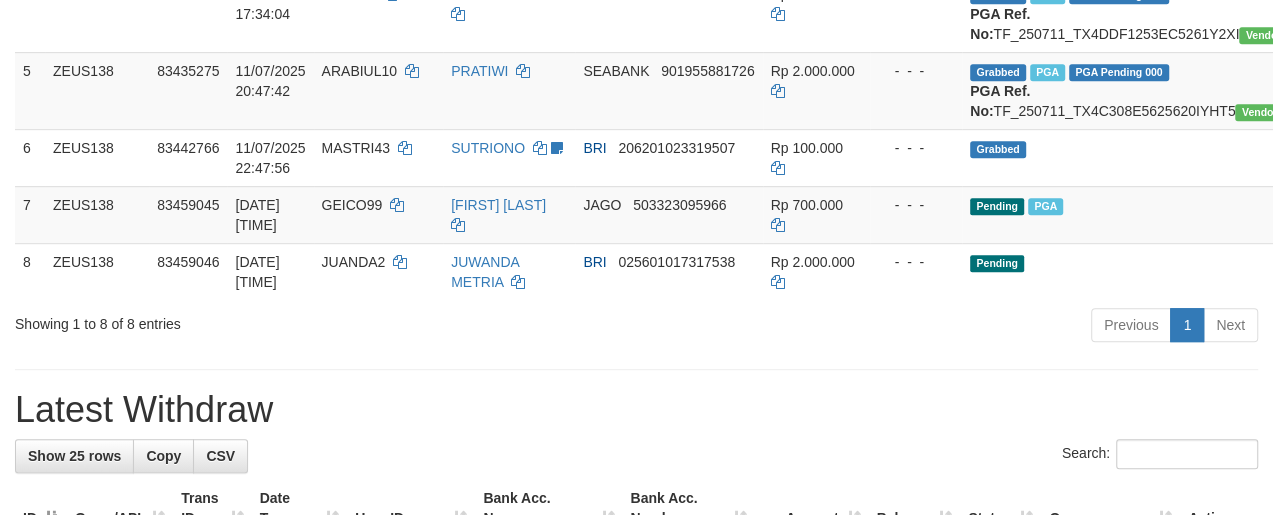 scroll, scrollTop: 557, scrollLeft: 0, axis: vertical 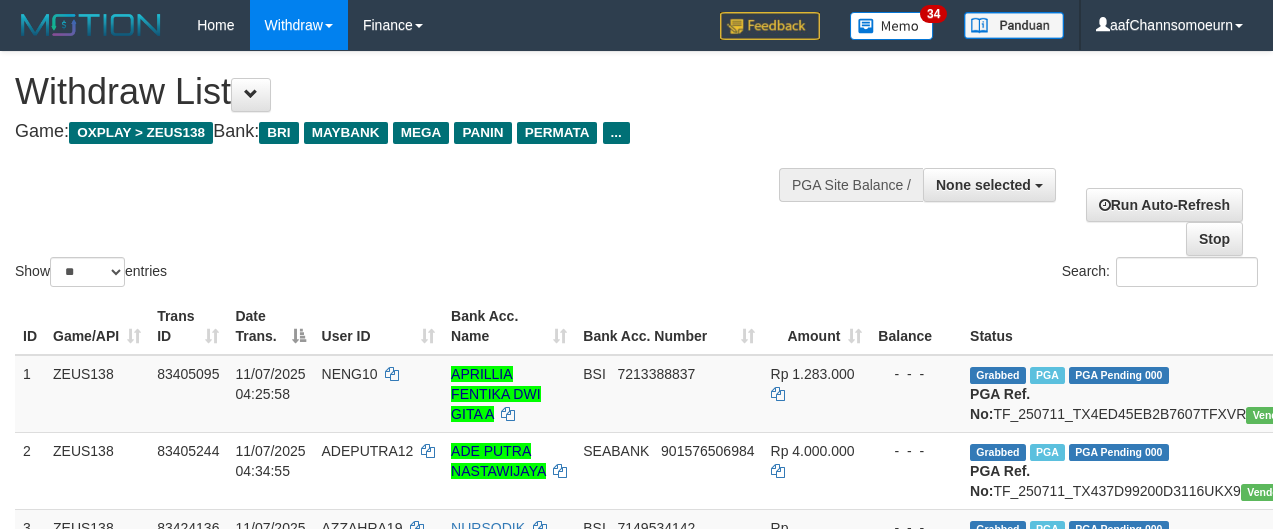 select 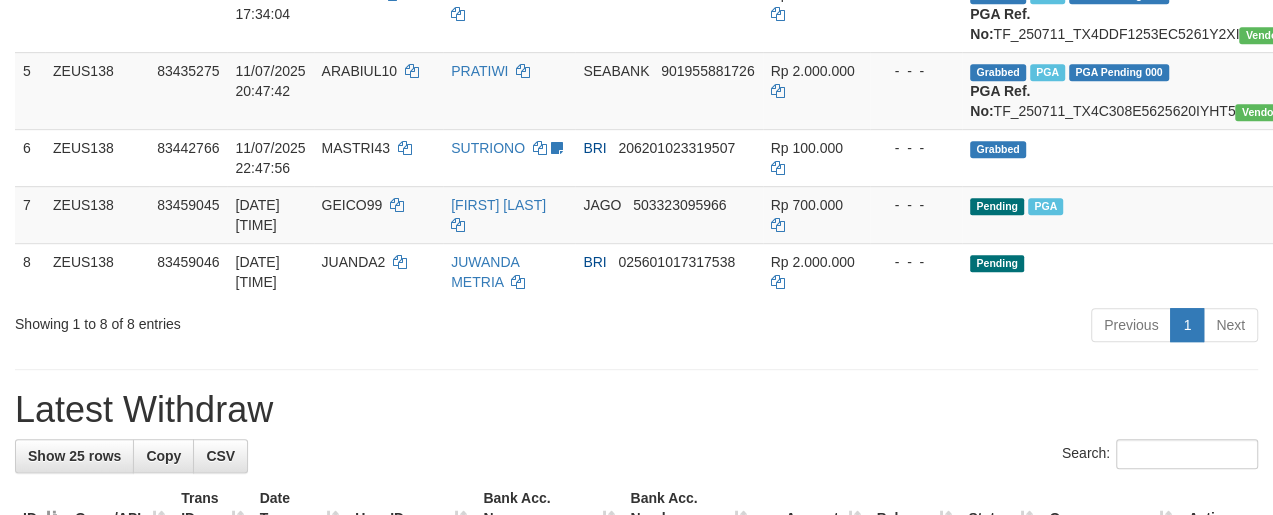 scroll, scrollTop: 557, scrollLeft: 0, axis: vertical 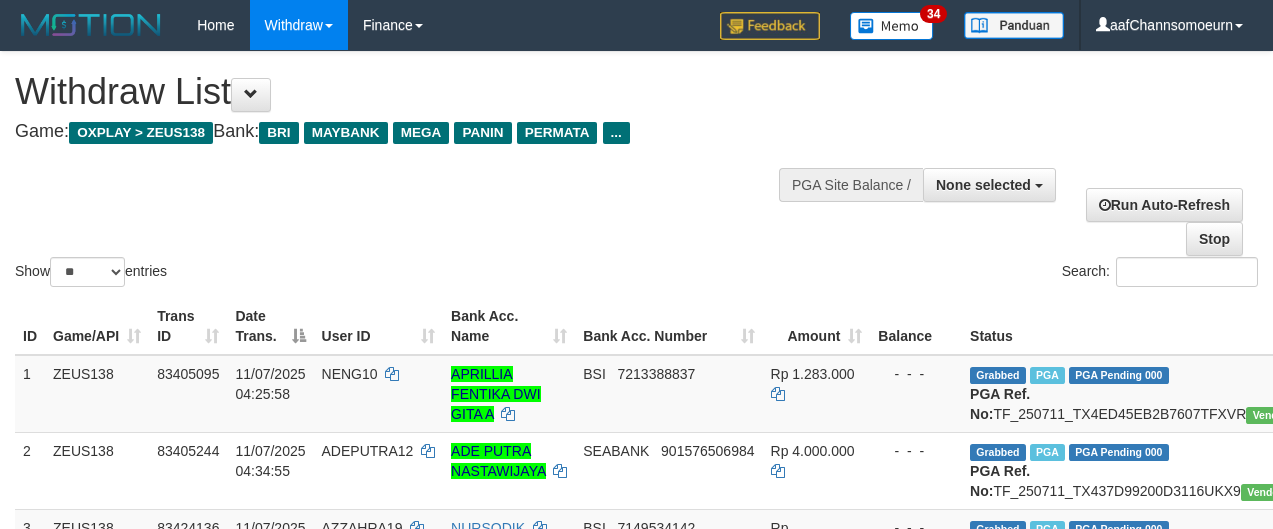 select 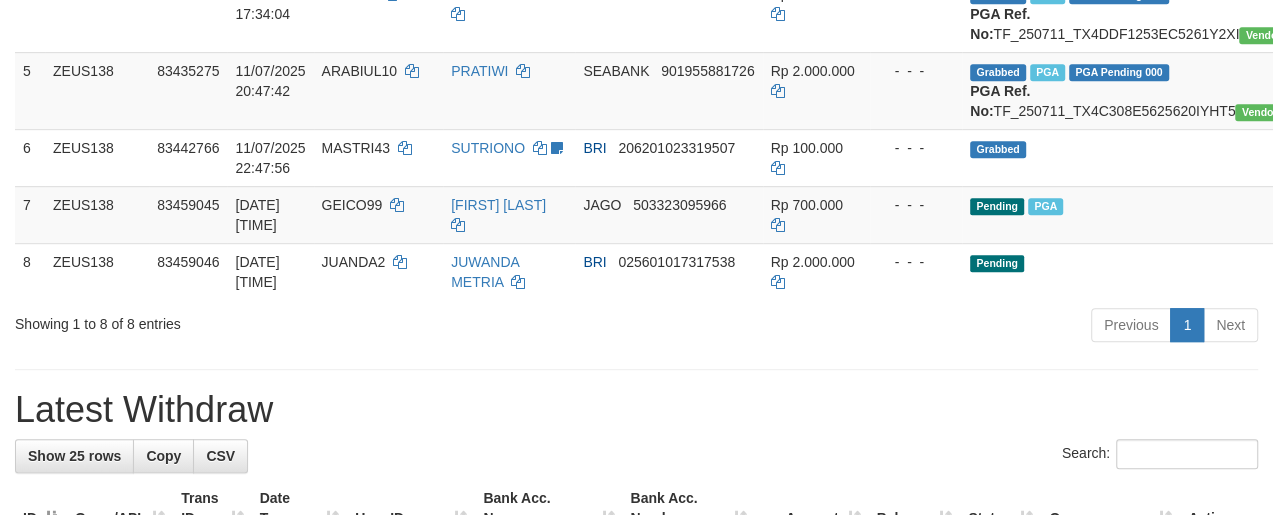 scroll, scrollTop: 557, scrollLeft: 0, axis: vertical 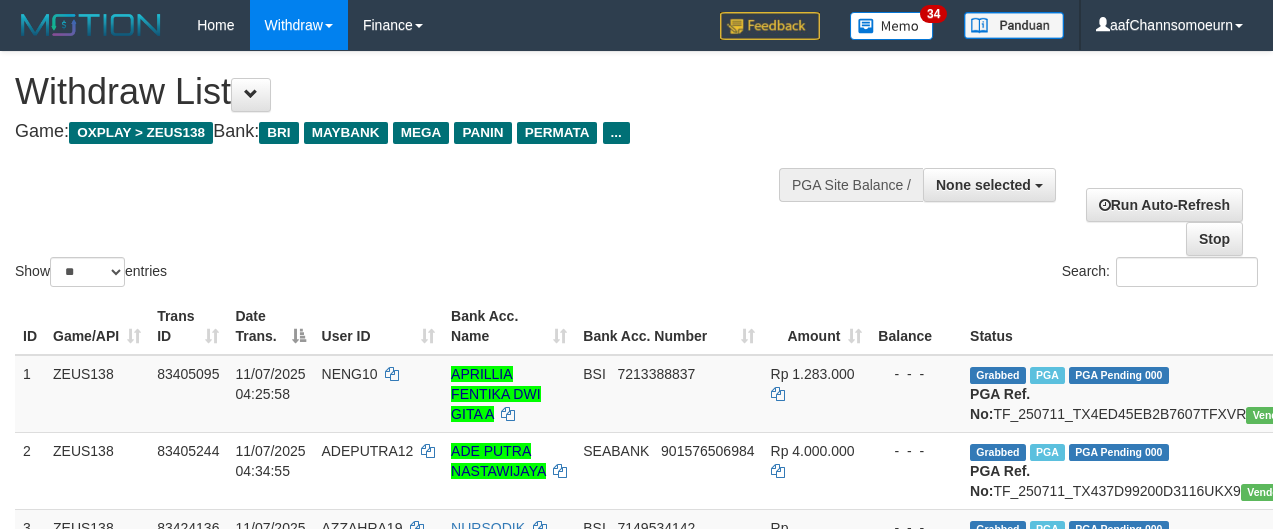 select 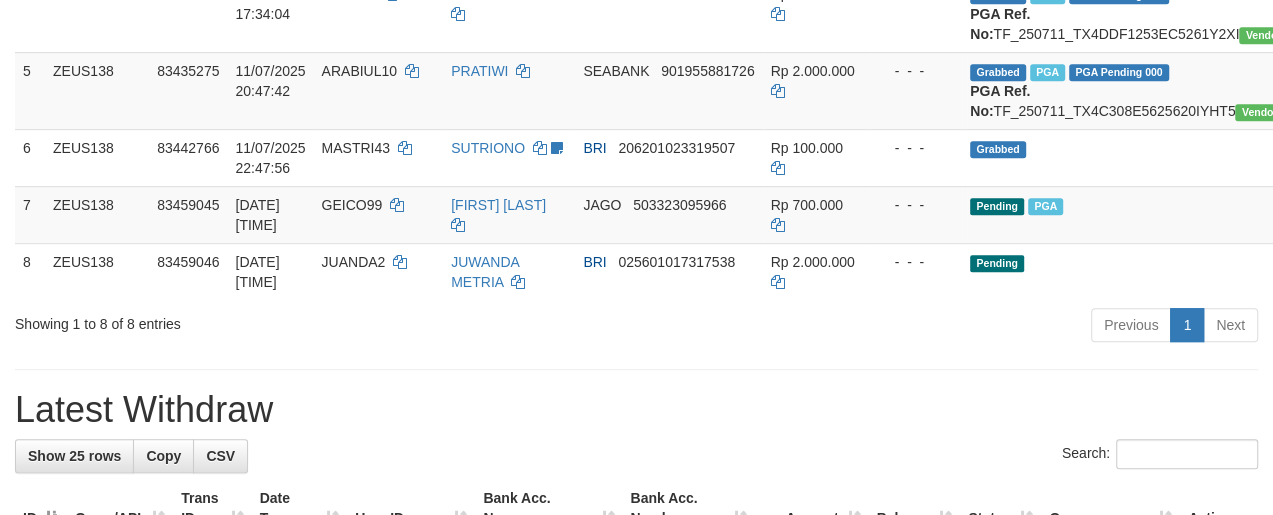 scroll, scrollTop: 557, scrollLeft: 0, axis: vertical 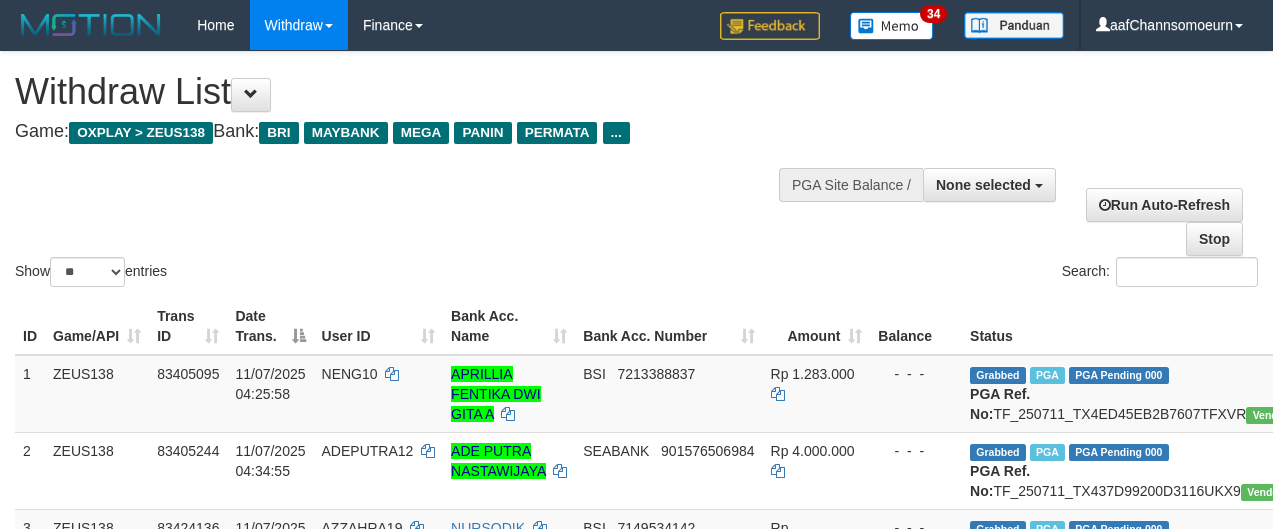 select 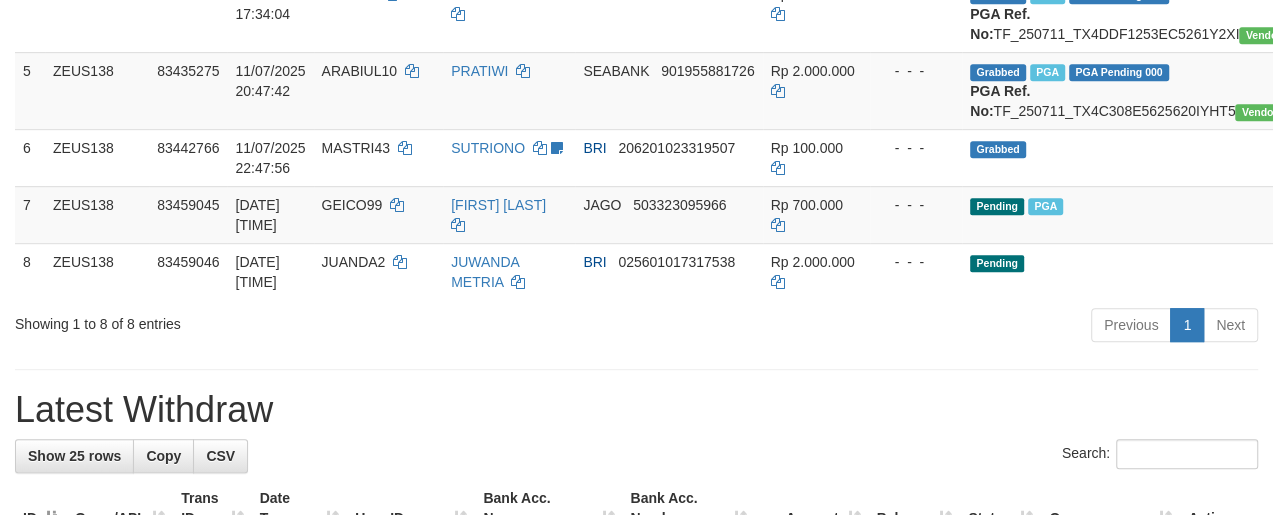 scroll, scrollTop: 557, scrollLeft: 0, axis: vertical 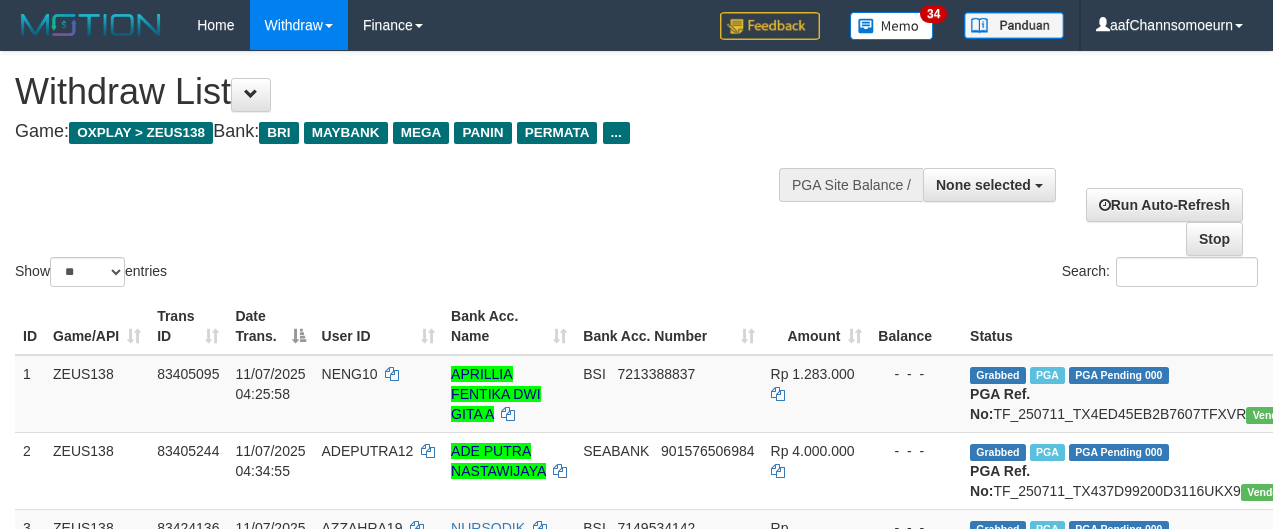 select 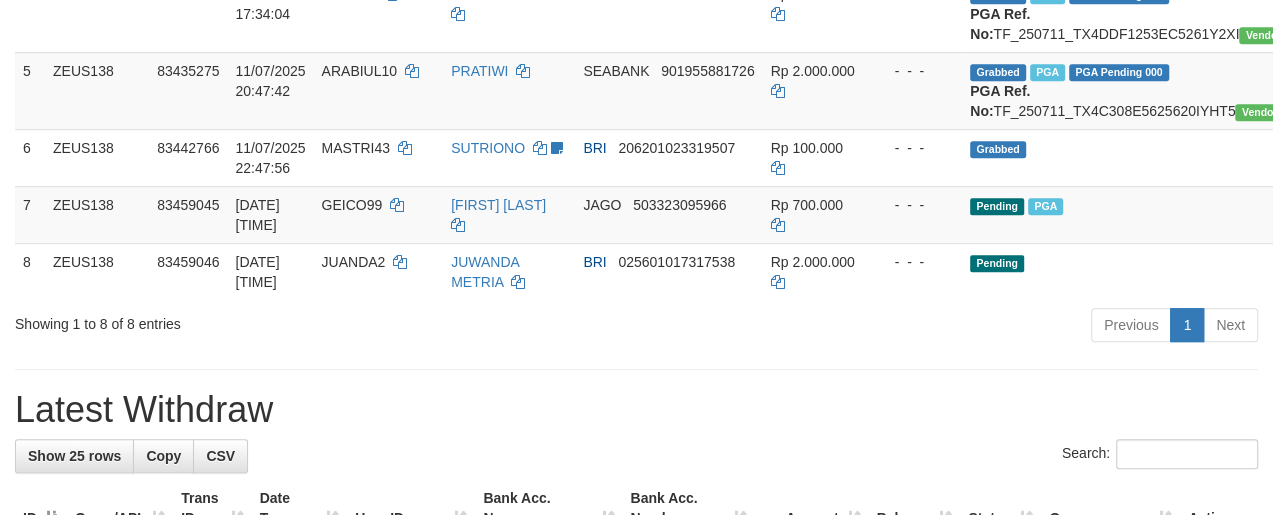 scroll, scrollTop: 557, scrollLeft: 0, axis: vertical 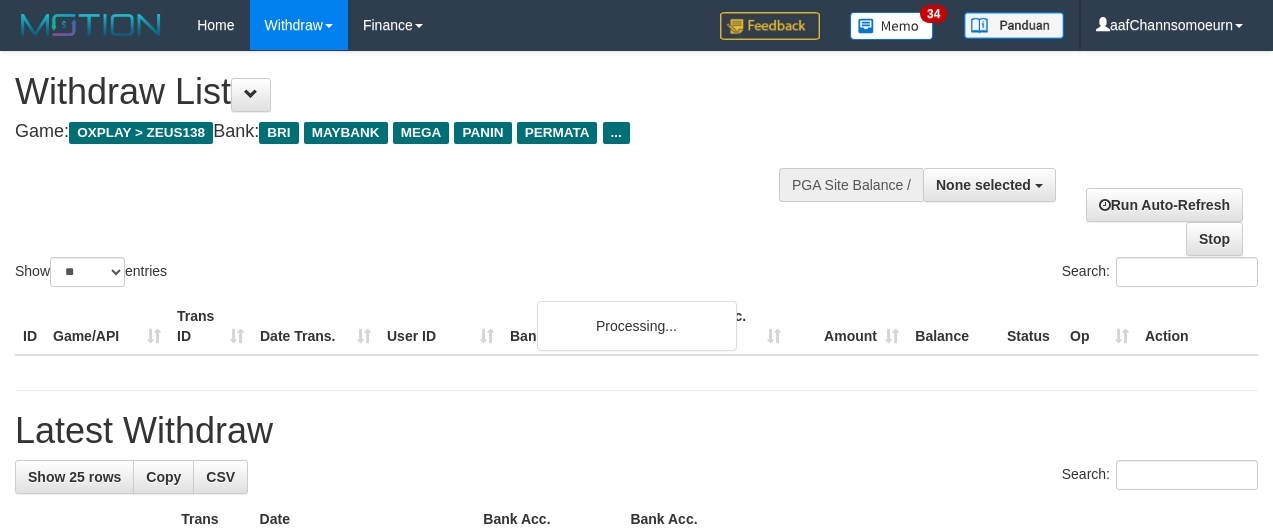 select 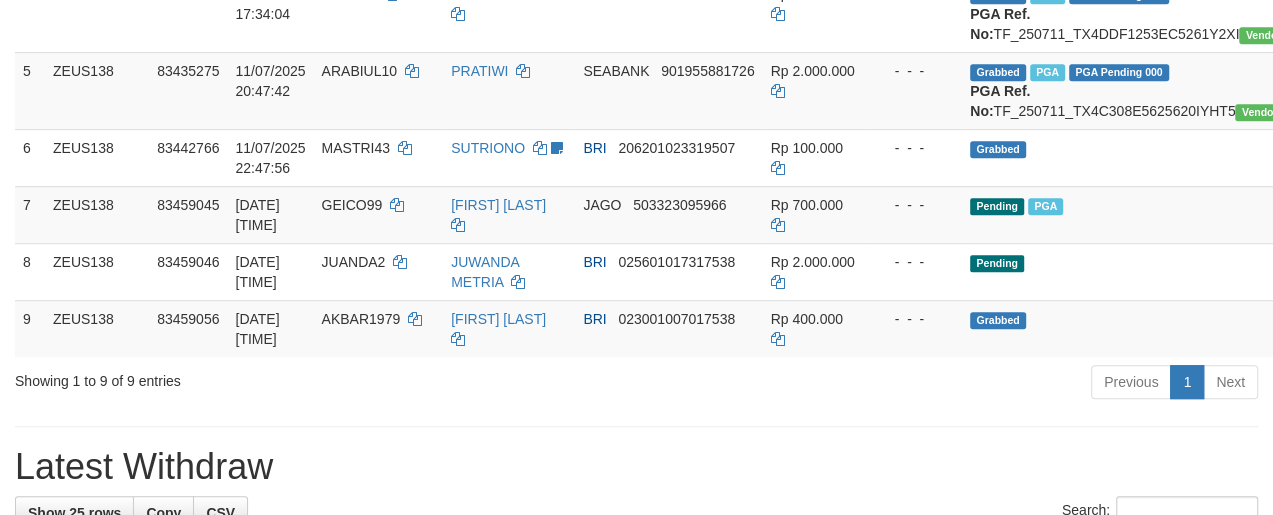 scroll, scrollTop: 557, scrollLeft: 0, axis: vertical 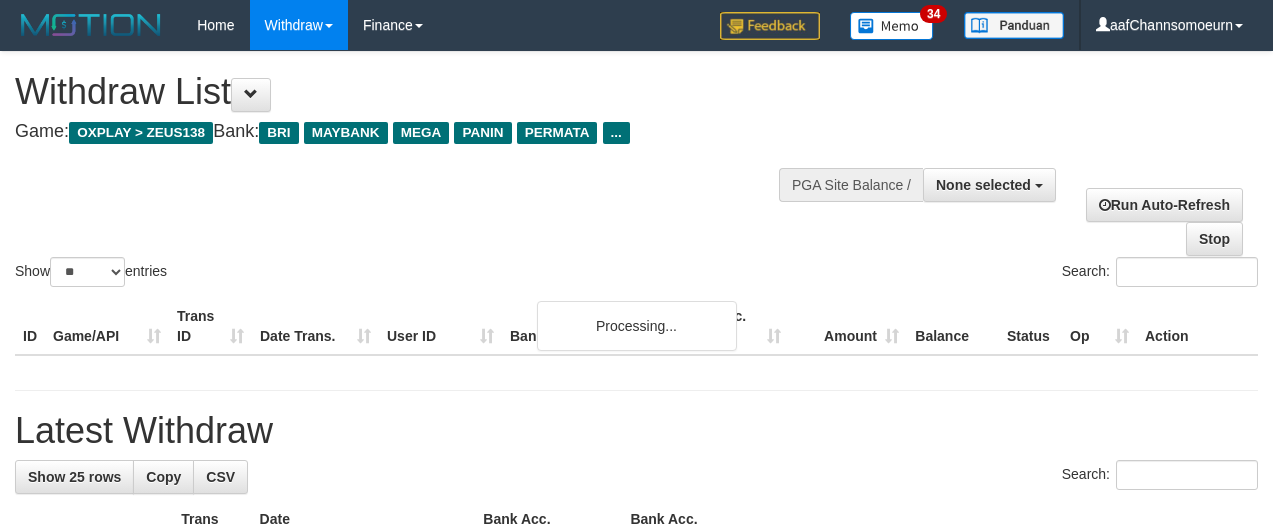 select 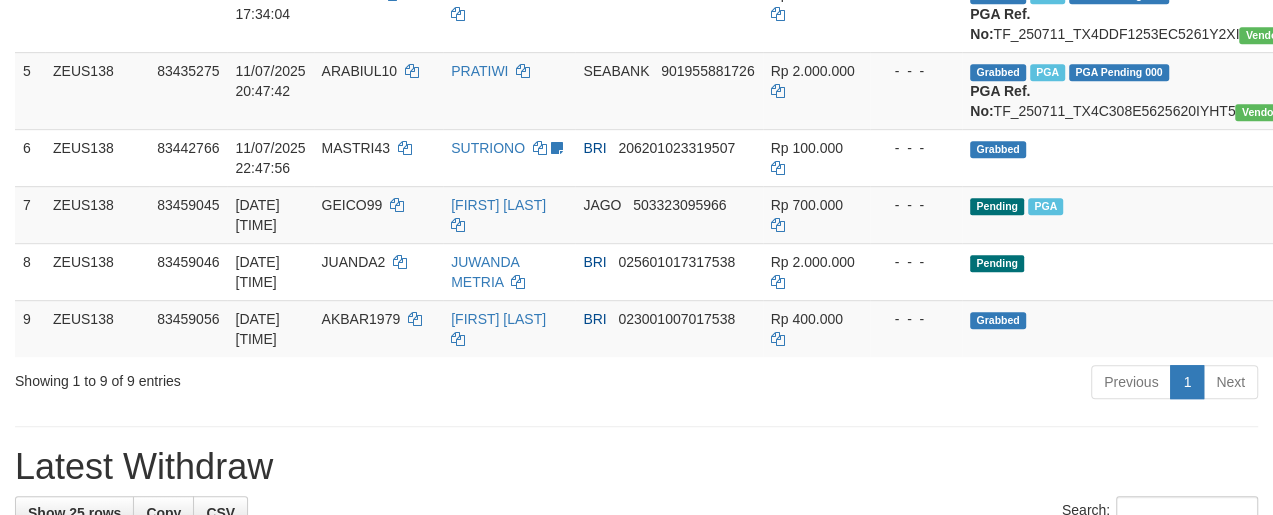 scroll, scrollTop: 557, scrollLeft: 0, axis: vertical 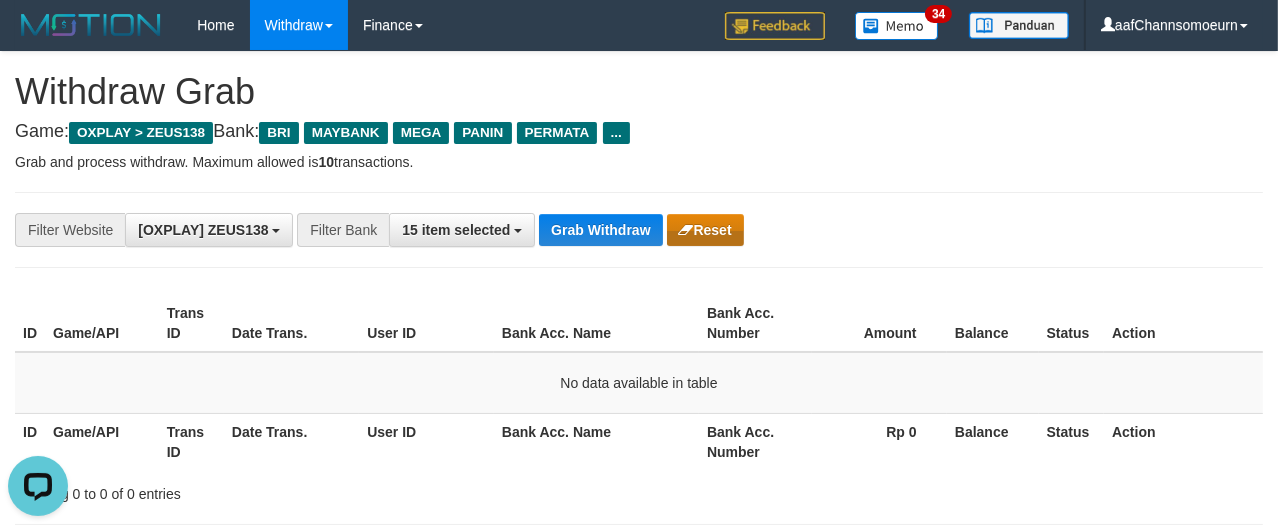 drag, startPoint x: 670, startPoint y: 132, endPoint x: 670, endPoint y: 243, distance: 111 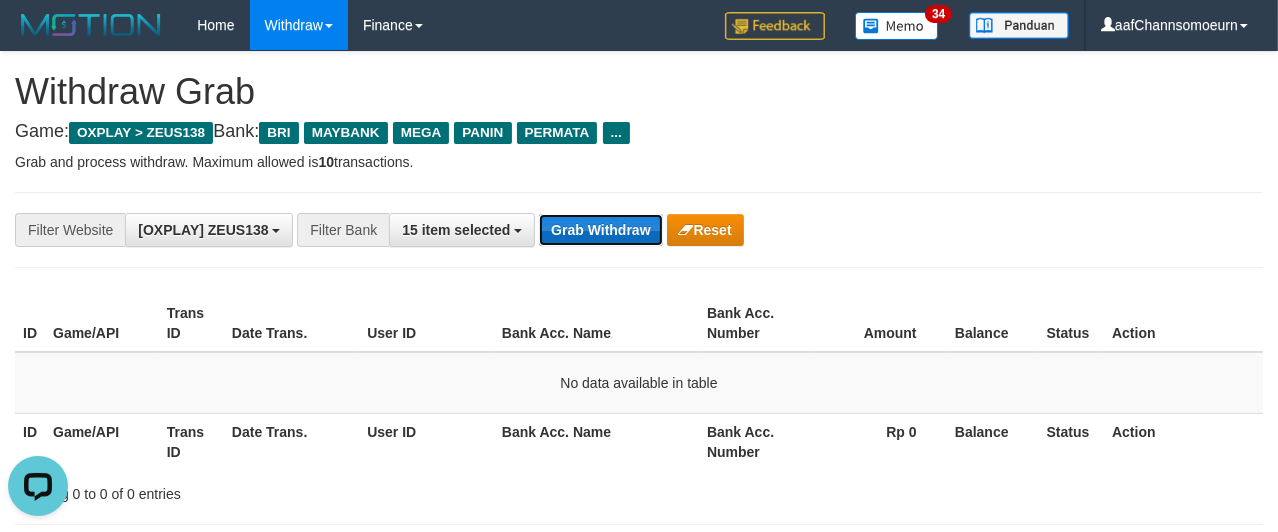click on "Grab Withdraw" at bounding box center (600, 230) 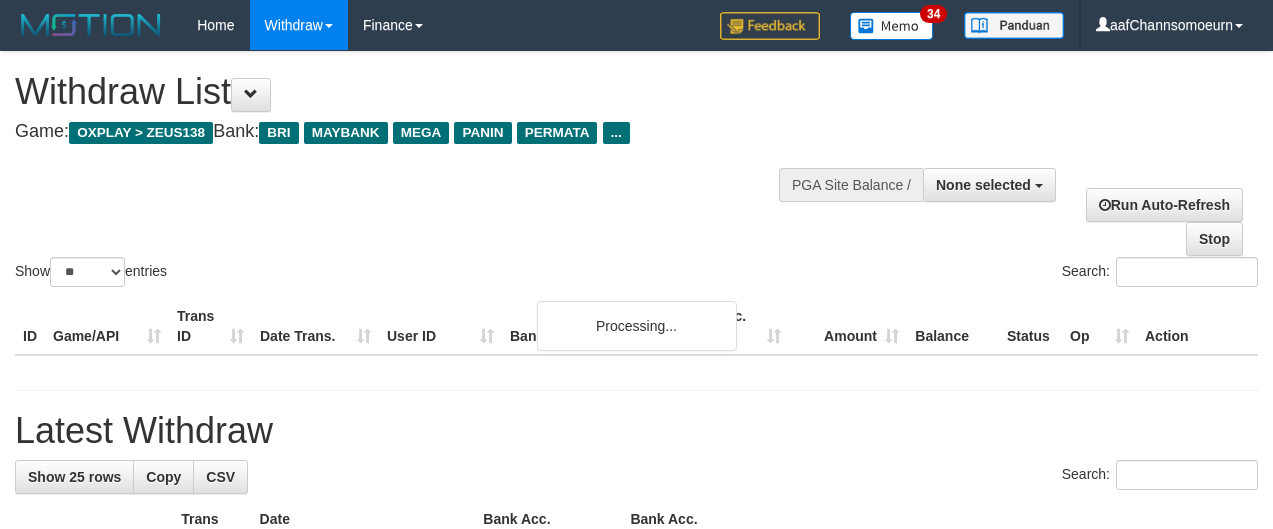 select 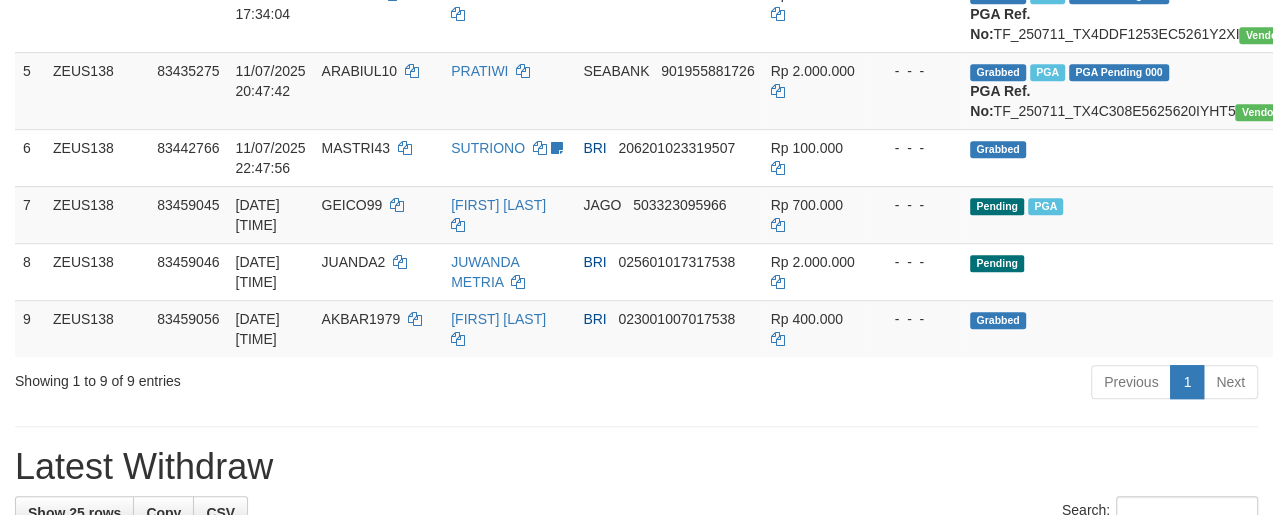 scroll, scrollTop: 557, scrollLeft: 0, axis: vertical 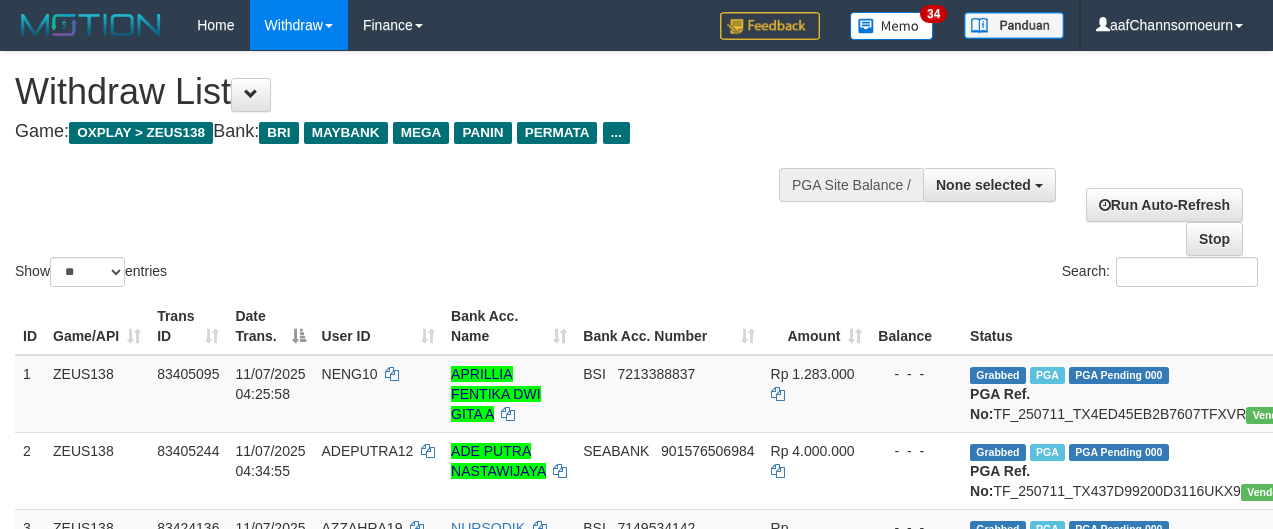 select 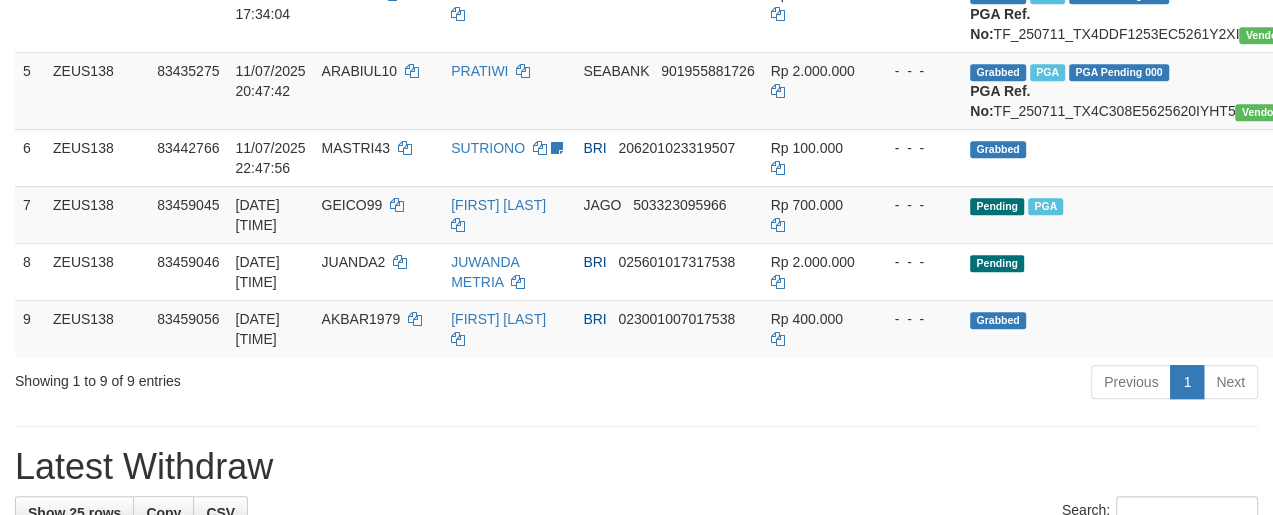 scroll, scrollTop: 557, scrollLeft: 0, axis: vertical 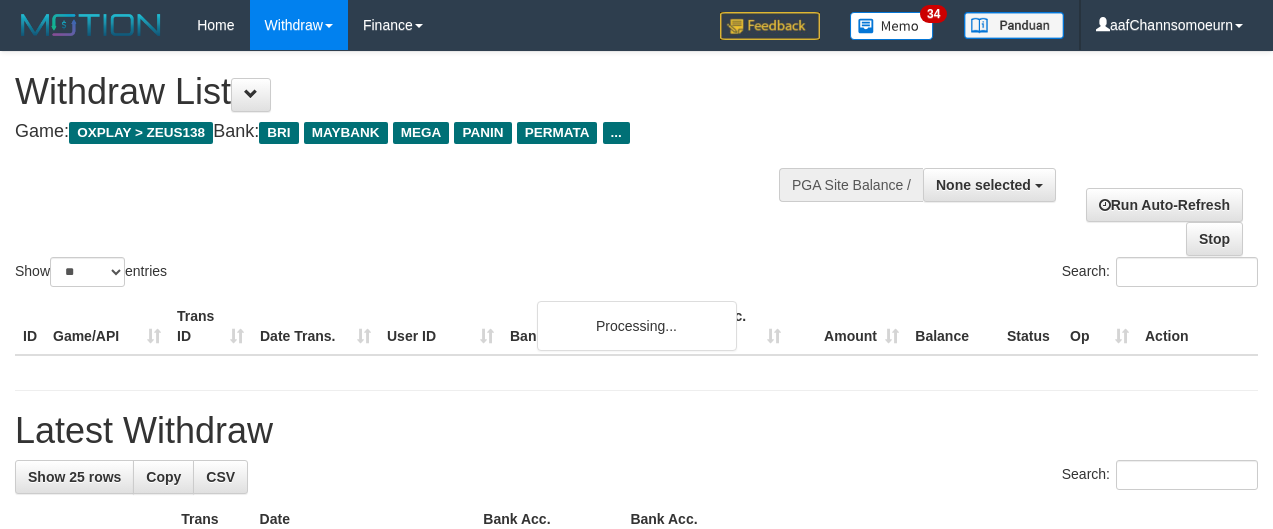 select 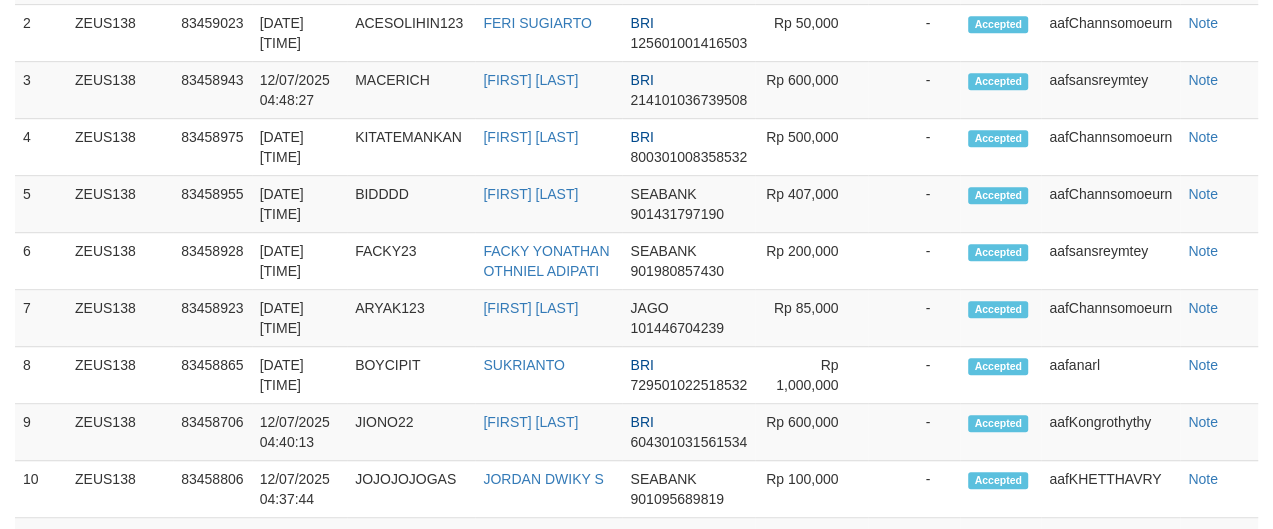 scroll, scrollTop: 557, scrollLeft: 0, axis: vertical 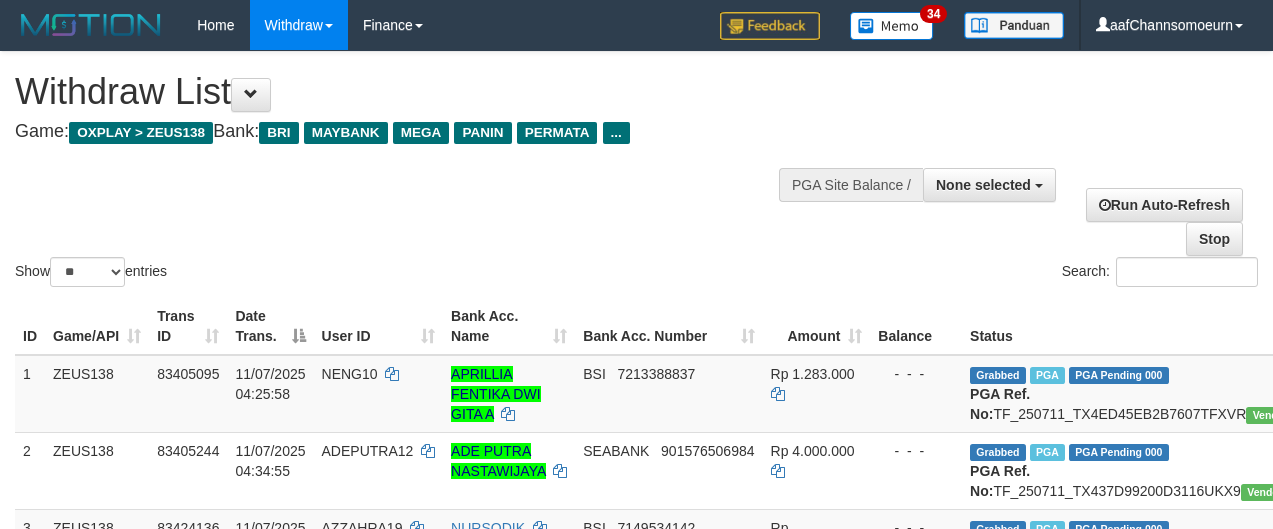 select 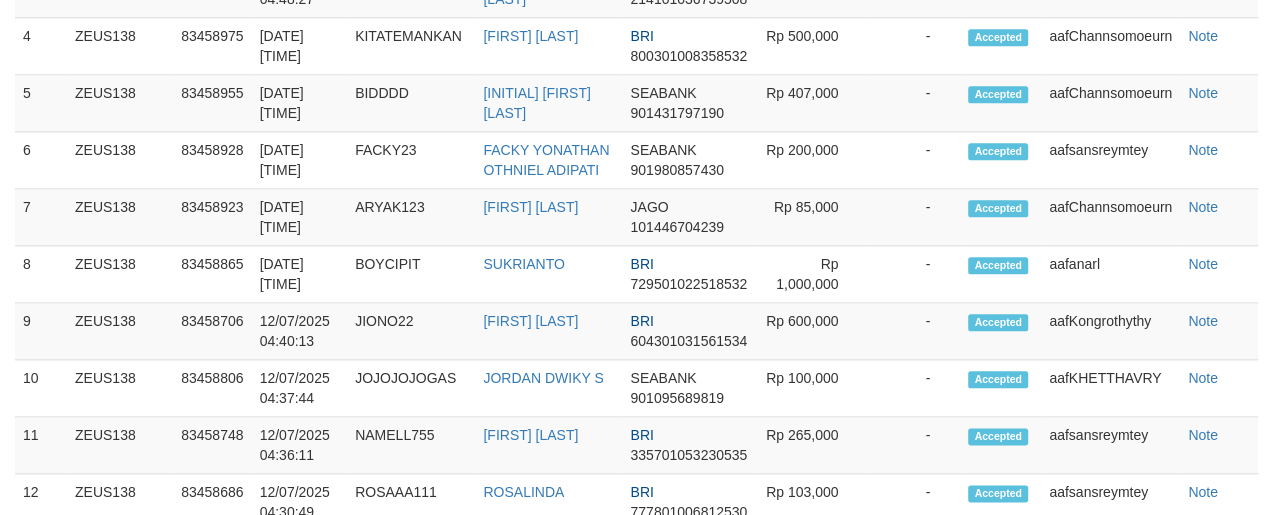 scroll, scrollTop: 1303, scrollLeft: 0, axis: vertical 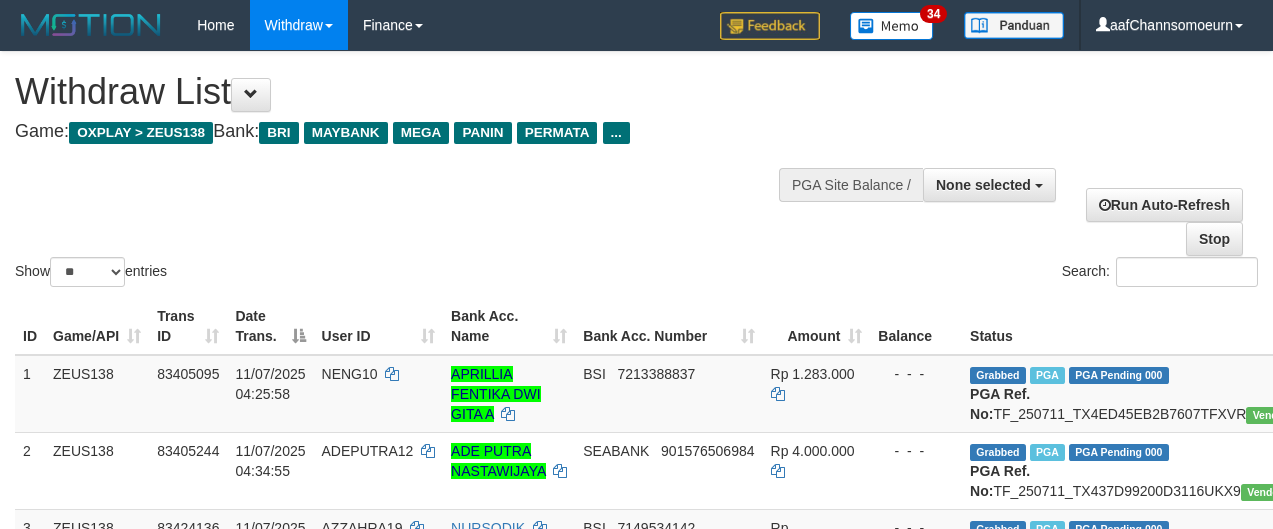 select 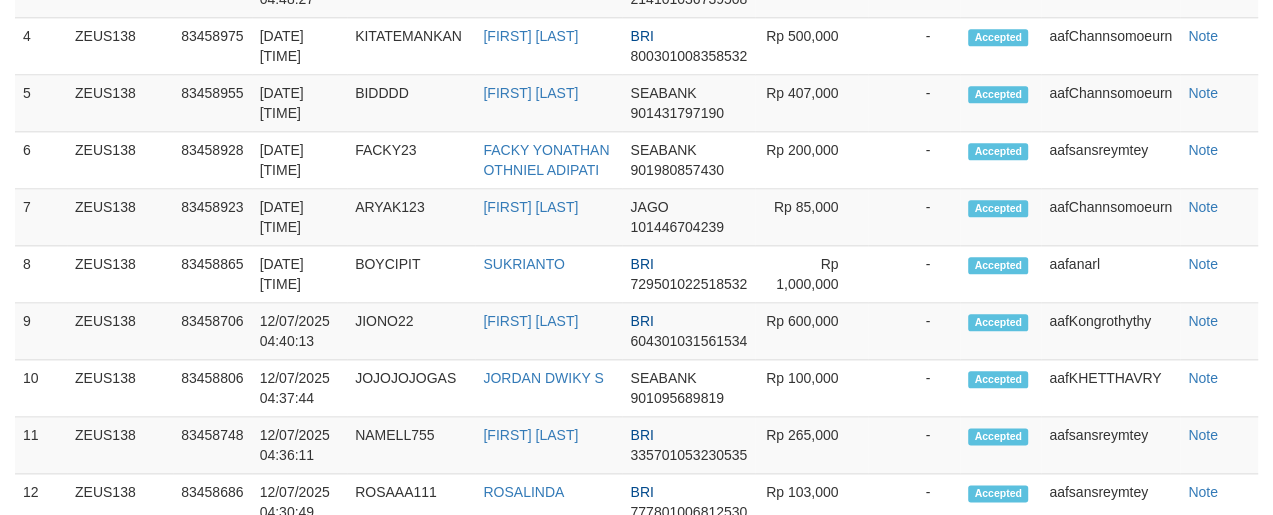 scroll, scrollTop: 1303, scrollLeft: 0, axis: vertical 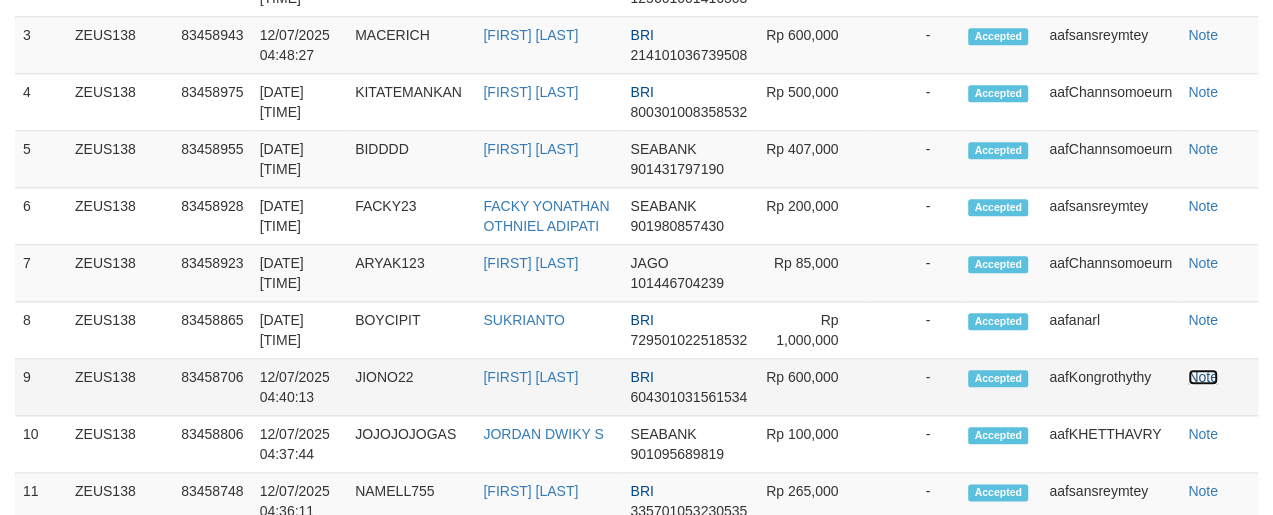 click on "Note" at bounding box center (1203, 377) 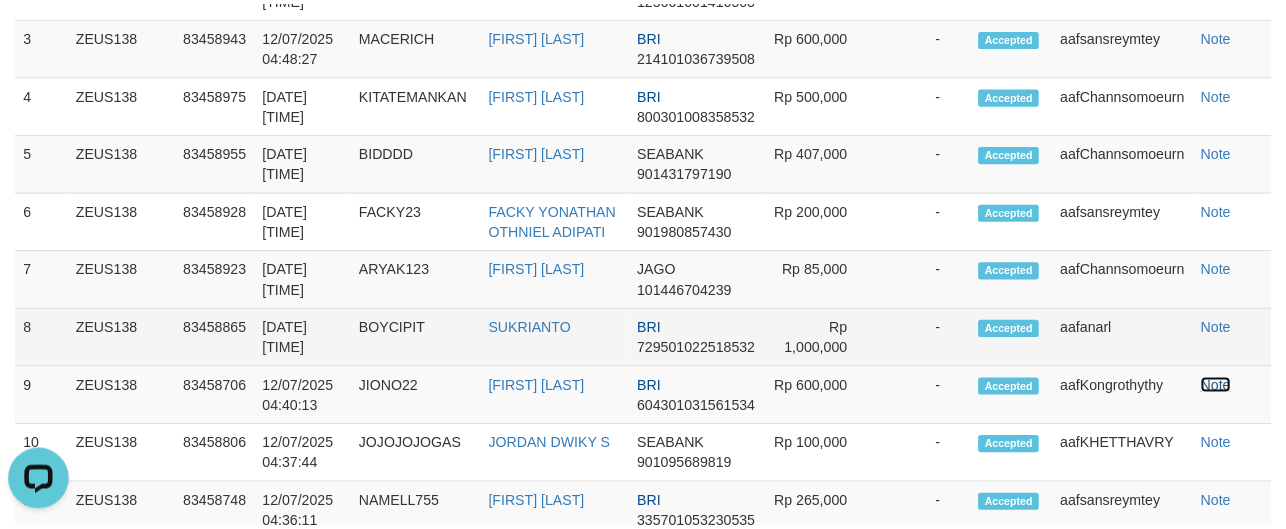 scroll, scrollTop: 0, scrollLeft: 0, axis: both 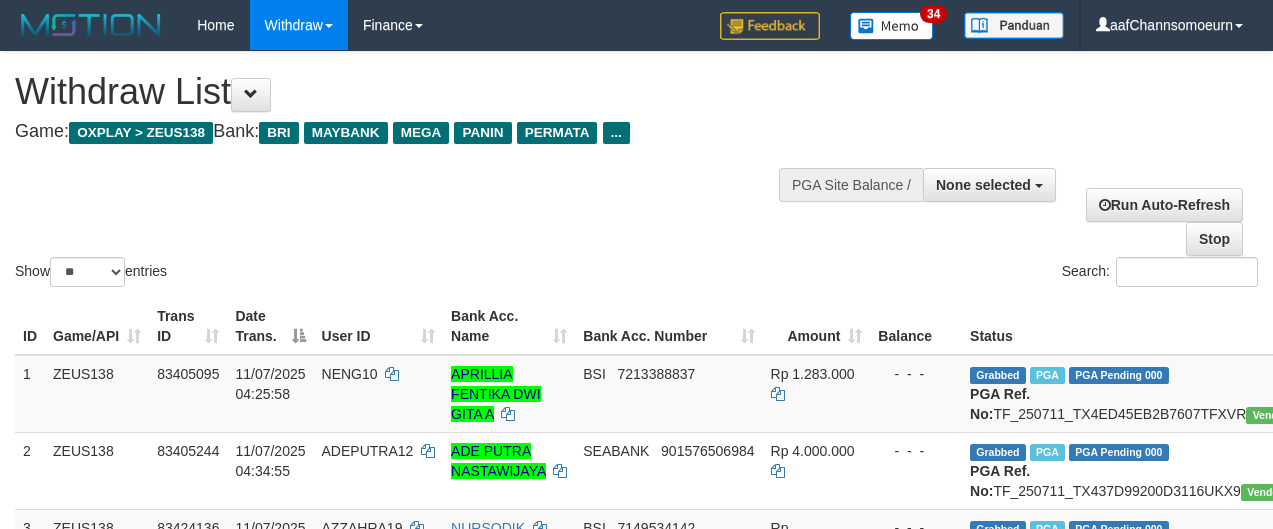 select 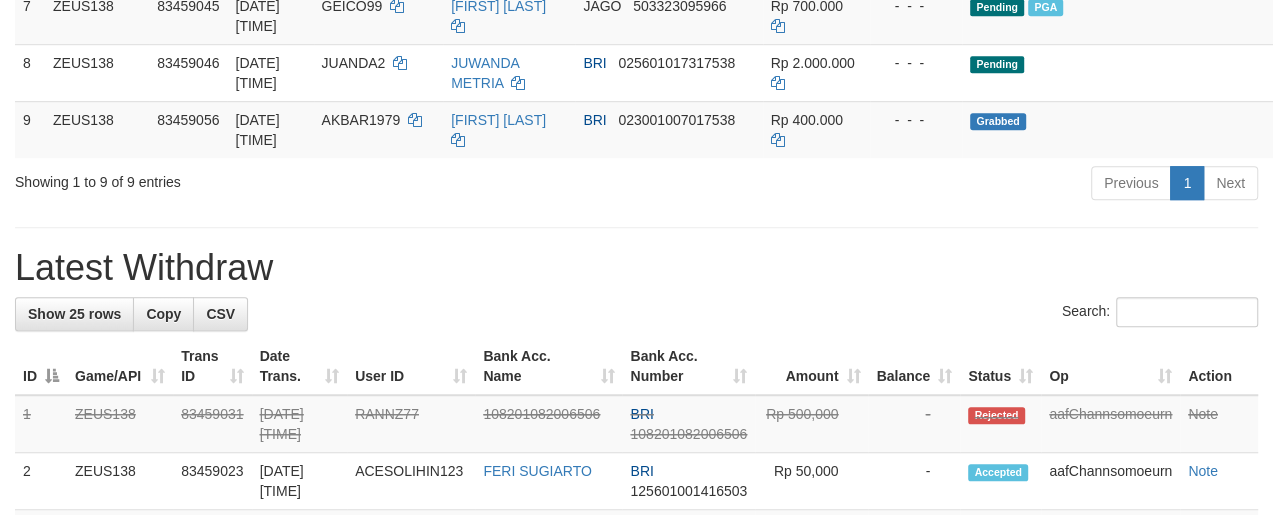 scroll, scrollTop: 653, scrollLeft: 0, axis: vertical 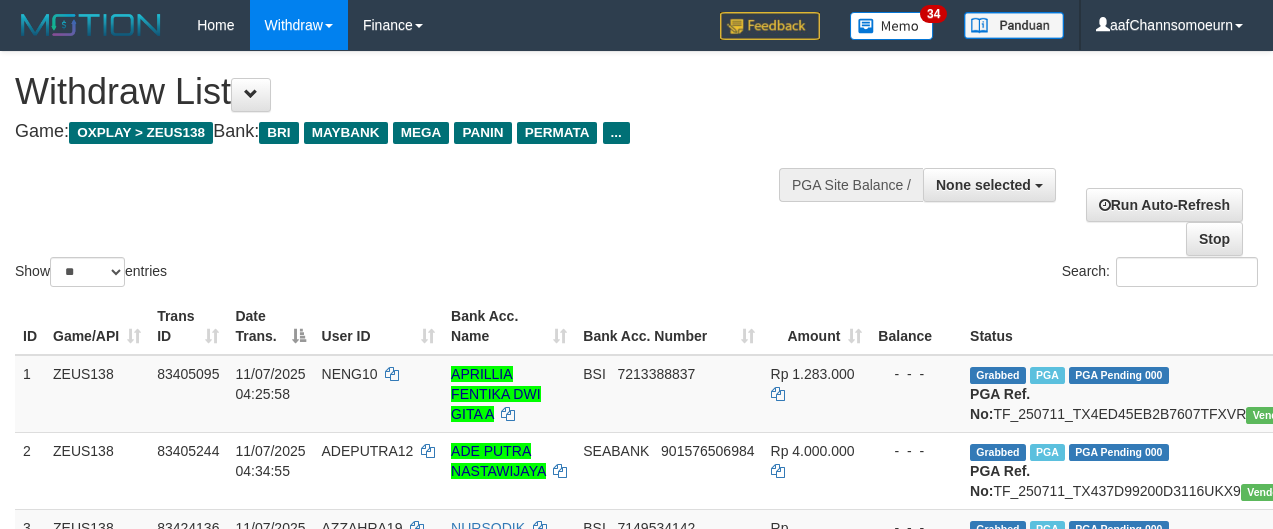 select 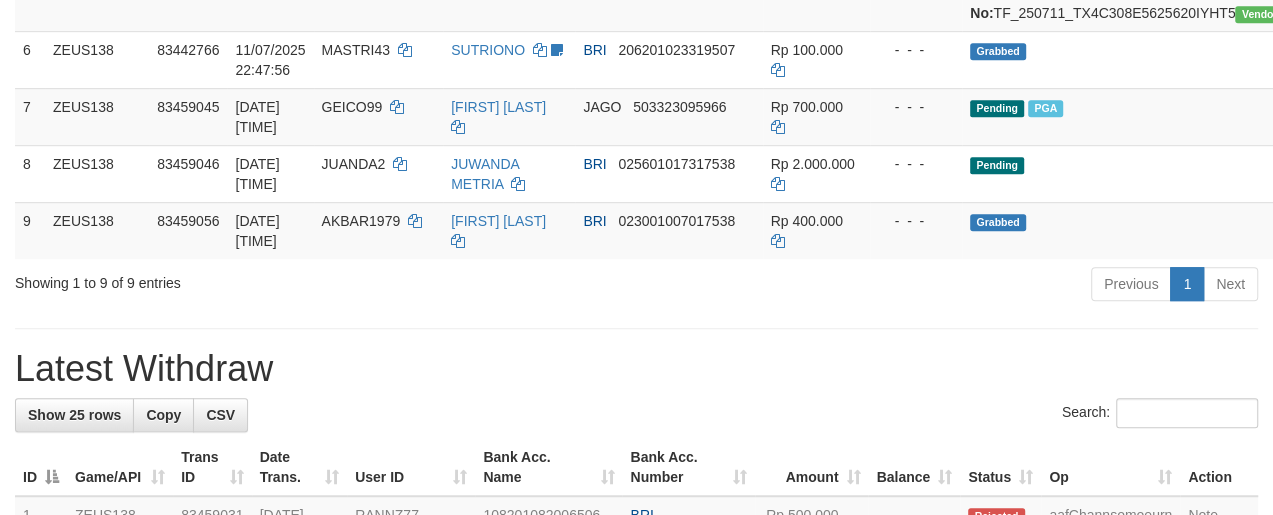 scroll, scrollTop: 653, scrollLeft: 0, axis: vertical 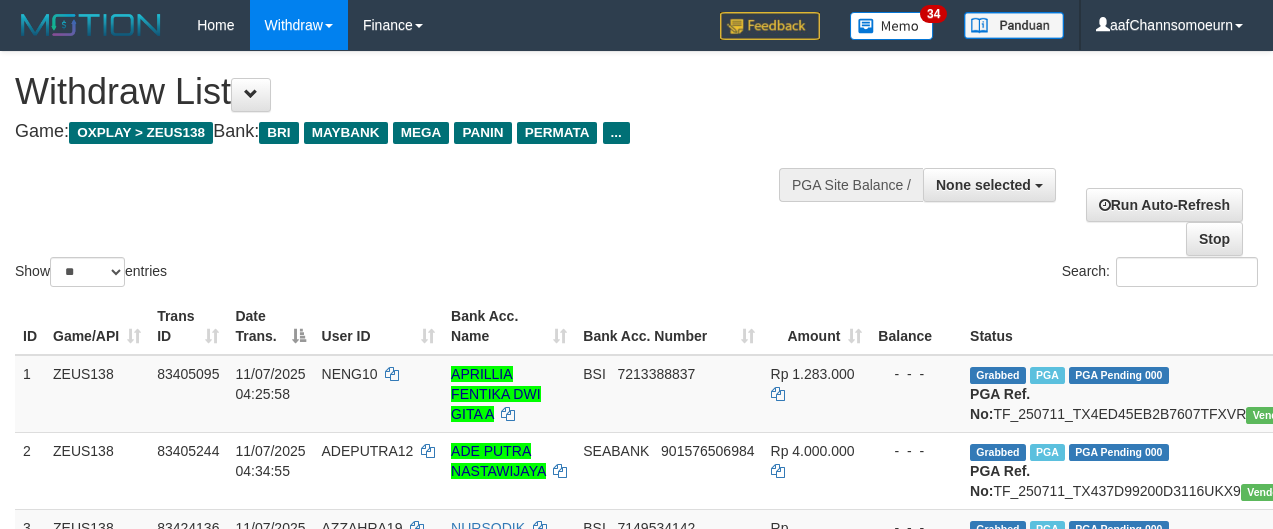 select 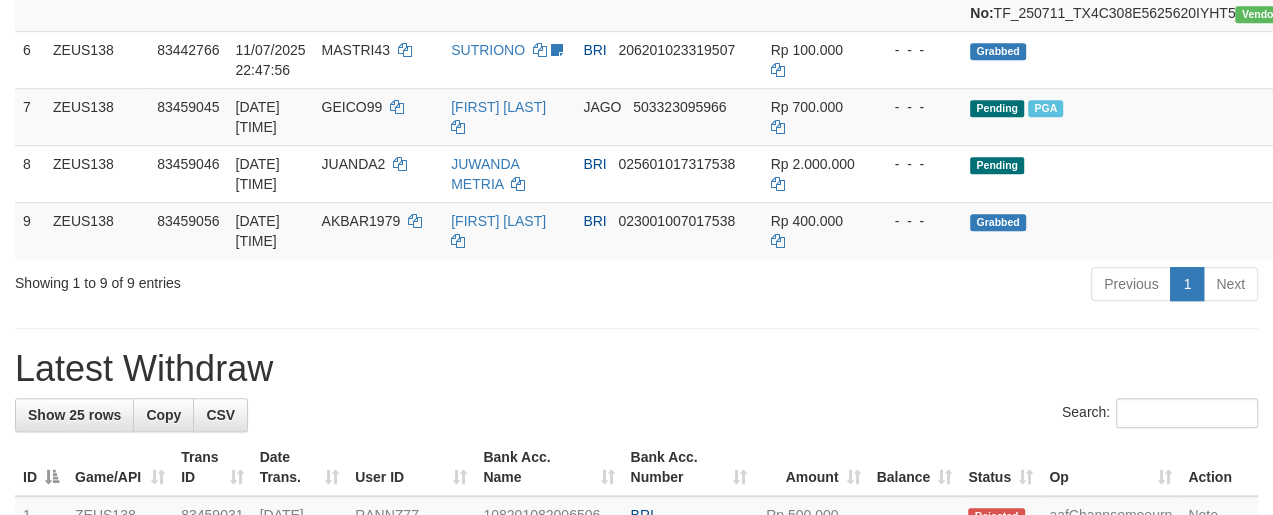 scroll, scrollTop: 653, scrollLeft: 0, axis: vertical 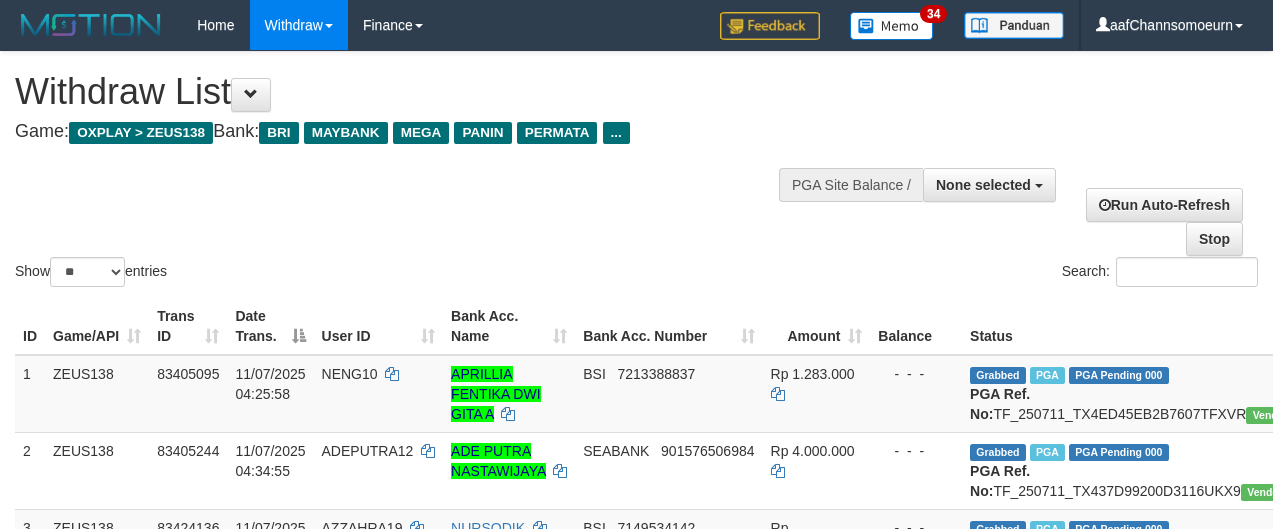 select 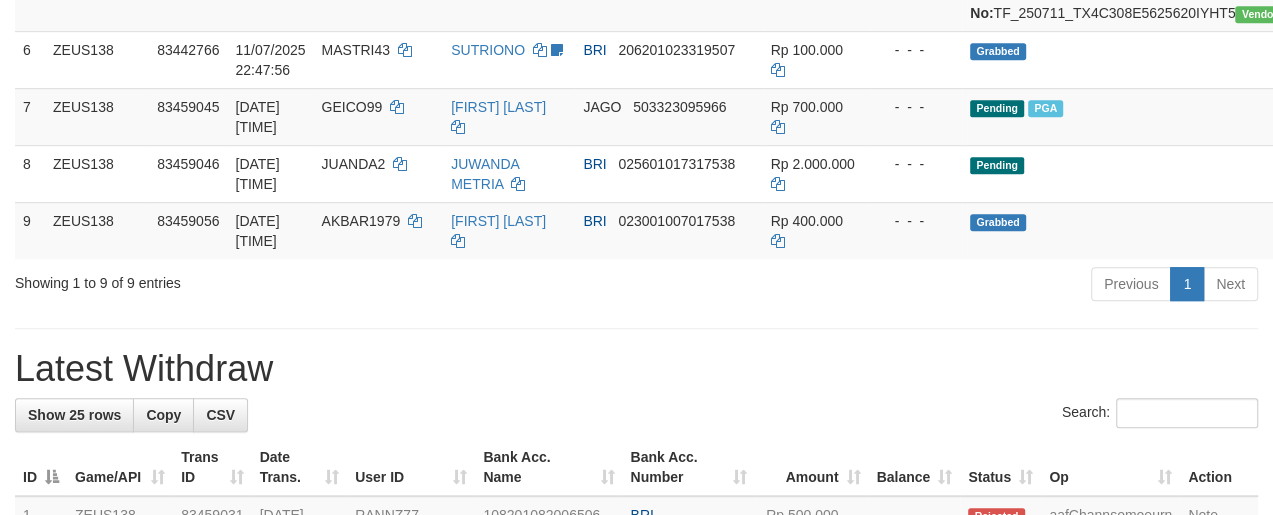 scroll, scrollTop: 653, scrollLeft: 0, axis: vertical 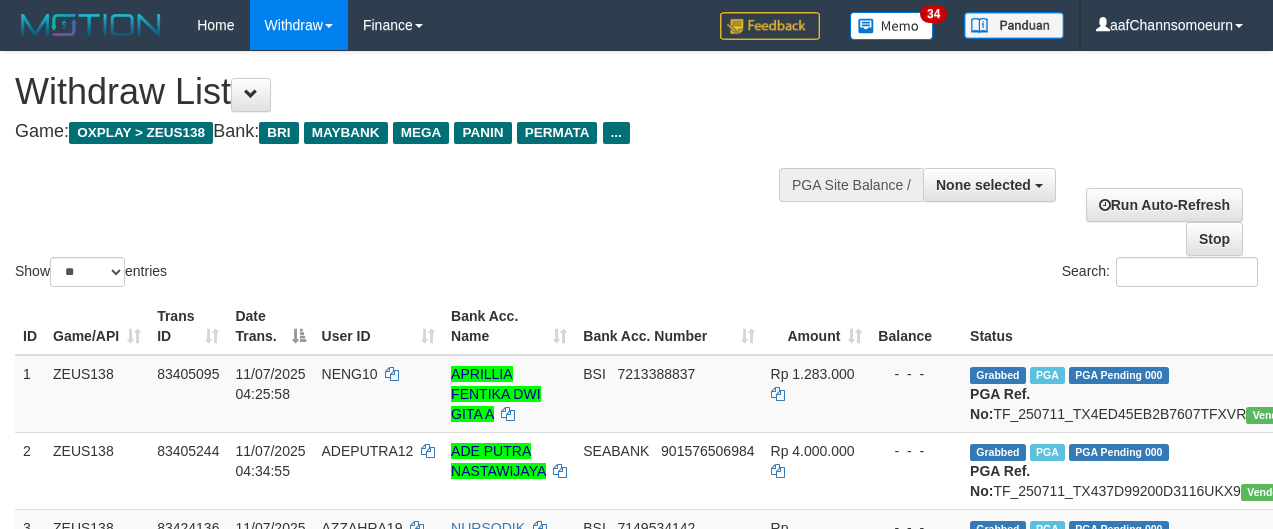 select 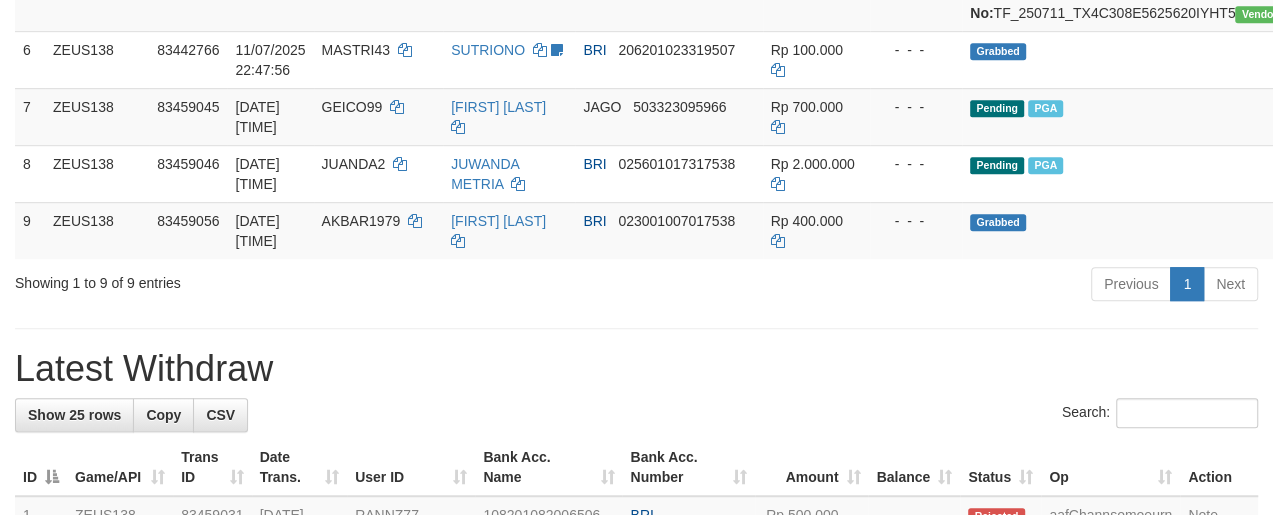 scroll, scrollTop: 653, scrollLeft: 0, axis: vertical 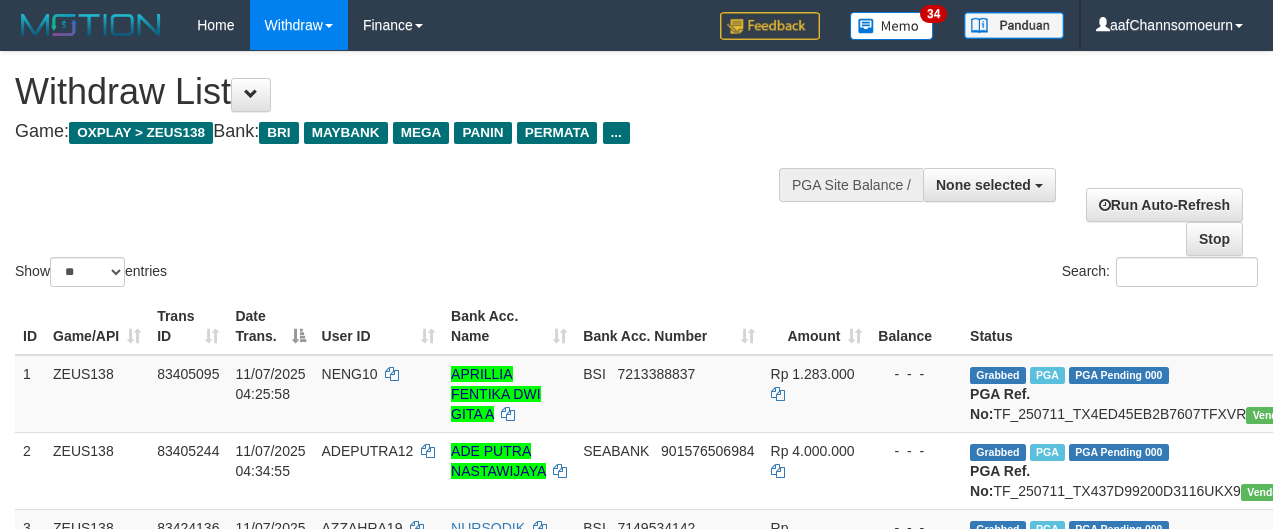 select 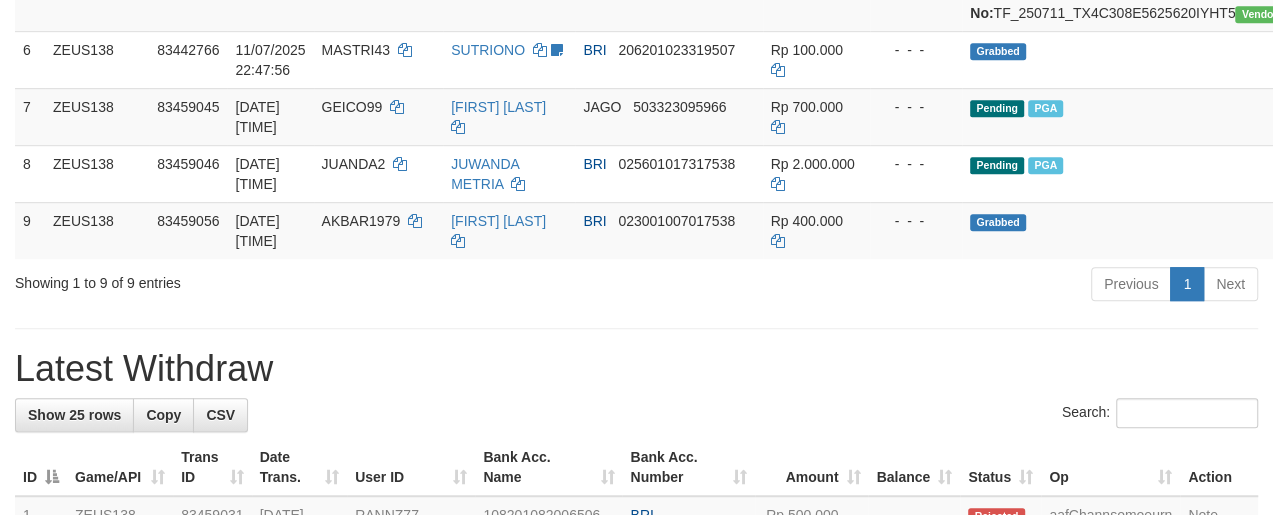 scroll, scrollTop: 653, scrollLeft: 0, axis: vertical 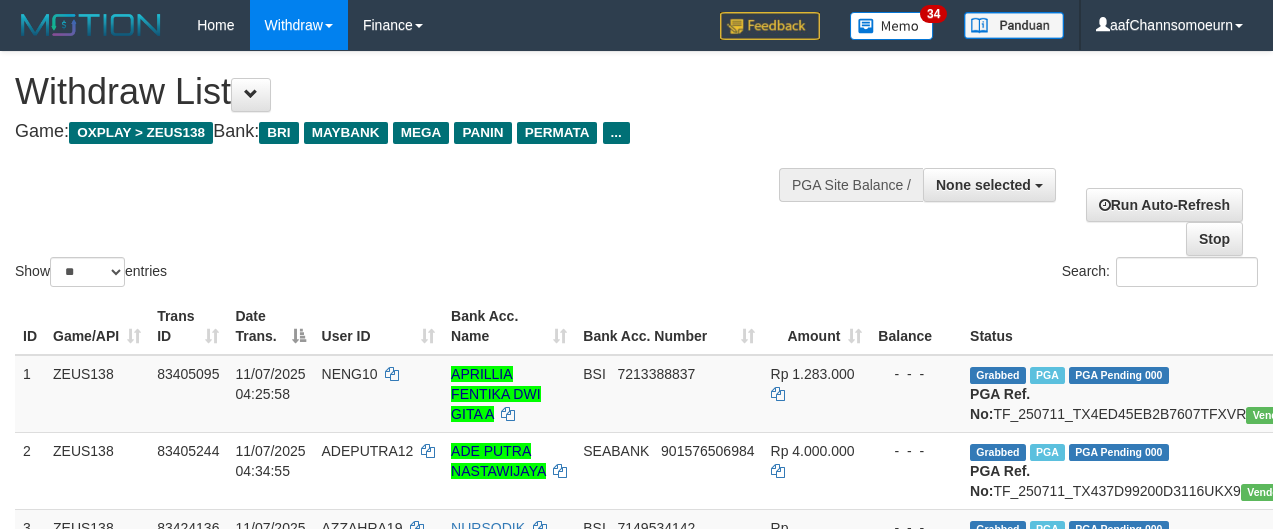 select 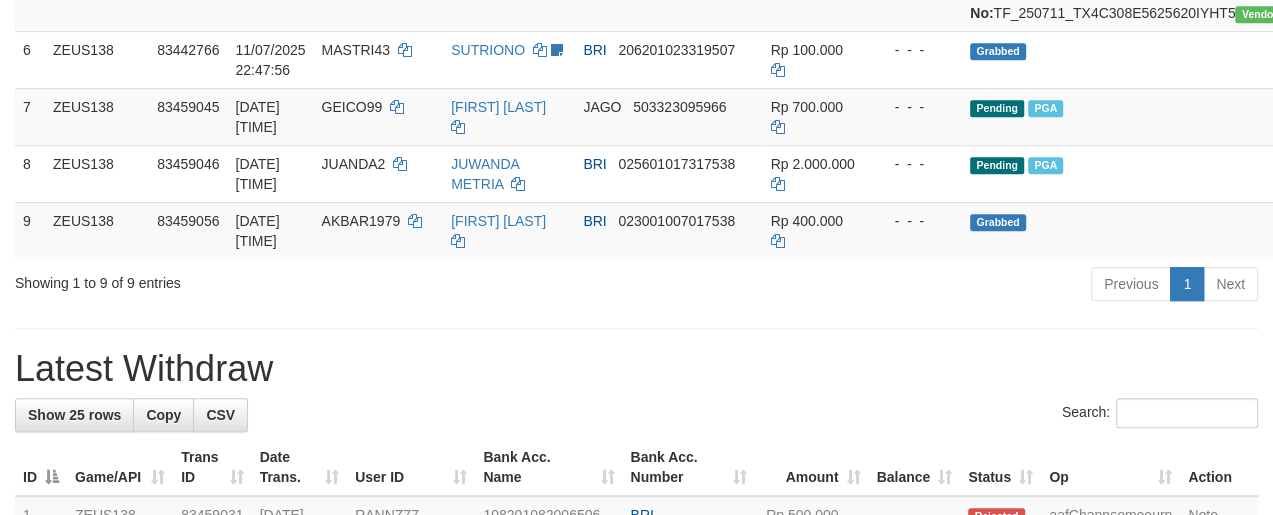 scroll, scrollTop: 653, scrollLeft: 0, axis: vertical 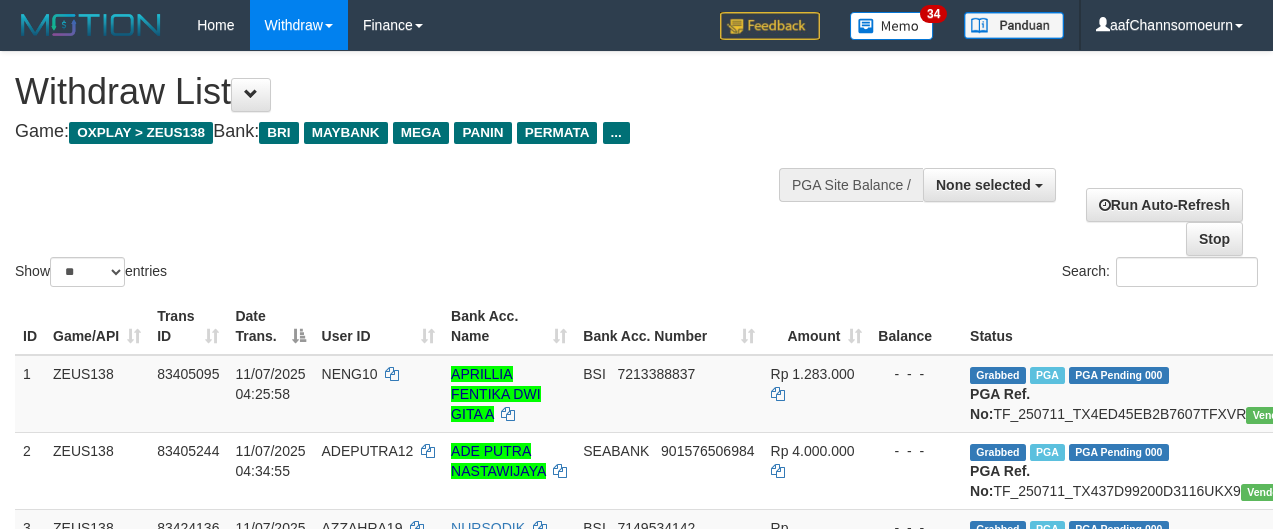 select 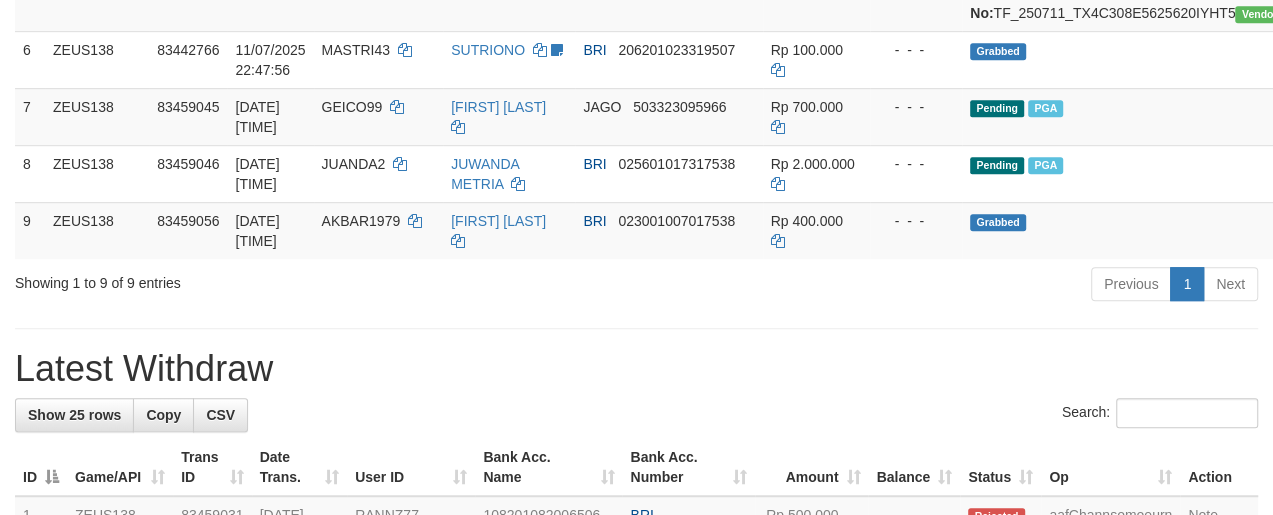 scroll, scrollTop: 653, scrollLeft: 0, axis: vertical 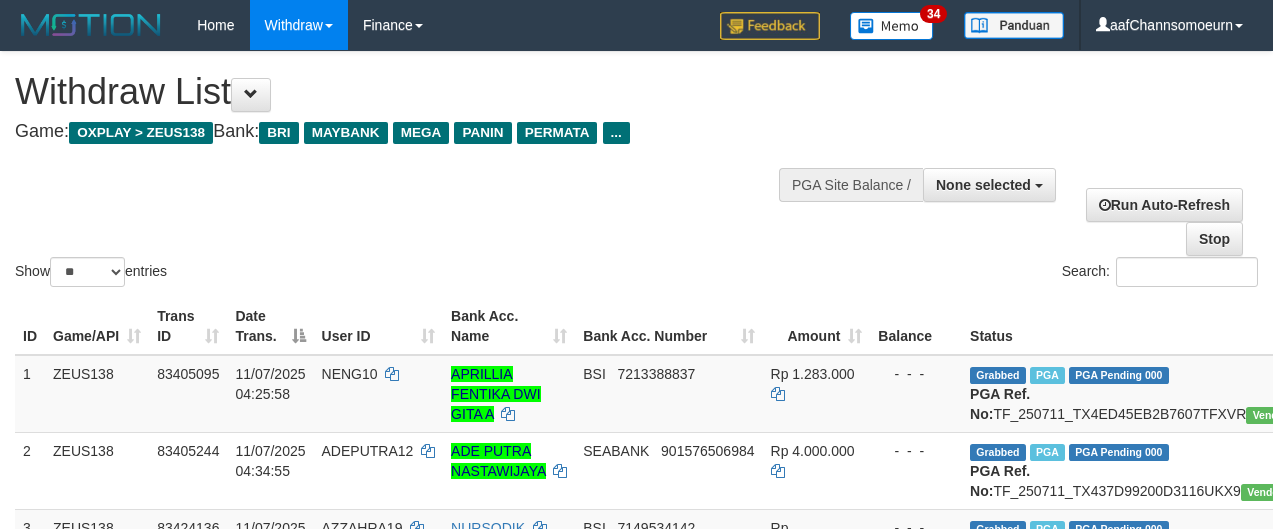 select 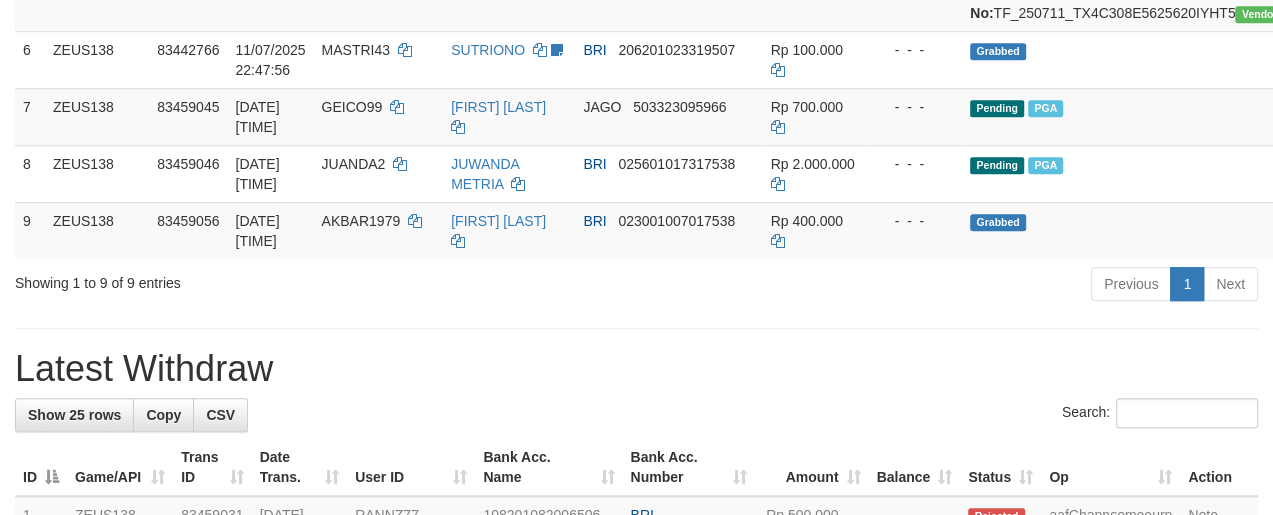 scroll, scrollTop: 653, scrollLeft: 0, axis: vertical 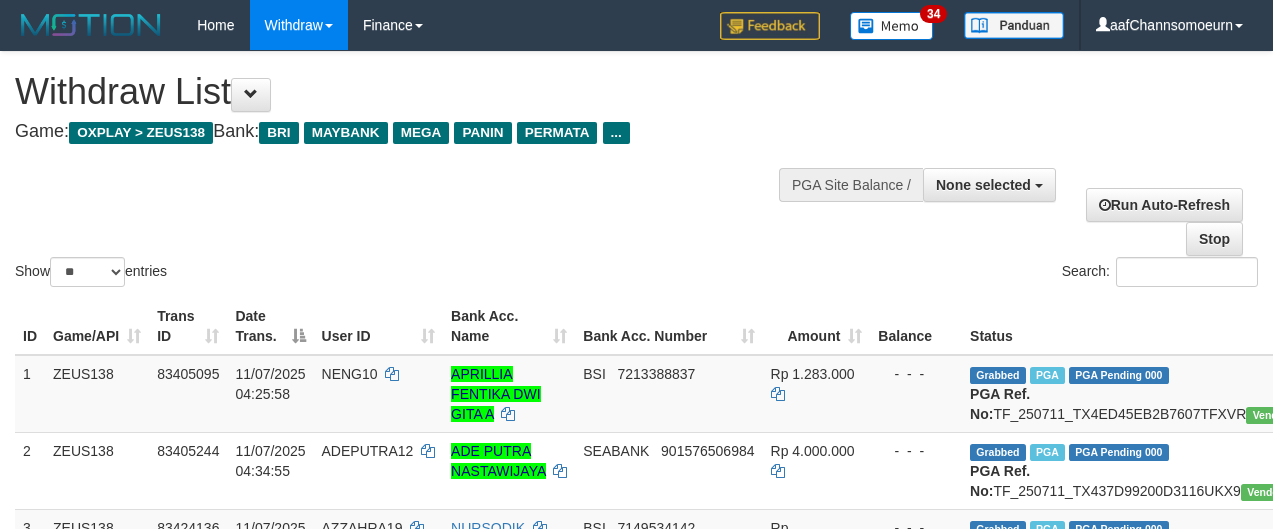 select 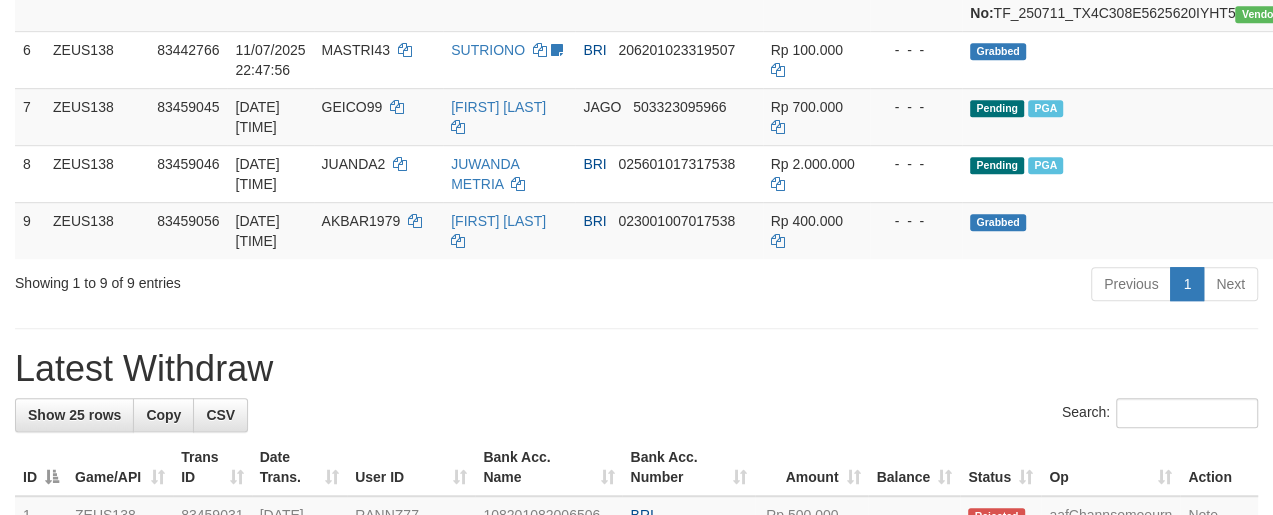 scroll, scrollTop: 653, scrollLeft: 0, axis: vertical 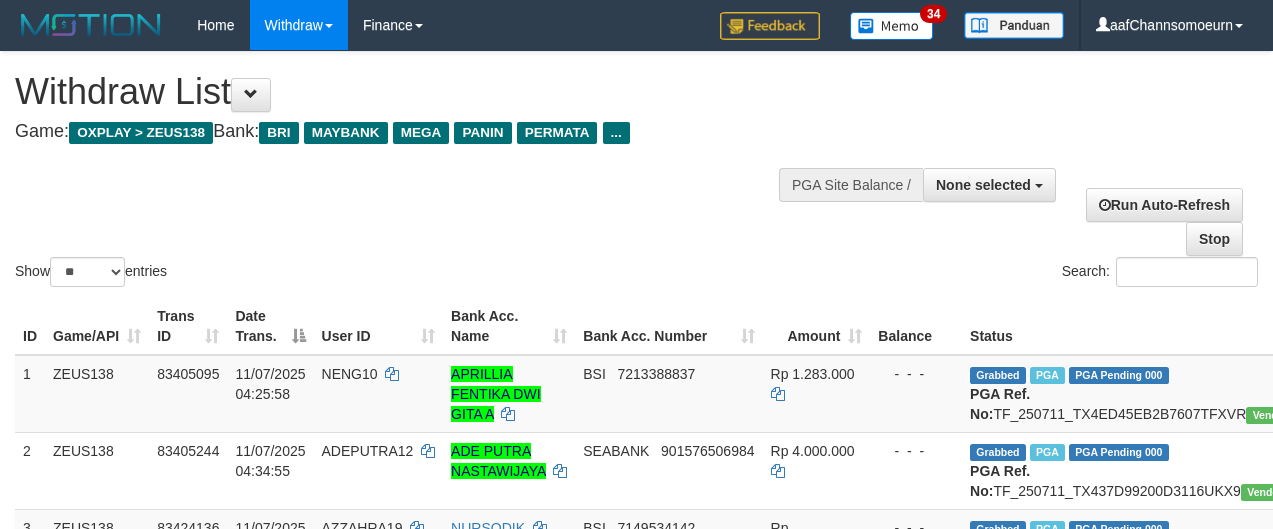 select 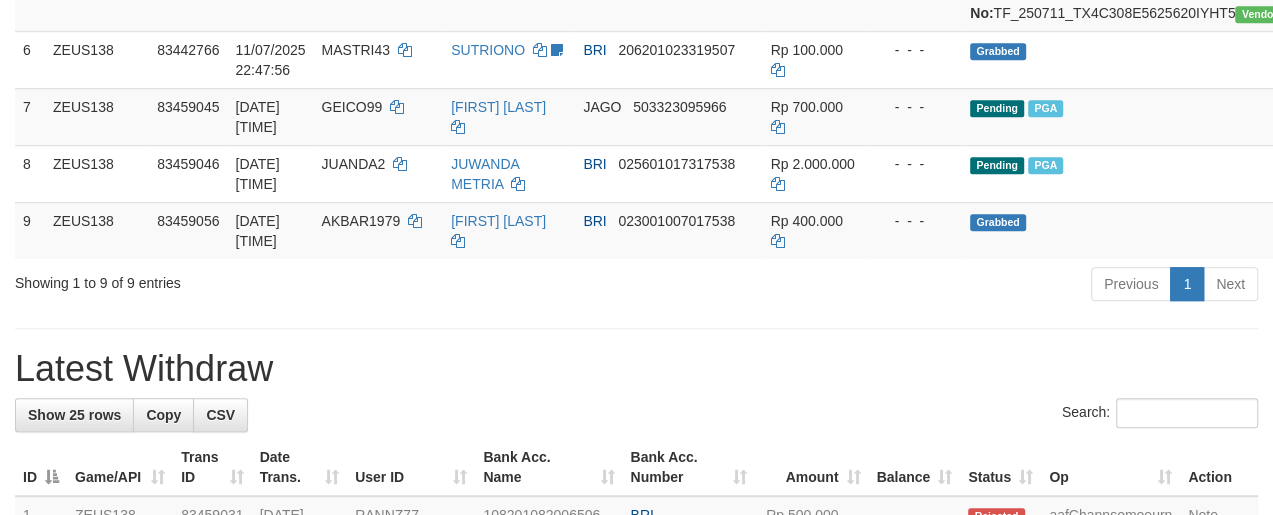 scroll, scrollTop: 653, scrollLeft: 0, axis: vertical 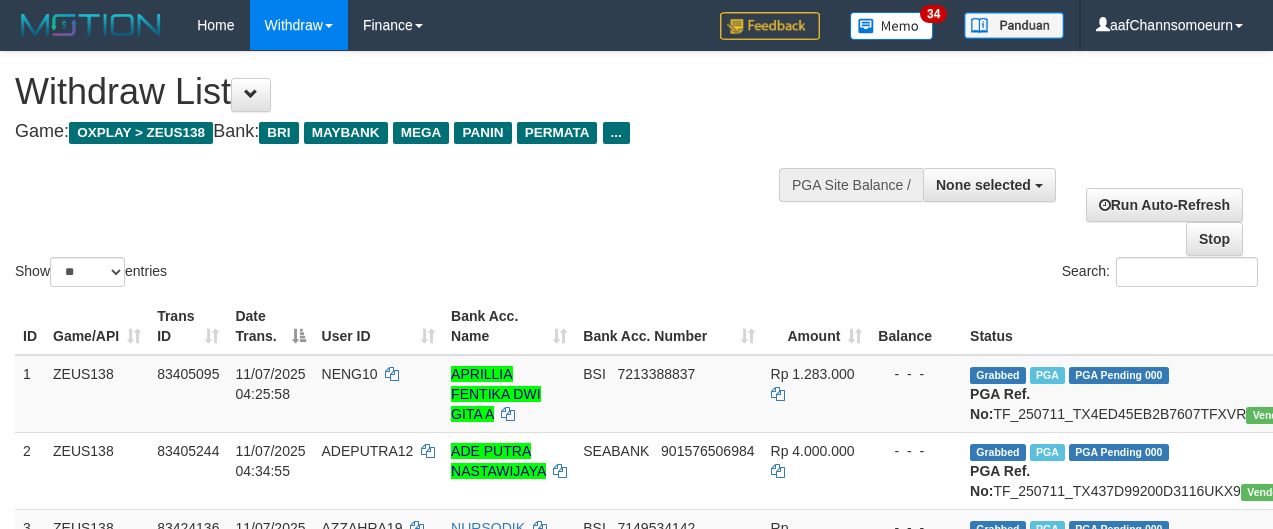 select 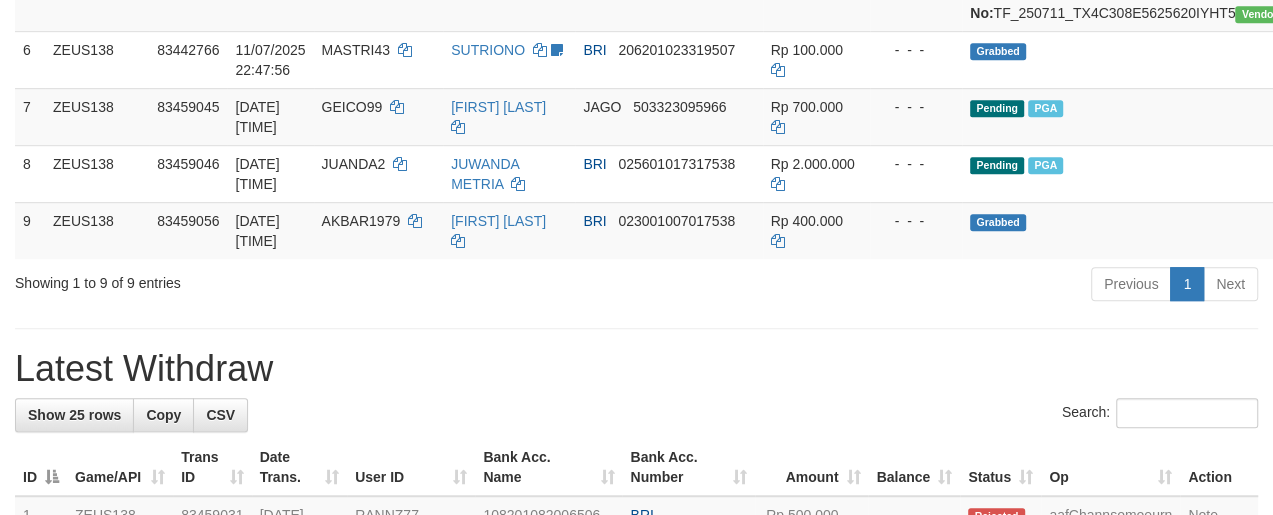 scroll, scrollTop: 653, scrollLeft: 0, axis: vertical 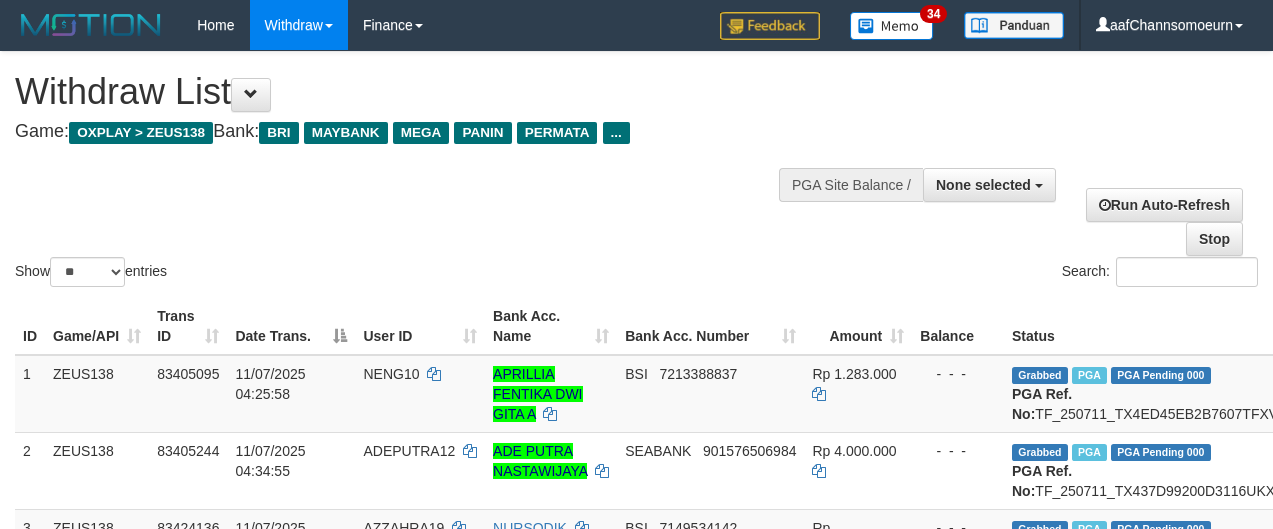 select 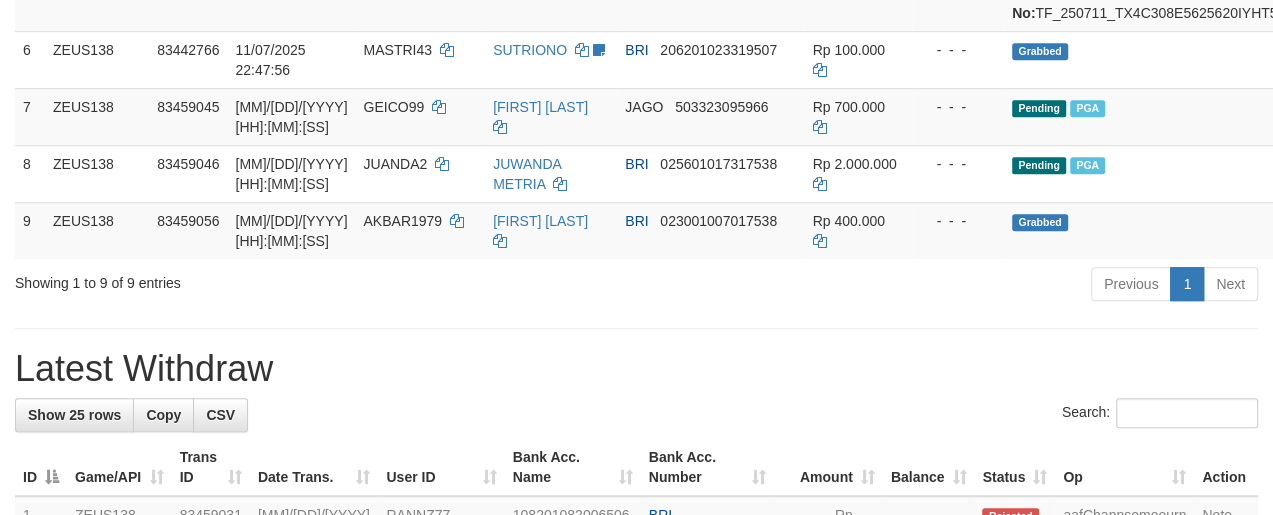 scroll, scrollTop: 653, scrollLeft: 0, axis: vertical 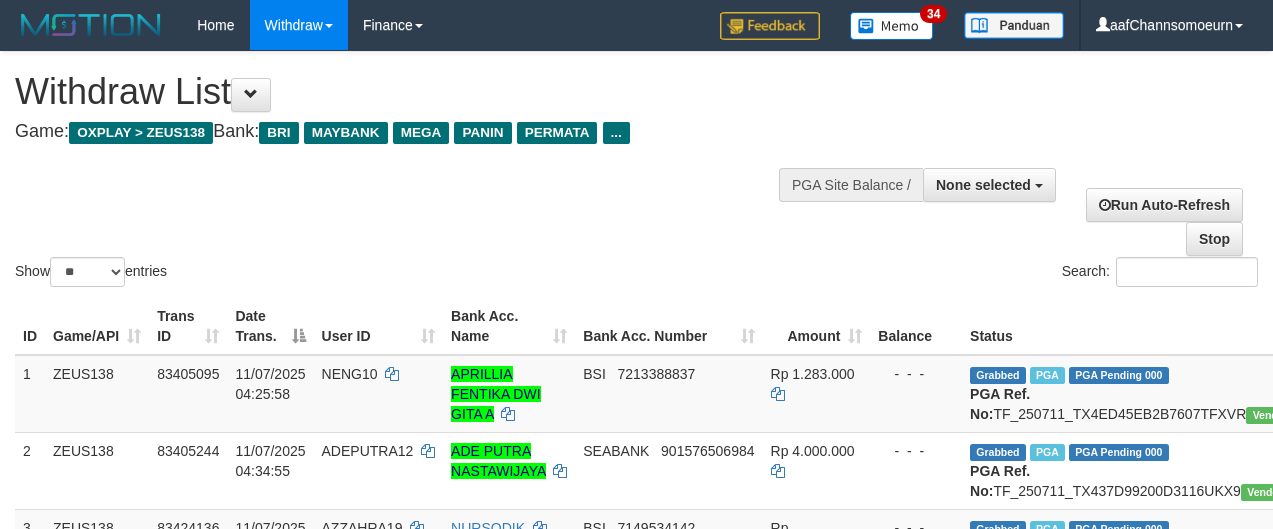 select 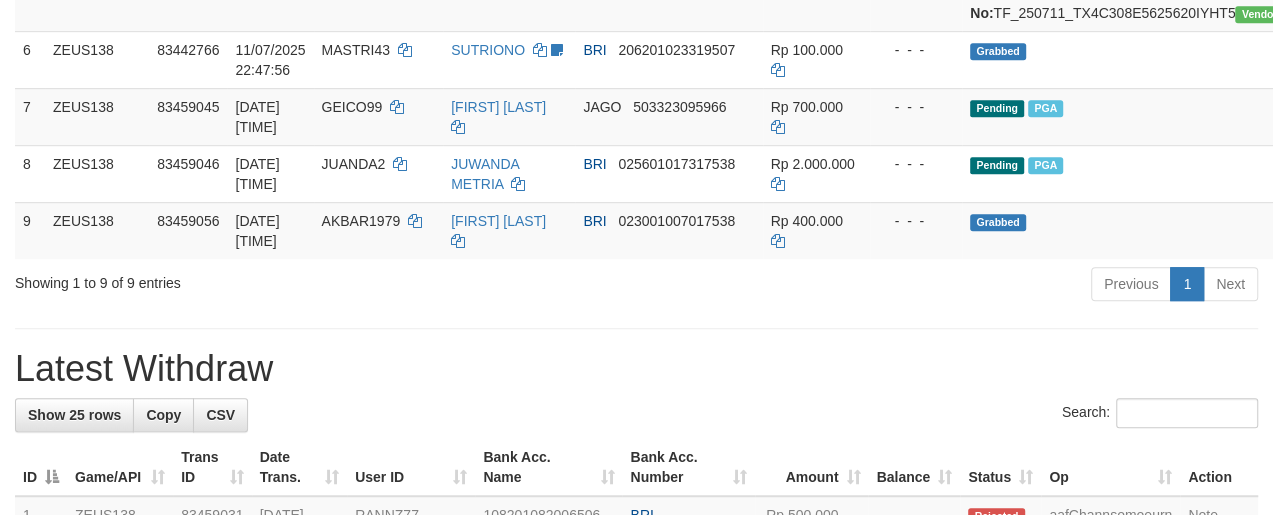 scroll, scrollTop: 653, scrollLeft: 0, axis: vertical 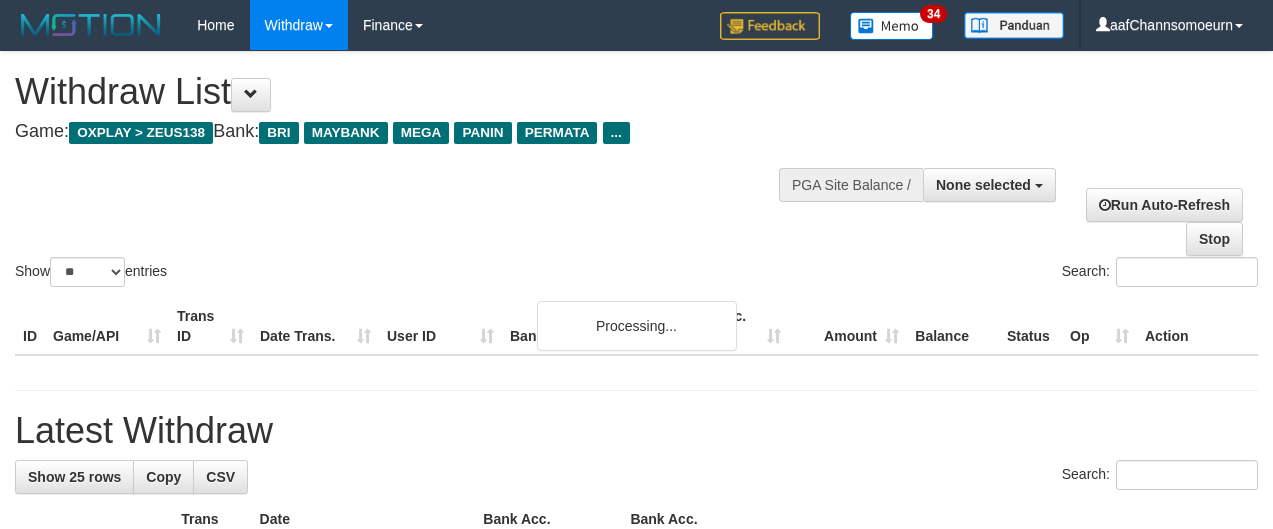 select 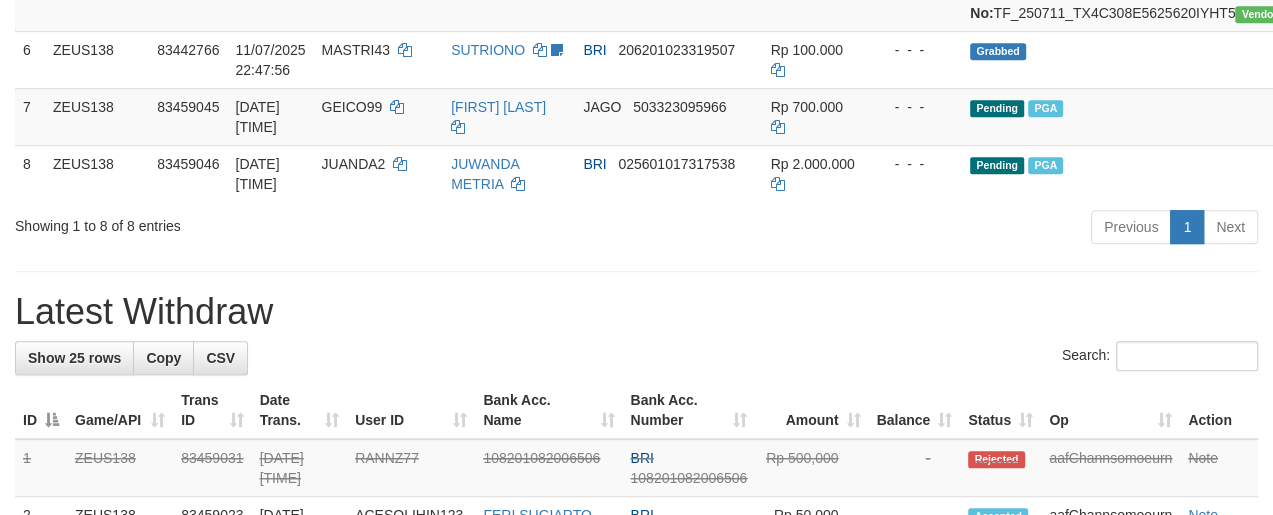 scroll, scrollTop: 653, scrollLeft: 0, axis: vertical 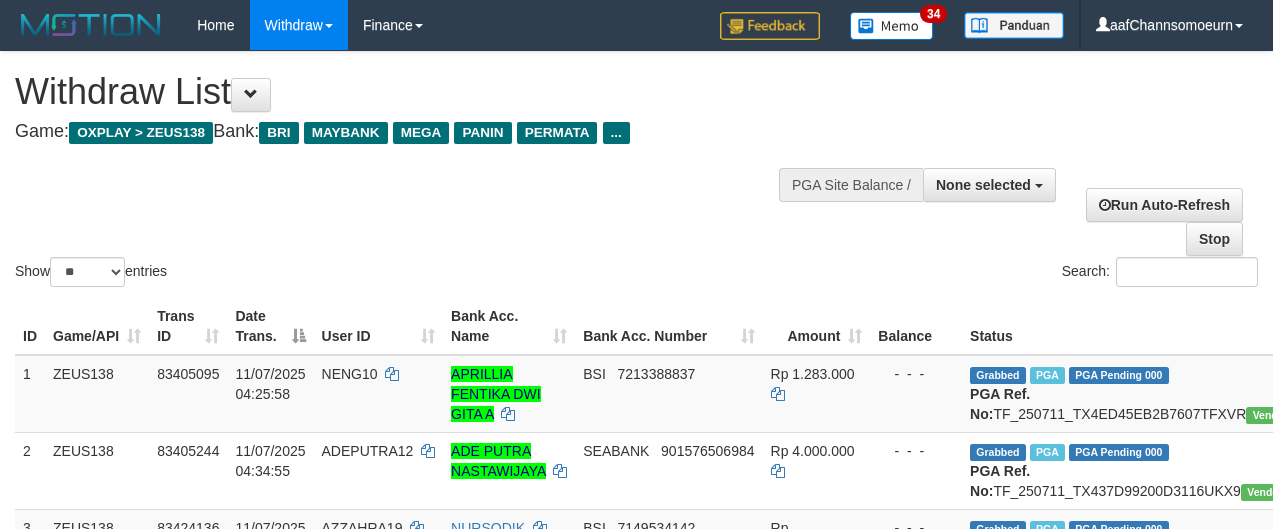 select 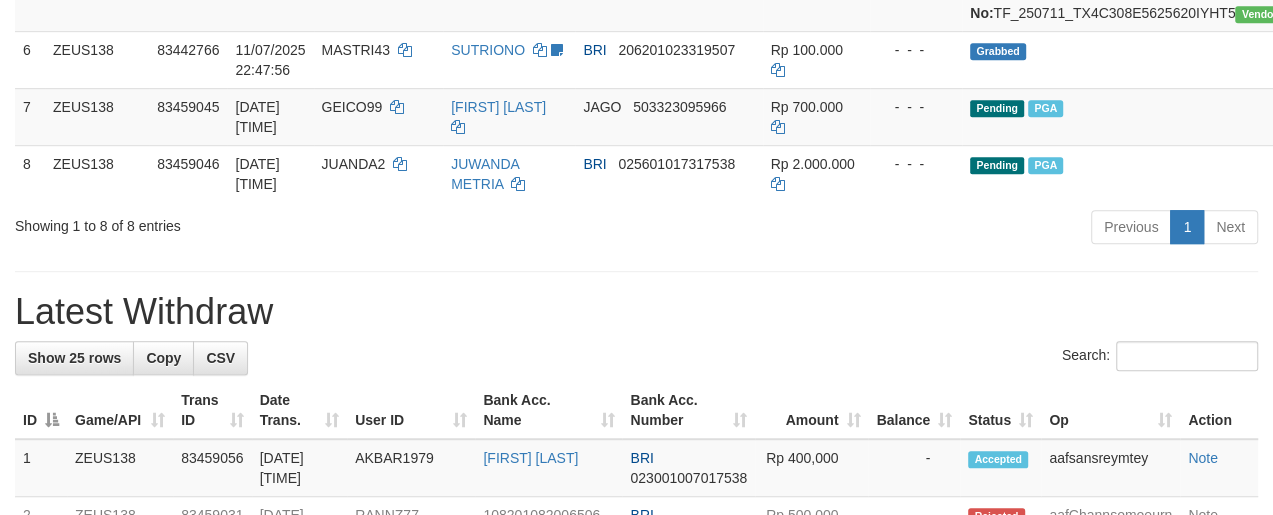 scroll, scrollTop: 653, scrollLeft: 0, axis: vertical 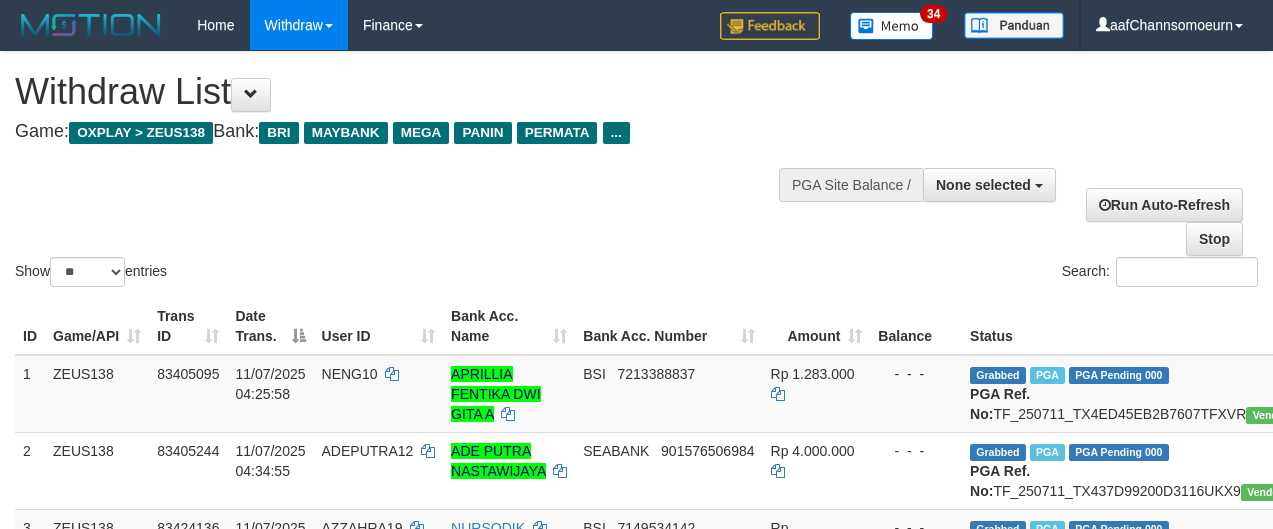 select 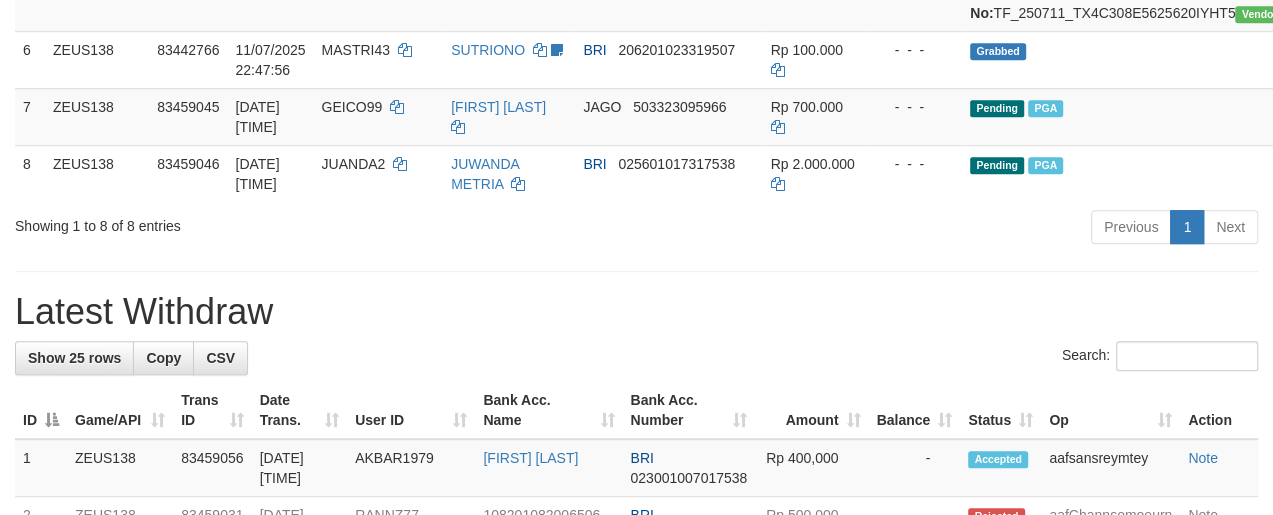 scroll, scrollTop: 653, scrollLeft: 0, axis: vertical 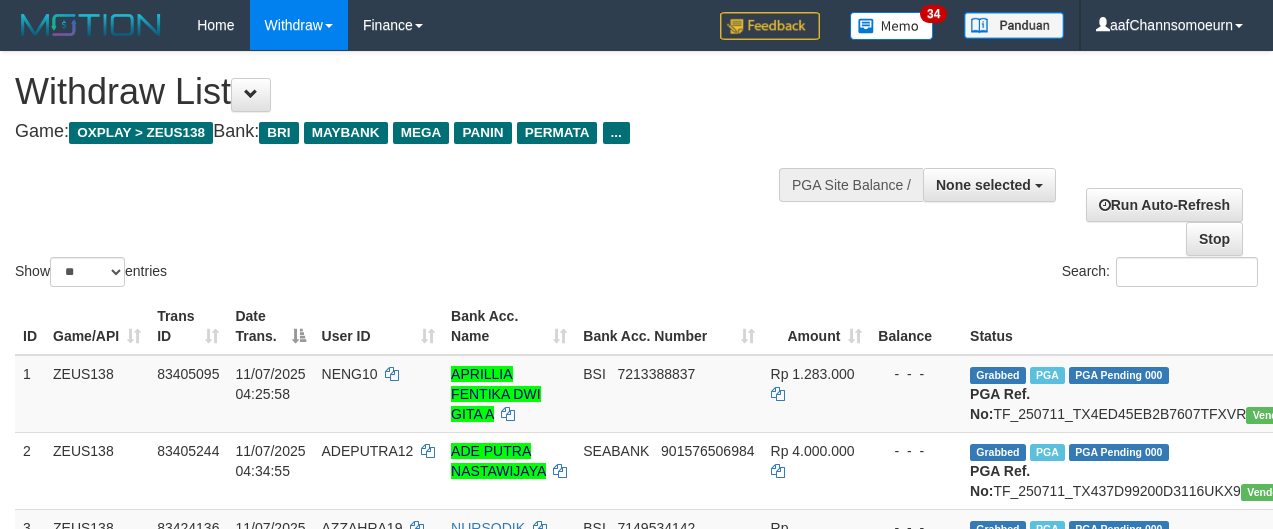 select 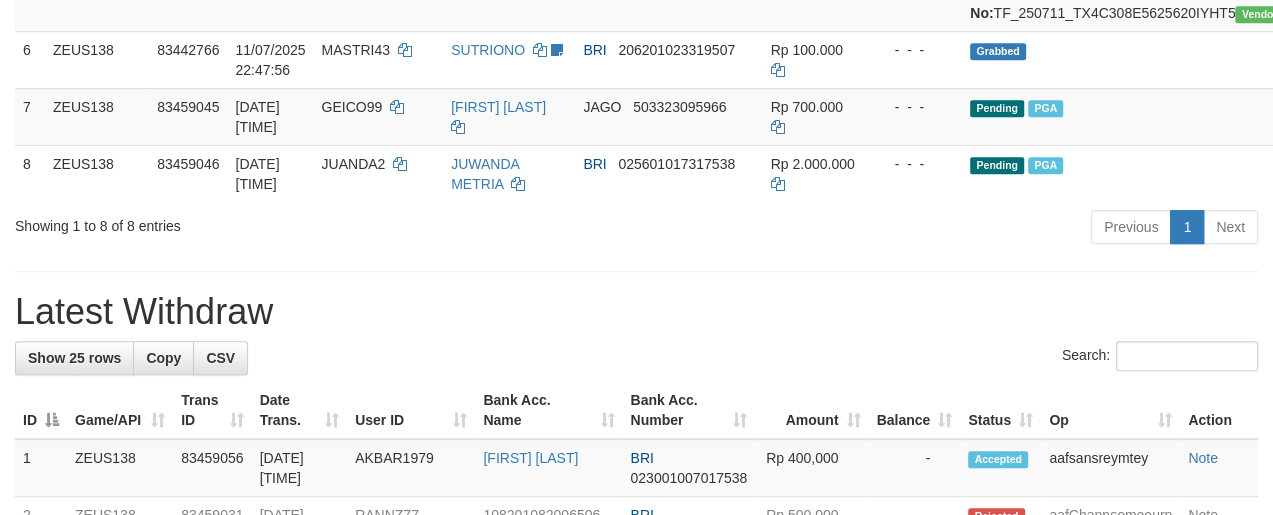 scroll, scrollTop: 653, scrollLeft: 0, axis: vertical 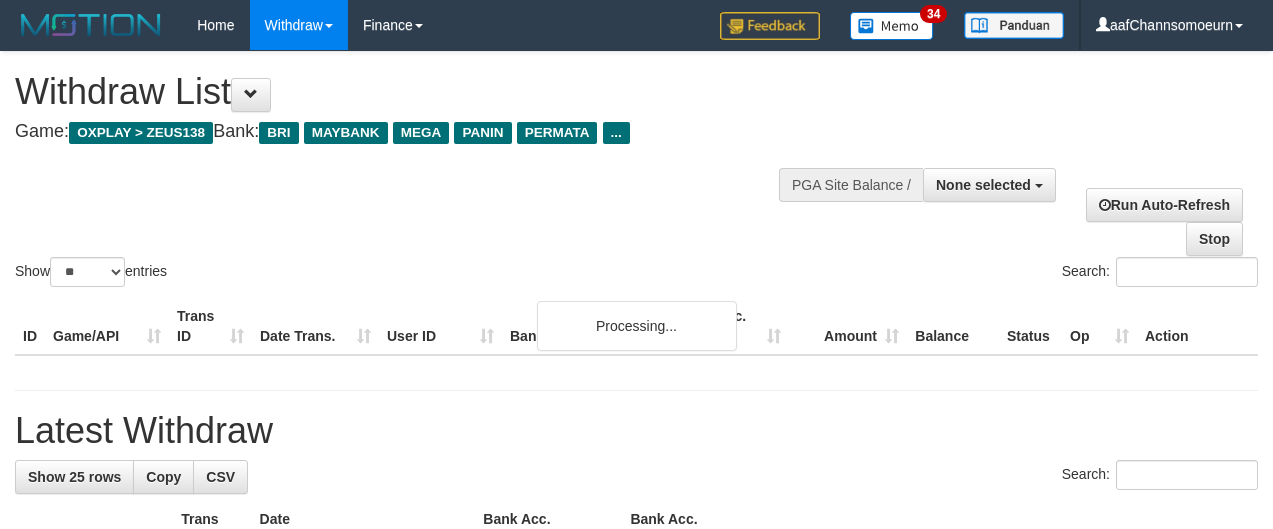 select 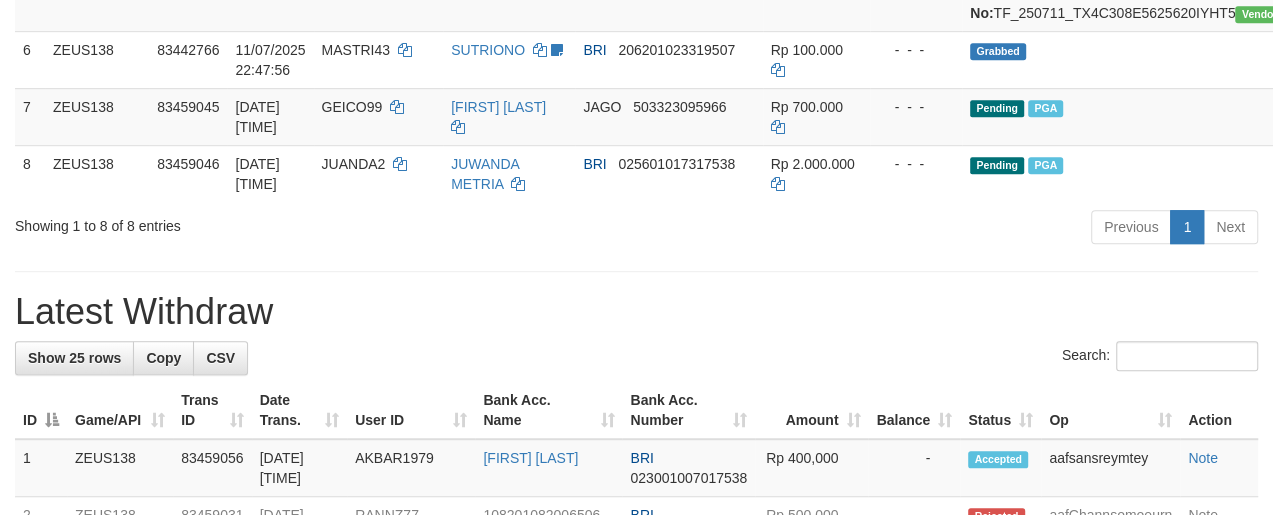 scroll, scrollTop: 653, scrollLeft: 0, axis: vertical 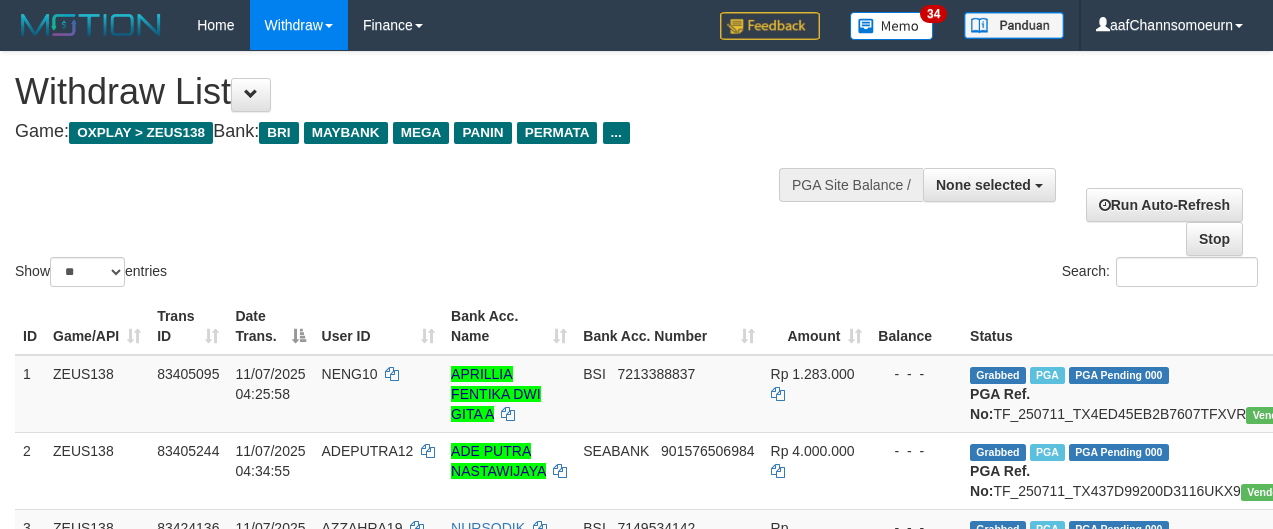 select 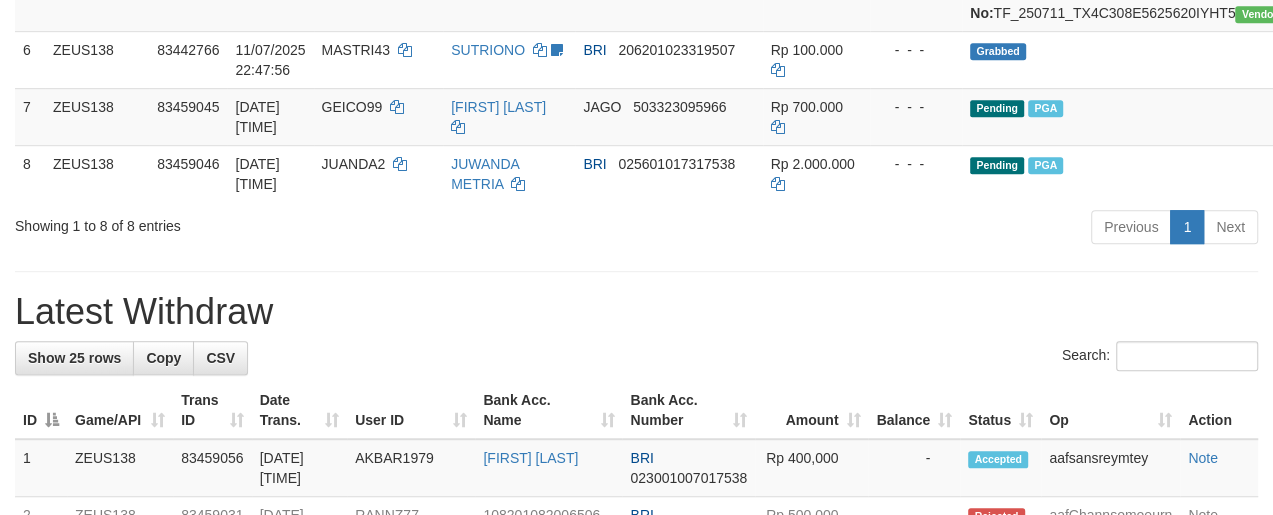 scroll, scrollTop: 653, scrollLeft: 0, axis: vertical 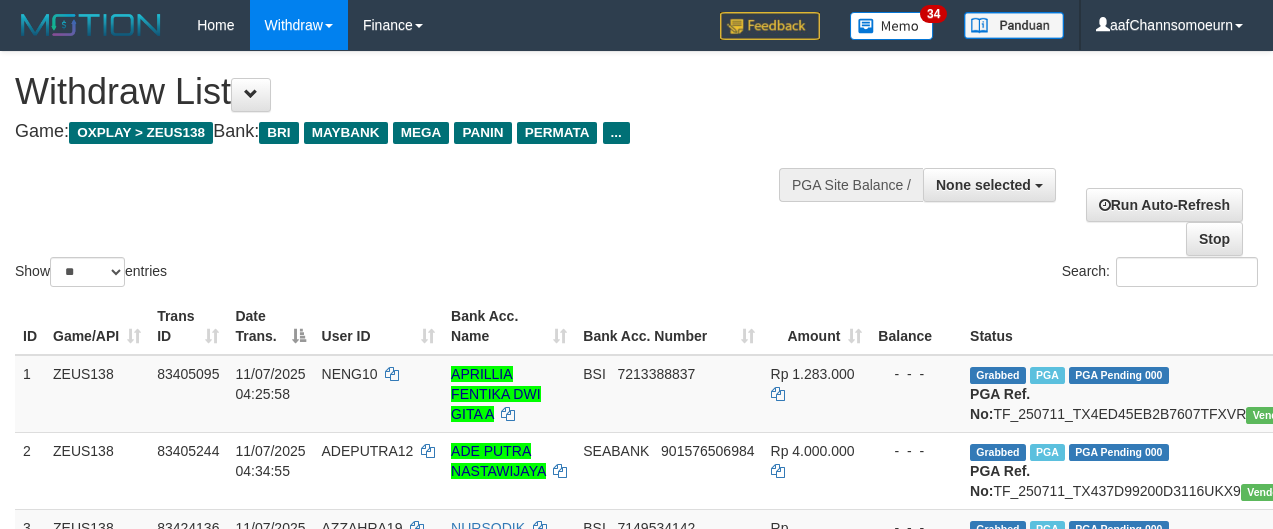 select 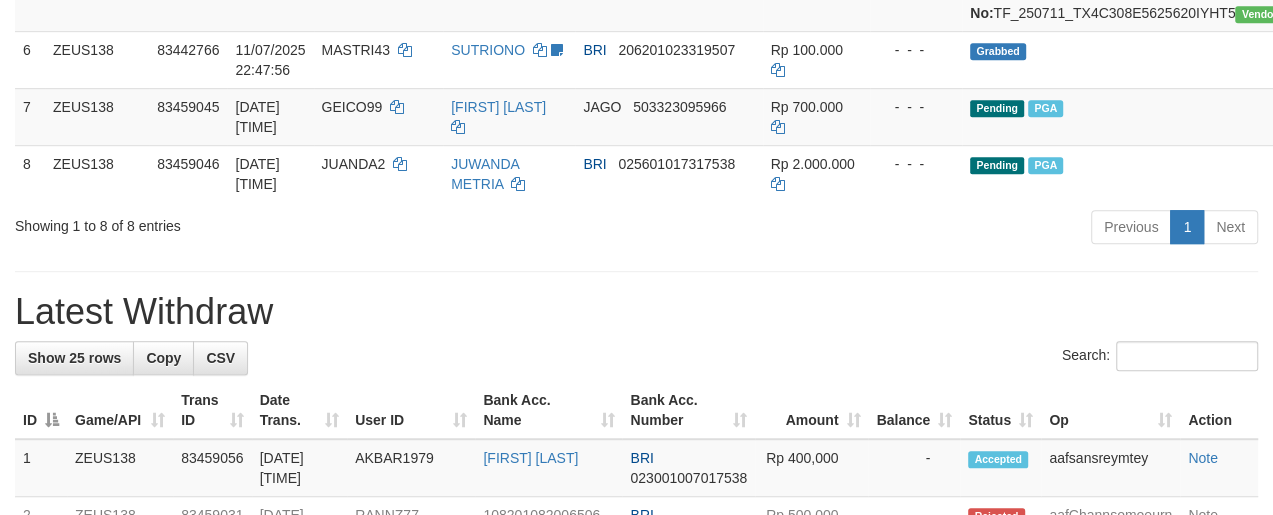 scroll, scrollTop: 653, scrollLeft: 0, axis: vertical 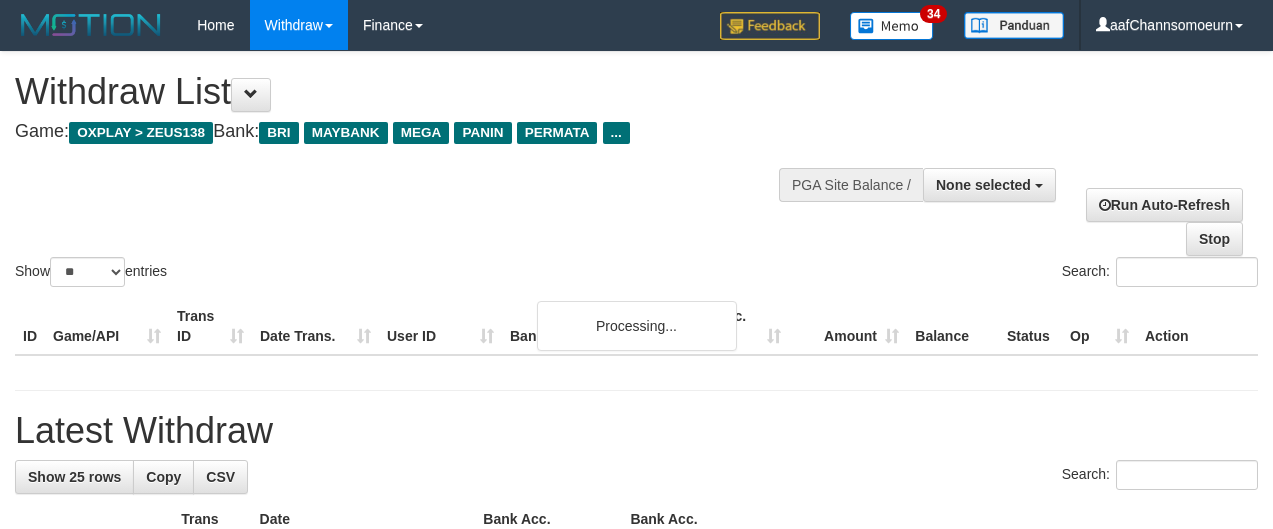 select 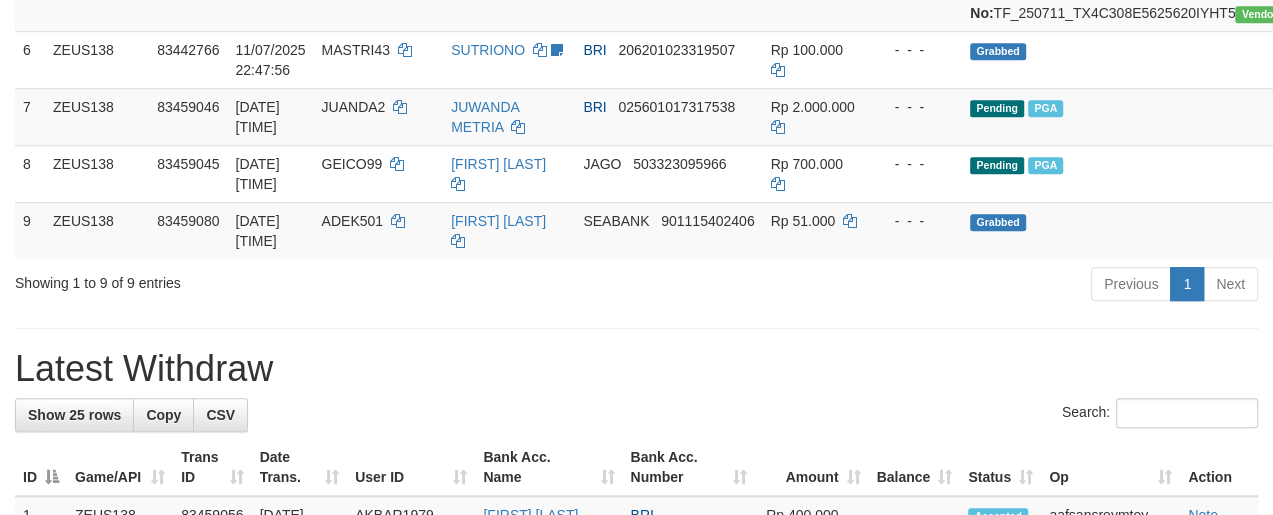 scroll, scrollTop: 653, scrollLeft: 0, axis: vertical 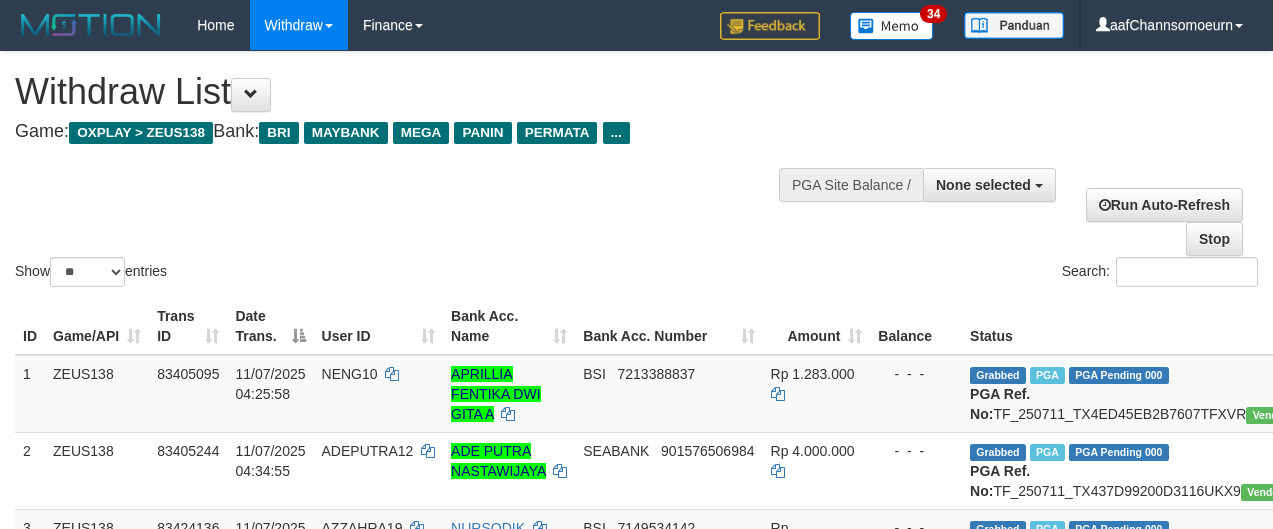 select 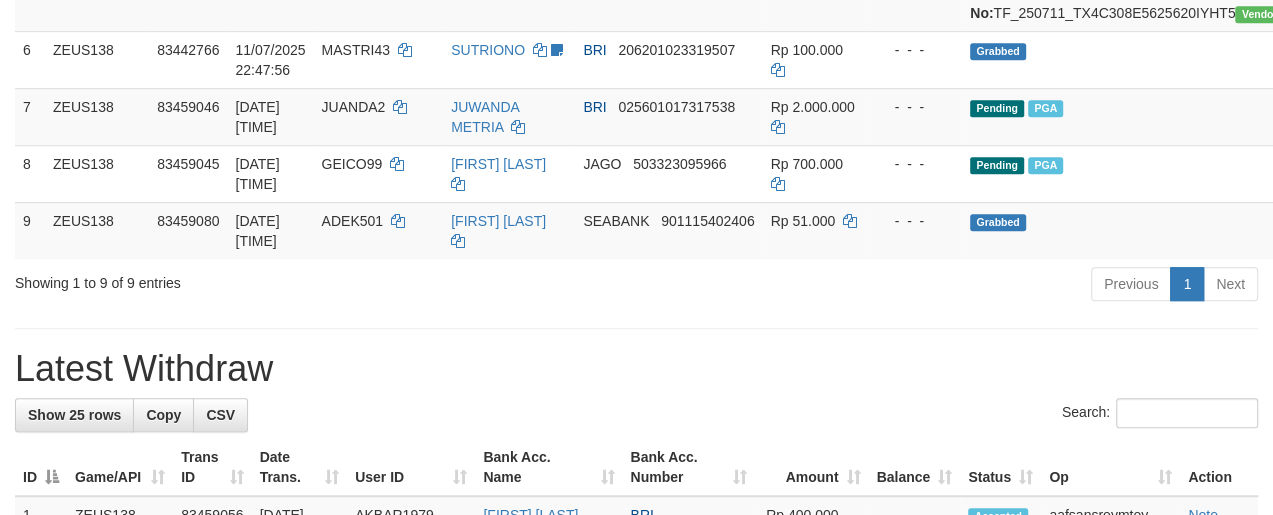 scroll, scrollTop: 653, scrollLeft: 0, axis: vertical 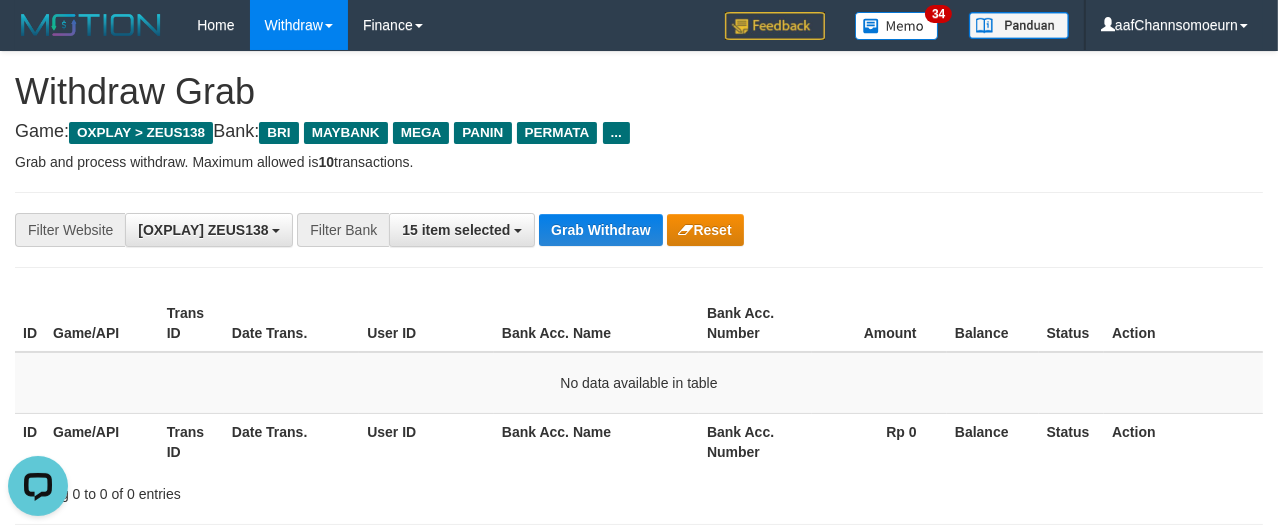 drag, startPoint x: 713, startPoint y: 119, endPoint x: 668, endPoint y: 191, distance: 84.90583 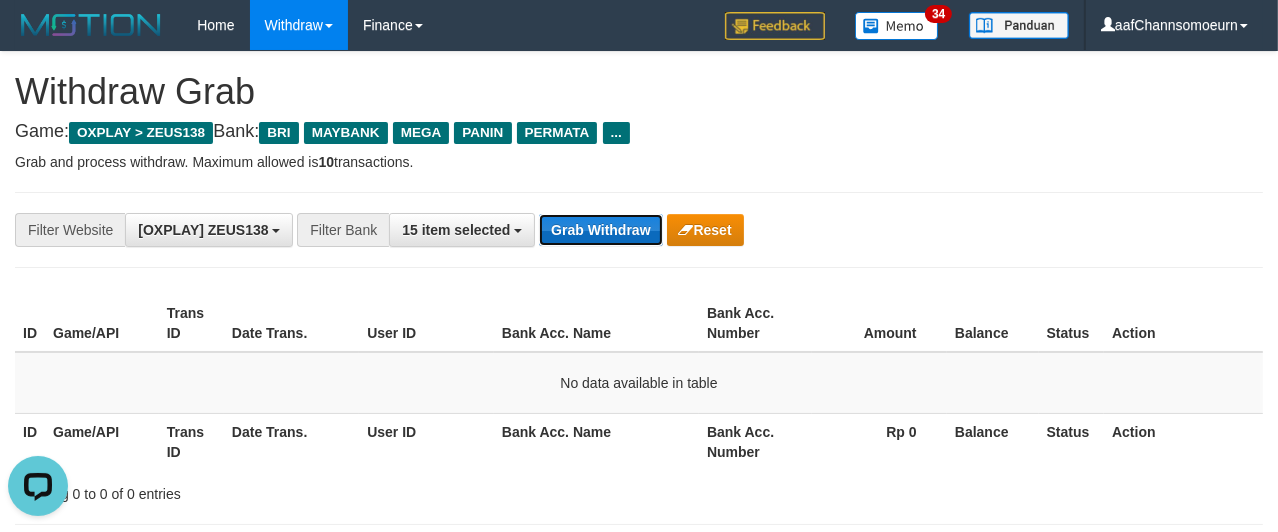 click on "Grab Withdraw" at bounding box center [600, 230] 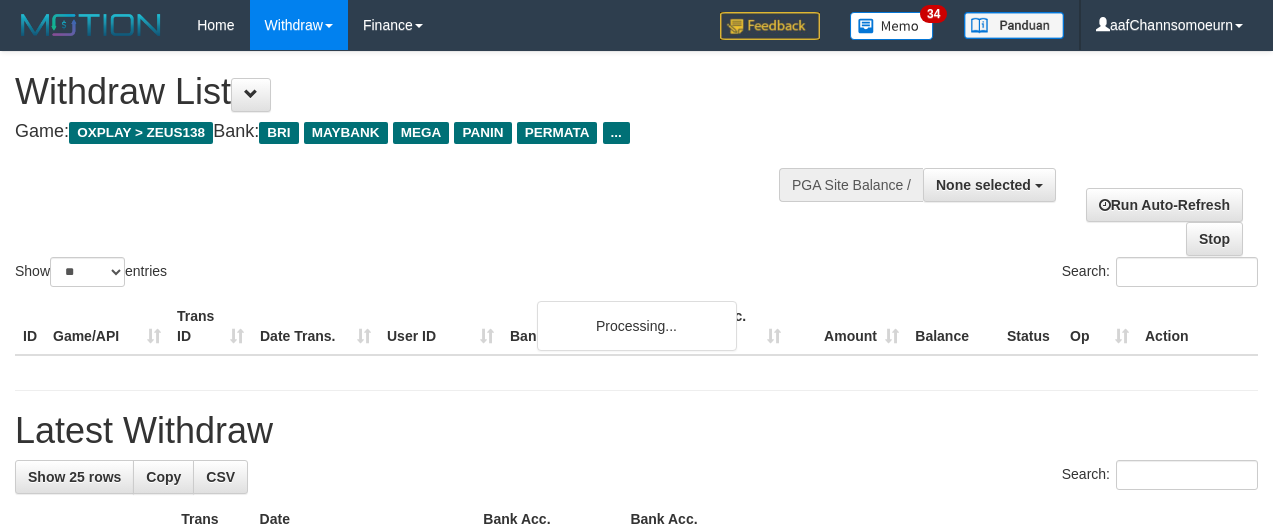 select 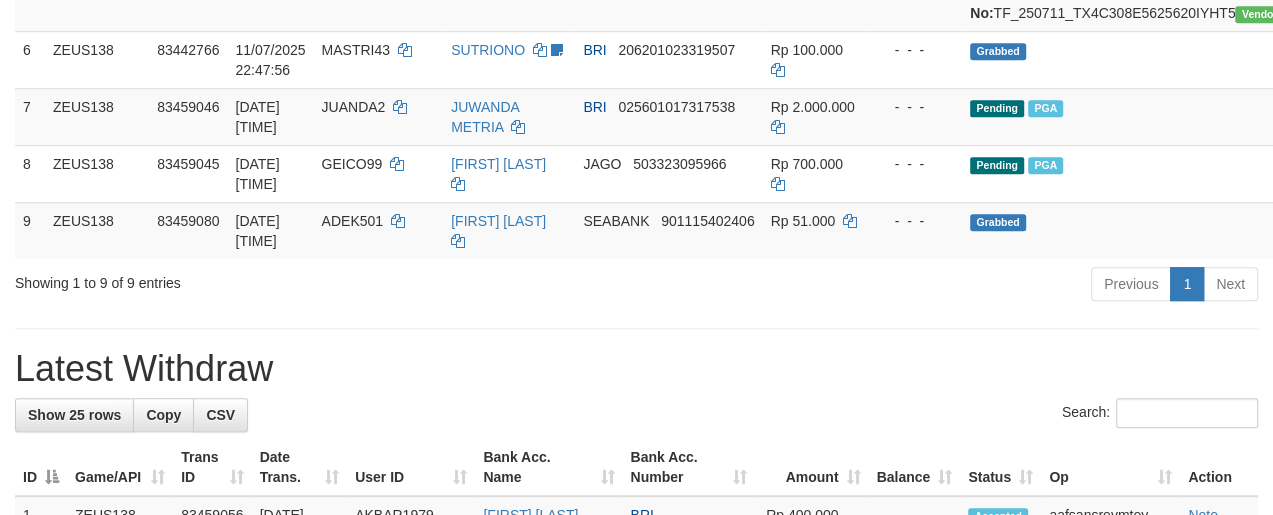 scroll, scrollTop: 653, scrollLeft: 0, axis: vertical 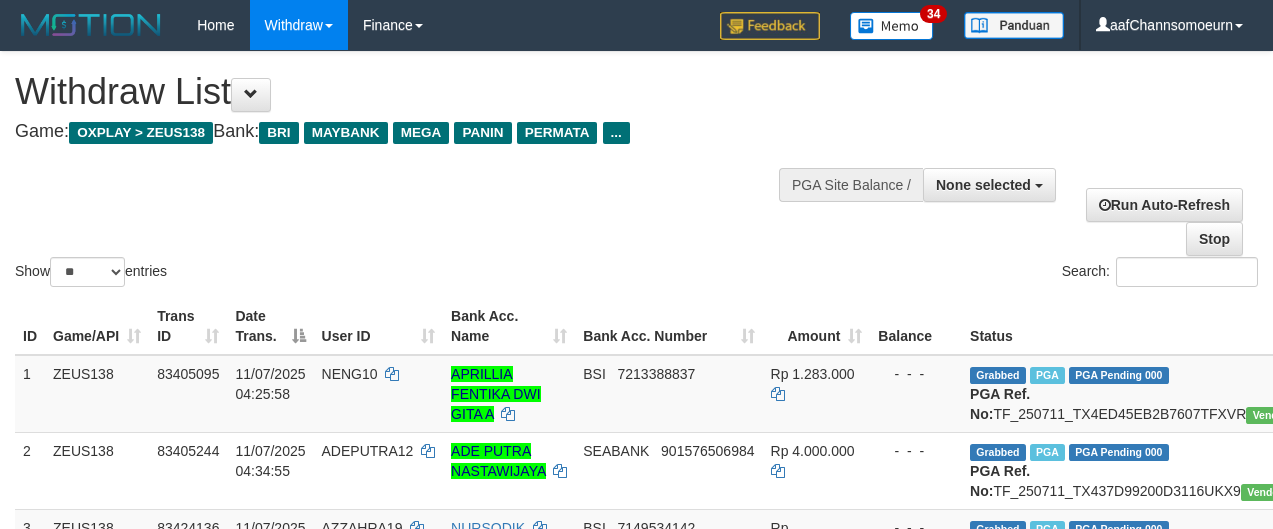 select 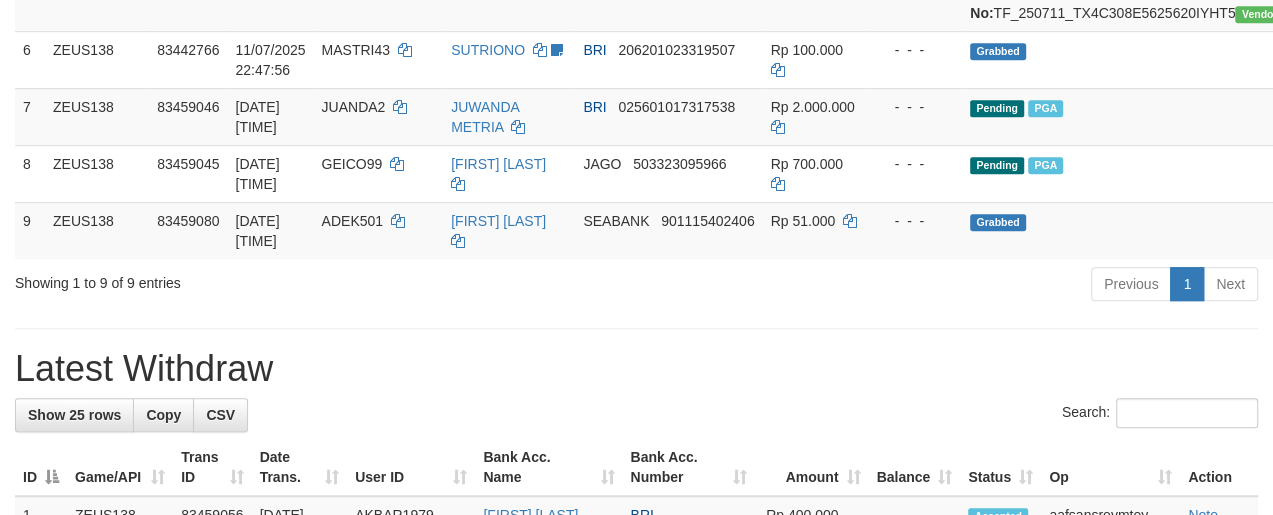 scroll, scrollTop: 653, scrollLeft: 0, axis: vertical 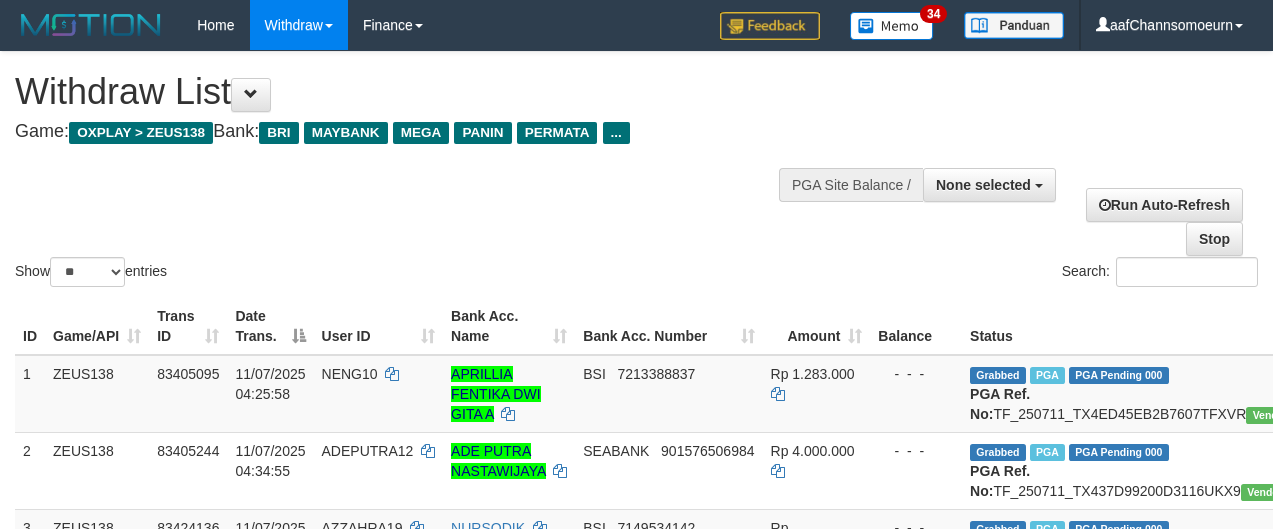 select 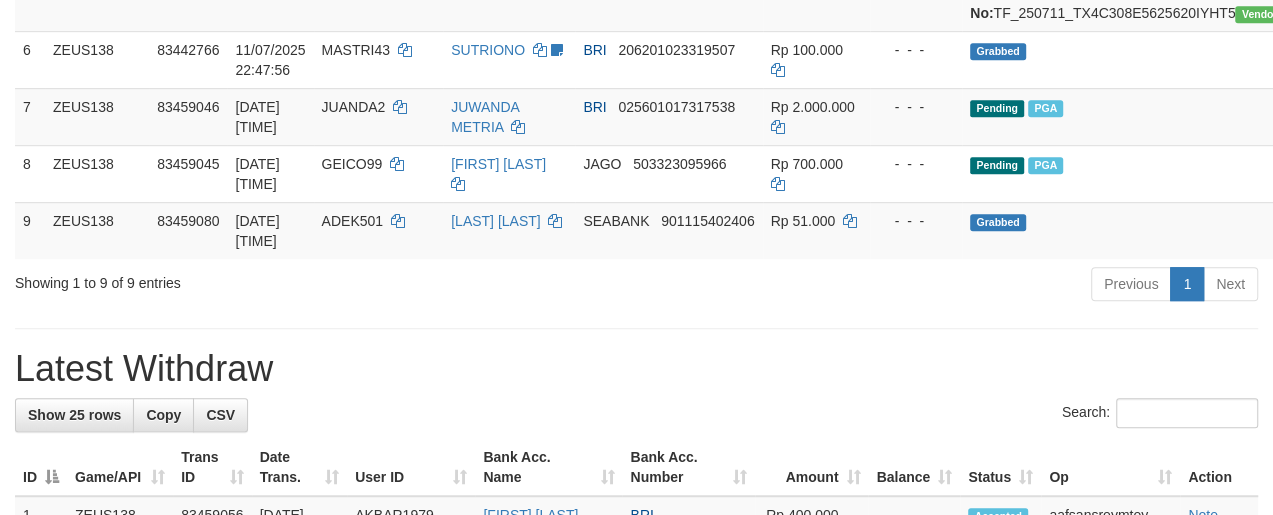 scroll, scrollTop: 653, scrollLeft: 0, axis: vertical 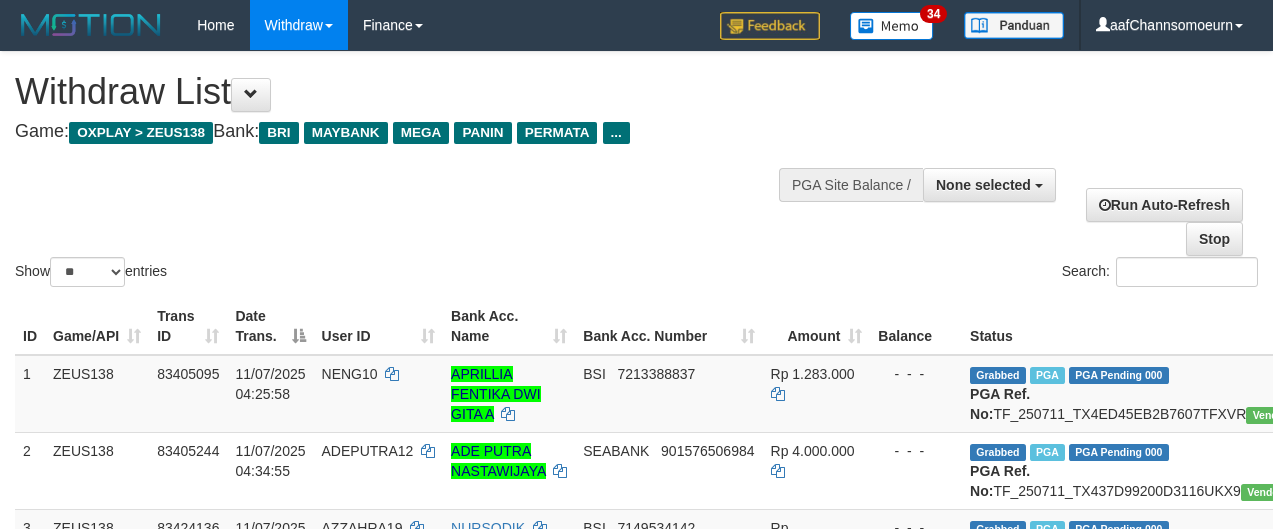 select 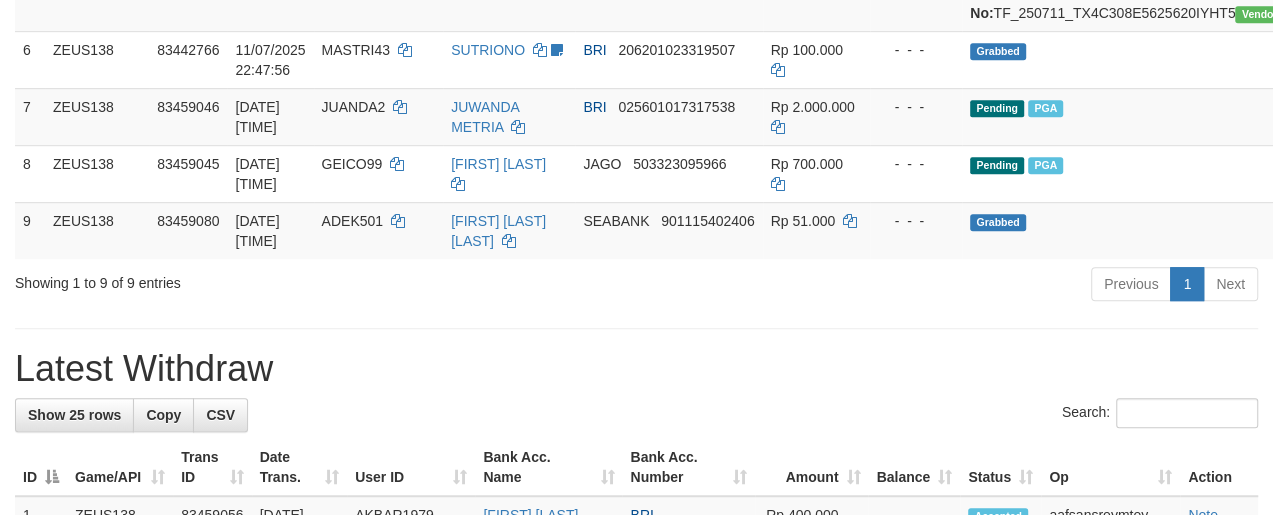 scroll, scrollTop: 653, scrollLeft: 0, axis: vertical 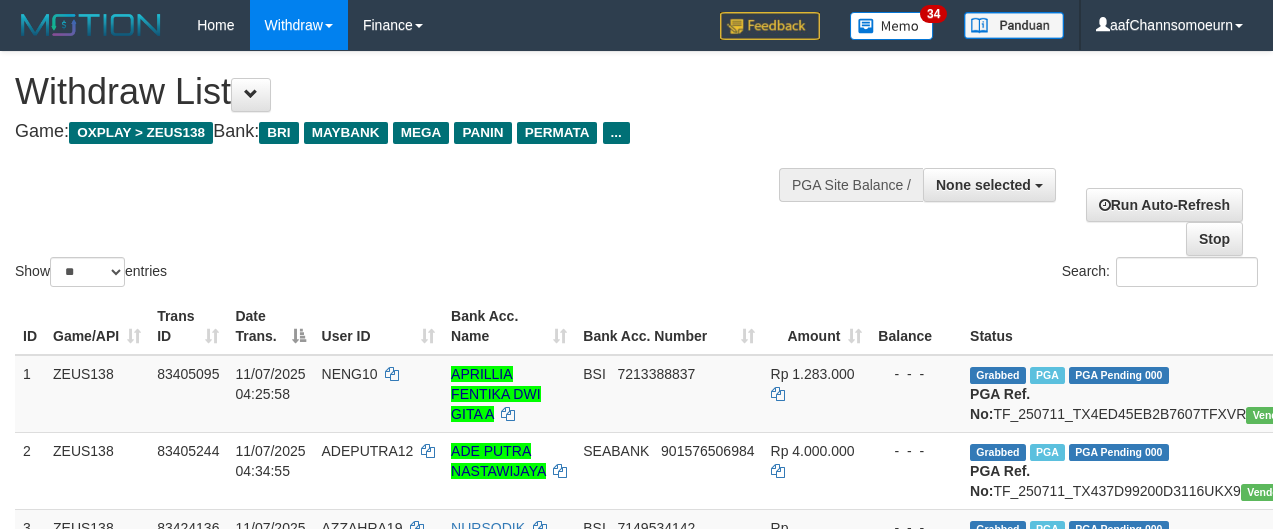 select 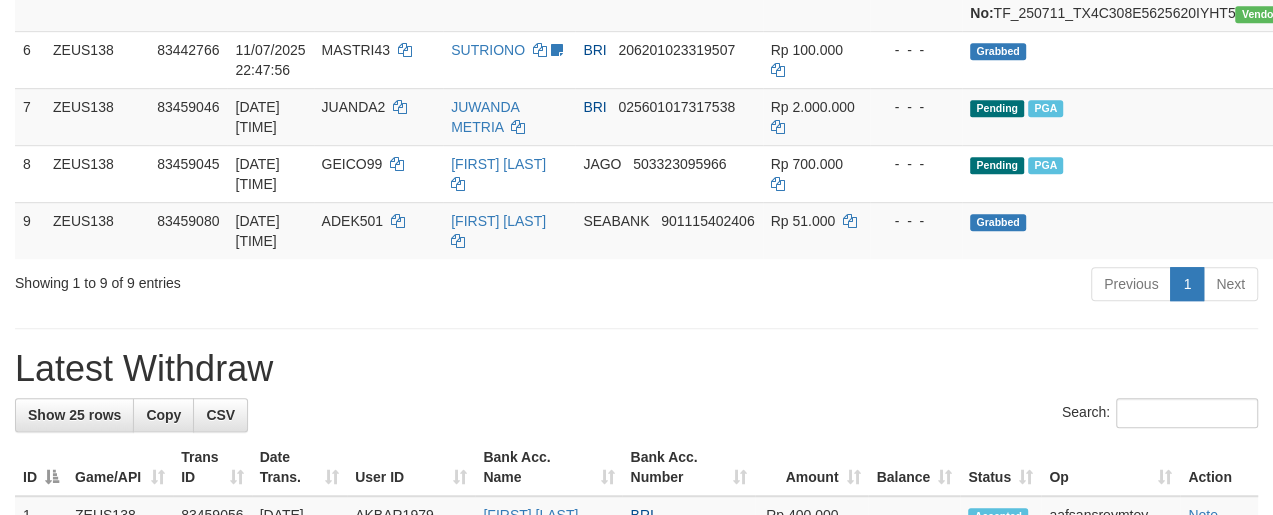 scroll, scrollTop: 653, scrollLeft: 0, axis: vertical 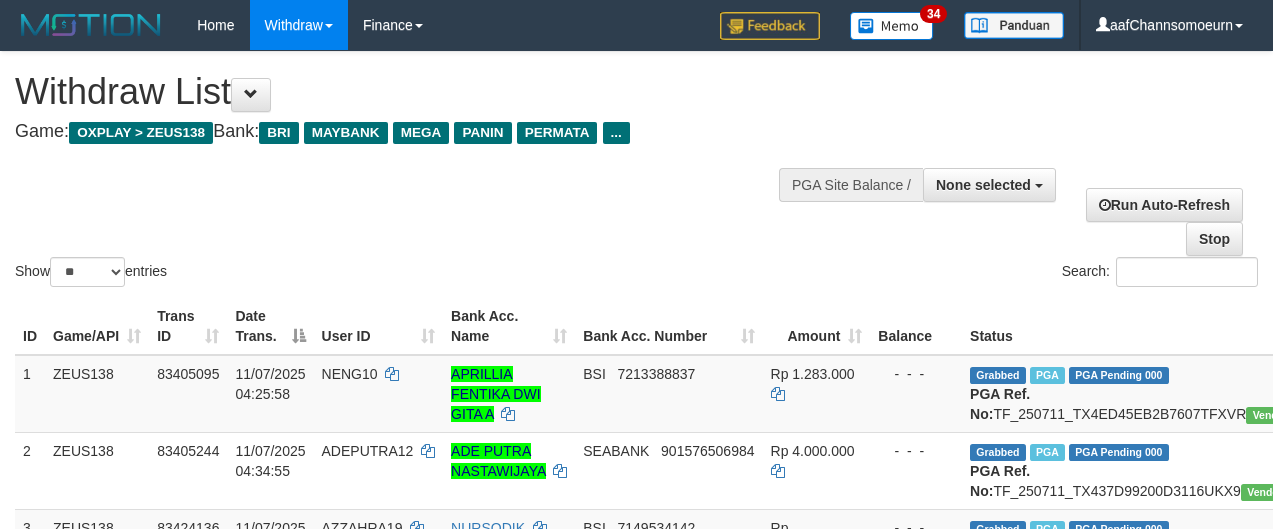select 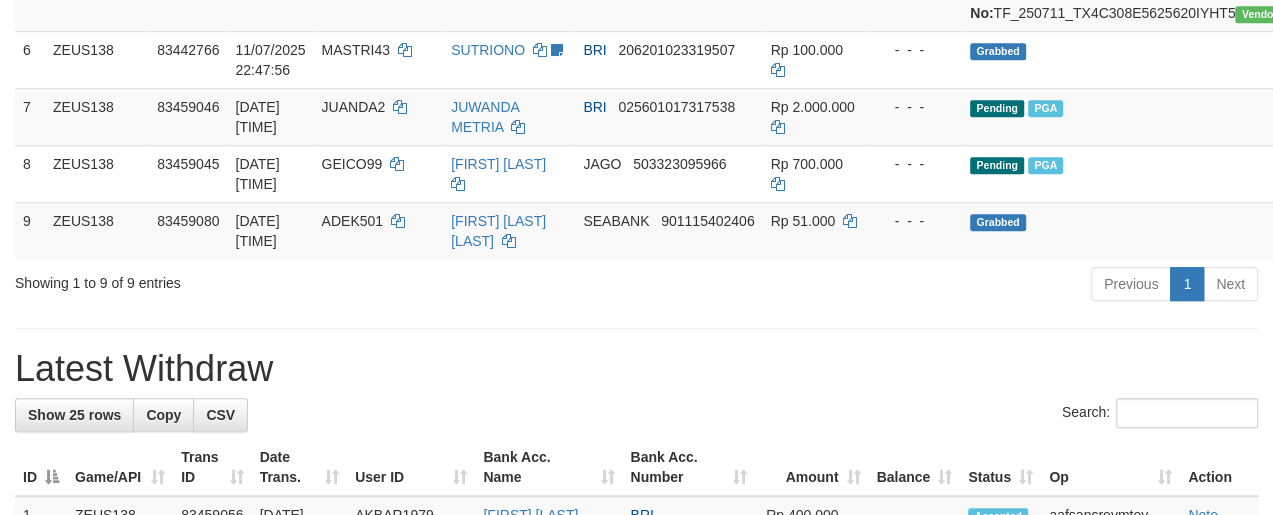 scroll, scrollTop: 653, scrollLeft: 0, axis: vertical 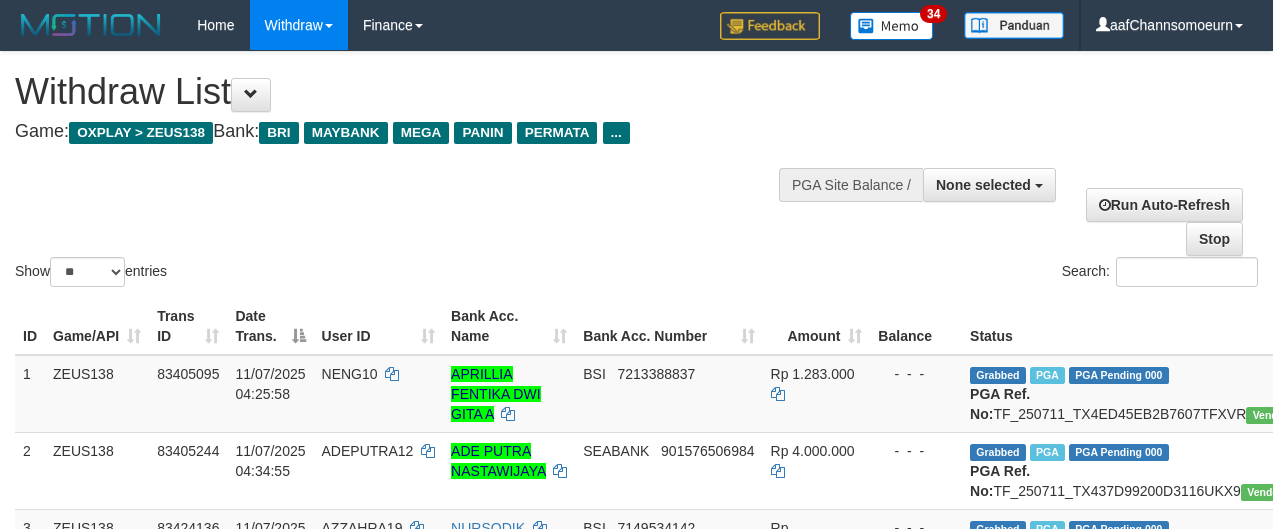 select 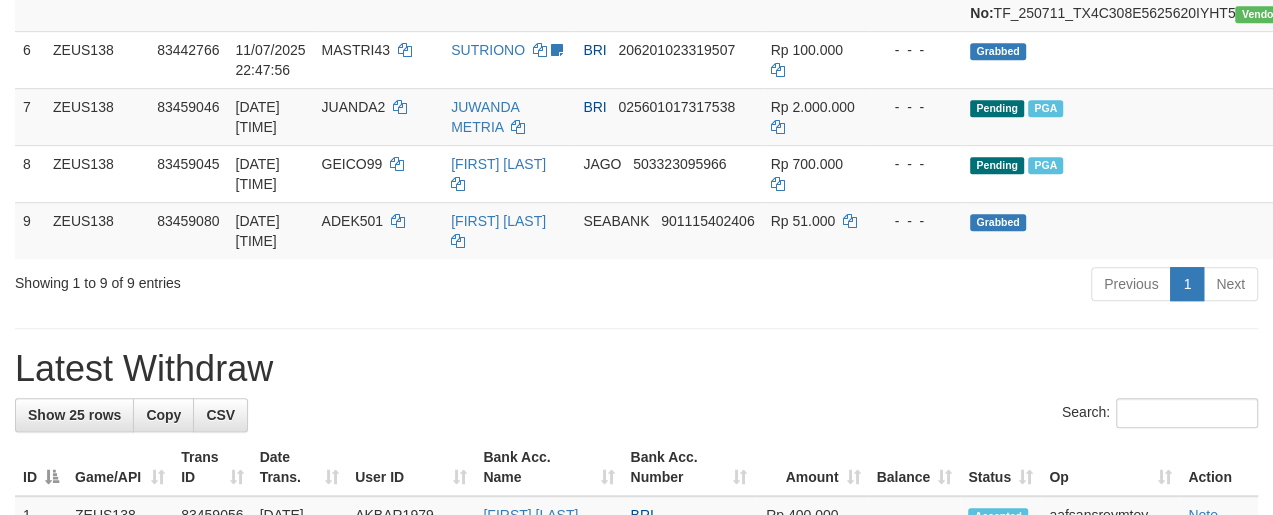 scroll, scrollTop: 653, scrollLeft: 0, axis: vertical 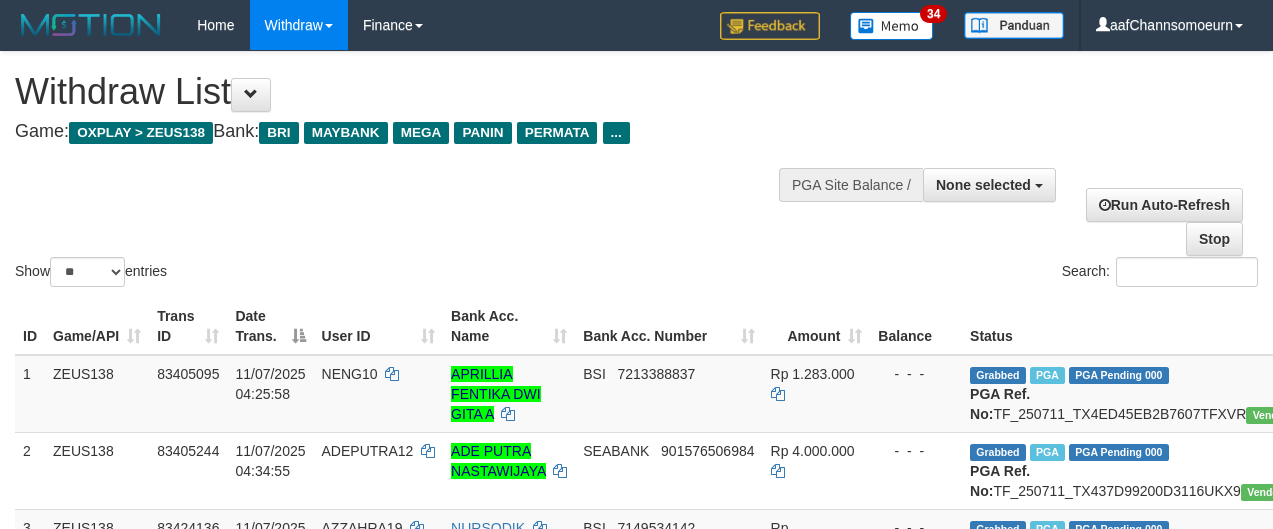 select 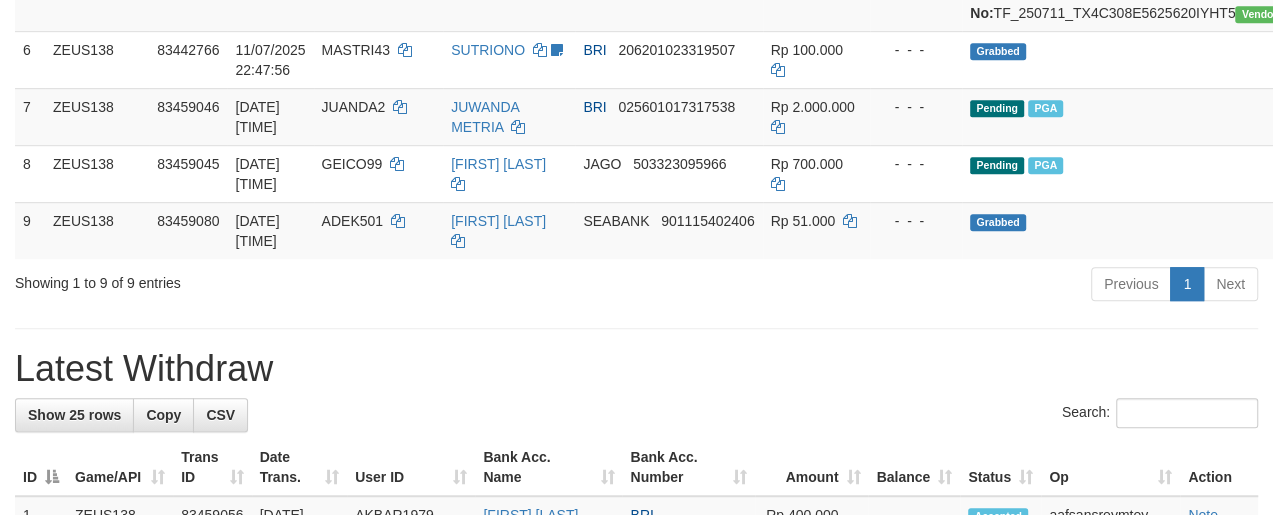 scroll, scrollTop: 653, scrollLeft: 0, axis: vertical 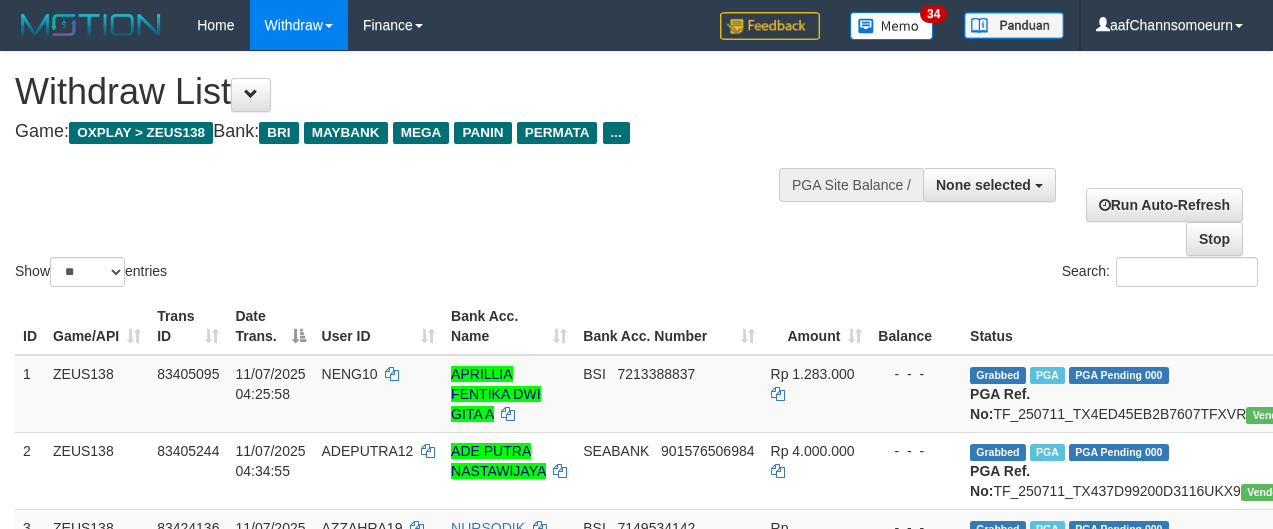 select 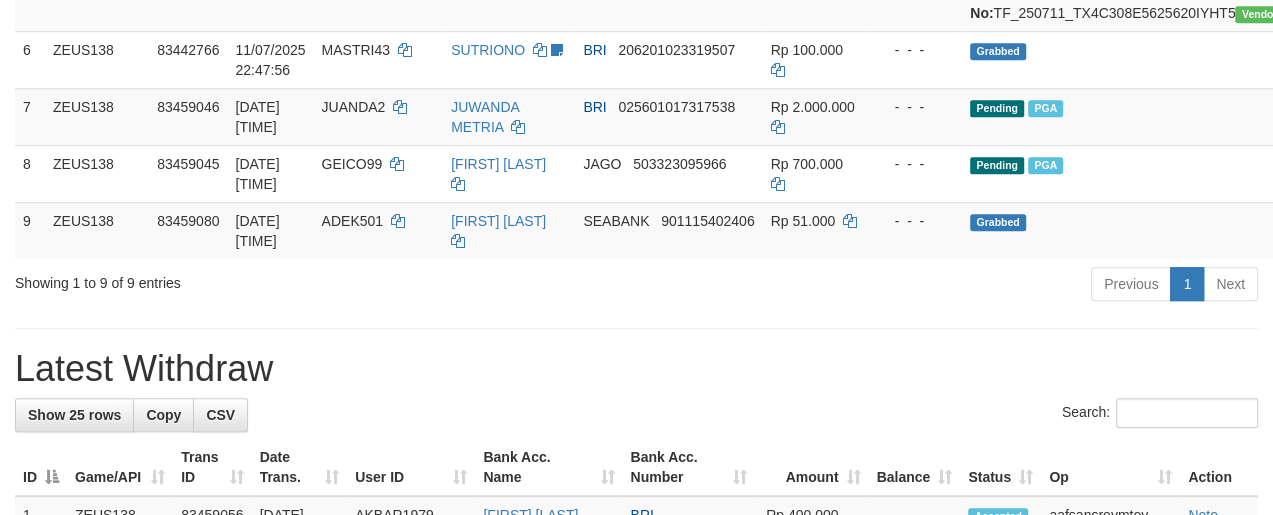 scroll, scrollTop: 653, scrollLeft: 0, axis: vertical 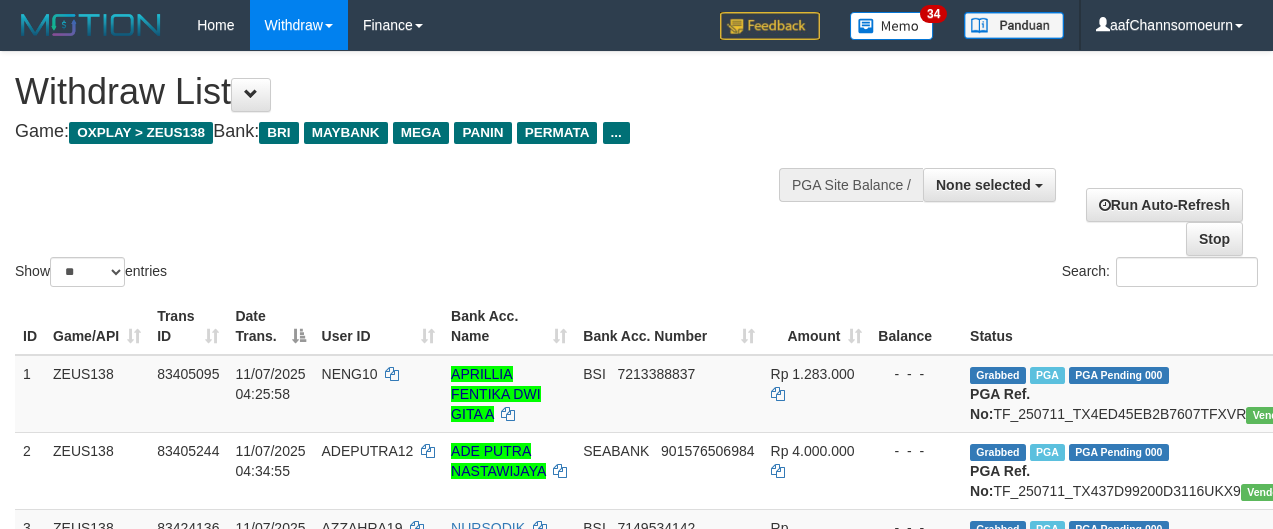 select 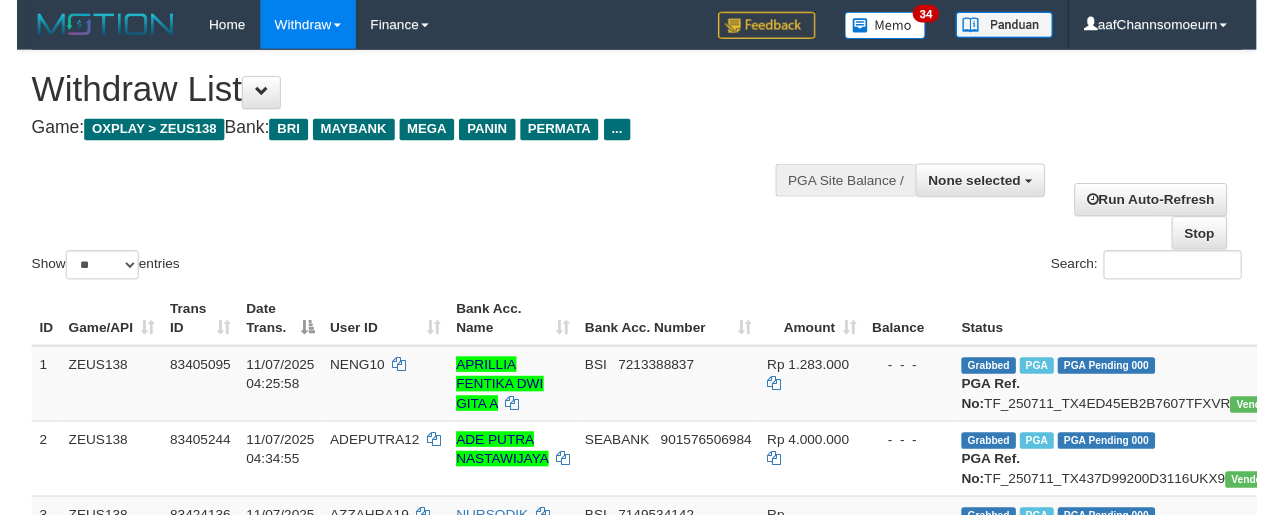 scroll, scrollTop: 653, scrollLeft: 0, axis: vertical 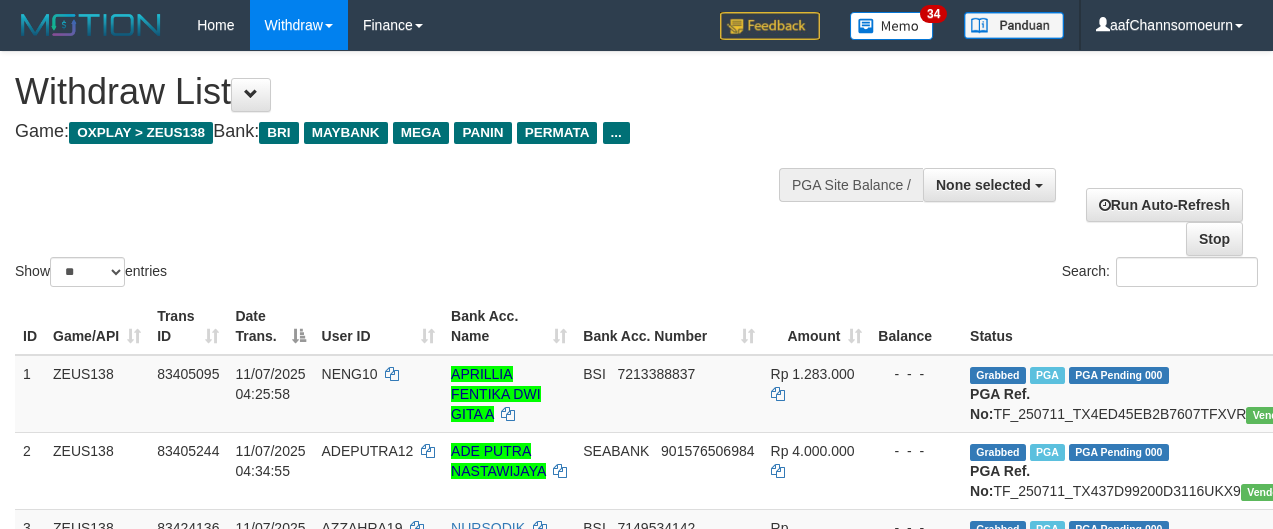 select 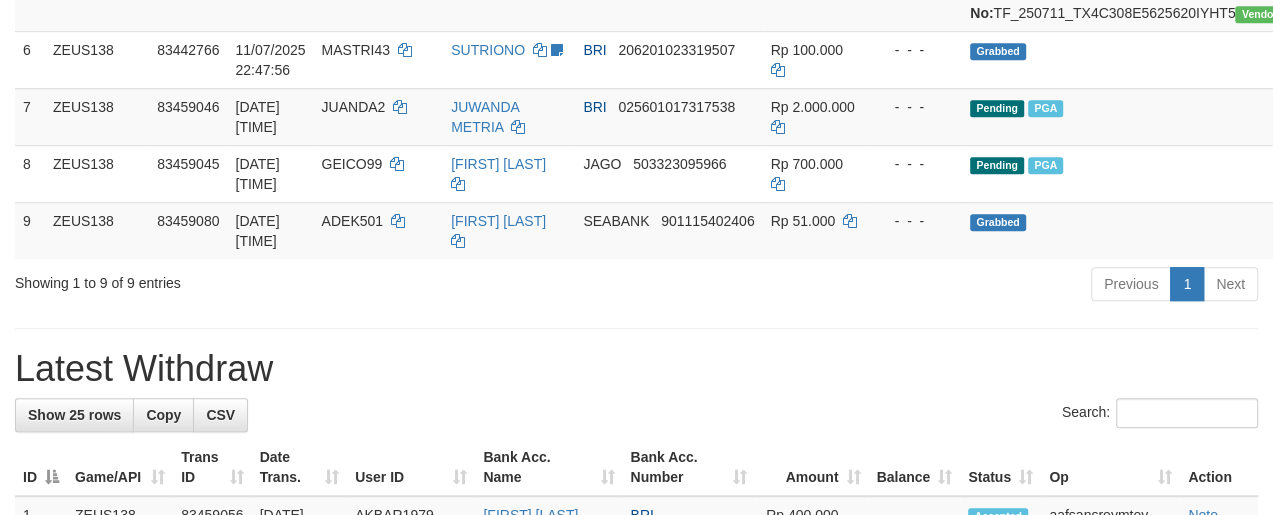 scroll, scrollTop: 653, scrollLeft: 0, axis: vertical 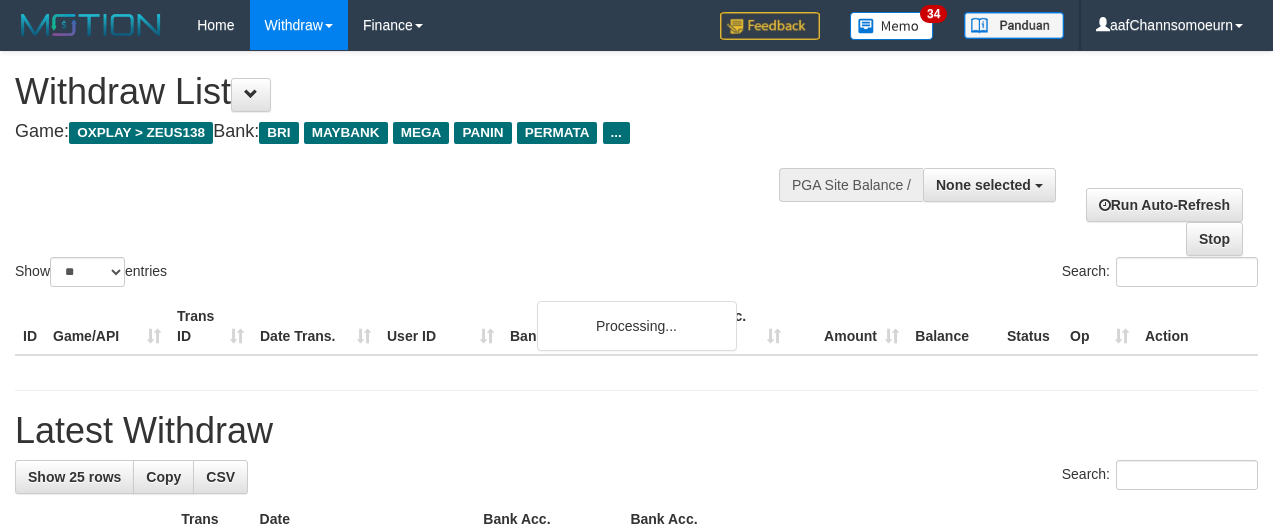 select 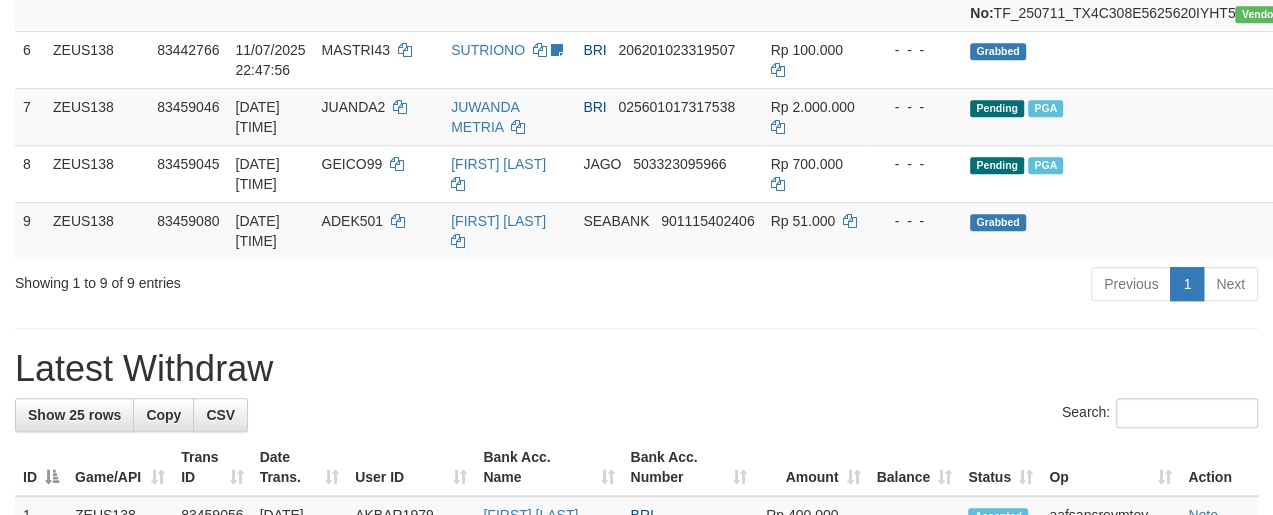 scroll, scrollTop: 653, scrollLeft: 0, axis: vertical 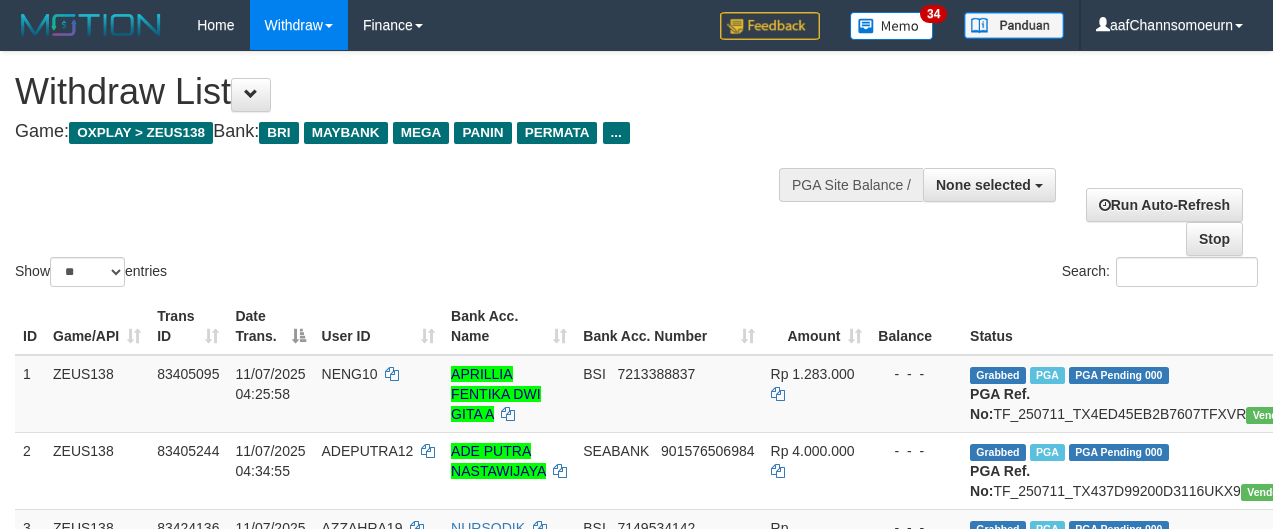 select 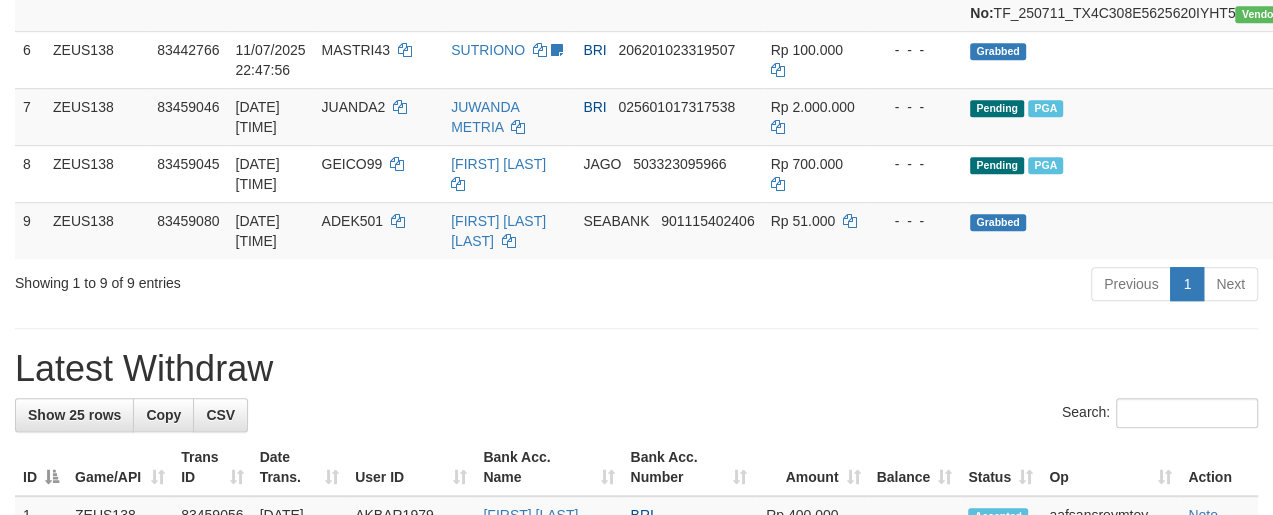 scroll, scrollTop: 653, scrollLeft: 0, axis: vertical 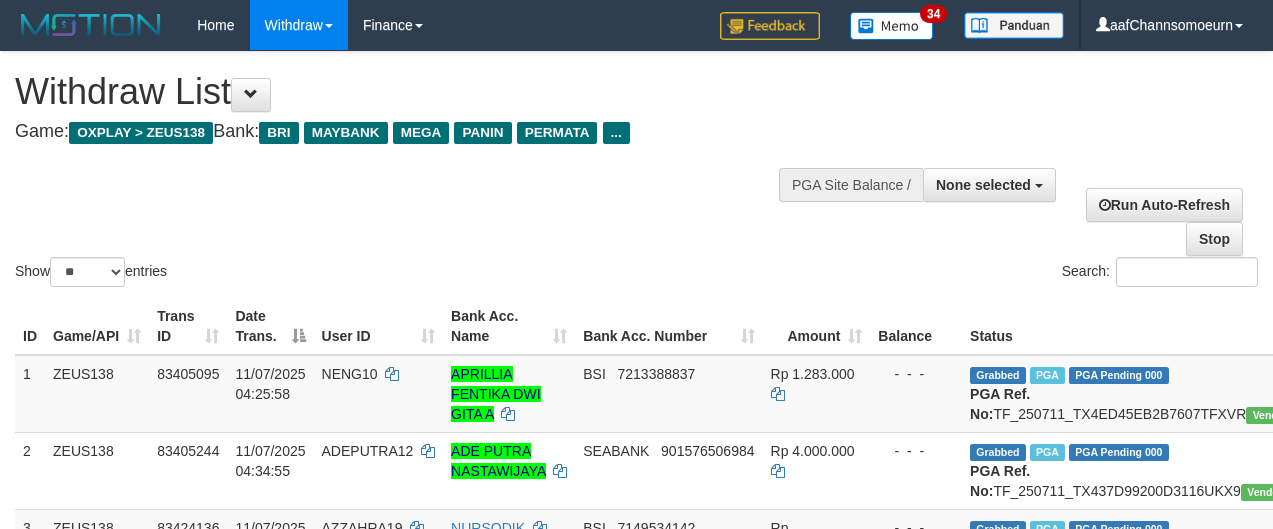 select 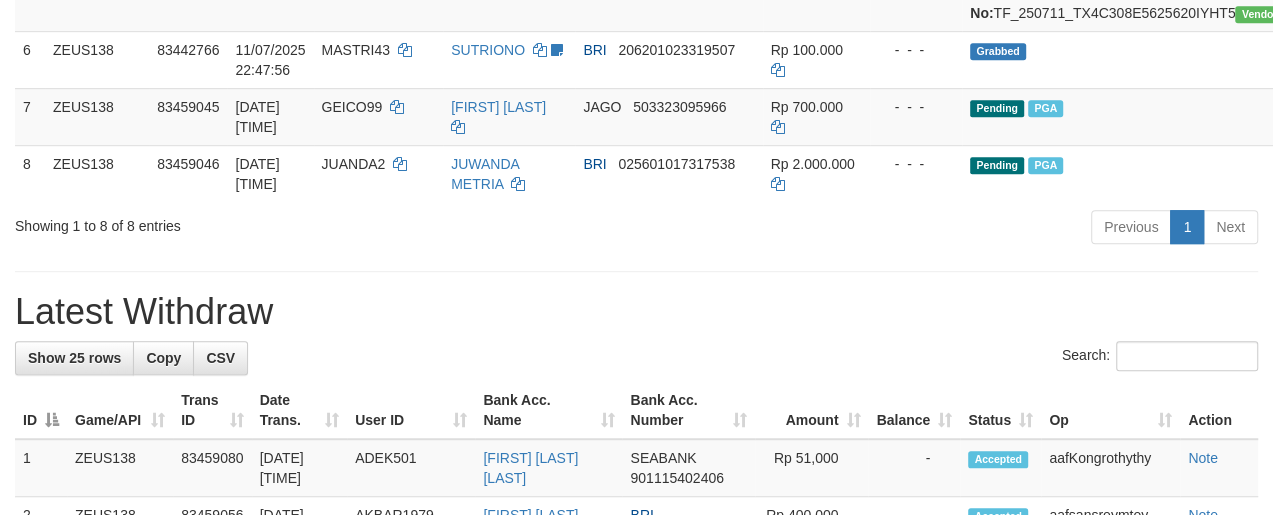 scroll, scrollTop: 653, scrollLeft: 0, axis: vertical 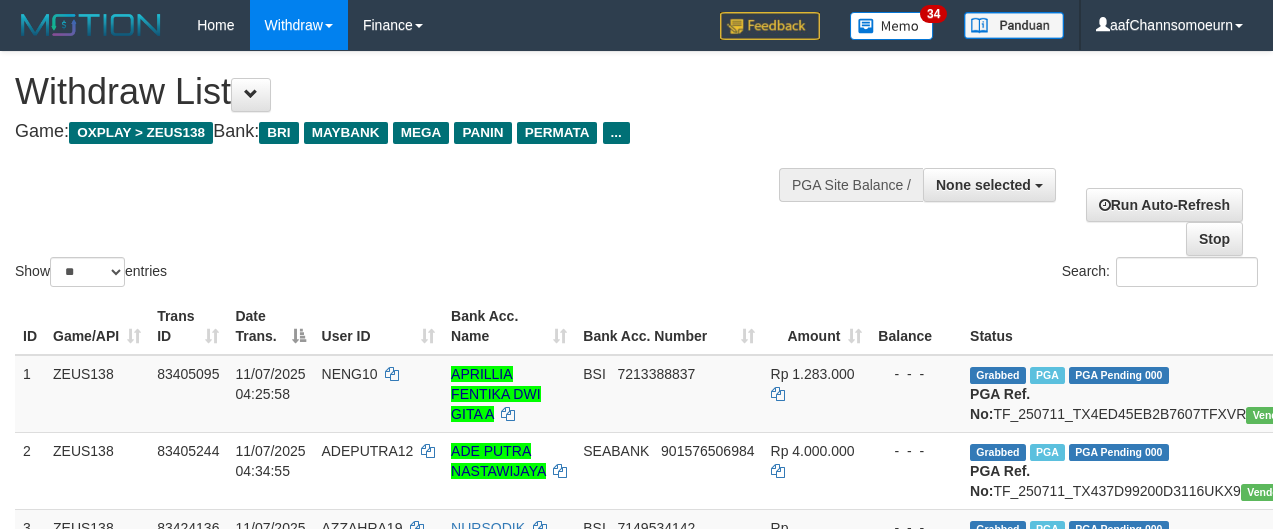 select 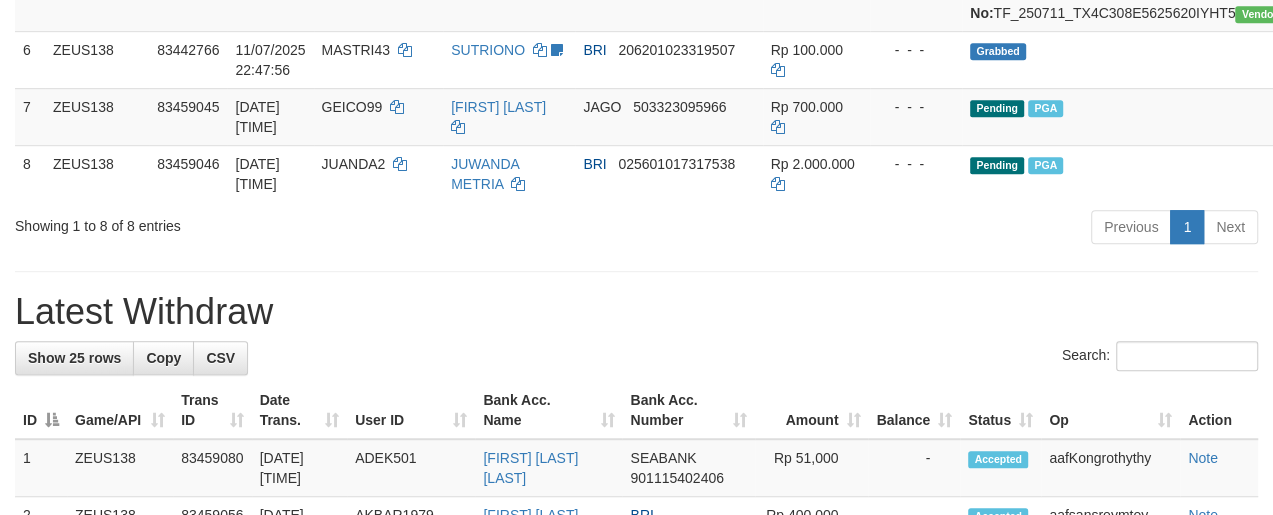 scroll, scrollTop: 653, scrollLeft: 0, axis: vertical 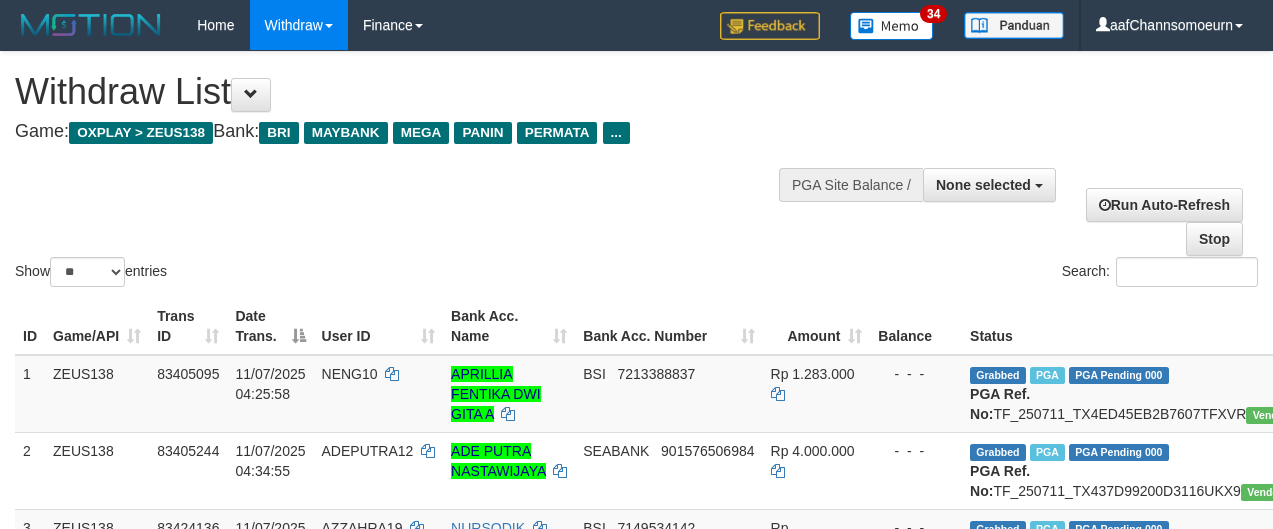 select 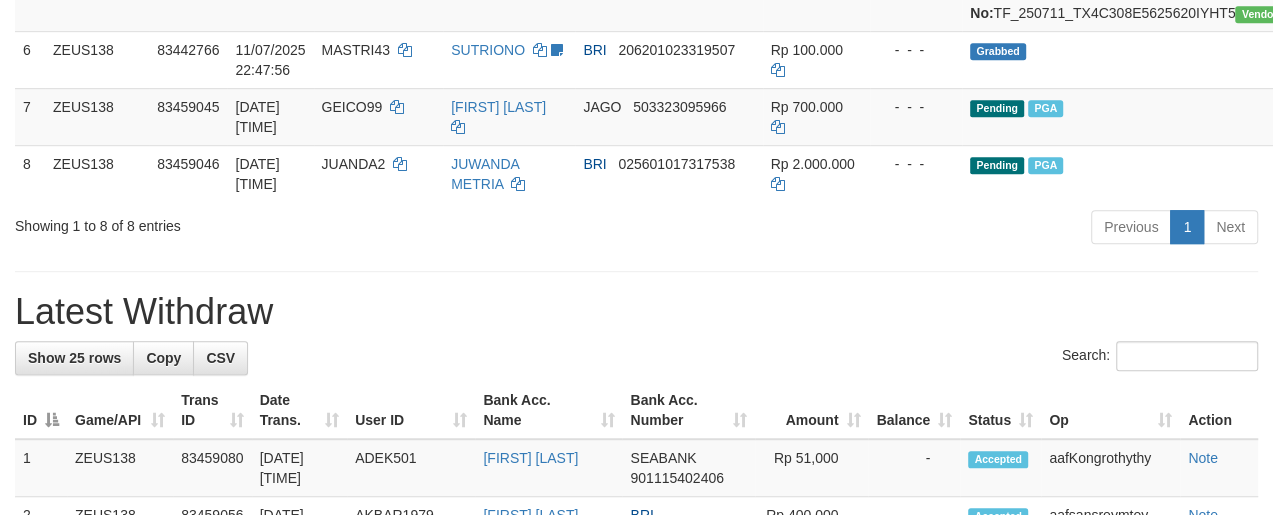 scroll, scrollTop: 653, scrollLeft: 0, axis: vertical 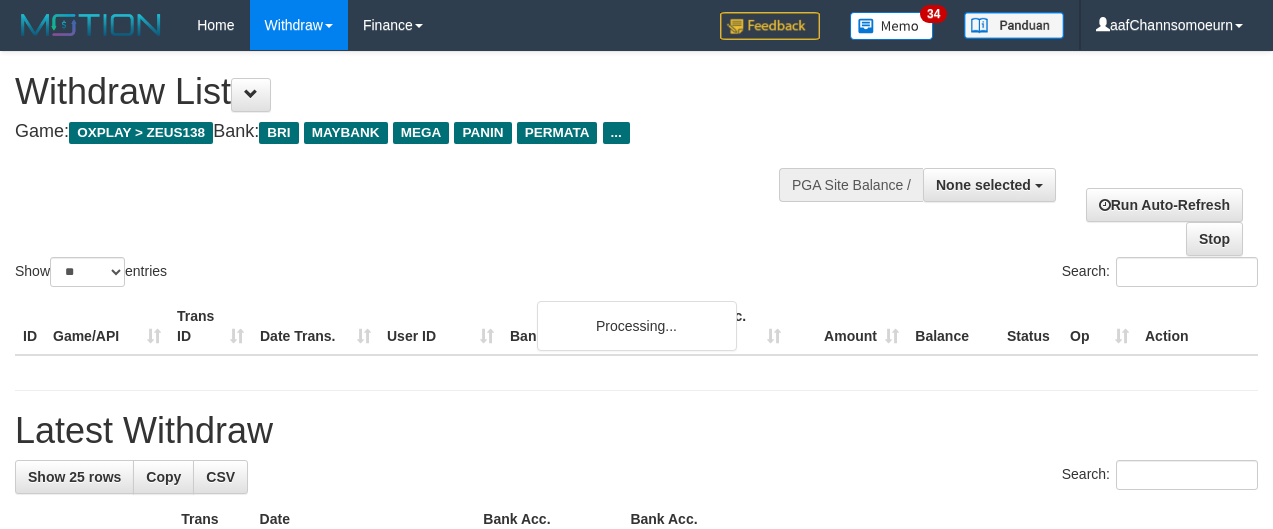 select 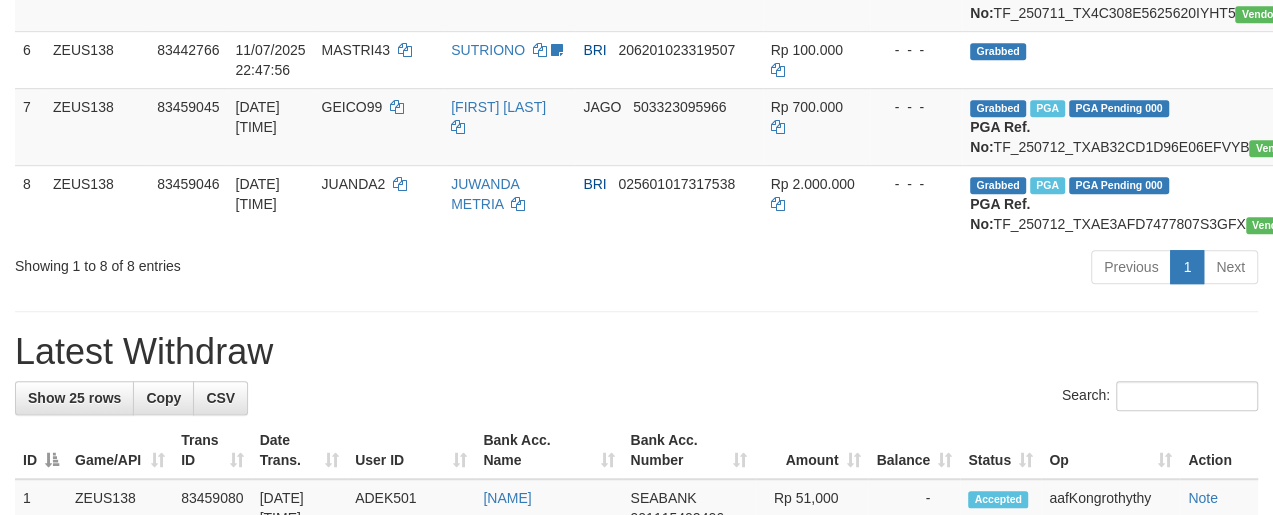 scroll, scrollTop: 653, scrollLeft: 0, axis: vertical 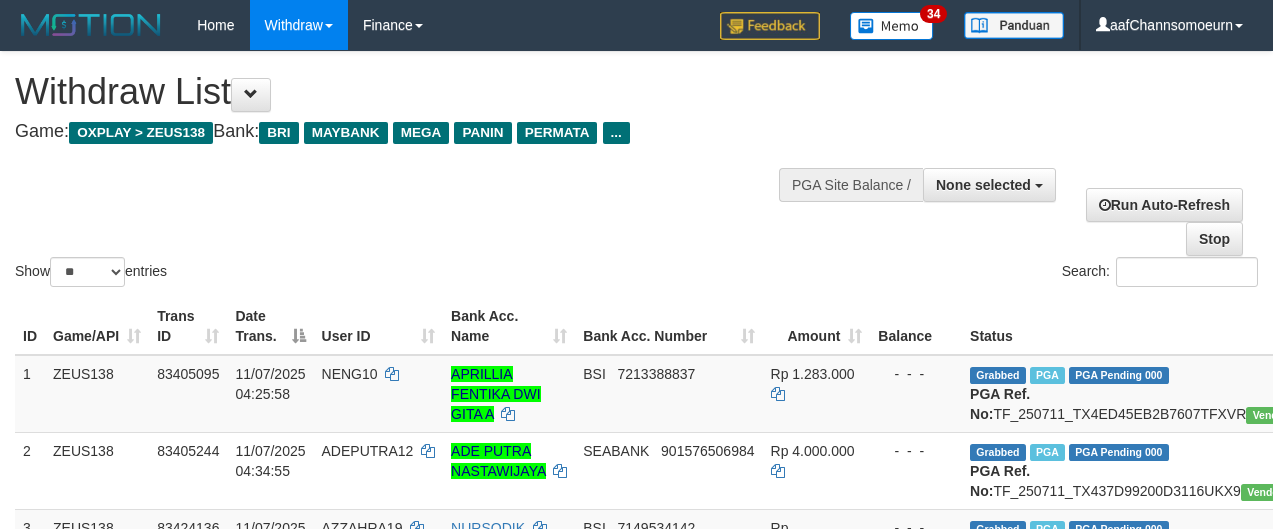 select 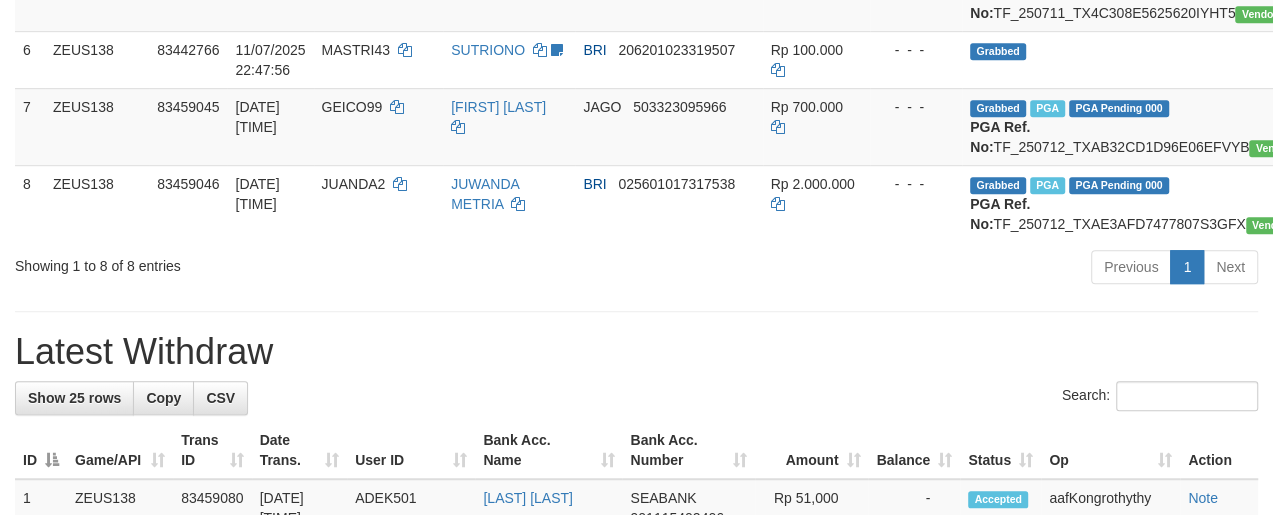 scroll, scrollTop: 653, scrollLeft: 0, axis: vertical 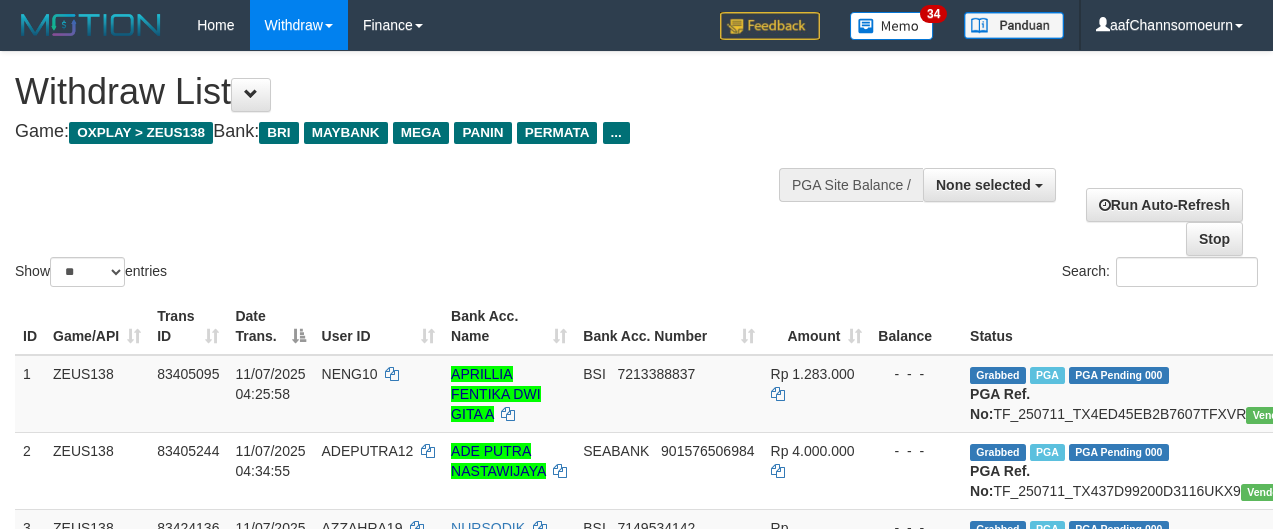select 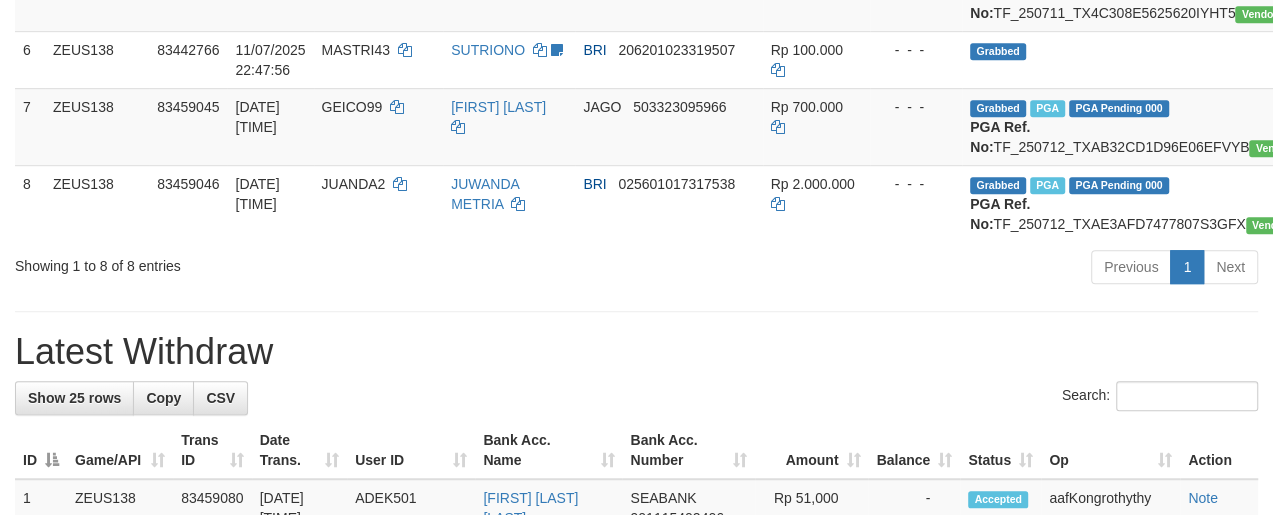 scroll, scrollTop: 653, scrollLeft: 0, axis: vertical 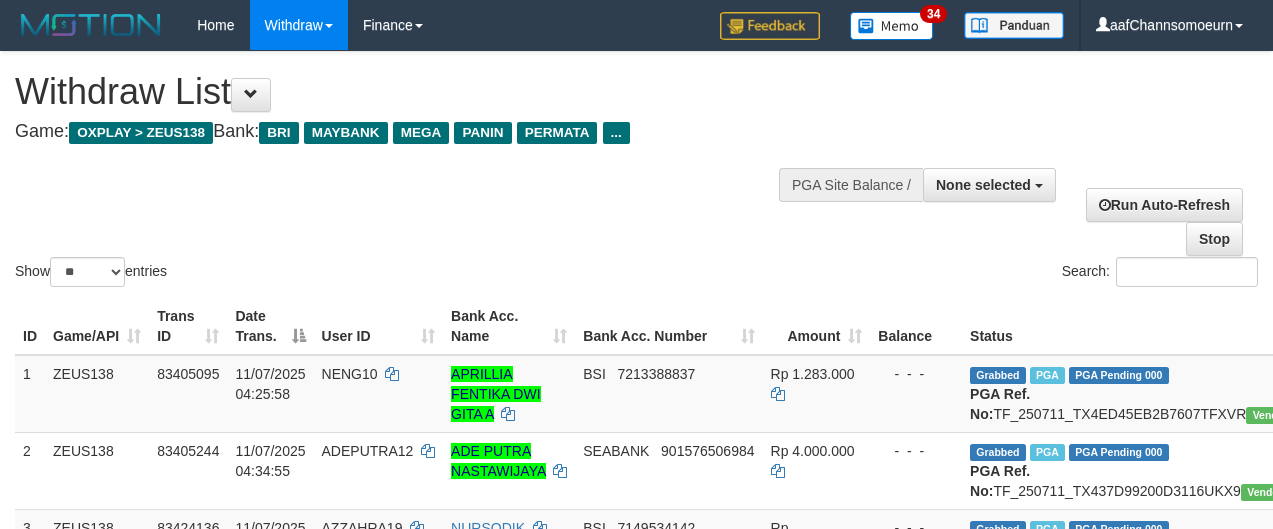 select 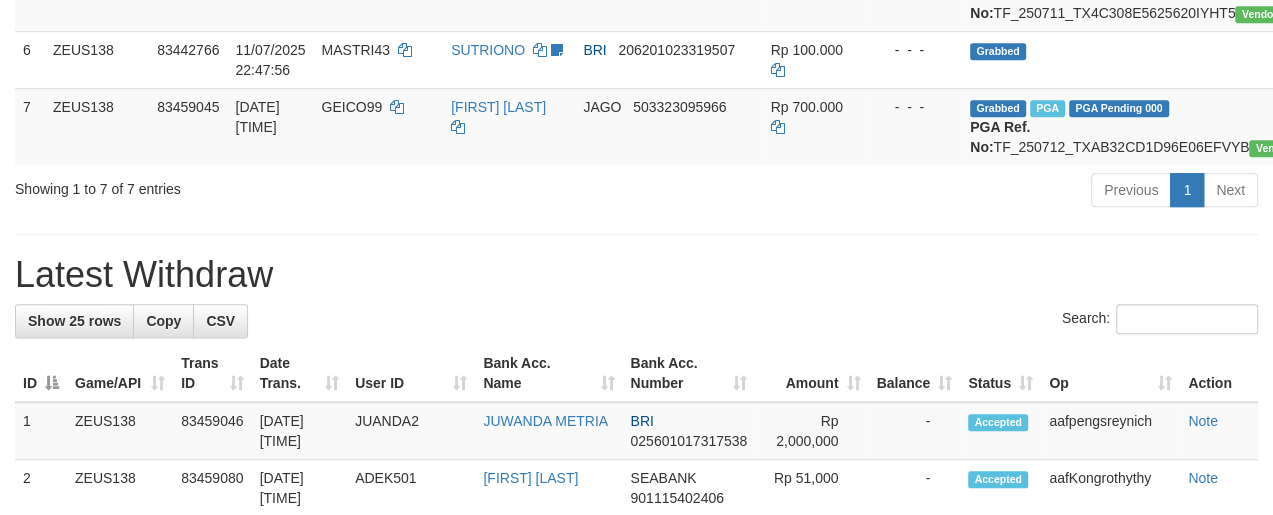 scroll, scrollTop: 653, scrollLeft: 0, axis: vertical 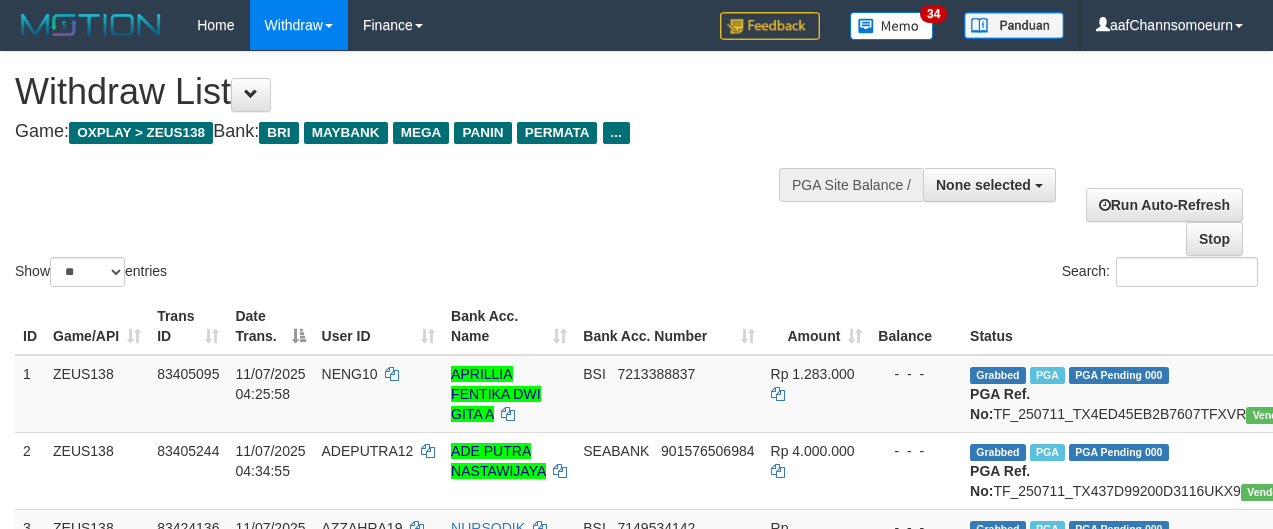 select 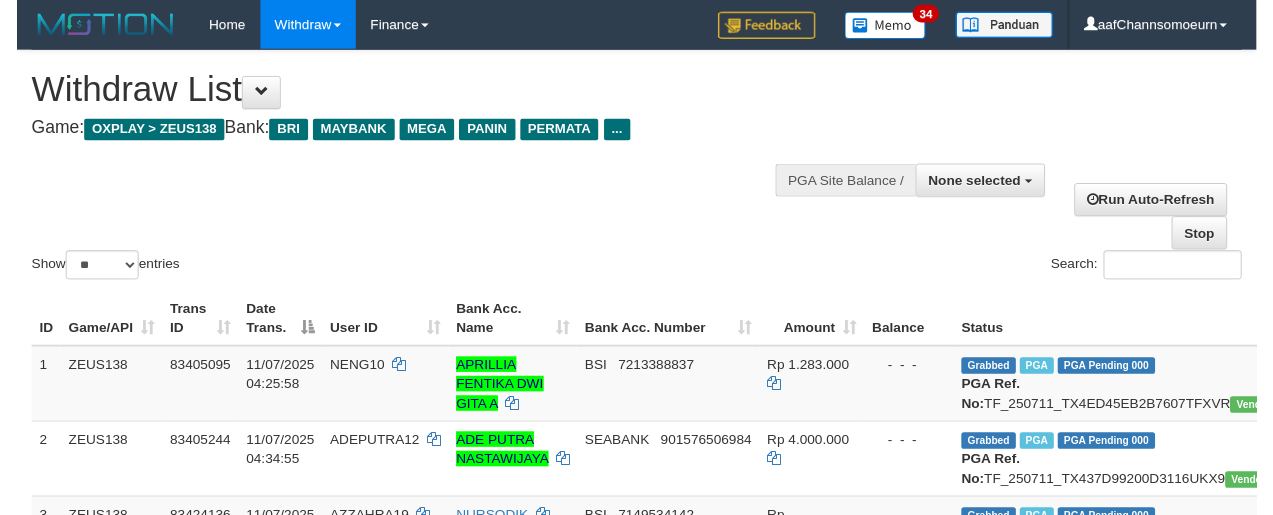 scroll, scrollTop: 653, scrollLeft: 0, axis: vertical 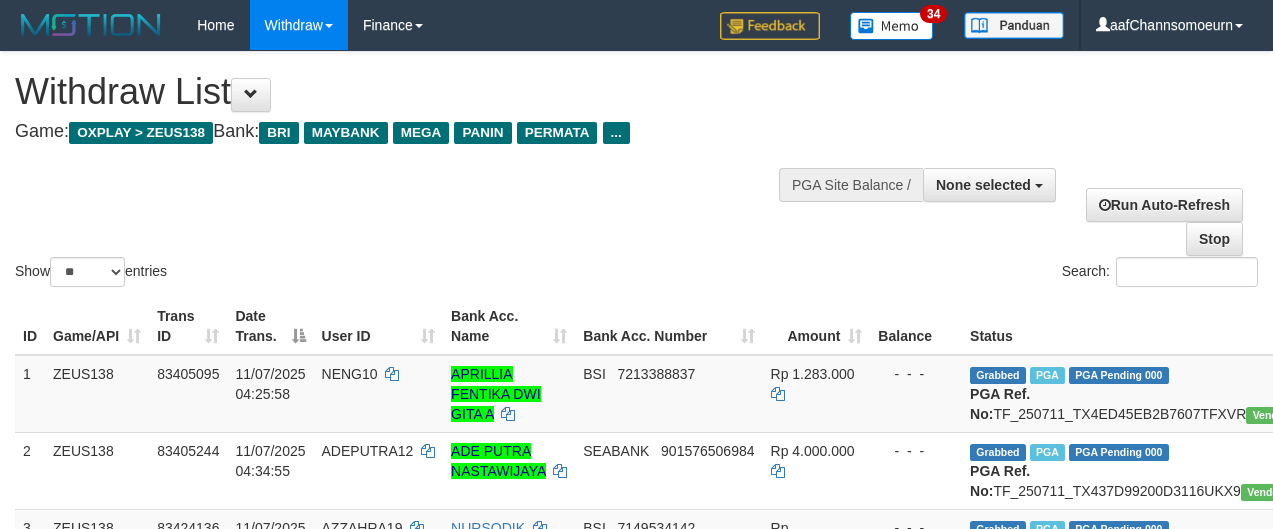 select 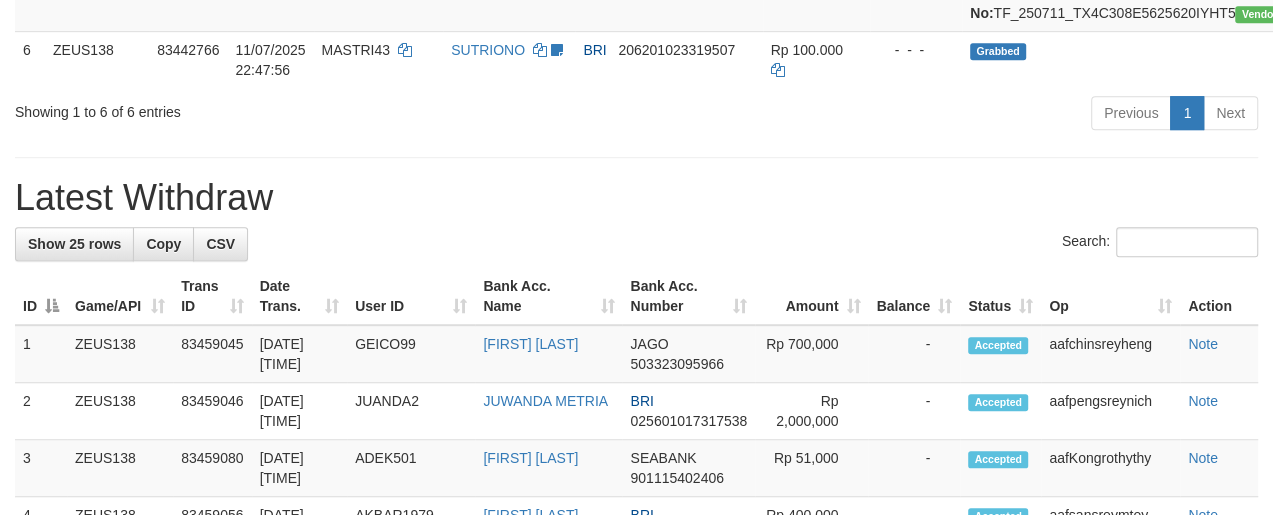 scroll, scrollTop: 653, scrollLeft: 0, axis: vertical 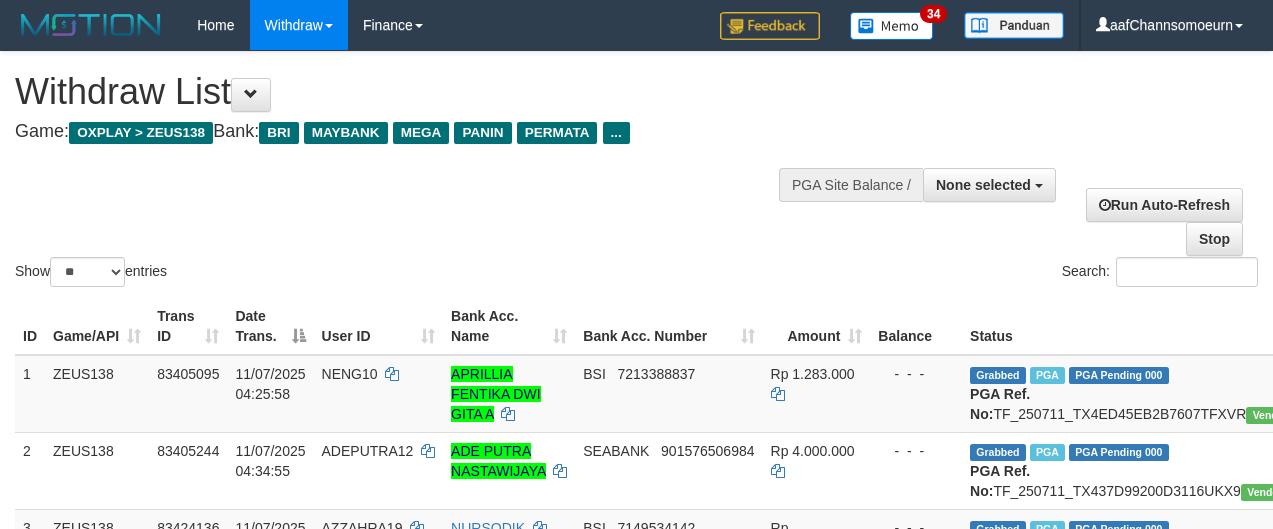 select 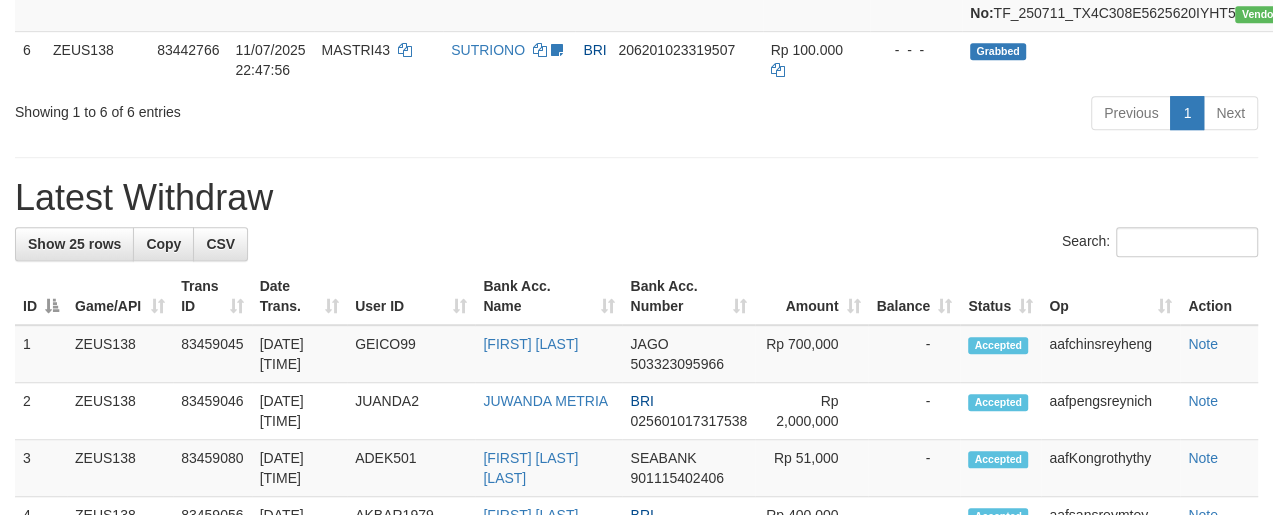 scroll, scrollTop: 653, scrollLeft: 0, axis: vertical 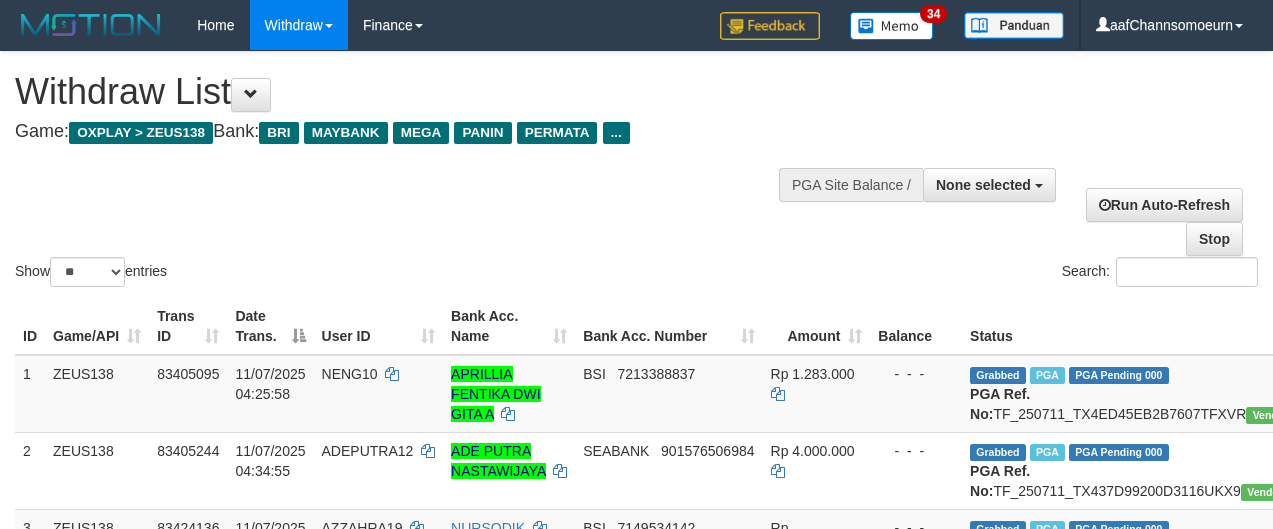 select 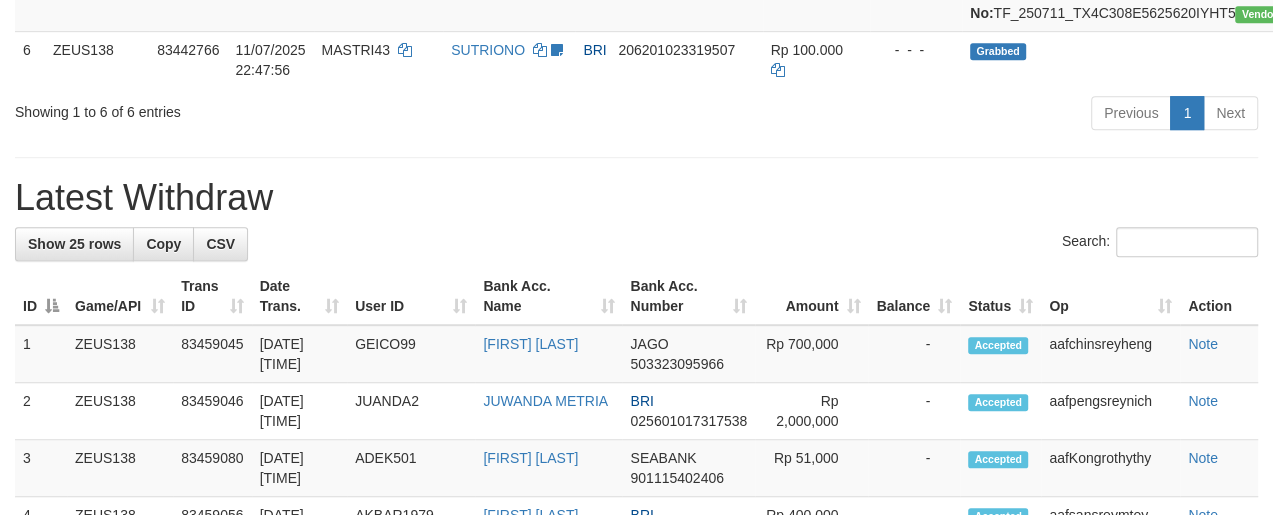 scroll, scrollTop: 653, scrollLeft: 0, axis: vertical 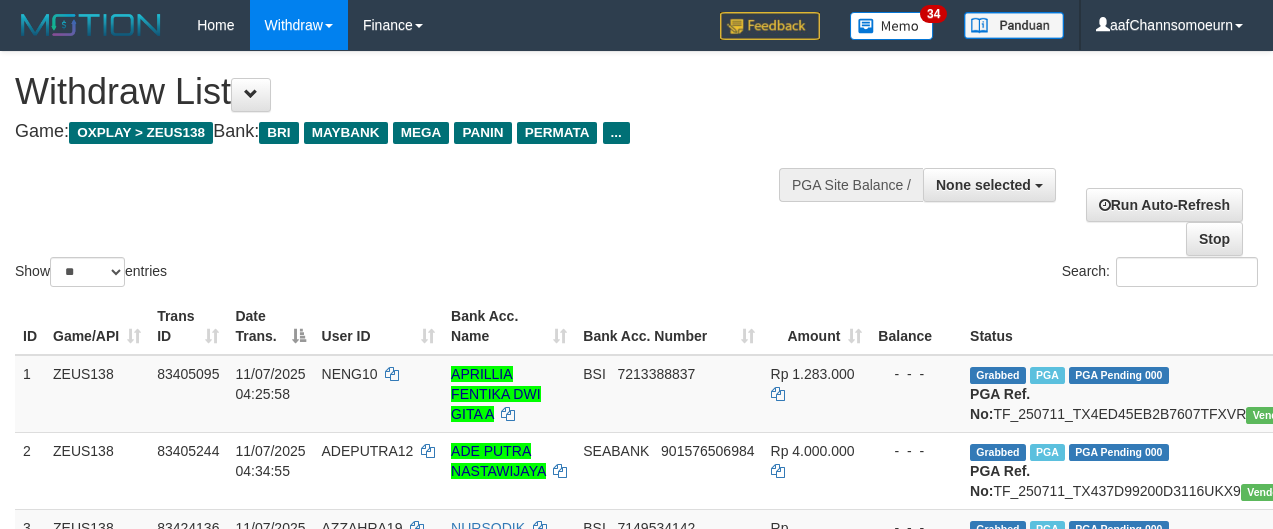 select 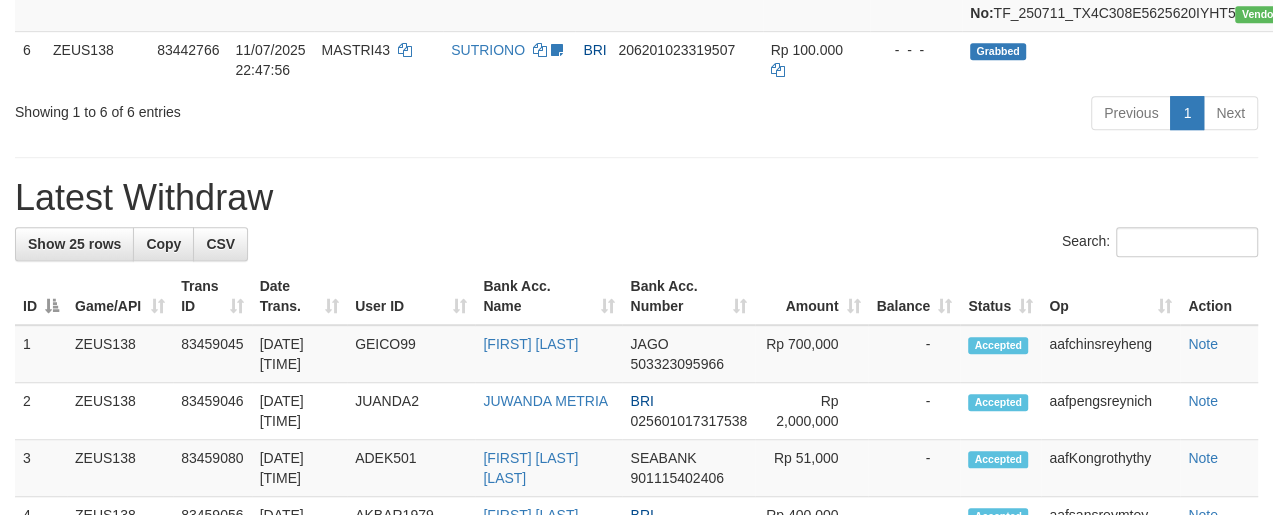 scroll, scrollTop: 653, scrollLeft: 0, axis: vertical 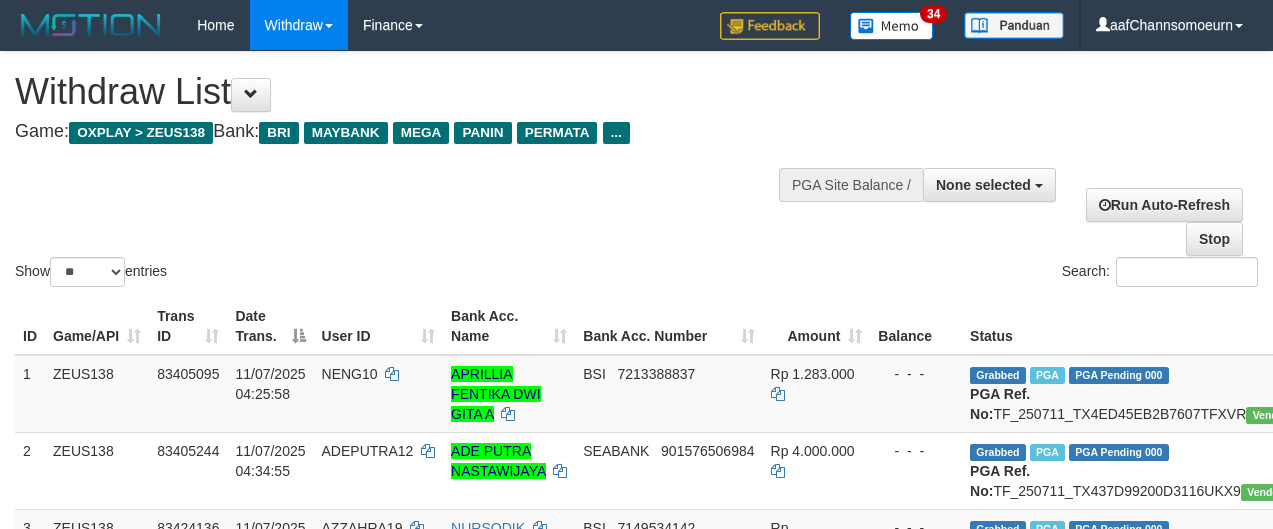 select 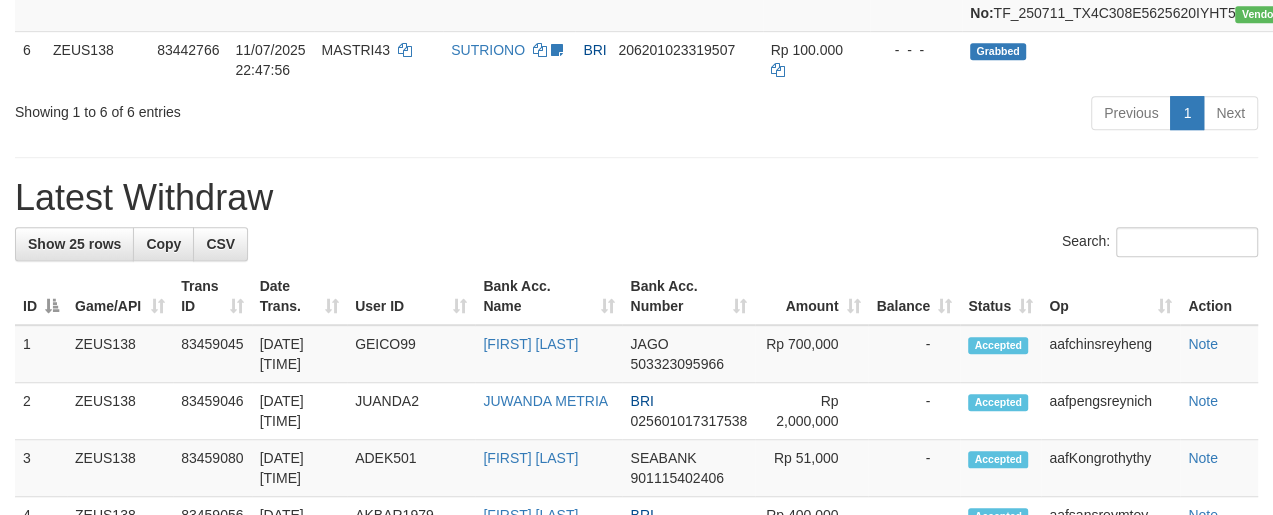 scroll, scrollTop: 653, scrollLeft: 0, axis: vertical 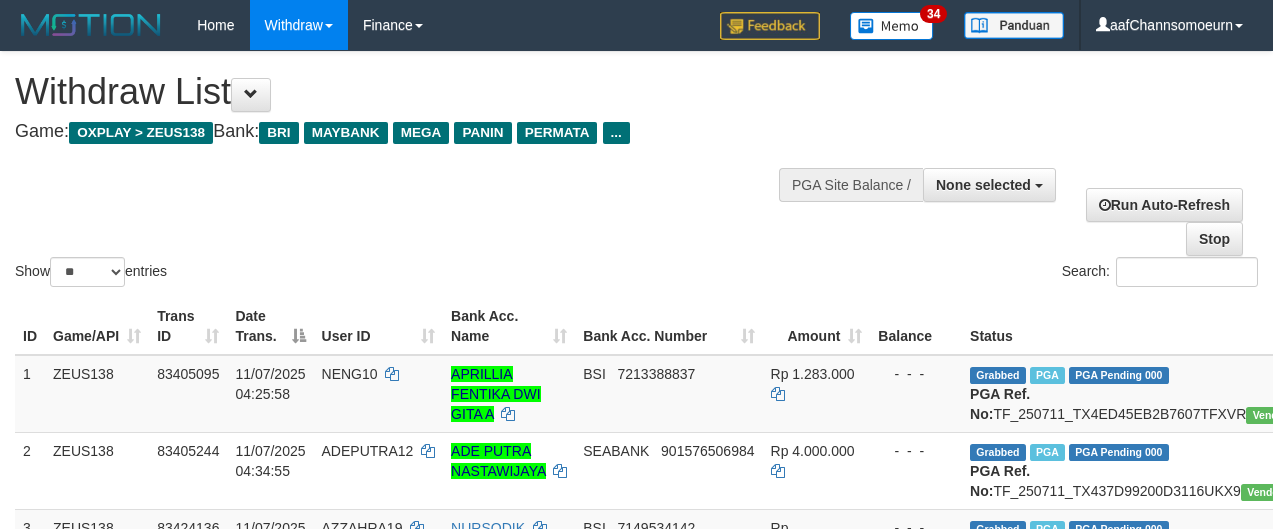 select 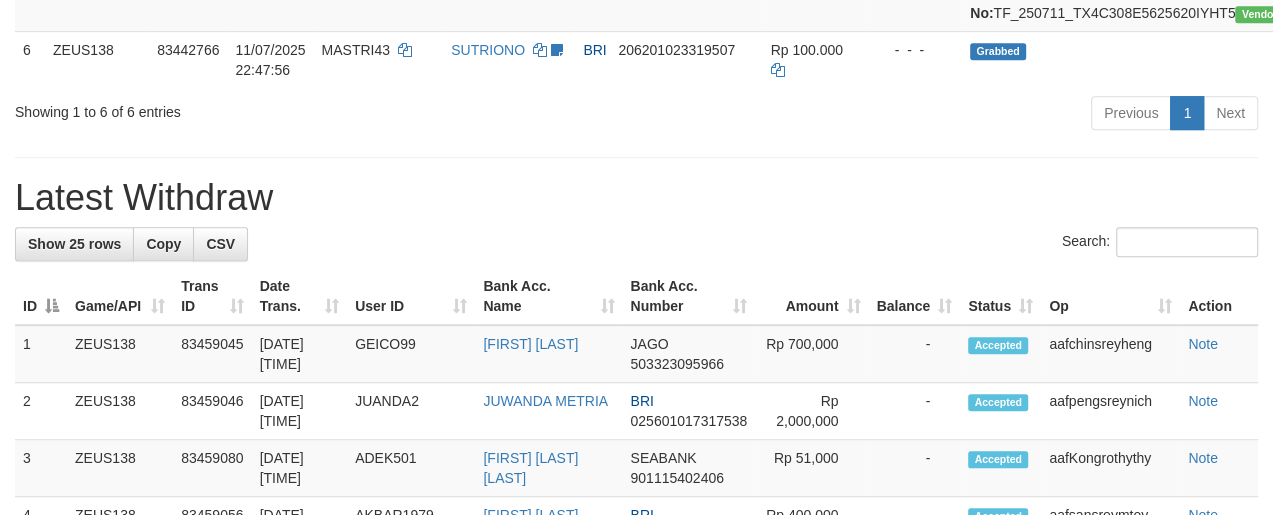 scroll, scrollTop: 653, scrollLeft: 0, axis: vertical 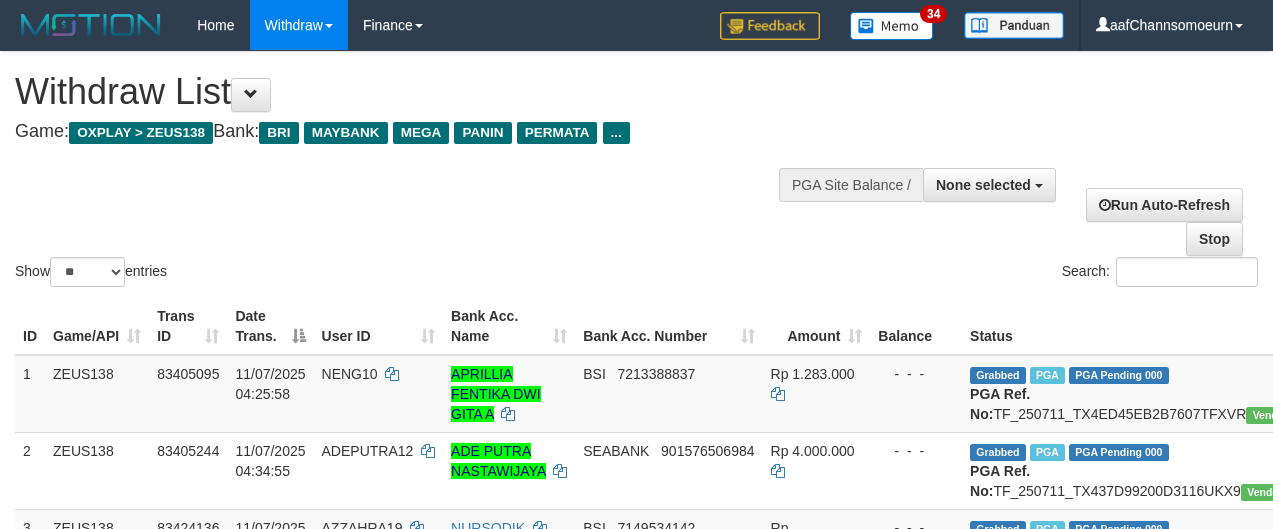select 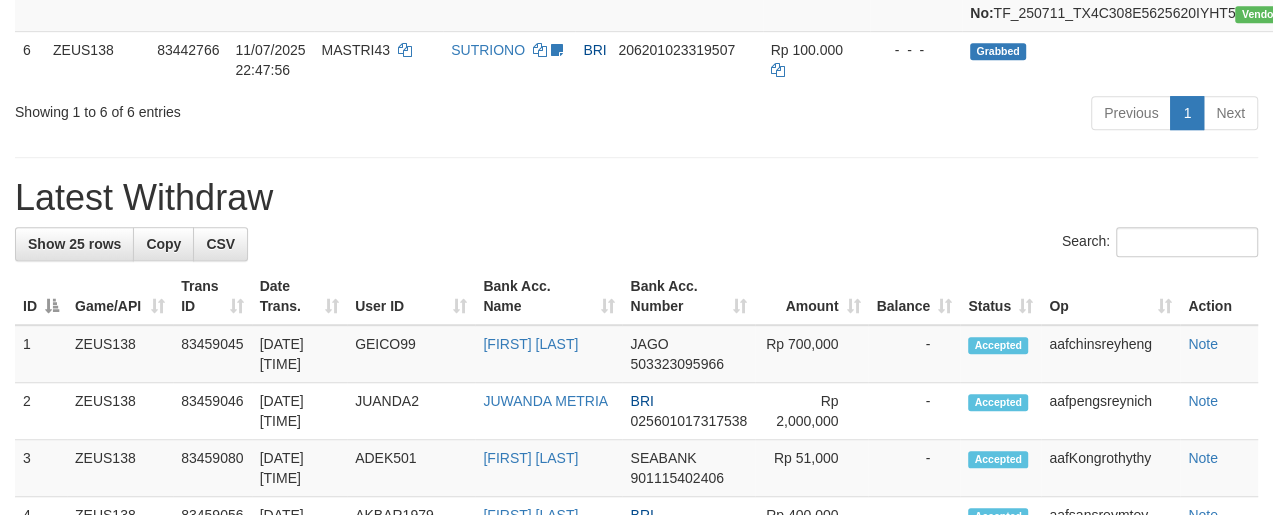 scroll, scrollTop: 653, scrollLeft: 0, axis: vertical 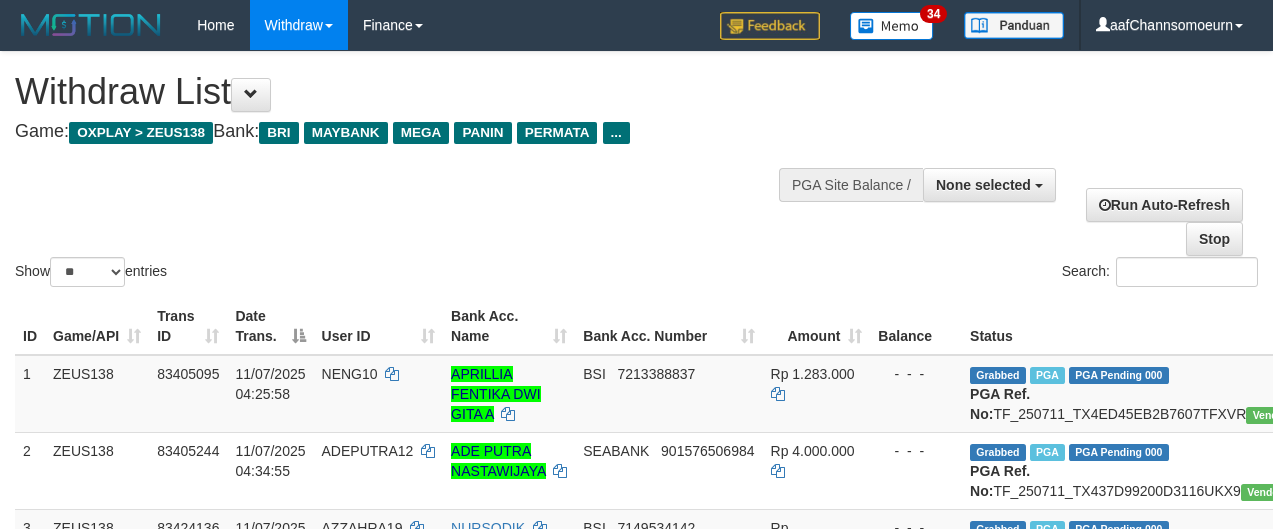 select 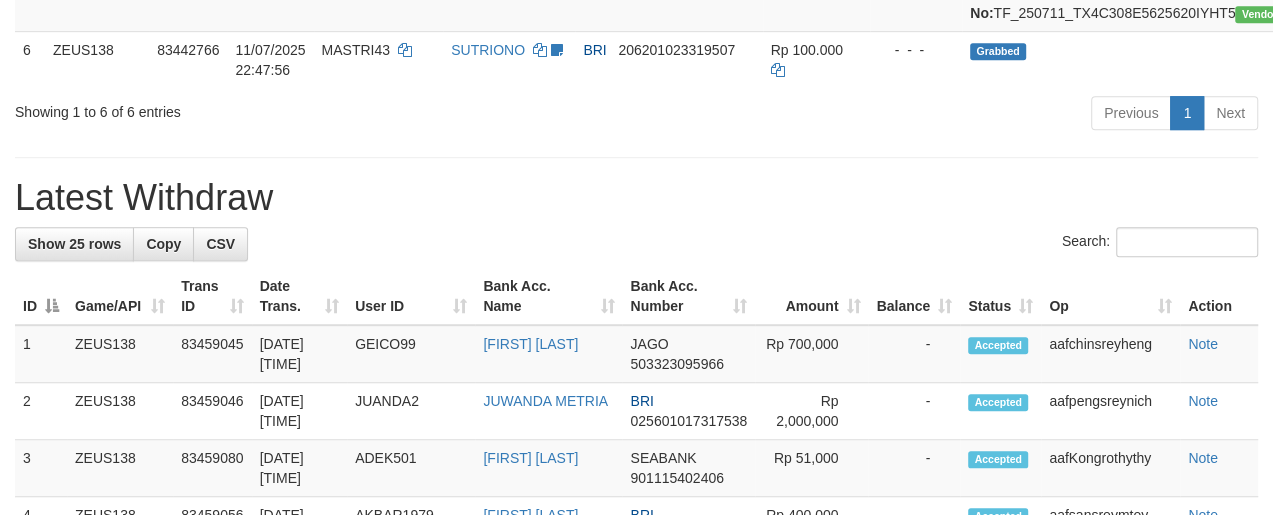 scroll, scrollTop: 653, scrollLeft: 0, axis: vertical 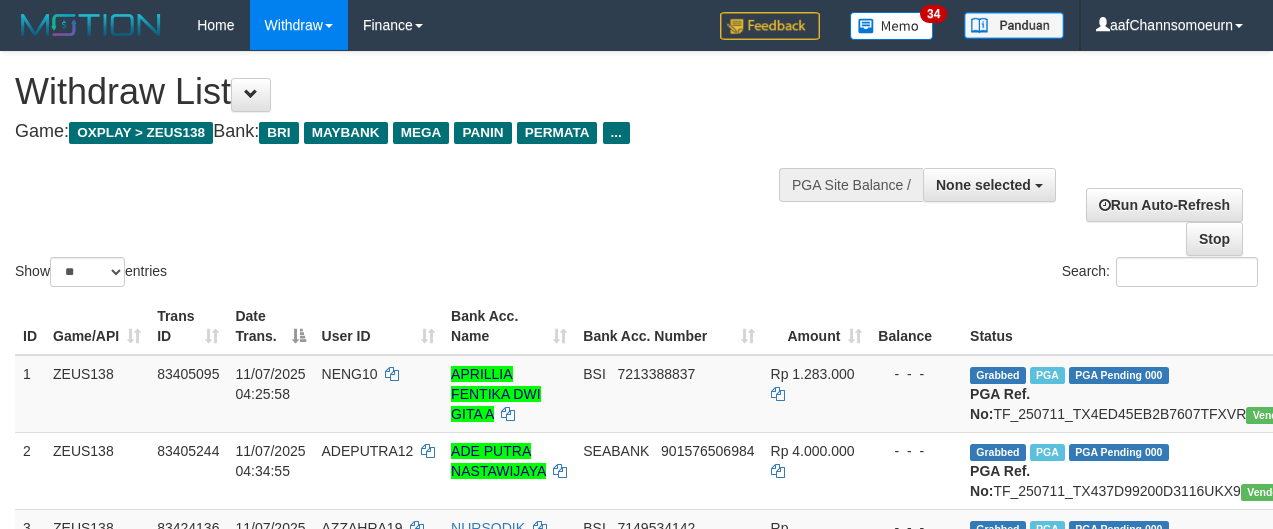 select 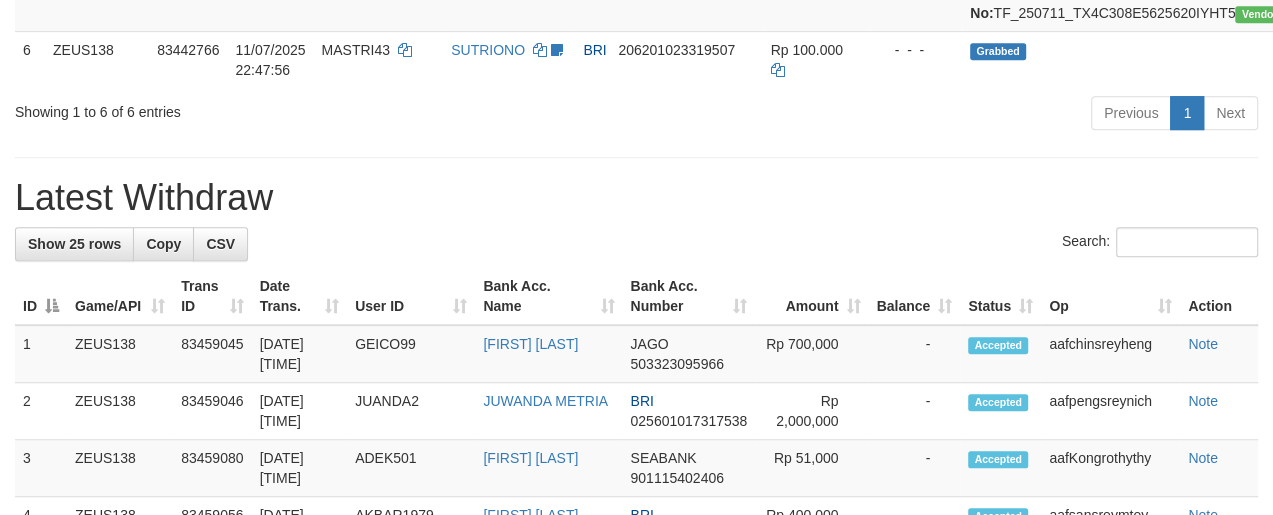 scroll, scrollTop: 653, scrollLeft: 0, axis: vertical 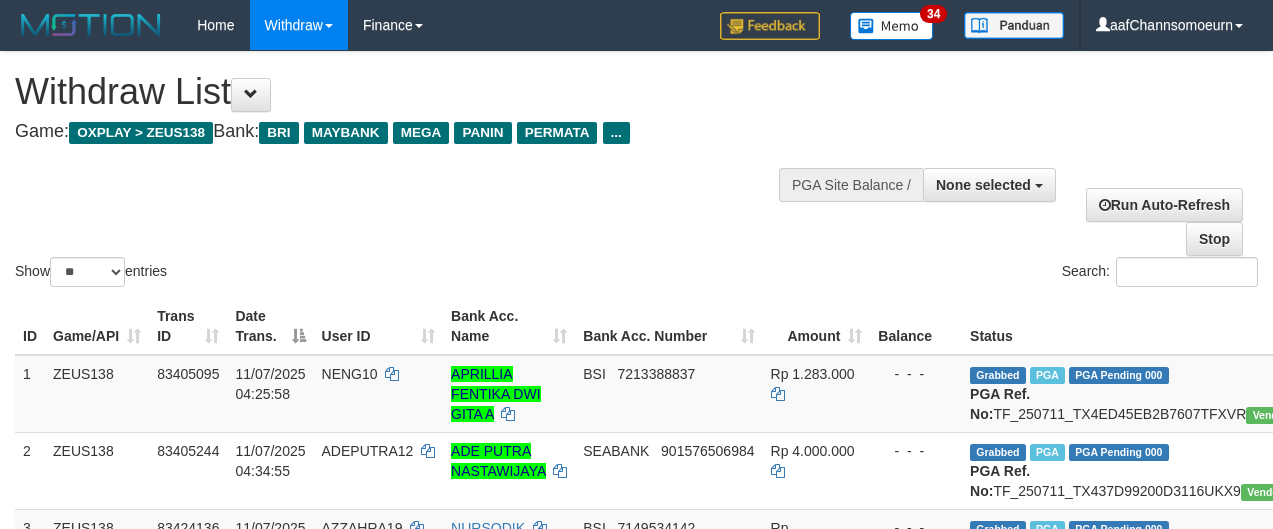 select 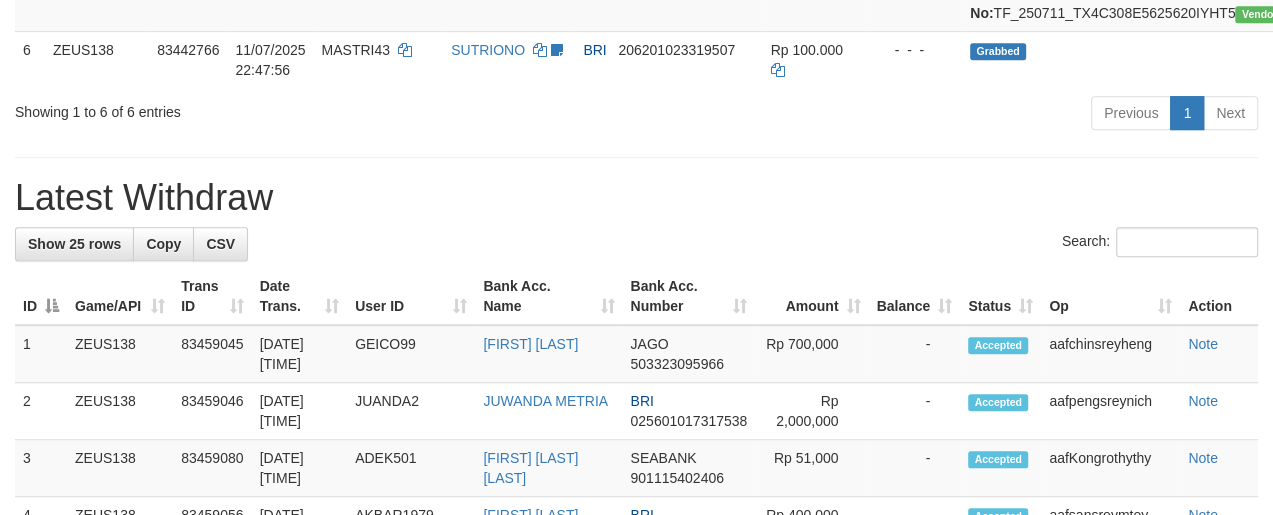 scroll, scrollTop: 653, scrollLeft: 0, axis: vertical 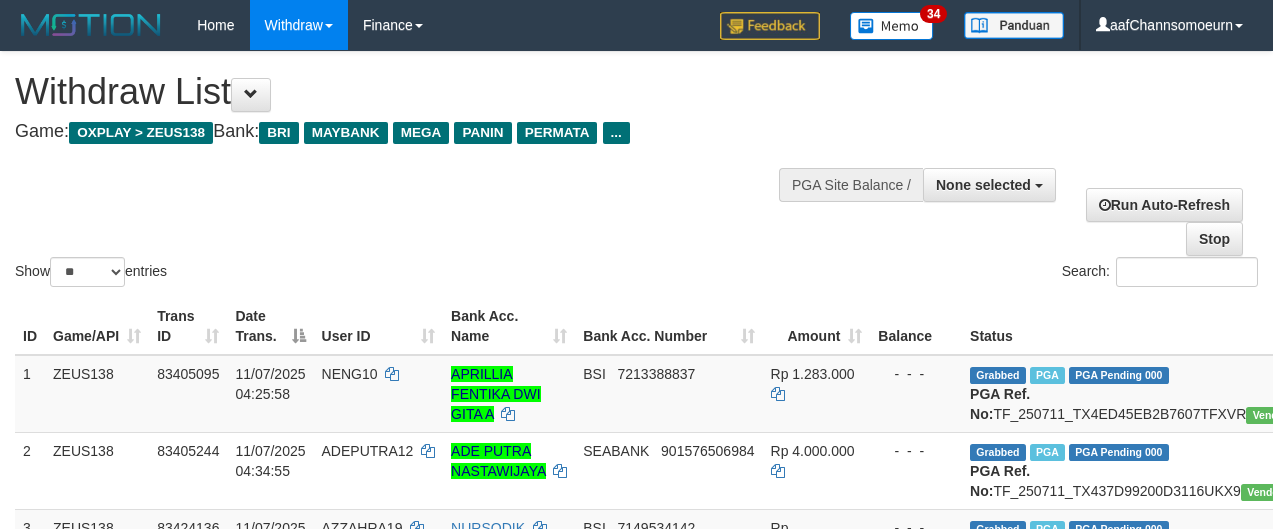 select 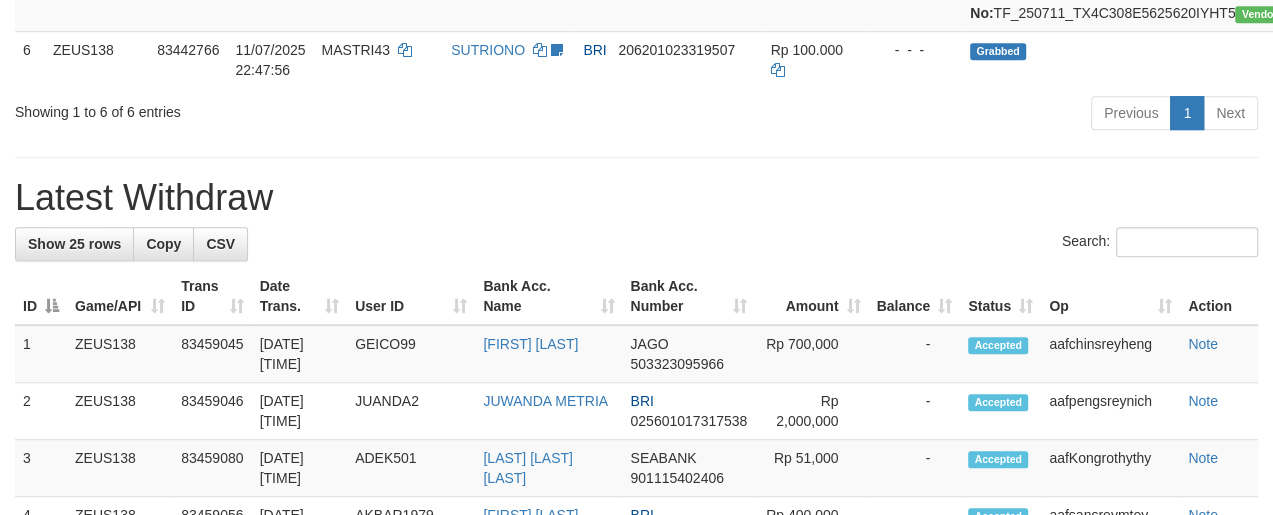 scroll, scrollTop: 653, scrollLeft: 0, axis: vertical 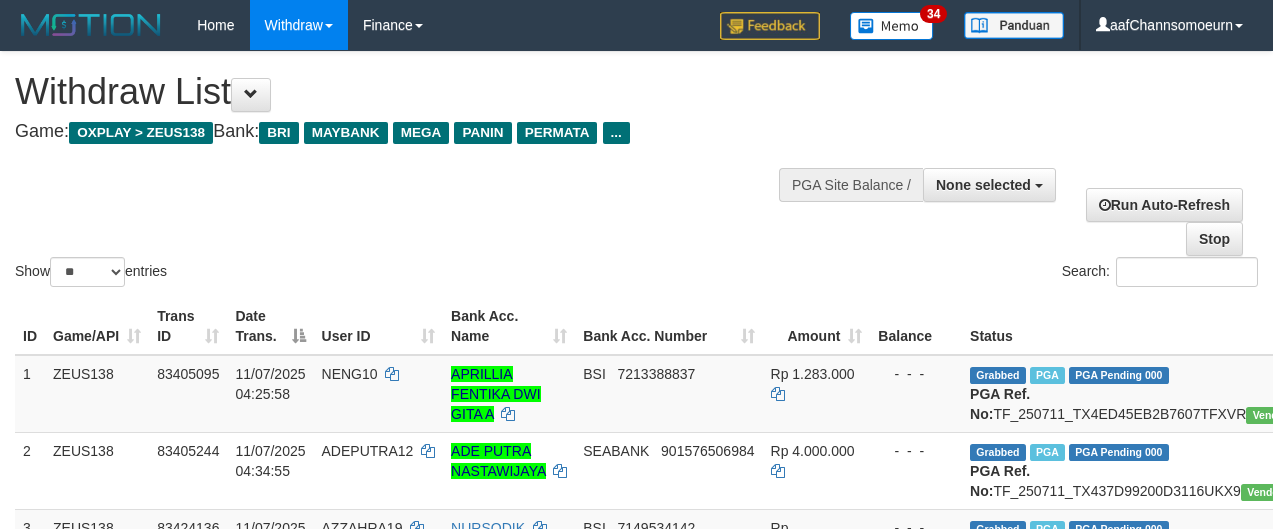 select 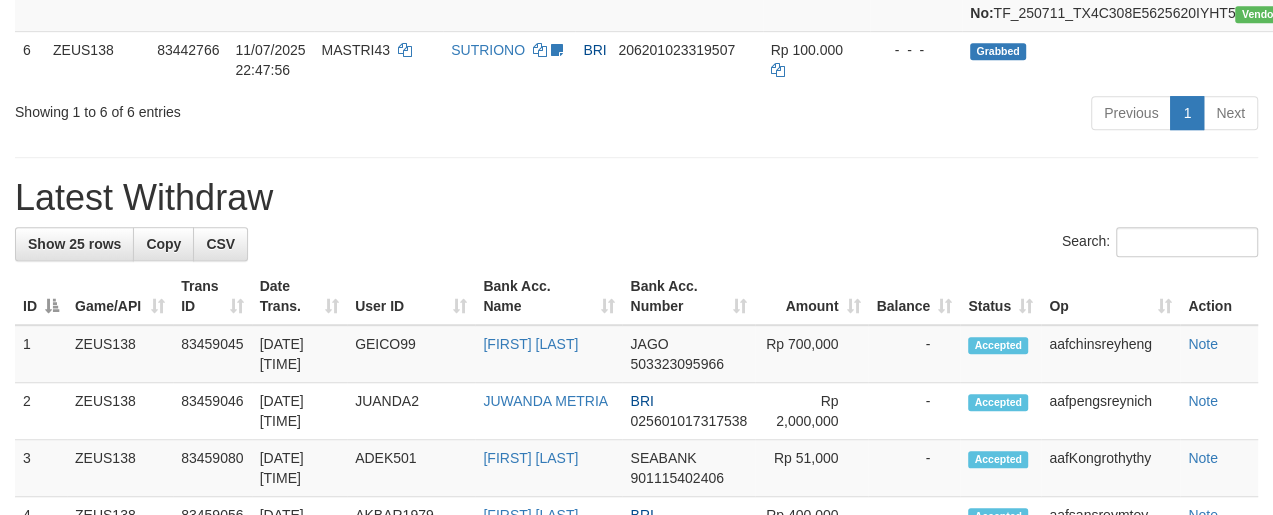 scroll, scrollTop: 653, scrollLeft: 0, axis: vertical 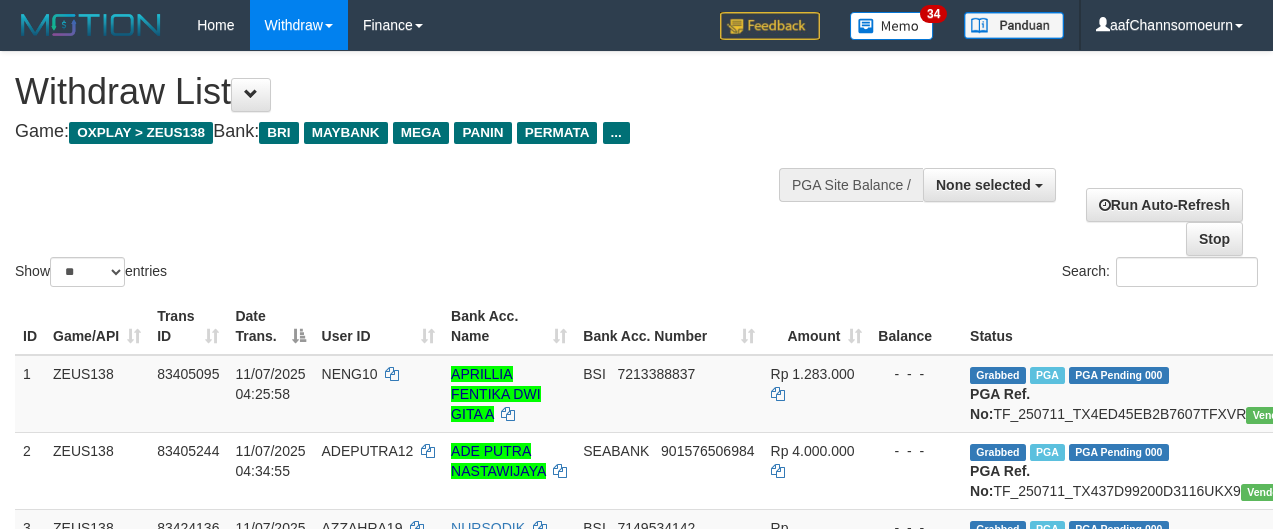 select 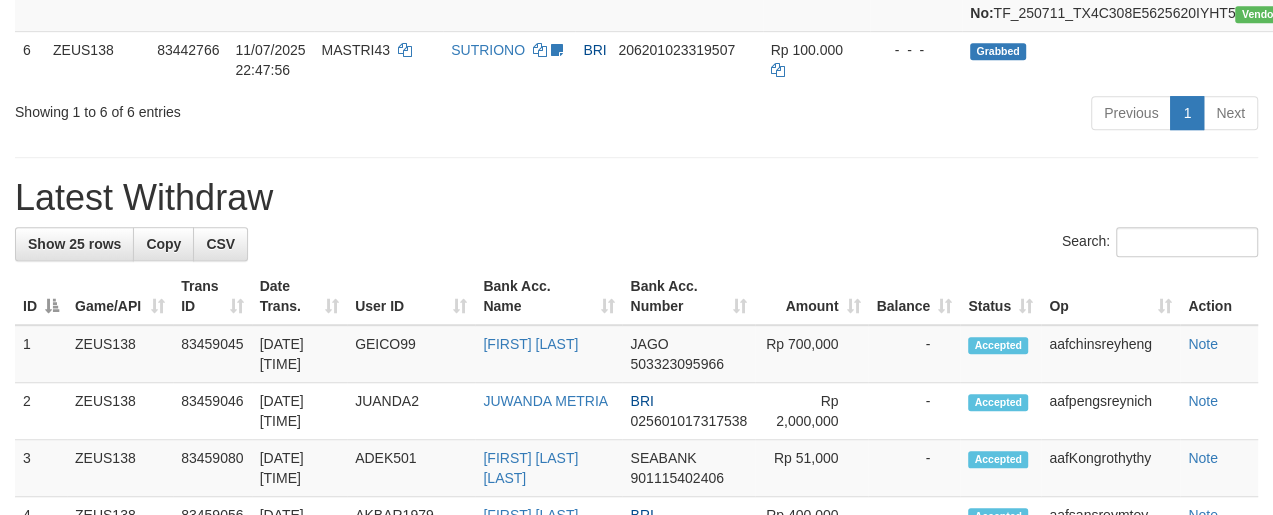 scroll, scrollTop: 653, scrollLeft: 0, axis: vertical 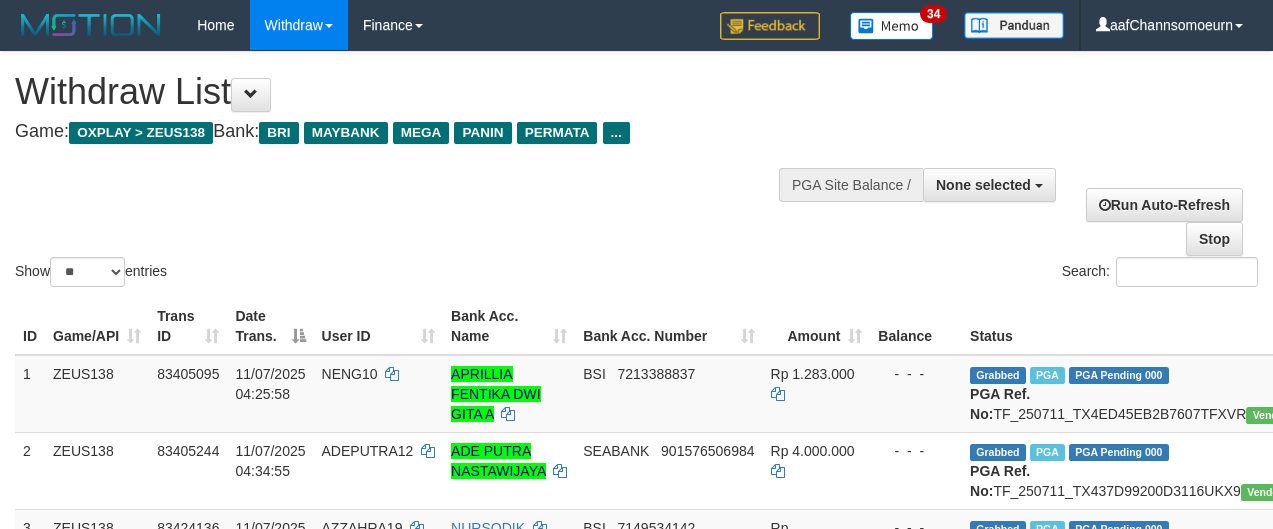 select 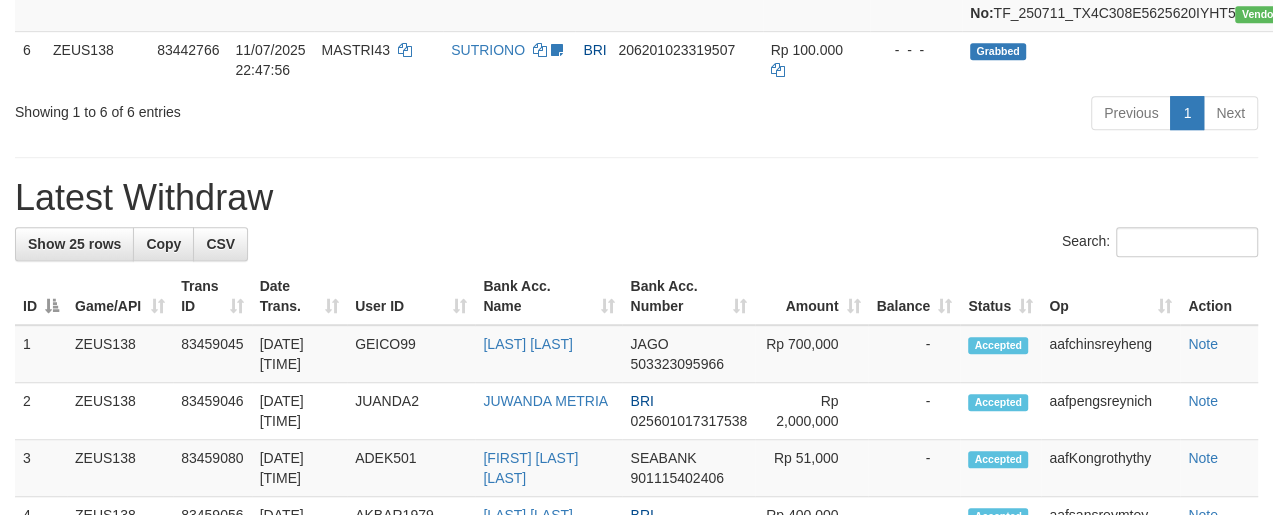 scroll, scrollTop: 653, scrollLeft: 0, axis: vertical 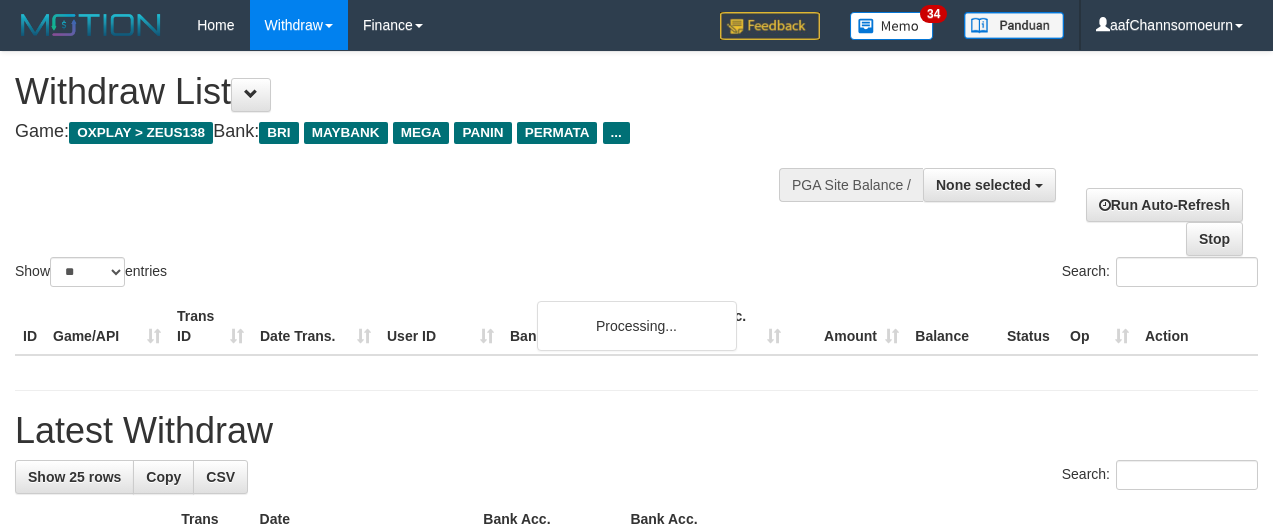 select 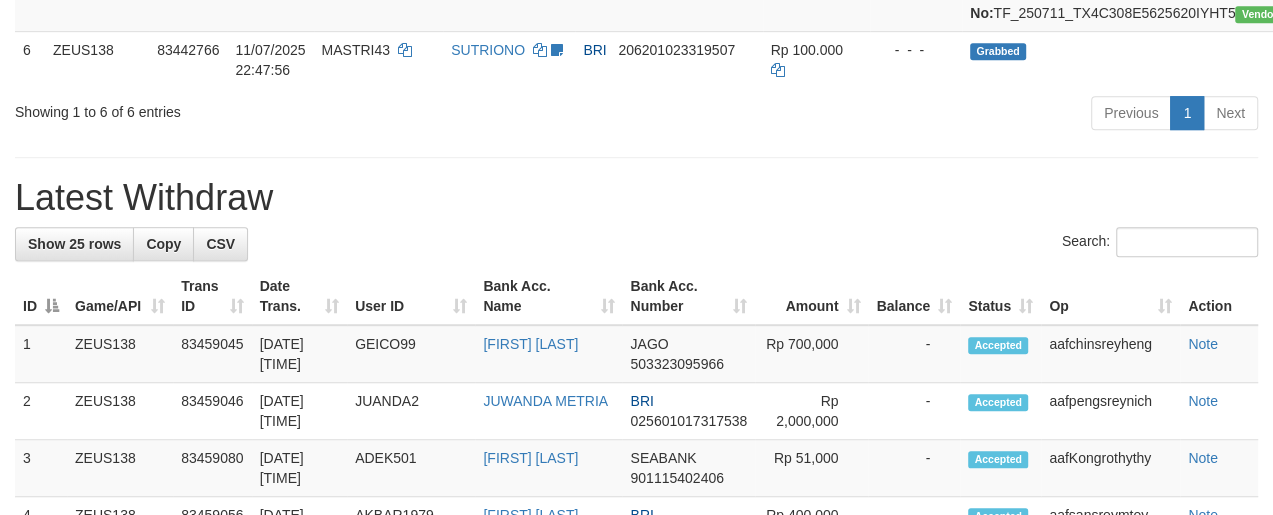 scroll, scrollTop: 653, scrollLeft: 0, axis: vertical 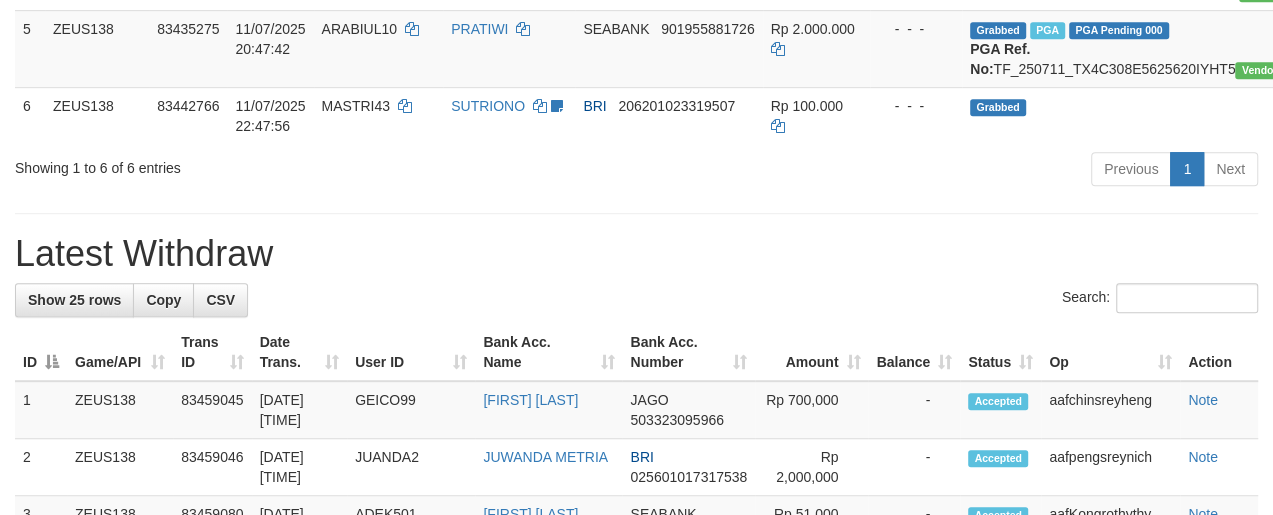 click on "Op" at bounding box center (1110, 352) 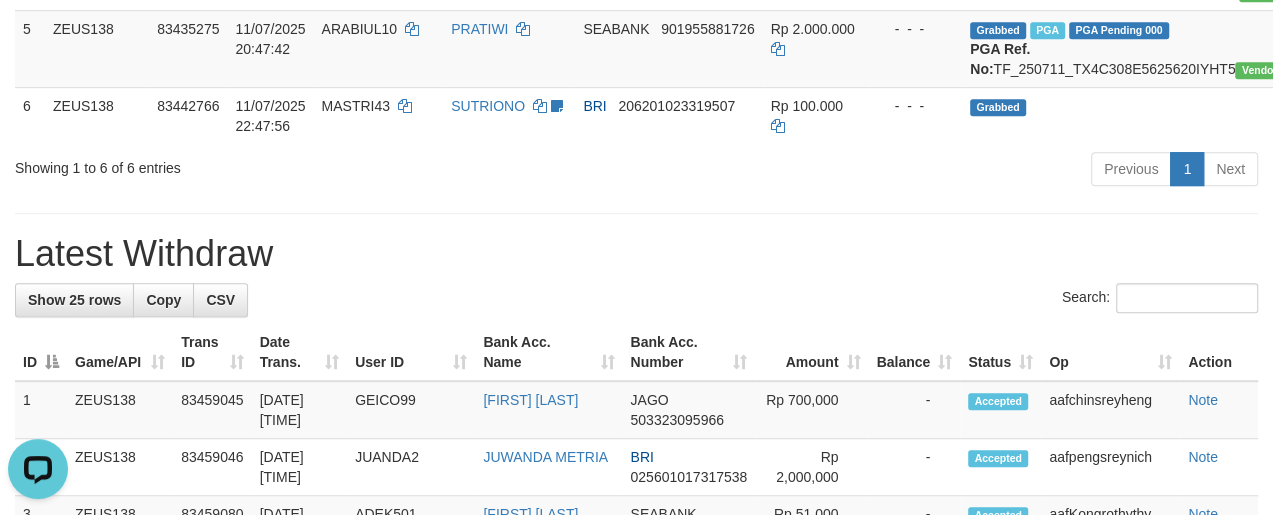 scroll, scrollTop: 0, scrollLeft: 0, axis: both 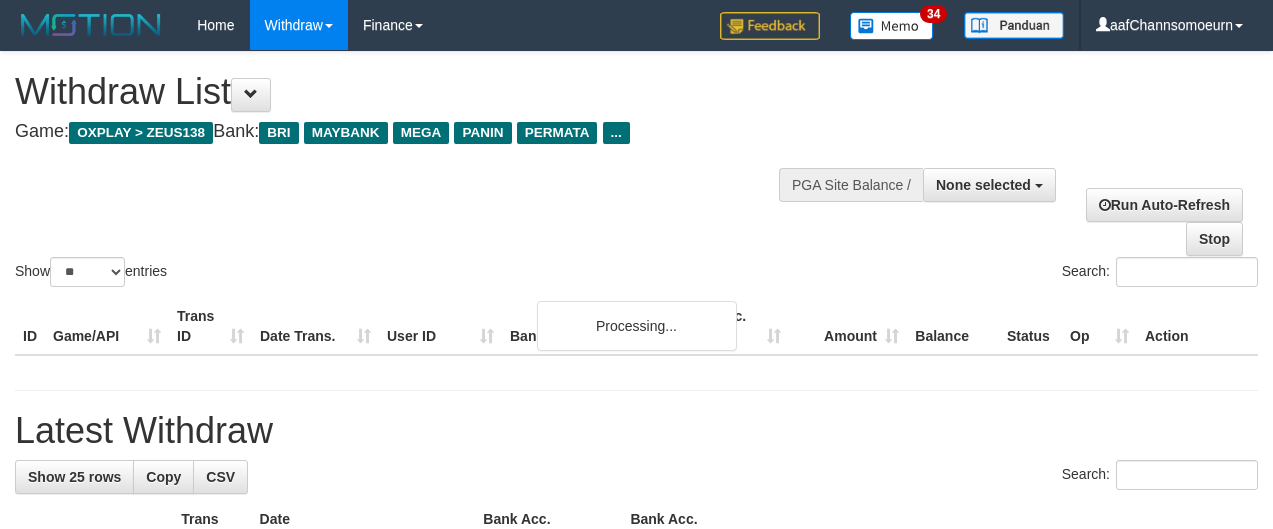 select 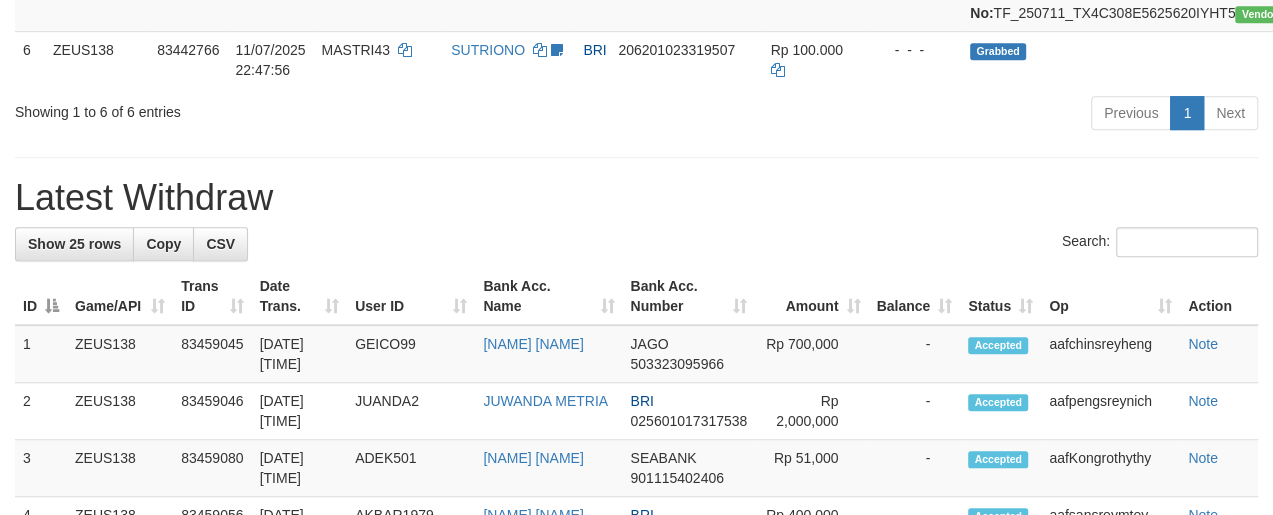 scroll, scrollTop: 653, scrollLeft: 0, axis: vertical 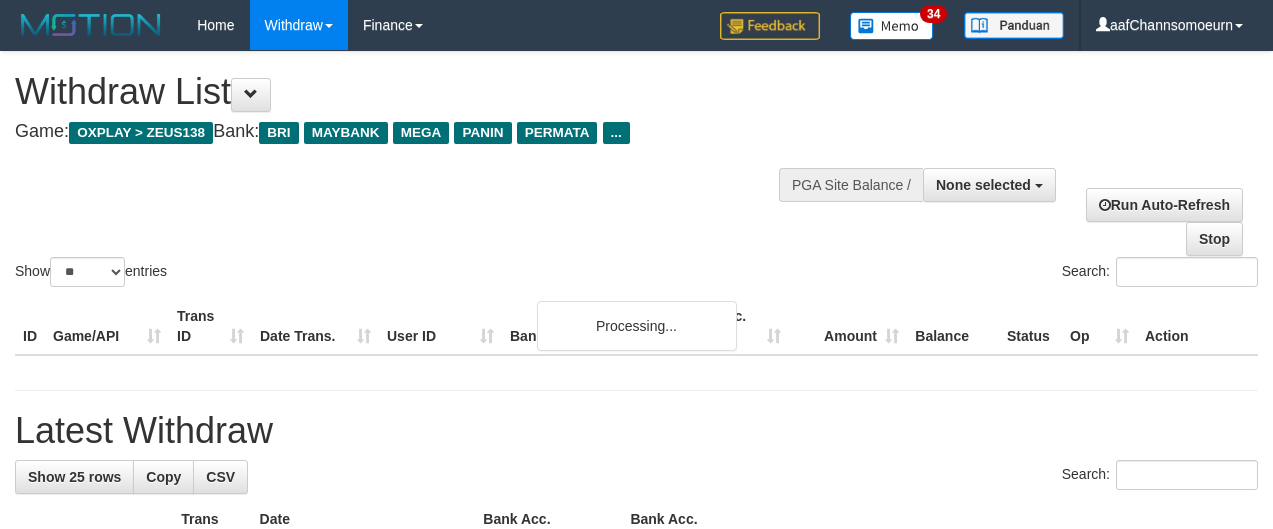 select 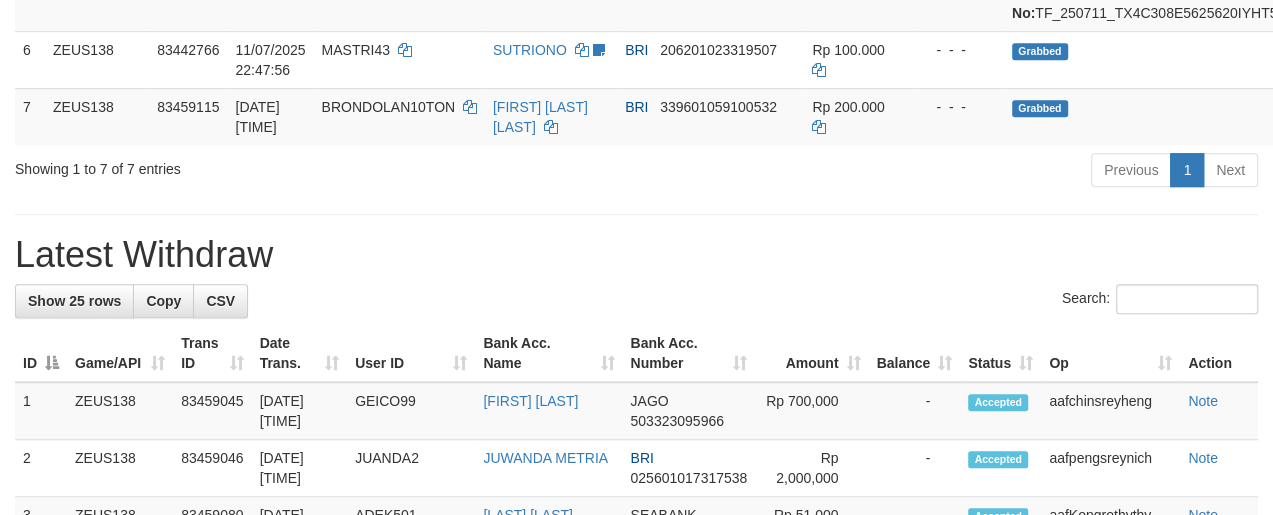 scroll, scrollTop: 653, scrollLeft: 0, axis: vertical 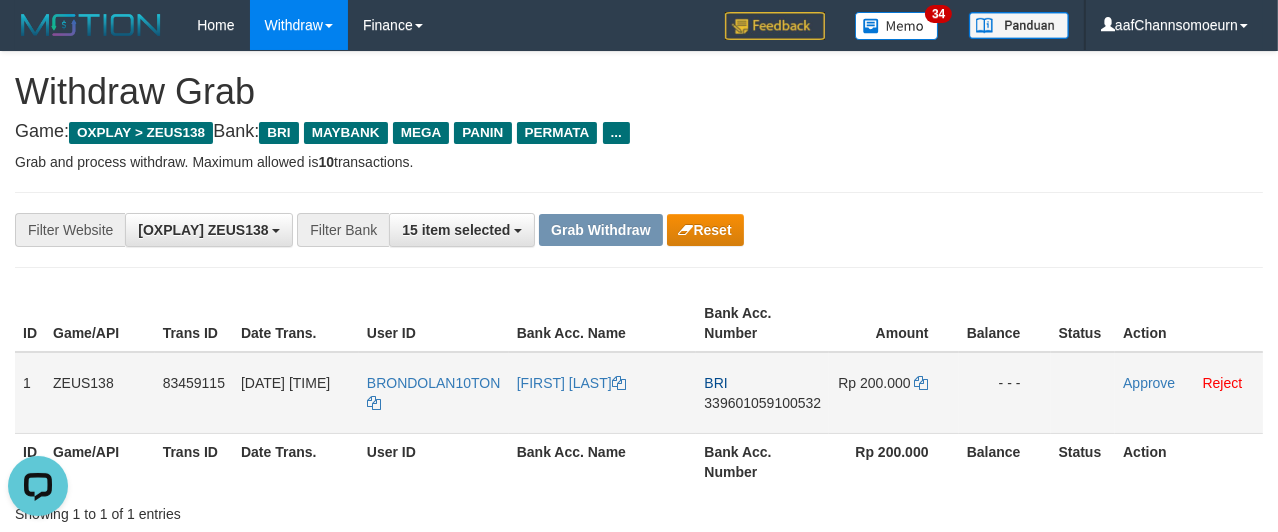 click on "BRONDOLAN10TON" at bounding box center (434, 393) 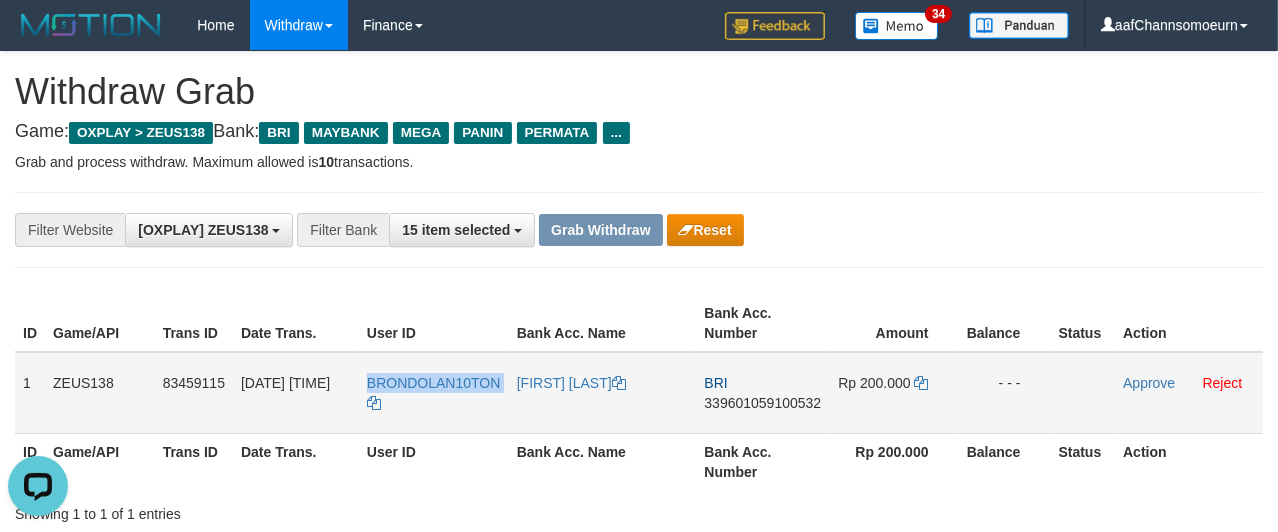 click on "BRONDOLAN10TON" at bounding box center (434, 393) 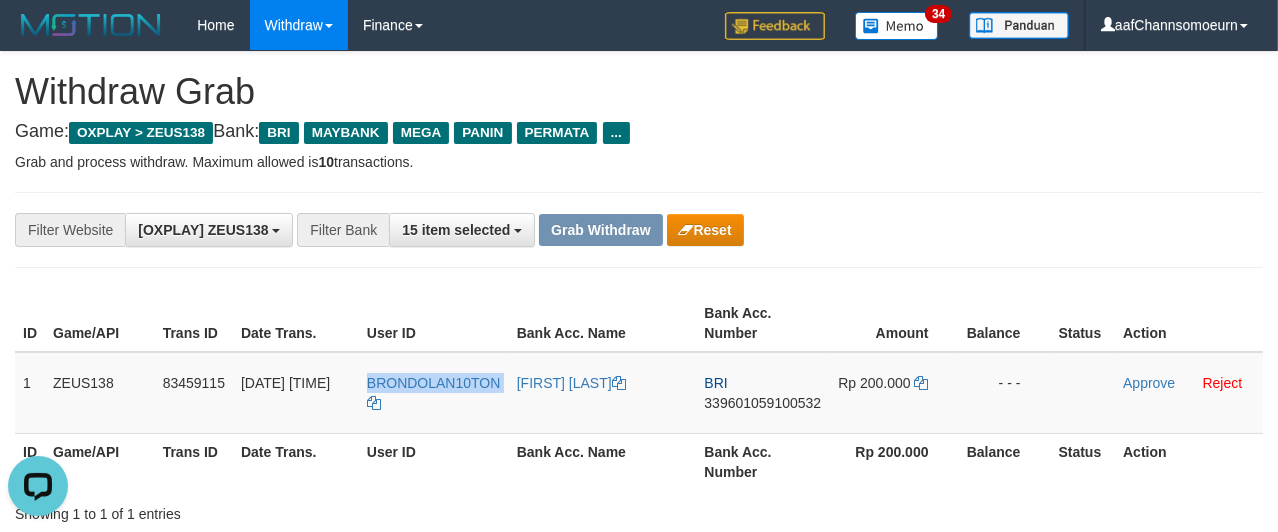 copy on "BRONDOLAN10TON" 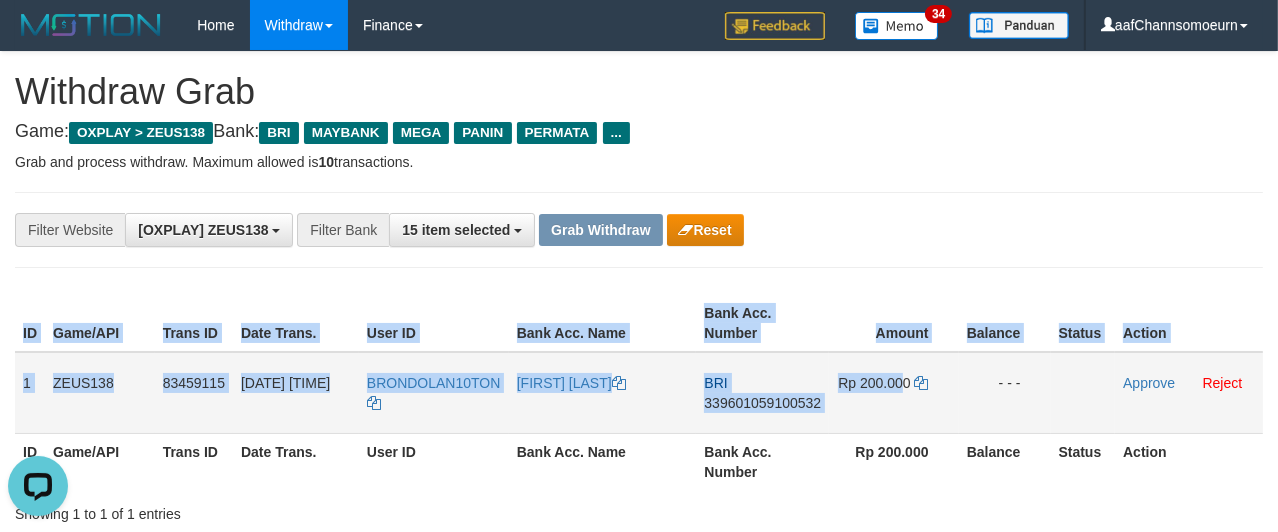 drag, startPoint x: 11, startPoint y: 354, endPoint x: 932, endPoint y: 415, distance: 923.0179 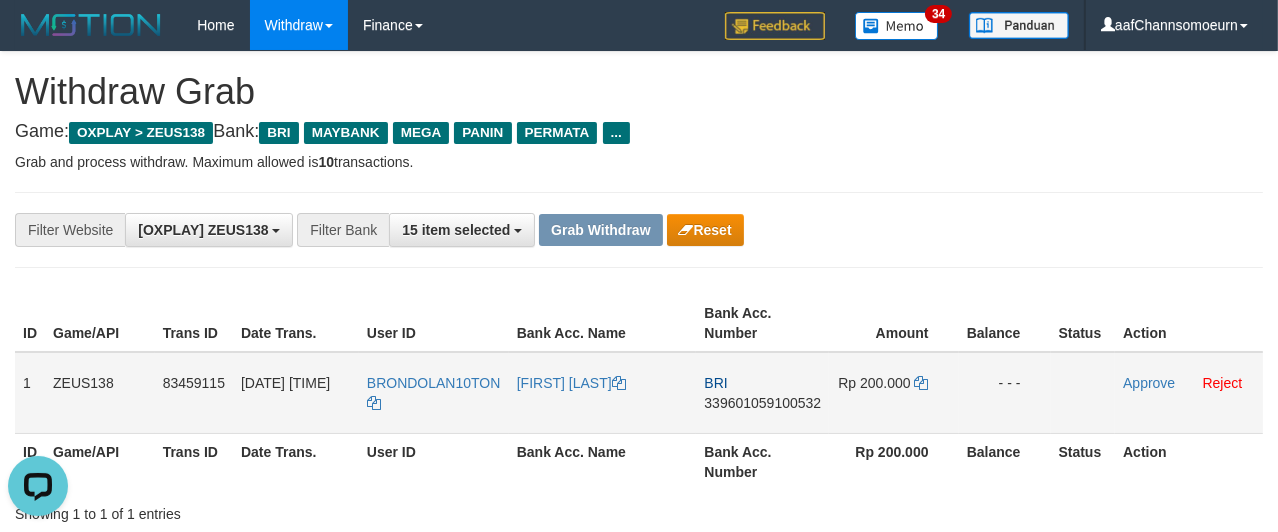 drag, startPoint x: 966, startPoint y: 275, endPoint x: 382, endPoint y: 362, distance: 590.44476 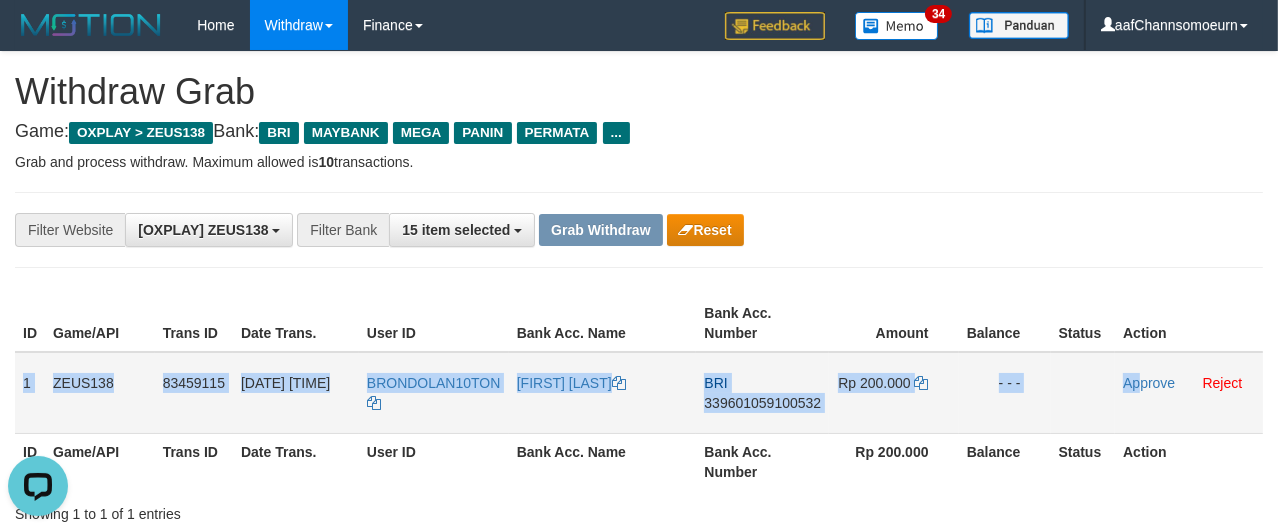 drag, startPoint x: 20, startPoint y: 370, endPoint x: 1139, endPoint y: 401, distance: 1119.4293 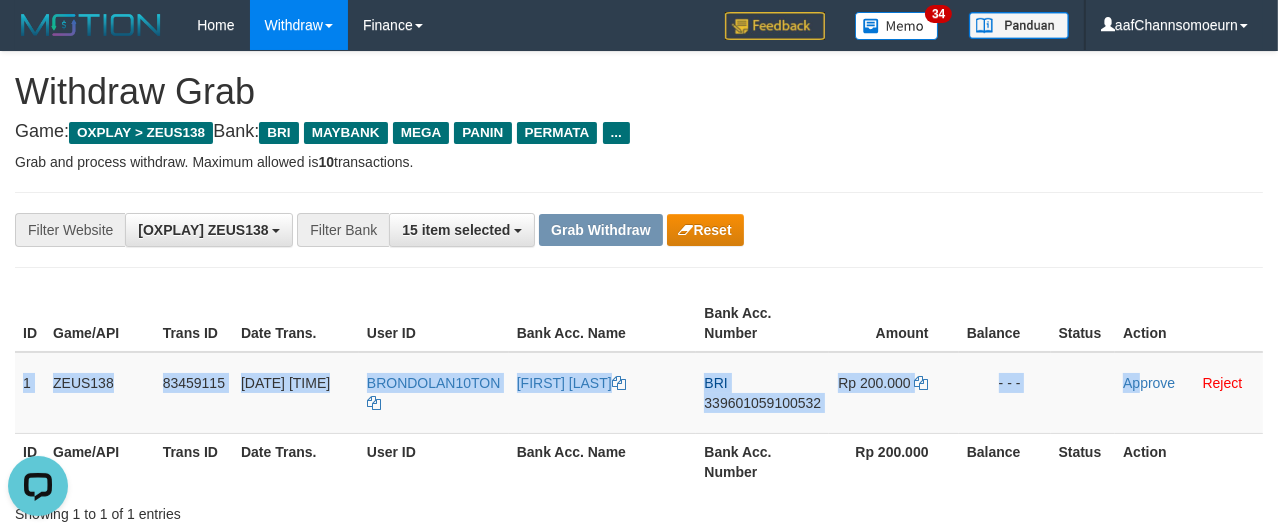 copy on "1
ZEUS138
83459115
12/07/2025 04:55:00
BRONDOLAN10TON
AHMAD NUR ALIM
BRI
339601059100532
Rp 200.000
- - -
Ap" 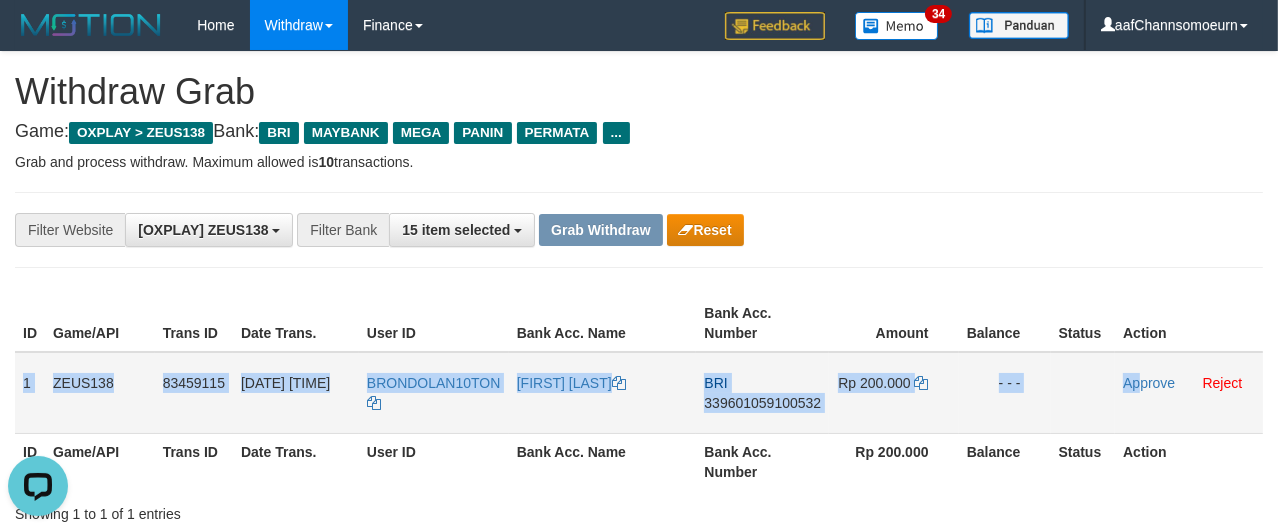 click on "339601059100532" at bounding box center (762, 403) 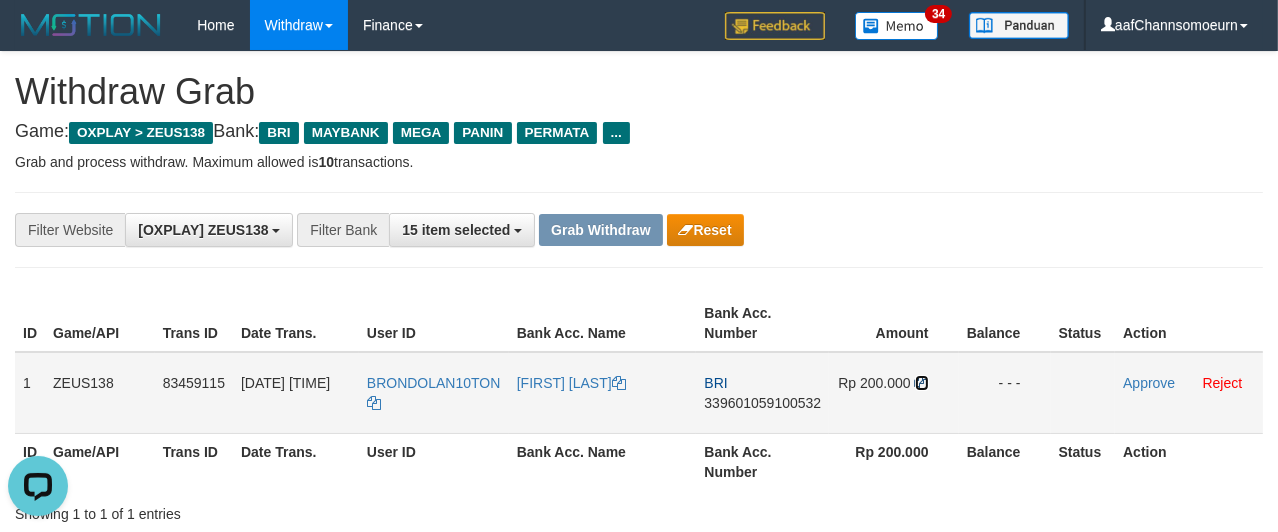 click at bounding box center (922, 383) 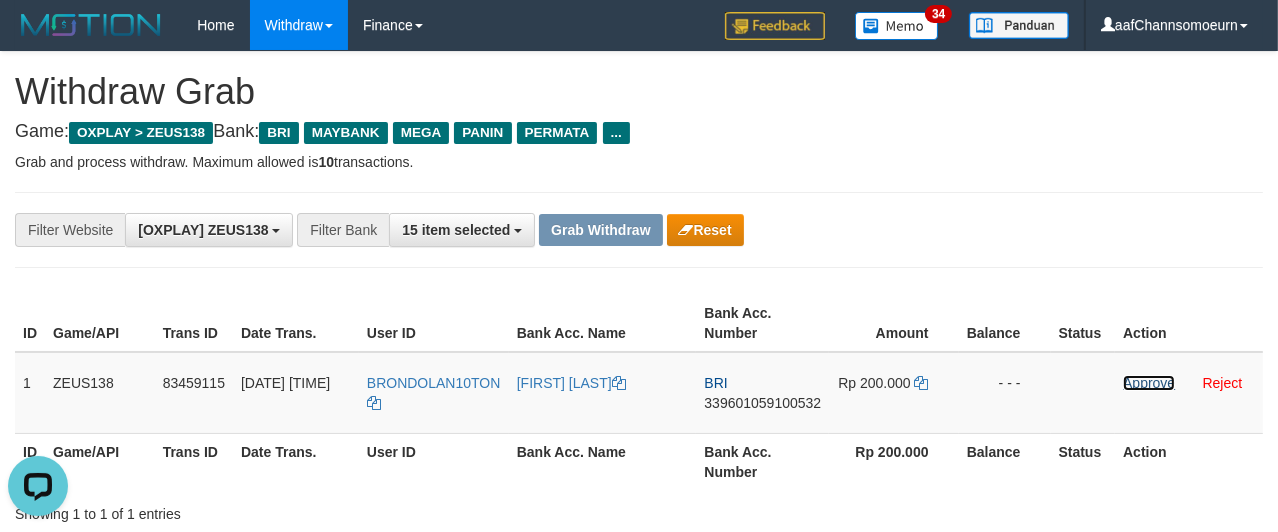 drag, startPoint x: 1143, startPoint y: 385, endPoint x: 728, endPoint y: 187, distance: 459.8141 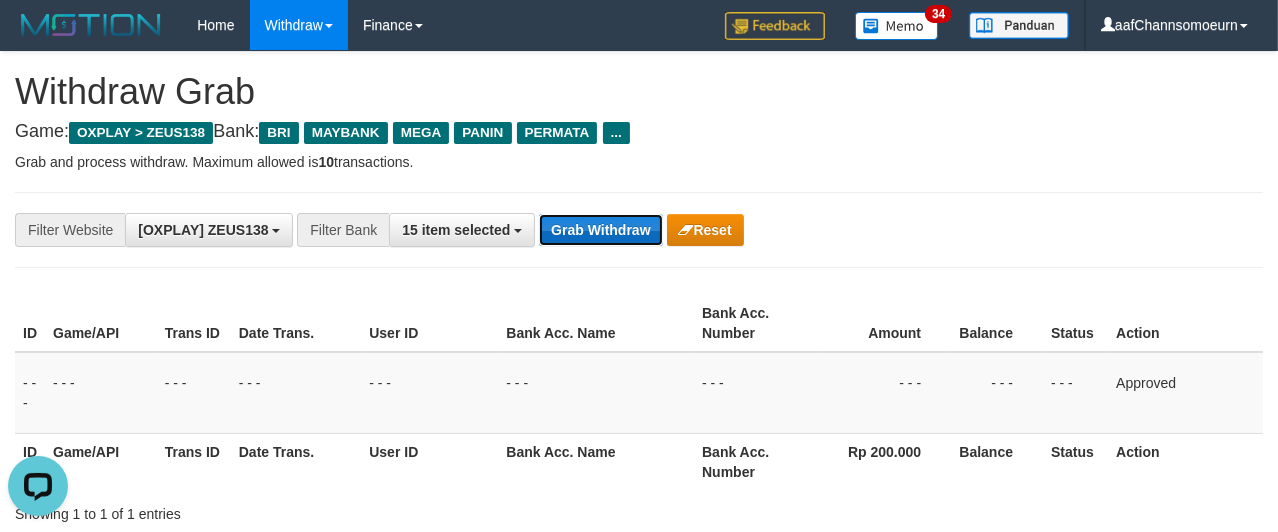 click on "Grab Withdraw" at bounding box center [600, 230] 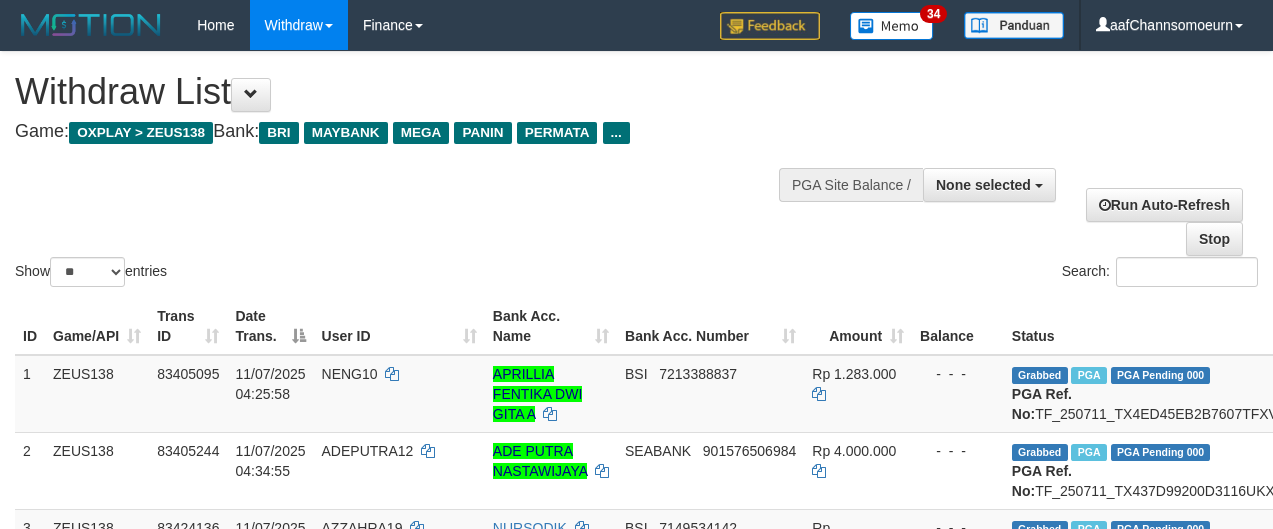 select 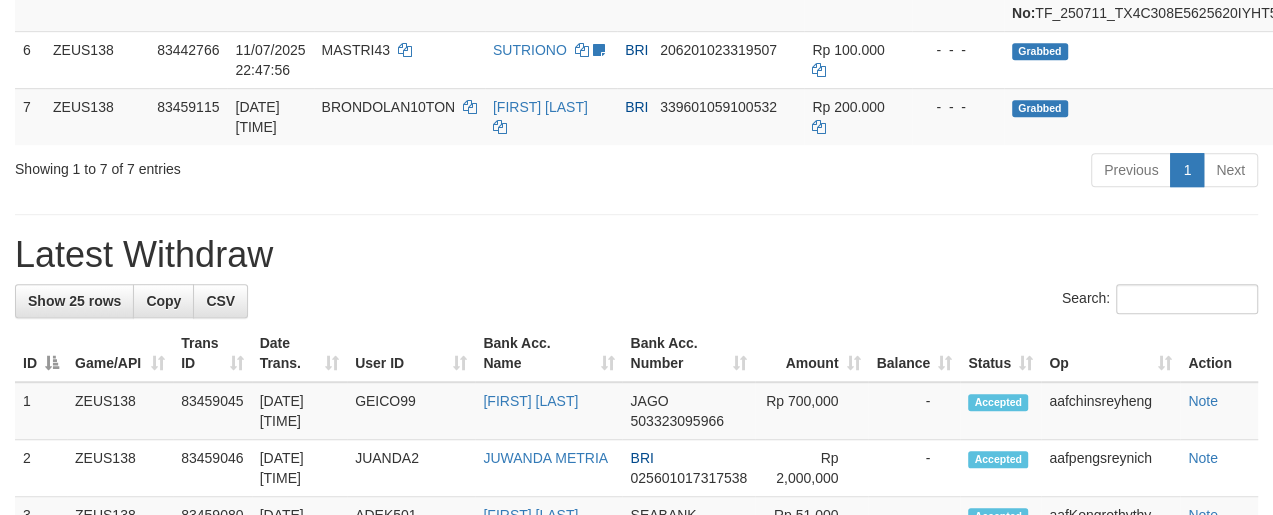 scroll, scrollTop: 653, scrollLeft: 0, axis: vertical 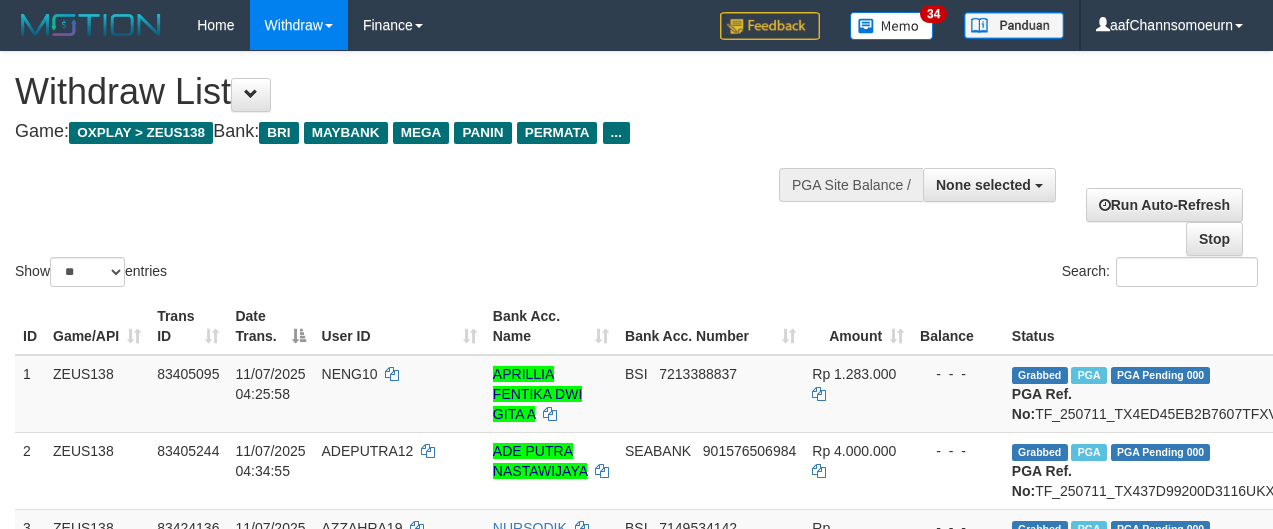 select 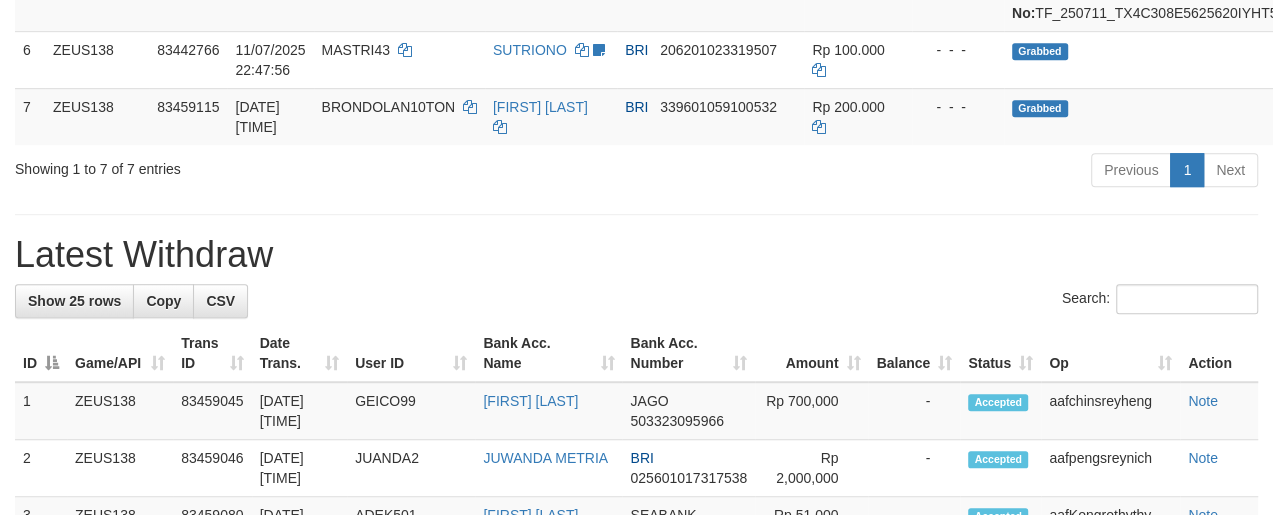 scroll, scrollTop: 653, scrollLeft: 0, axis: vertical 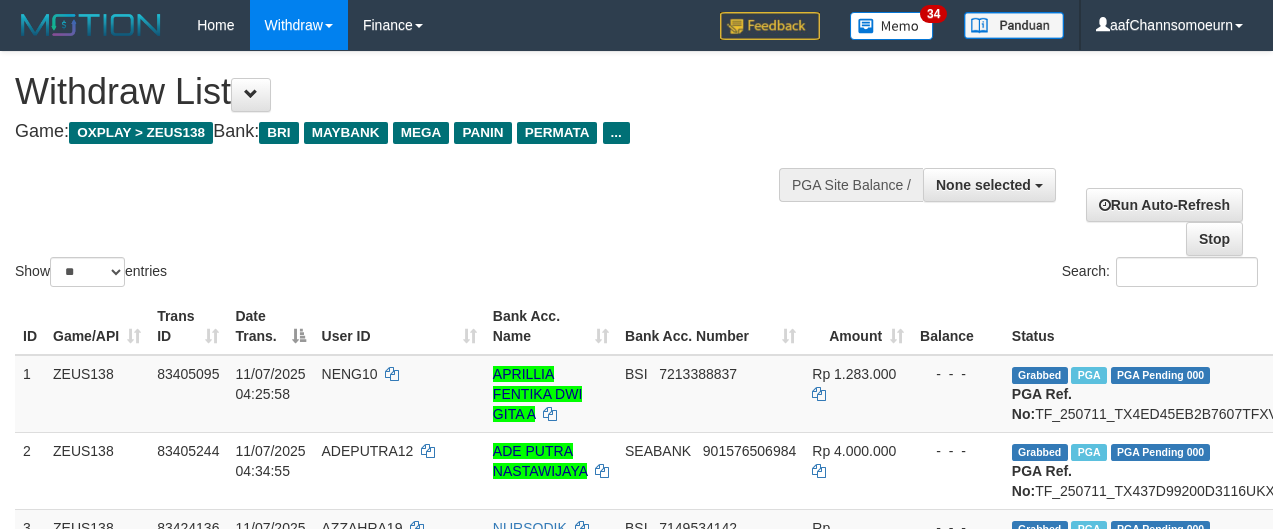 select 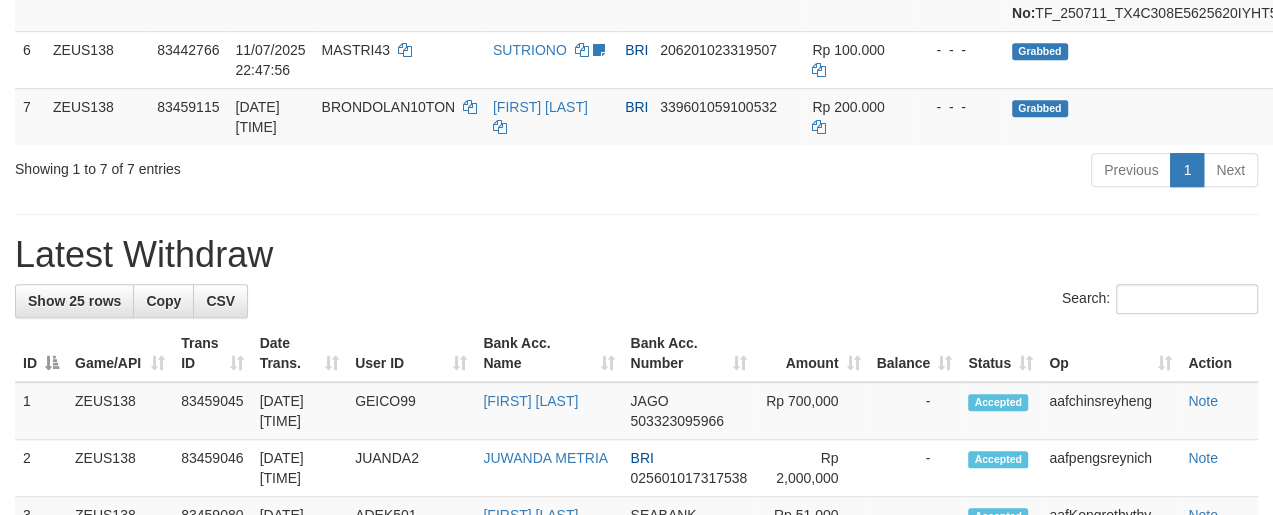 scroll, scrollTop: 653, scrollLeft: 0, axis: vertical 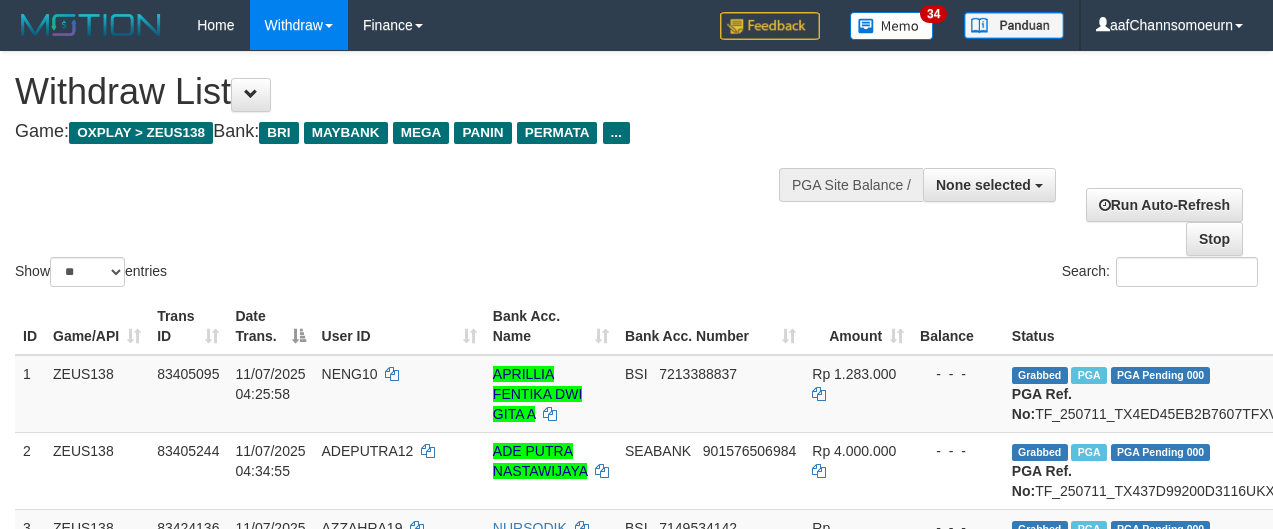 select 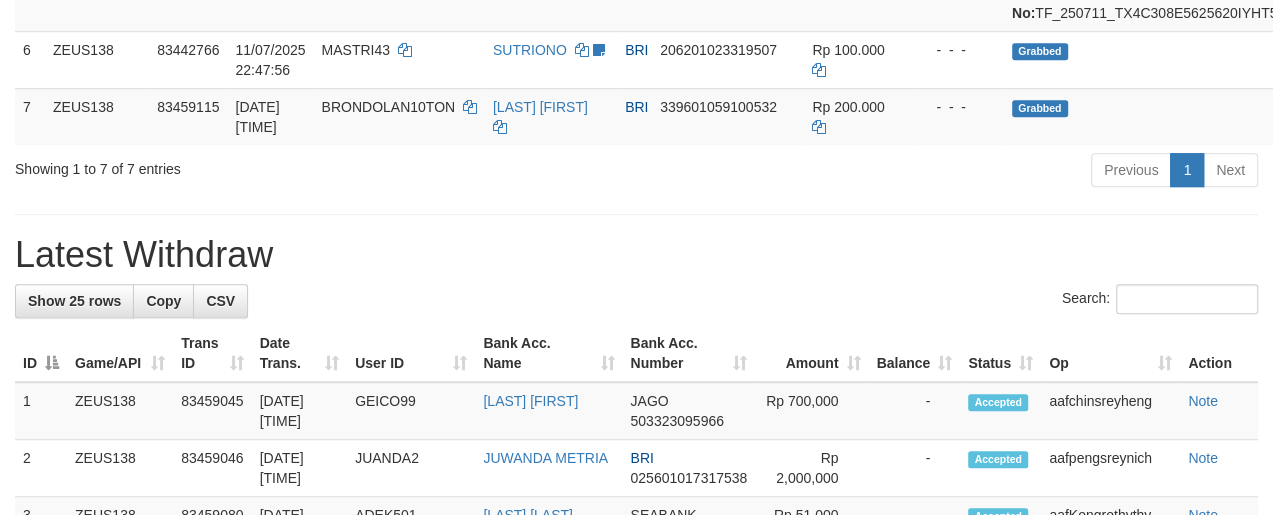 scroll, scrollTop: 653, scrollLeft: 0, axis: vertical 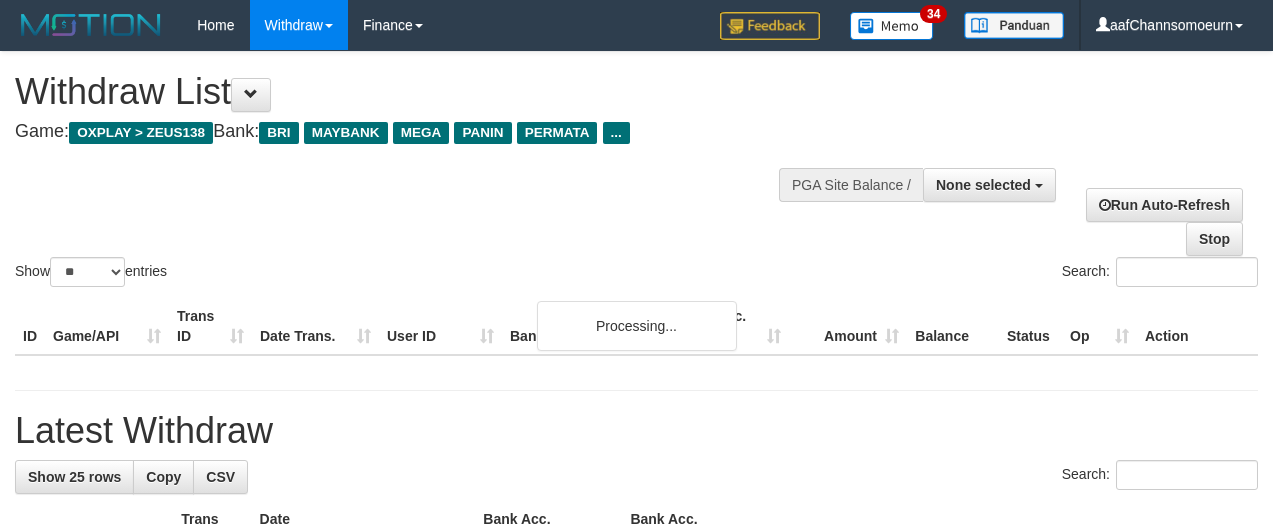 select 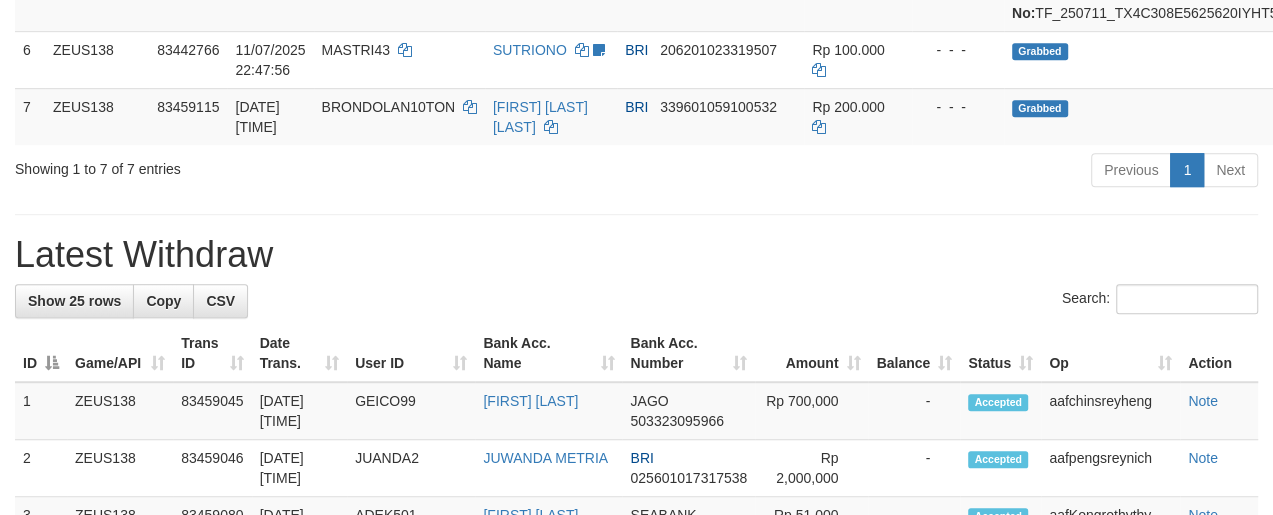 scroll, scrollTop: 653, scrollLeft: 0, axis: vertical 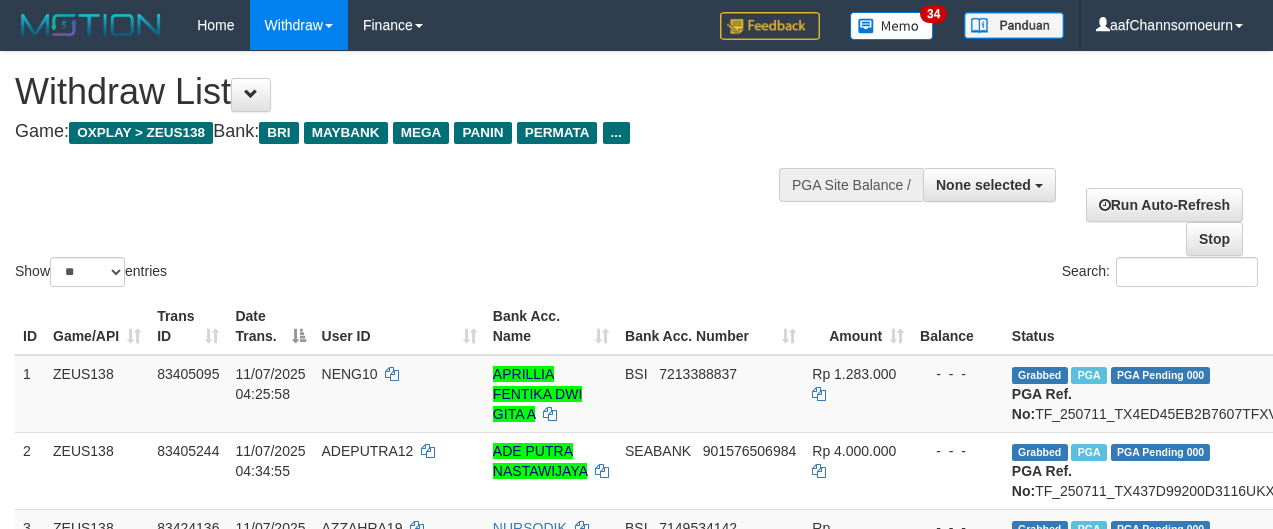 select 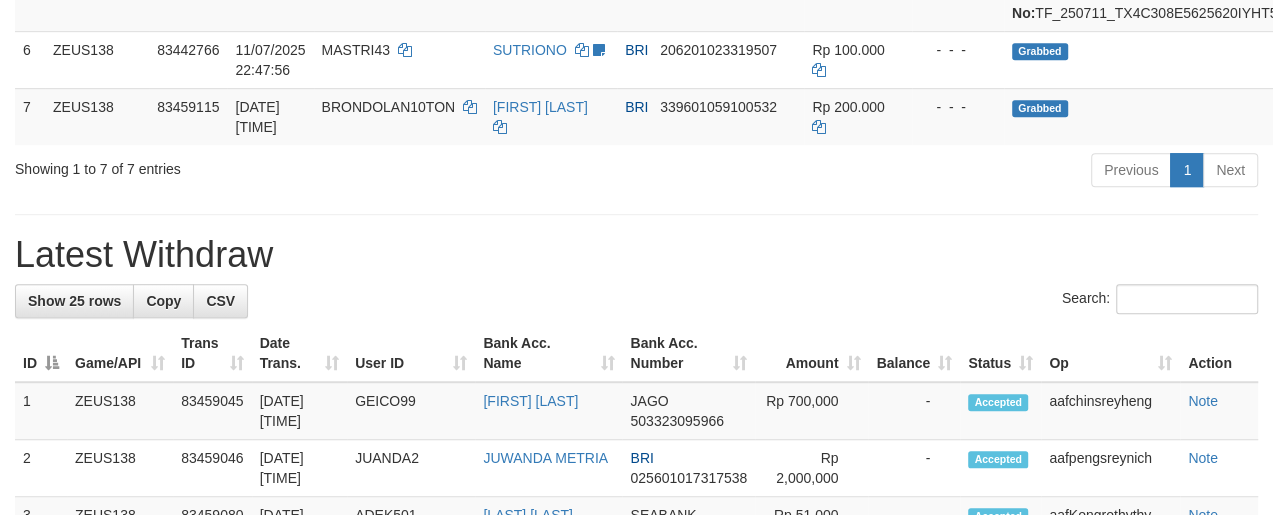 scroll, scrollTop: 653, scrollLeft: 0, axis: vertical 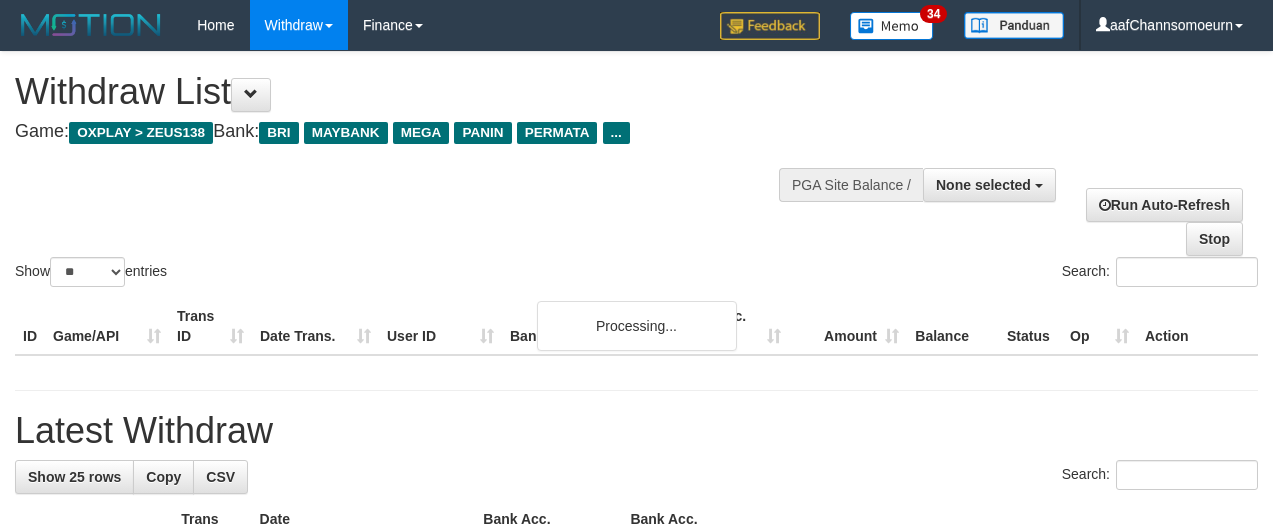 select 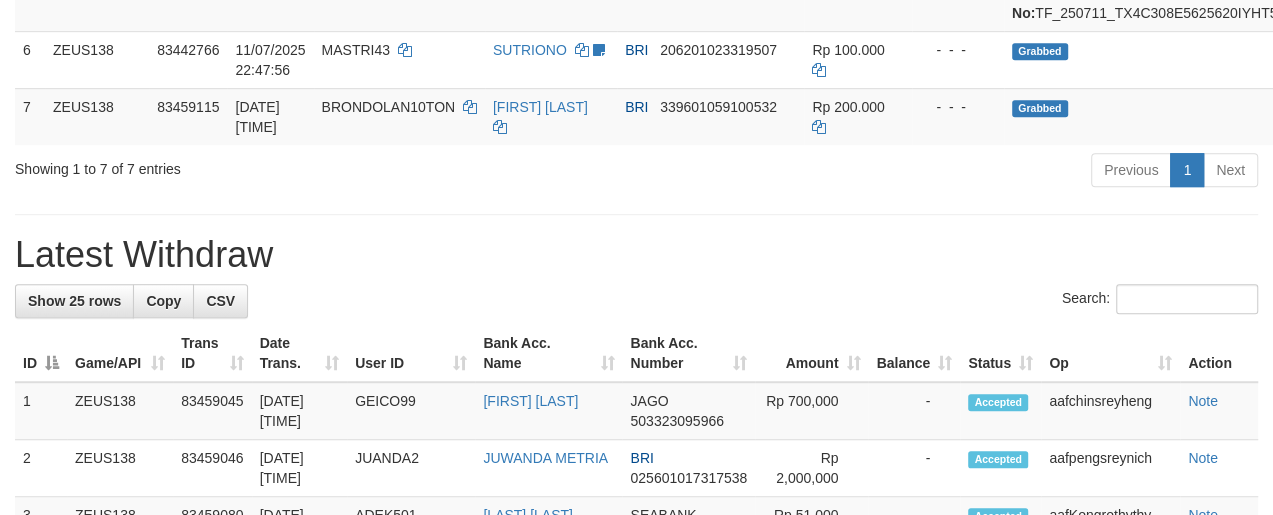 scroll, scrollTop: 653, scrollLeft: 0, axis: vertical 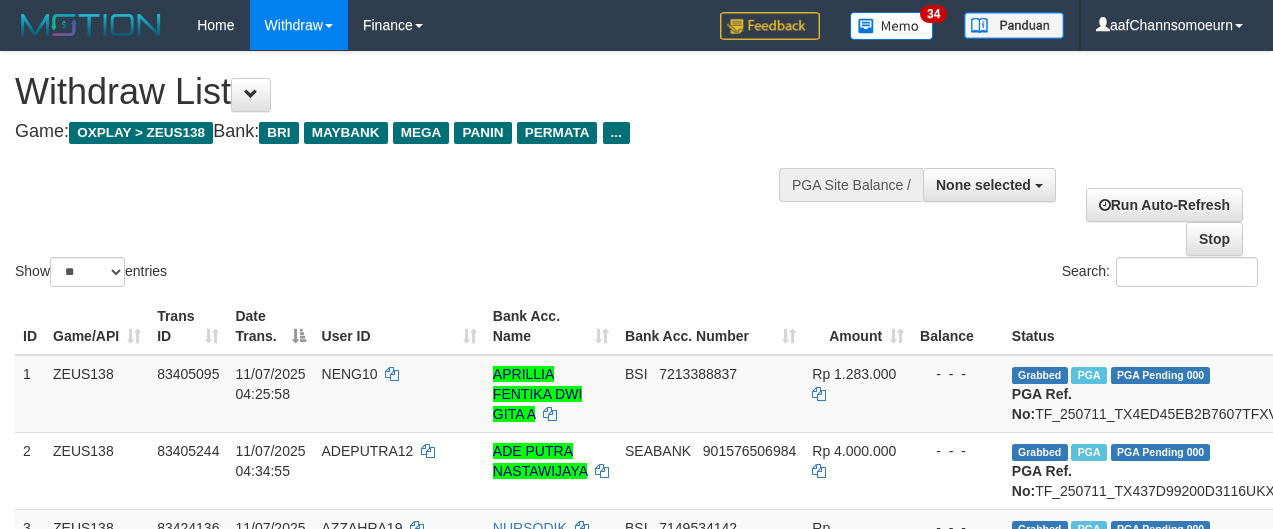 select 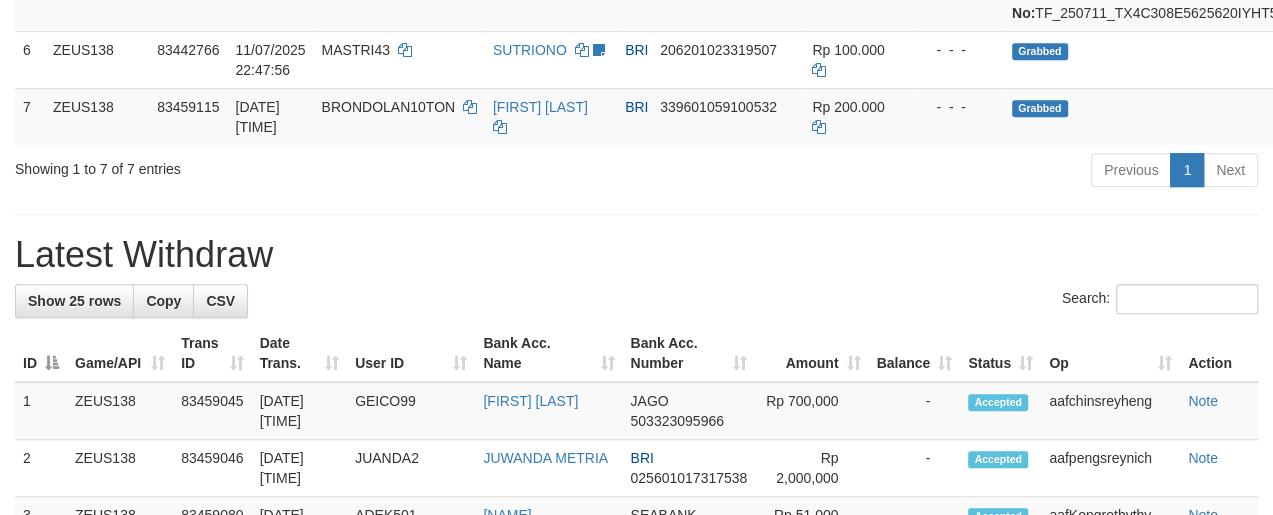 scroll, scrollTop: 653, scrollLeft: 0, axis: vertical 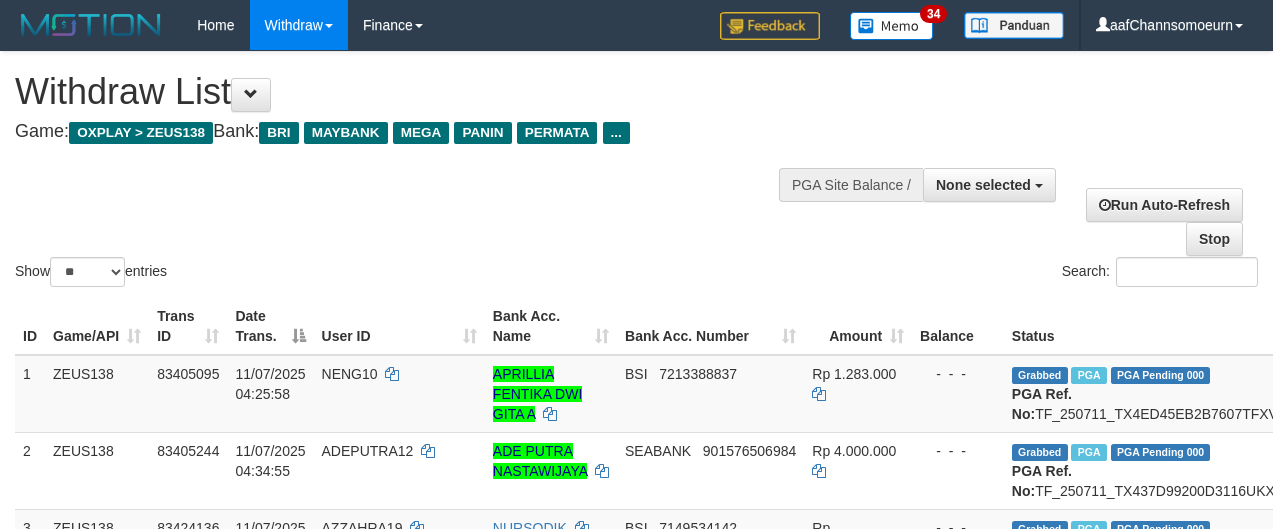 select 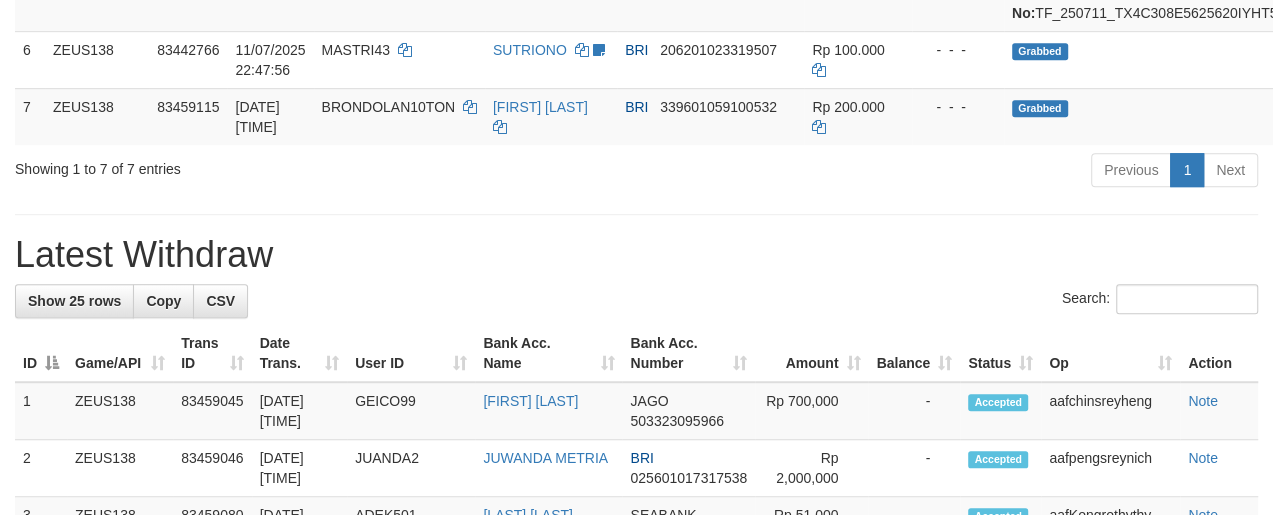 scroll, scrollTop: 653, scrollLeft: 0, axis: vertical 